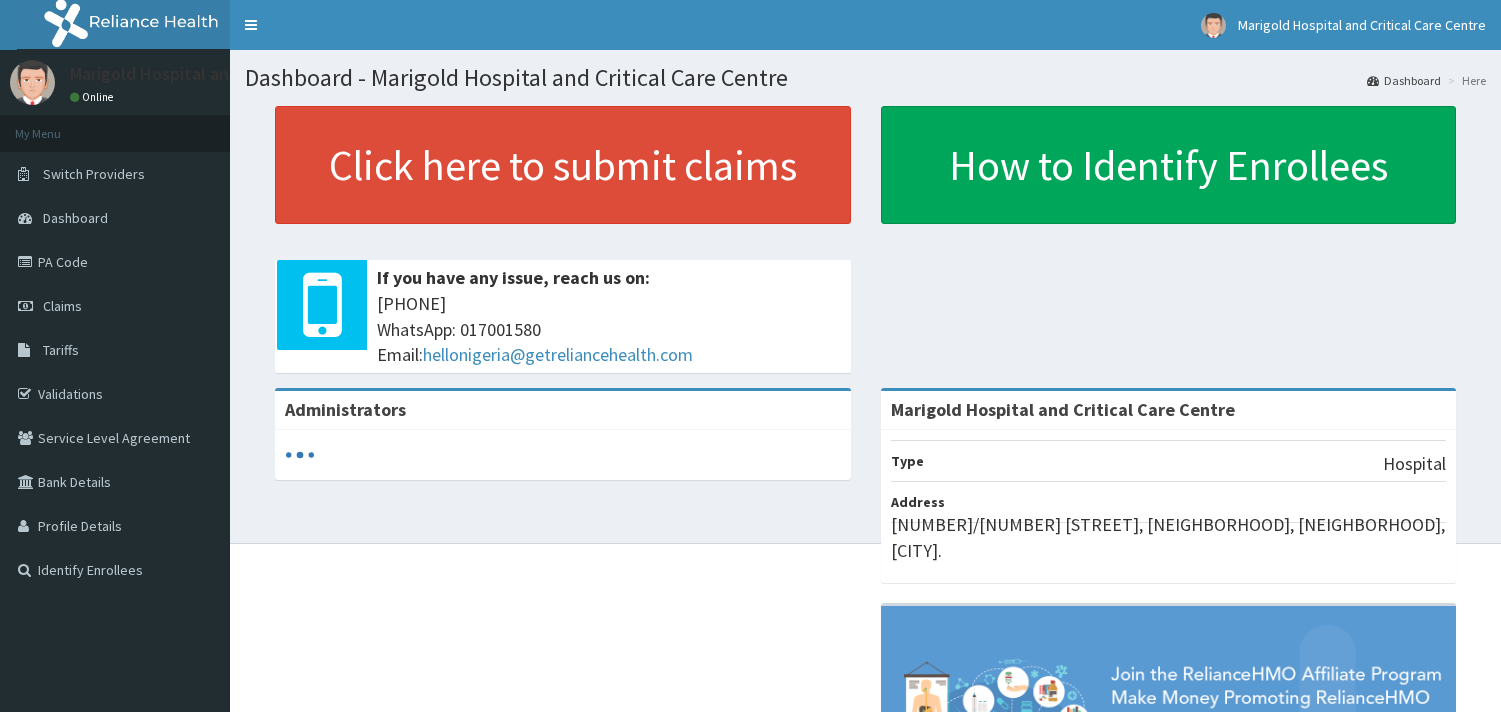 scroll, scrollTop: 0, scrollLeft: 0, axis: both 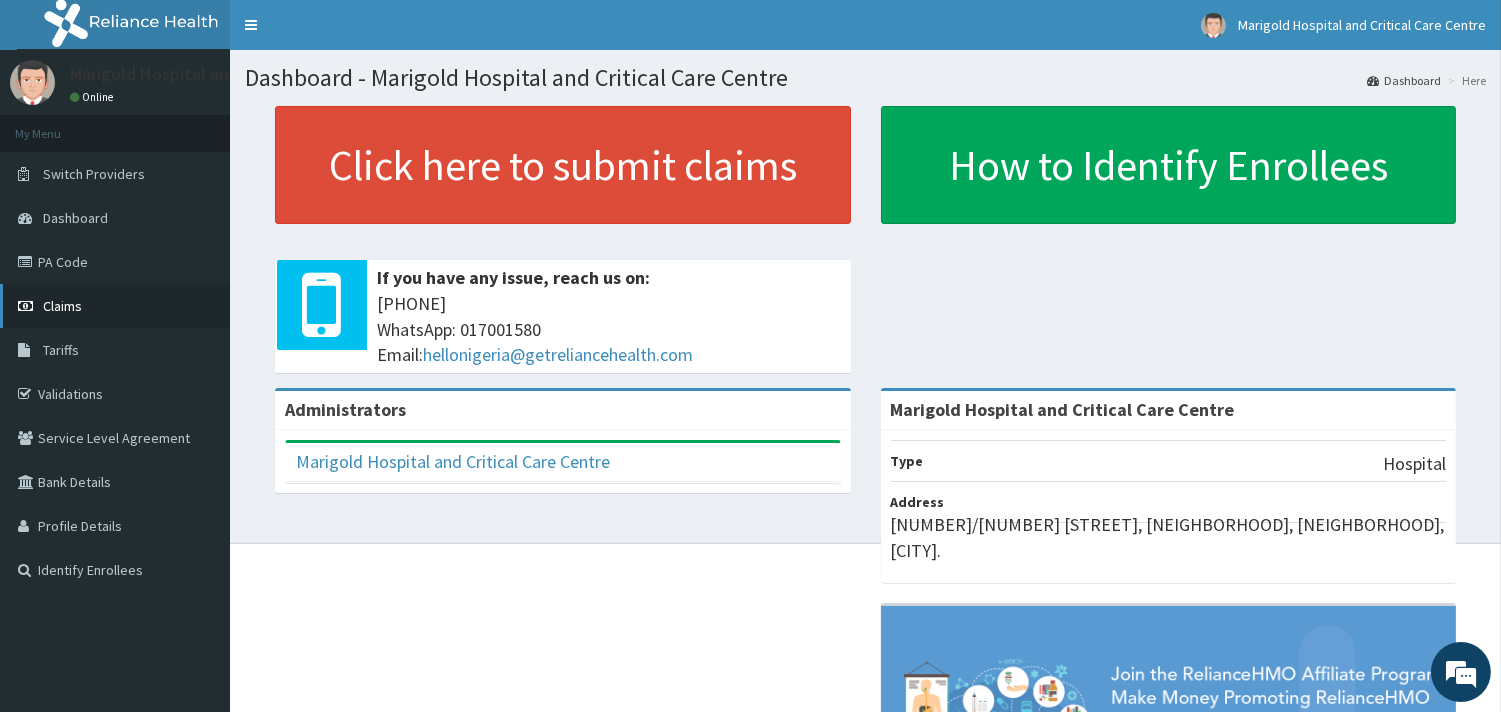click on "Claims" at bounding box center [115, 306] 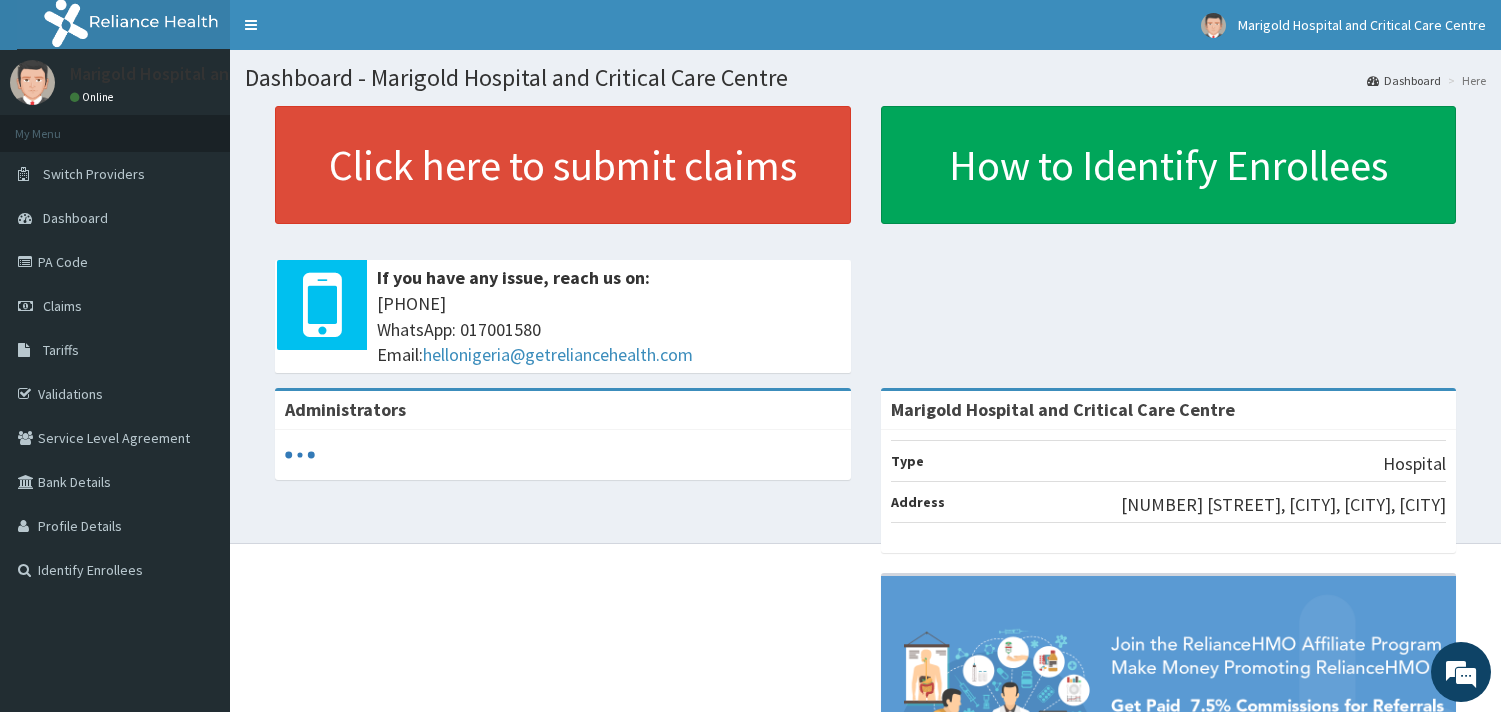 scroll, scrollTop: 0, scrollLeft: 0, axis: both 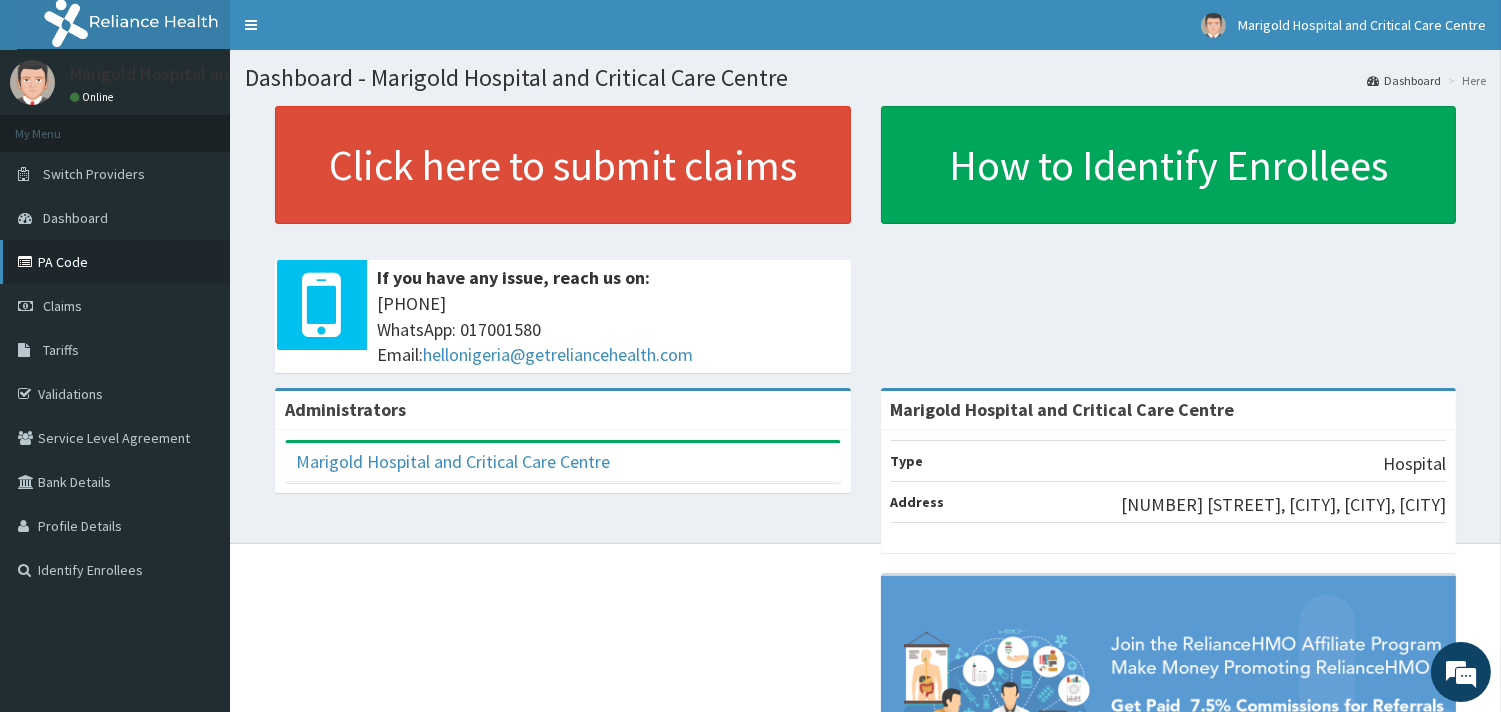 click on "PA Code" at bounding box center [115, 262] 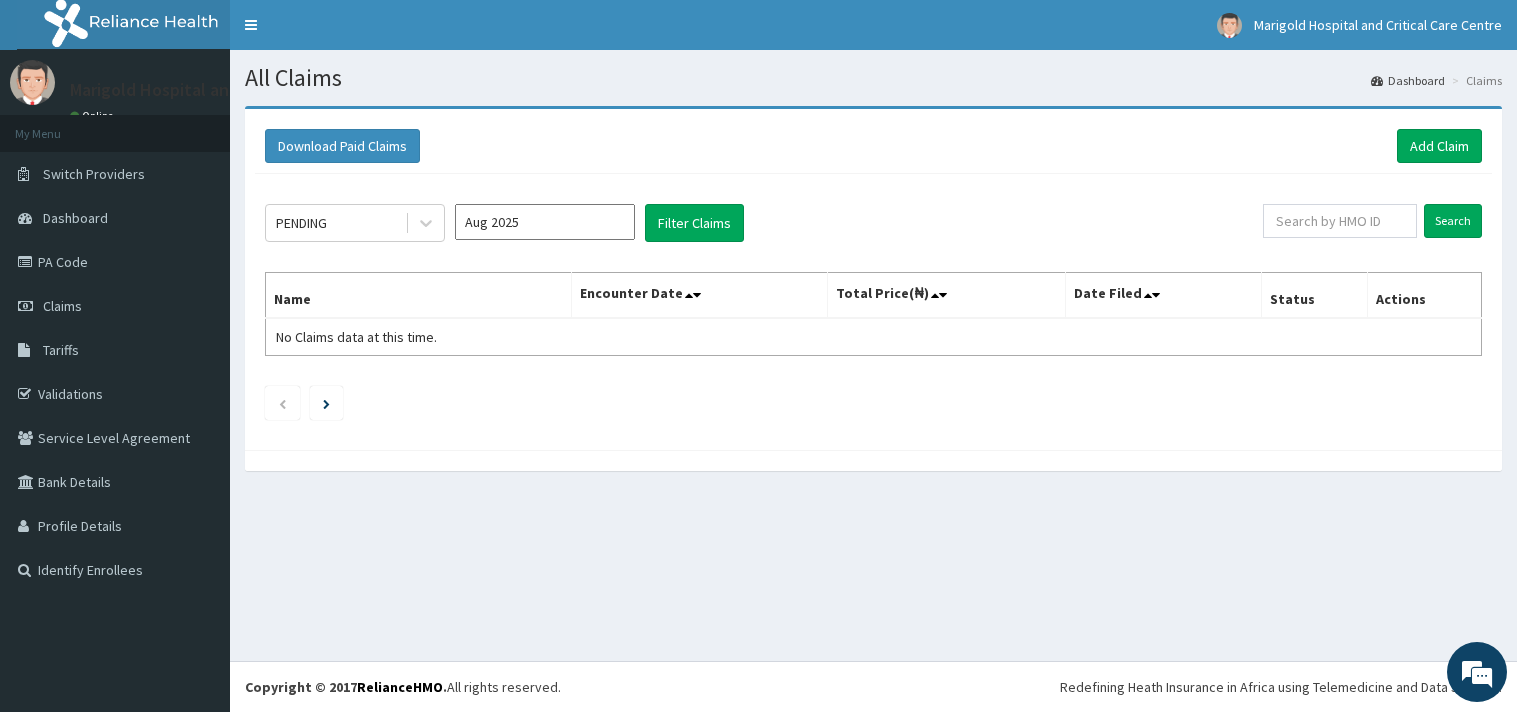 scroll, scrollTop: 0, scrollLeft: 0, axis: both 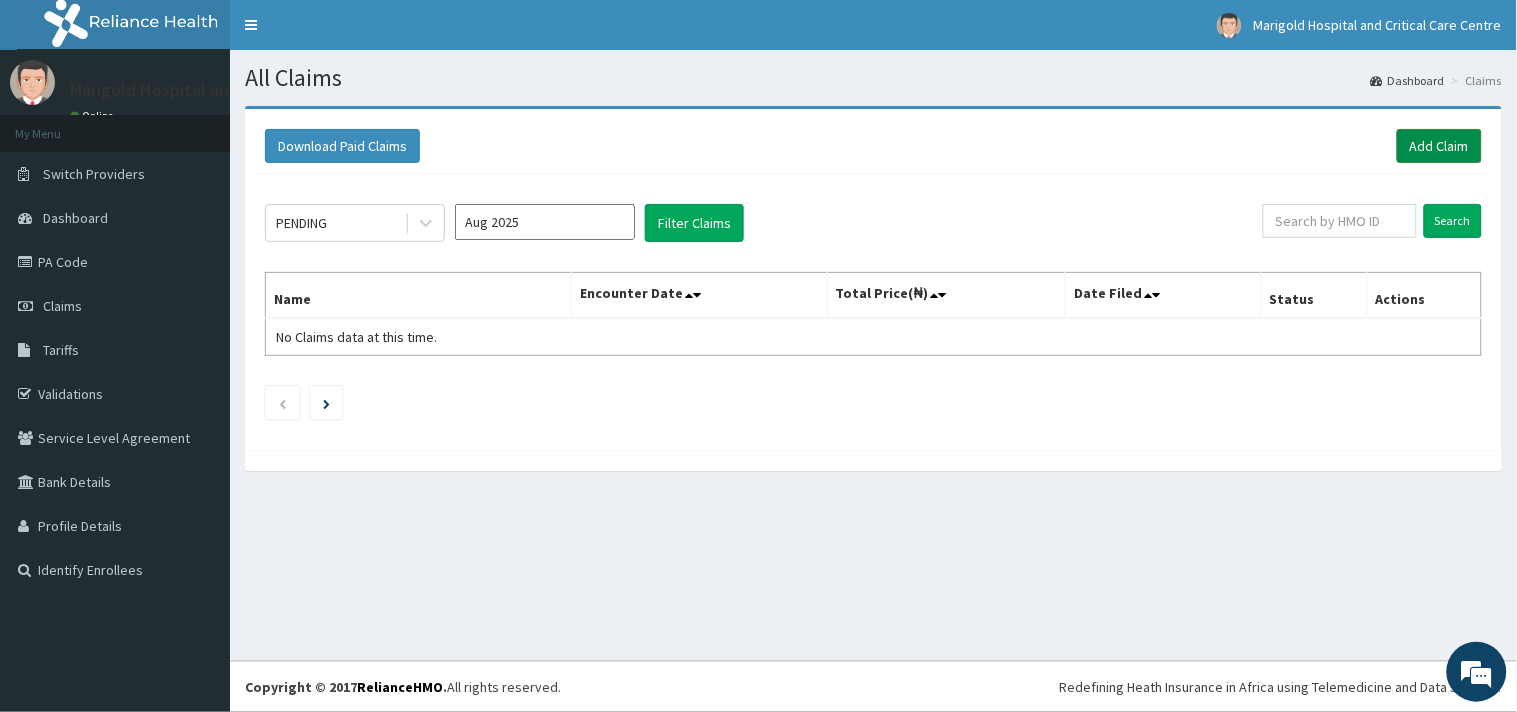 click on "Add Claim" at bounding box center [1439, 146] 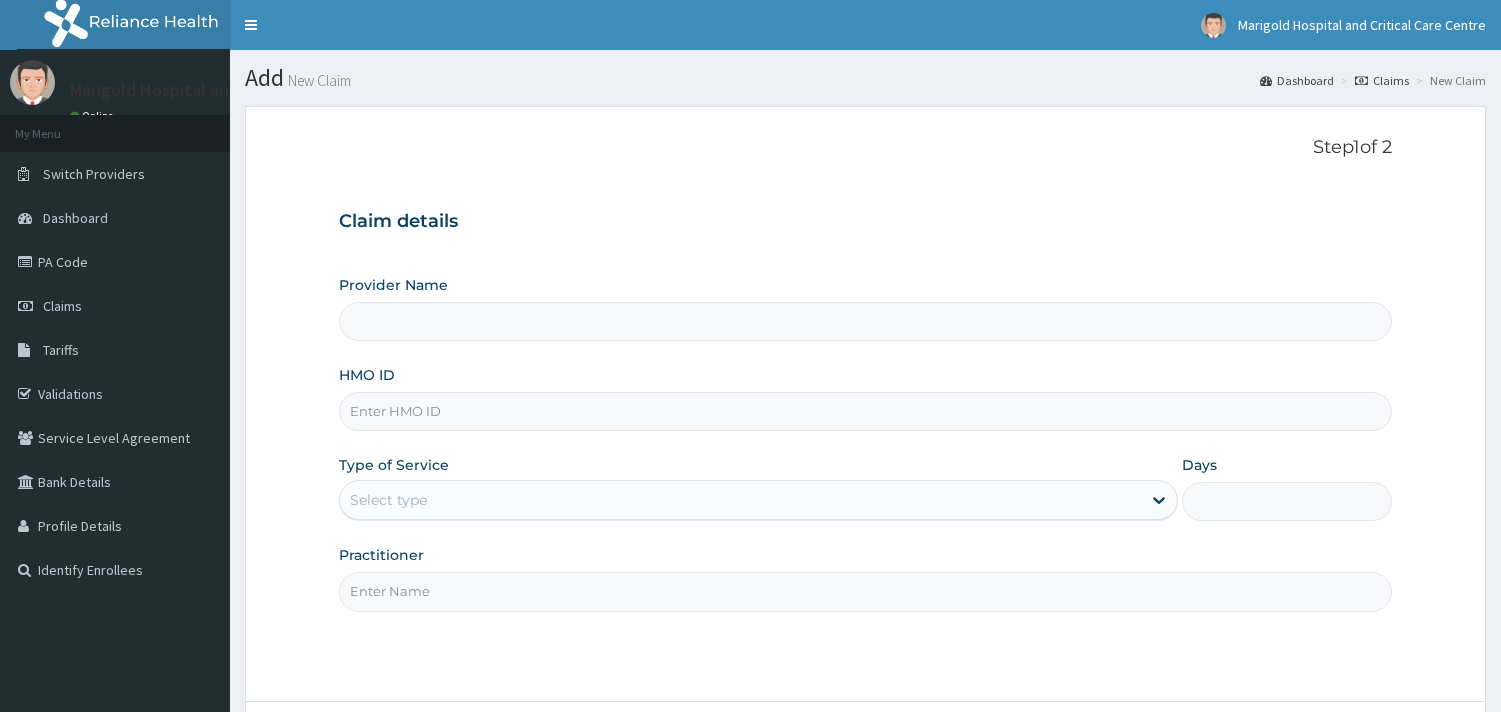 scroll, scrollTop: 0, scrollLeft: 0, axis: both 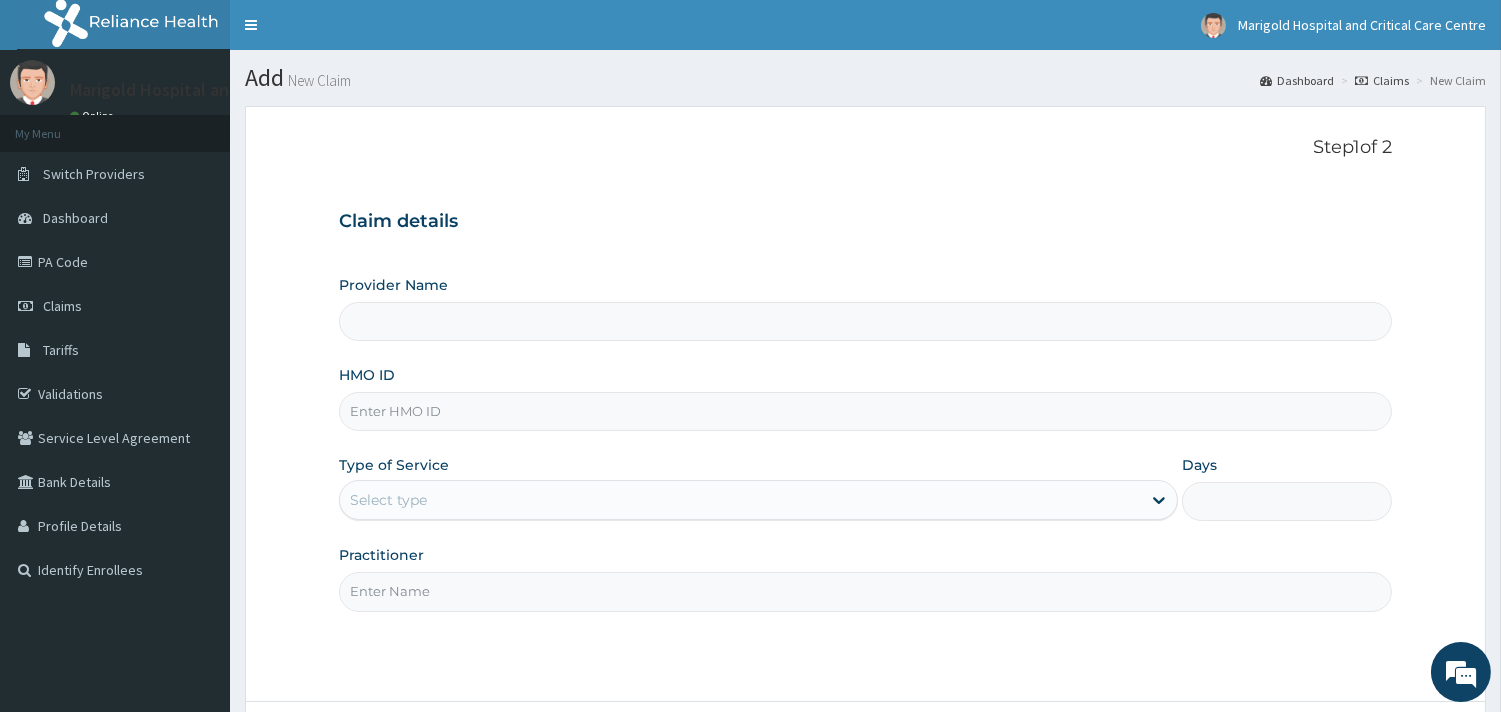 paste on "EIS/12185/C" 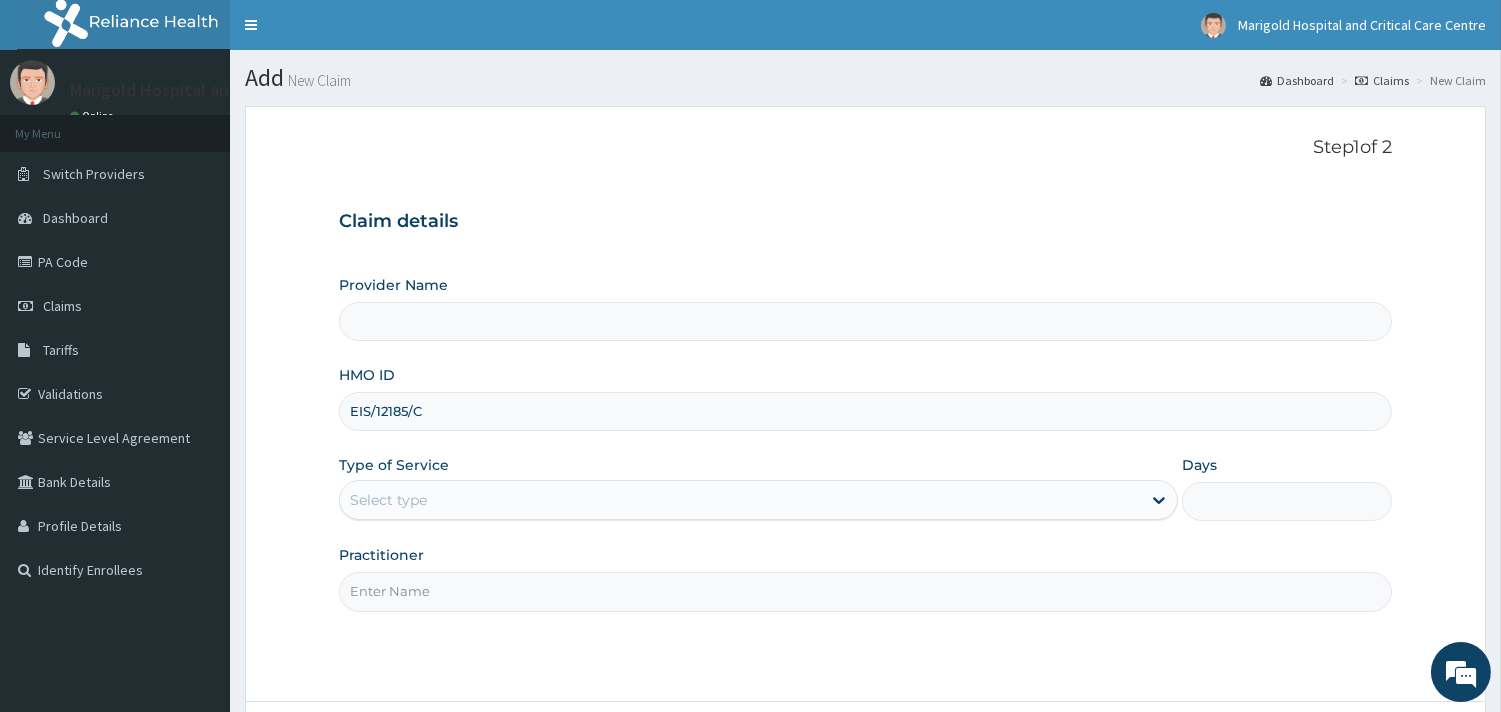 type on "Marigold Hospital and Critical Care Centre" 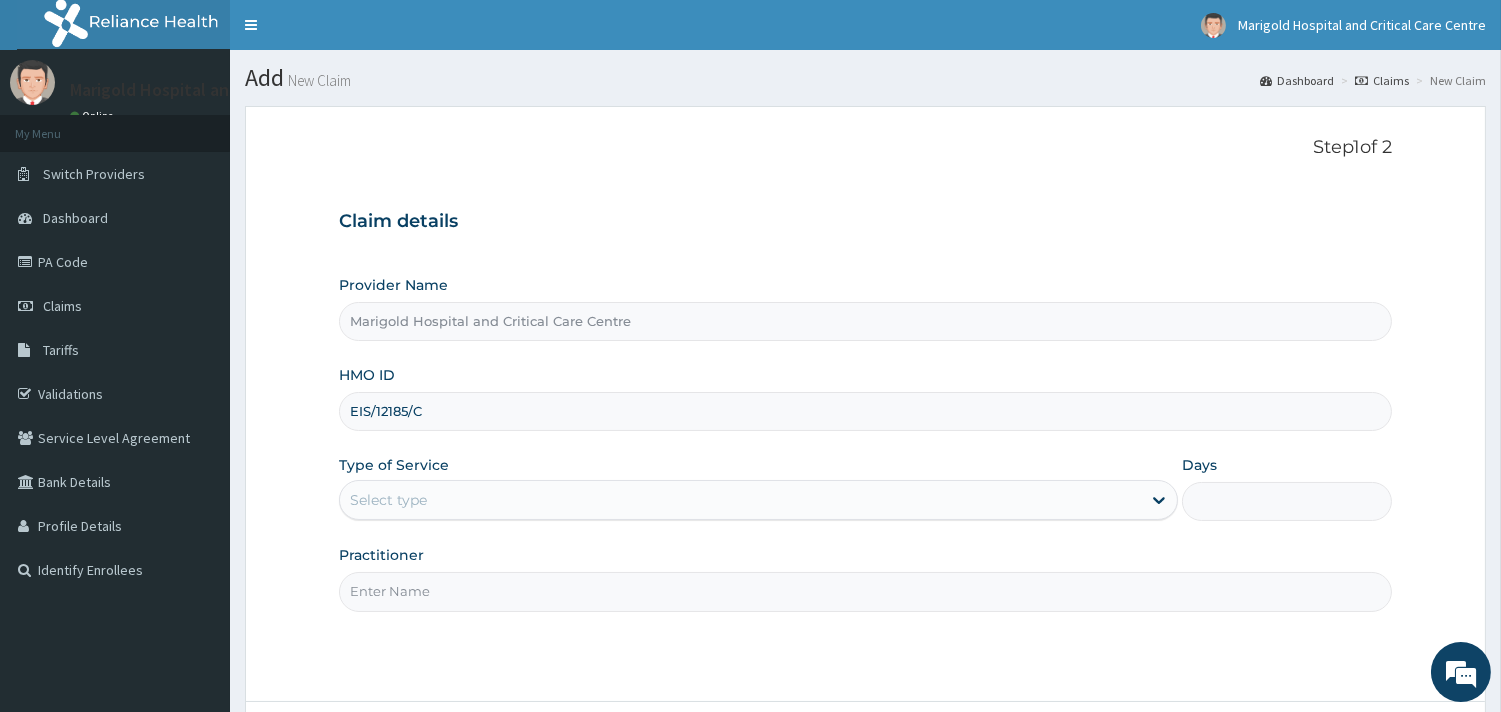 click on "EIS/12185/C" at bounding box center (865, 411) 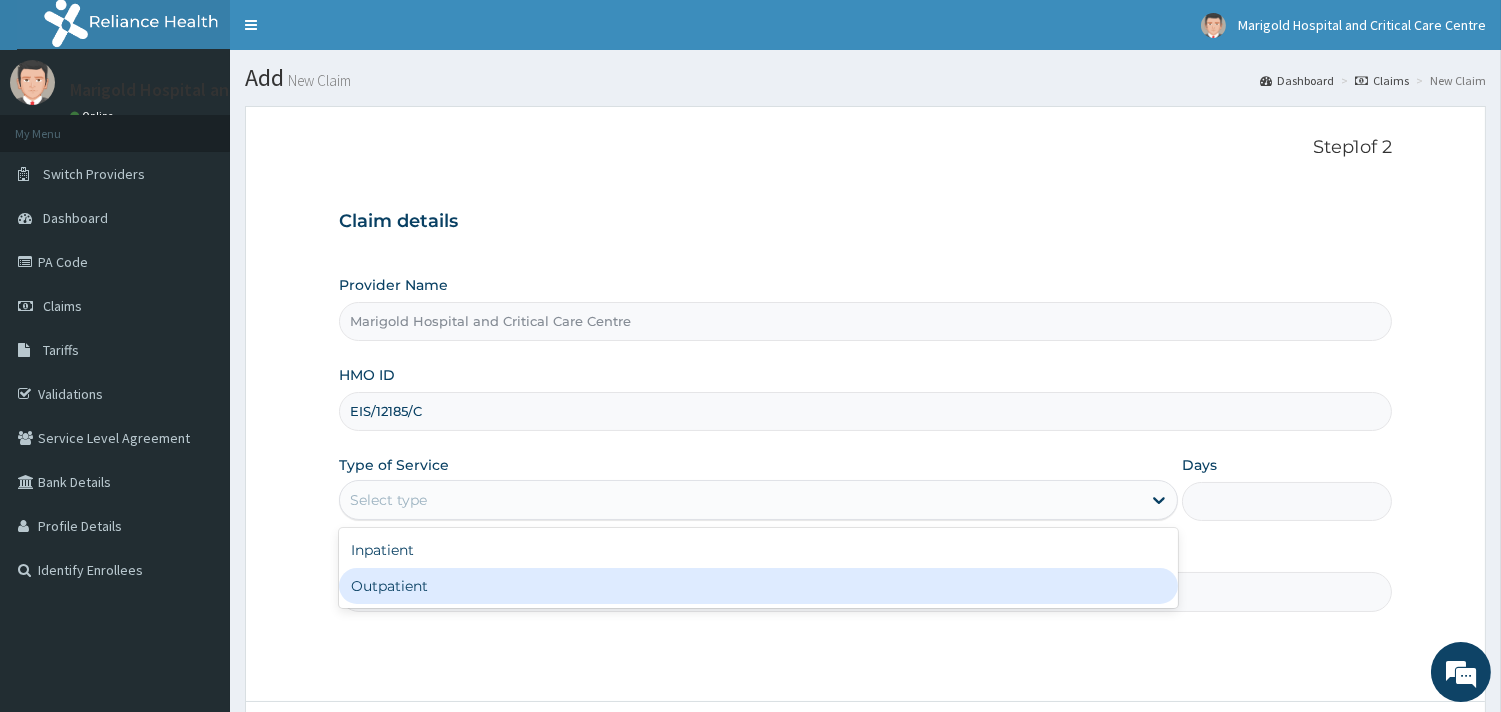 click on "Outpatient" at bounding box center [758, 586] 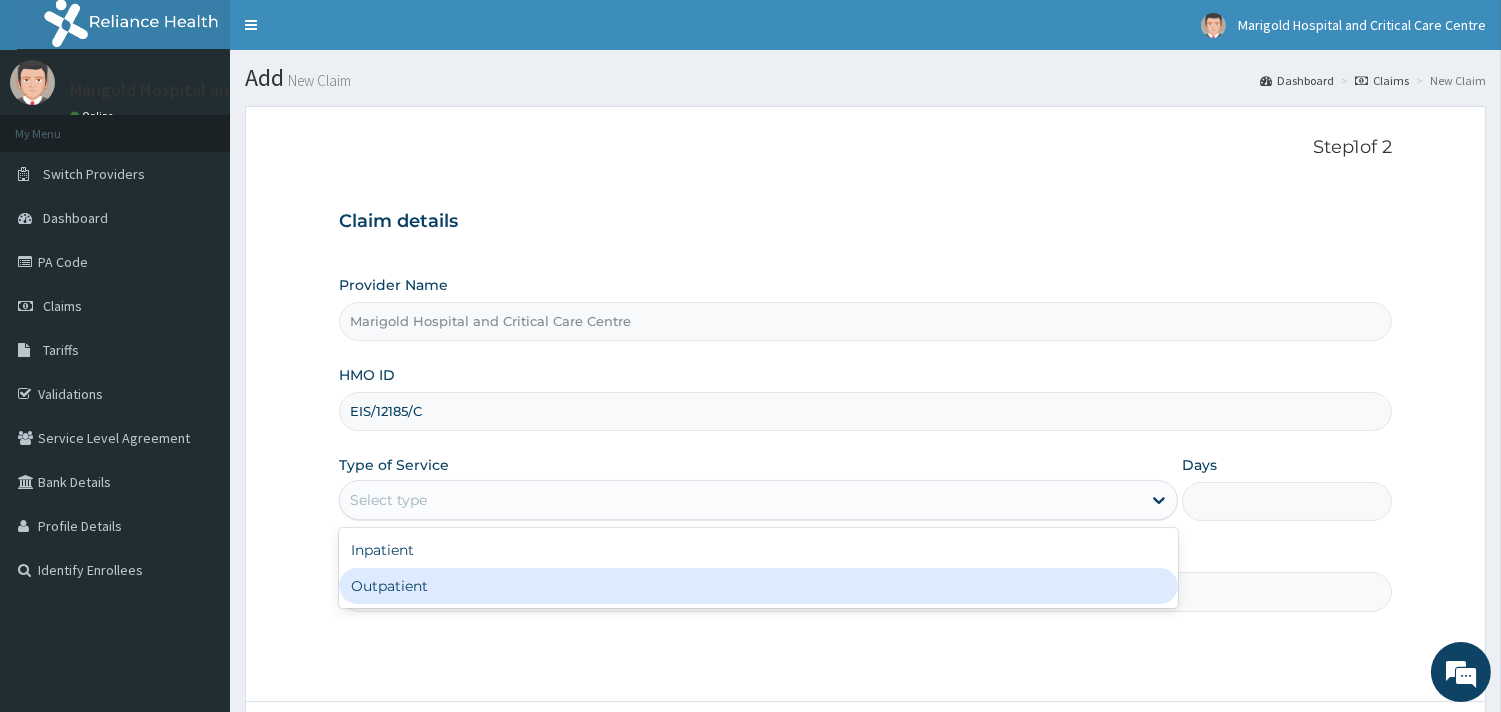 type on "1" 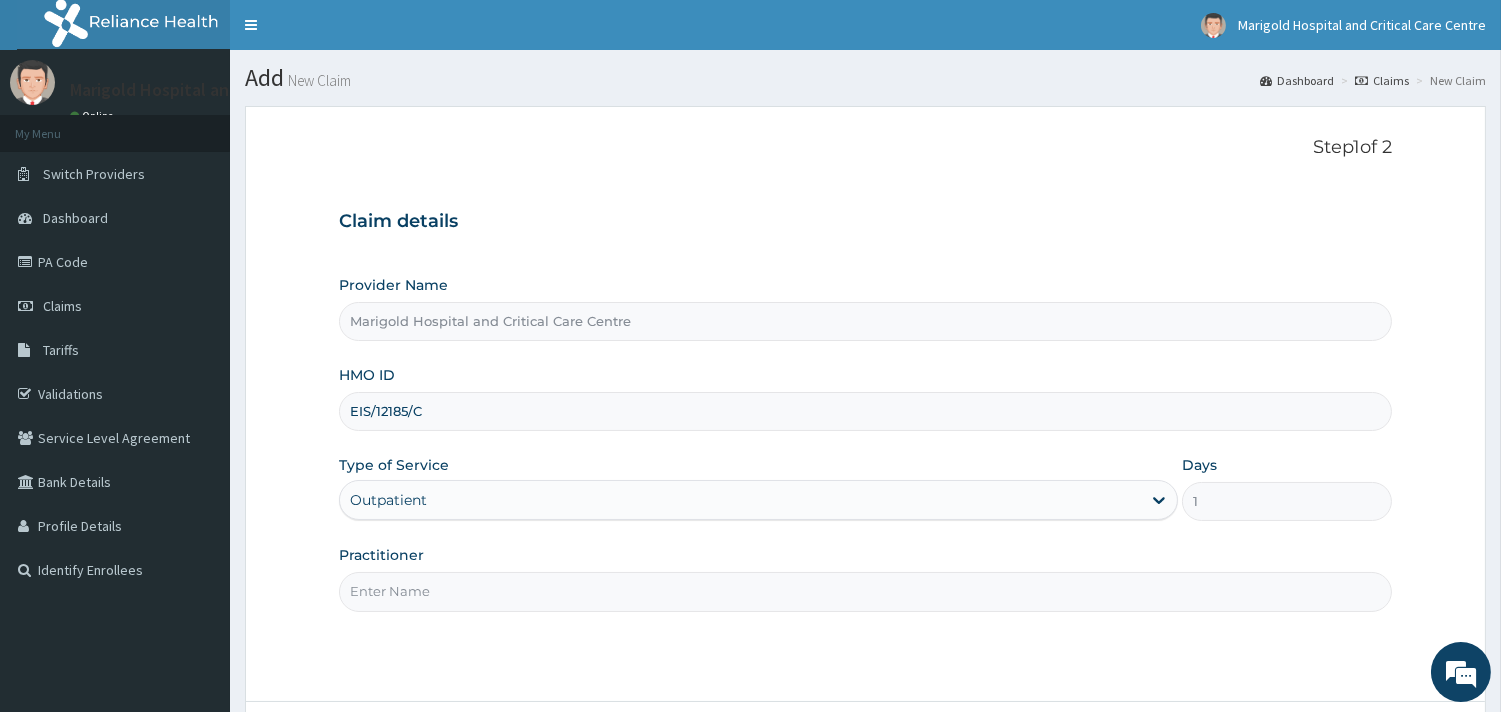 click on "Practitioner" at bounding box center (865, 591) 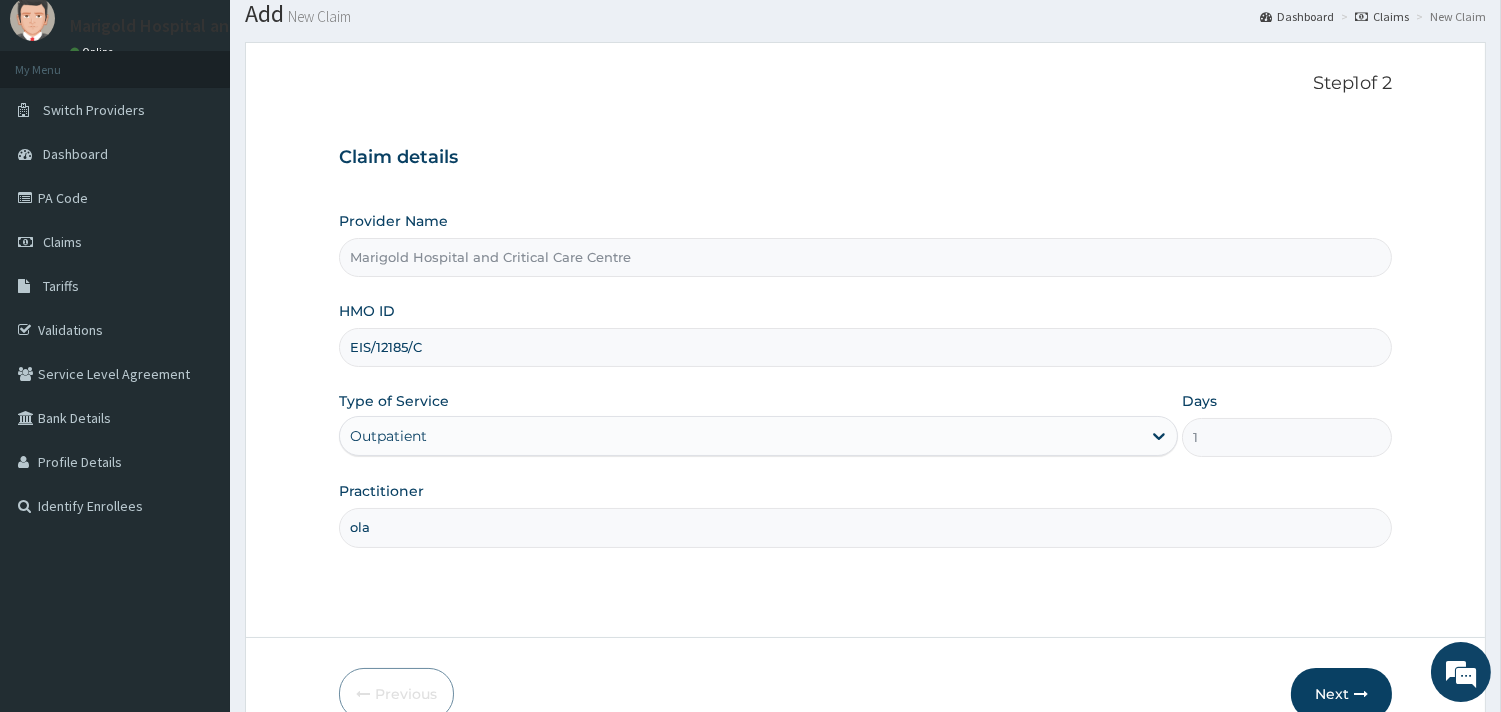 scroll, scrollTop: 170, scrollLeft: 0, axis: vertical 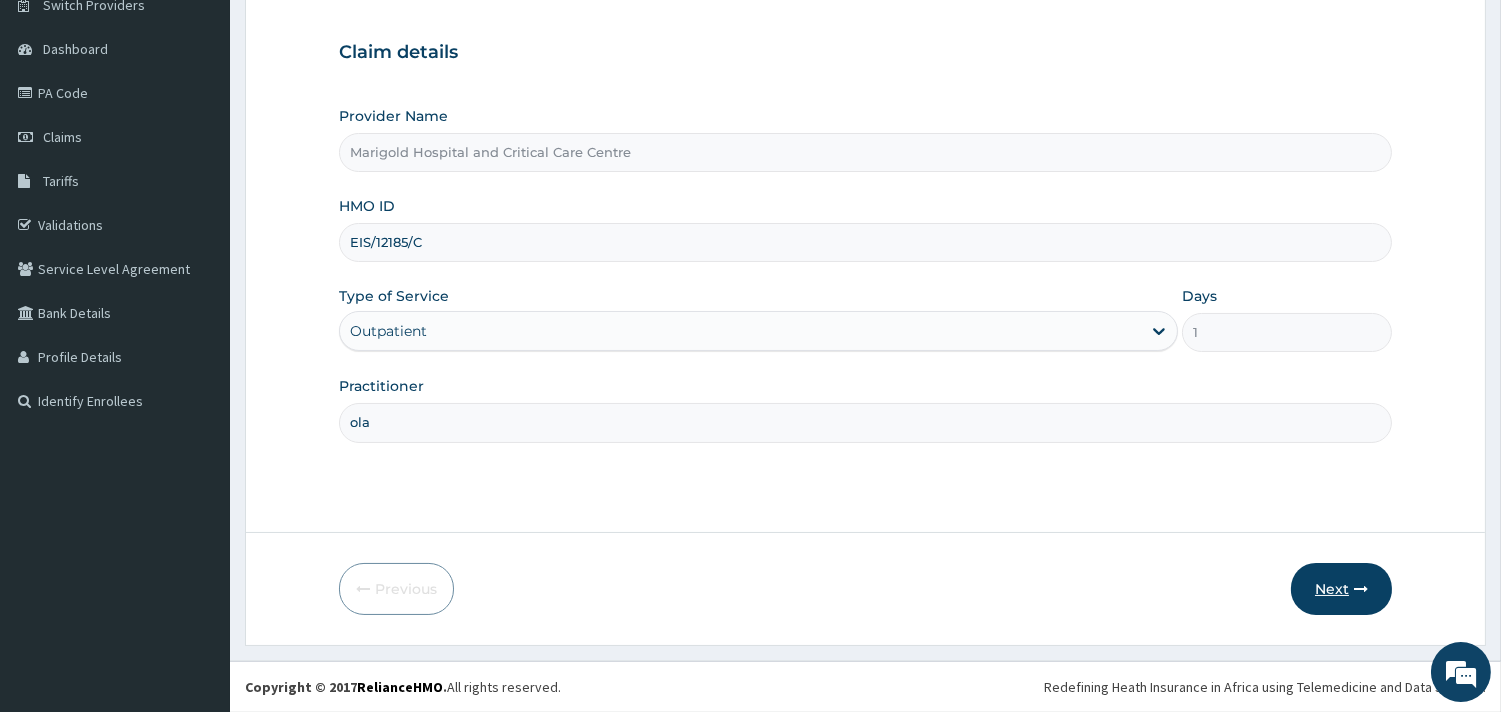 type on "ola" 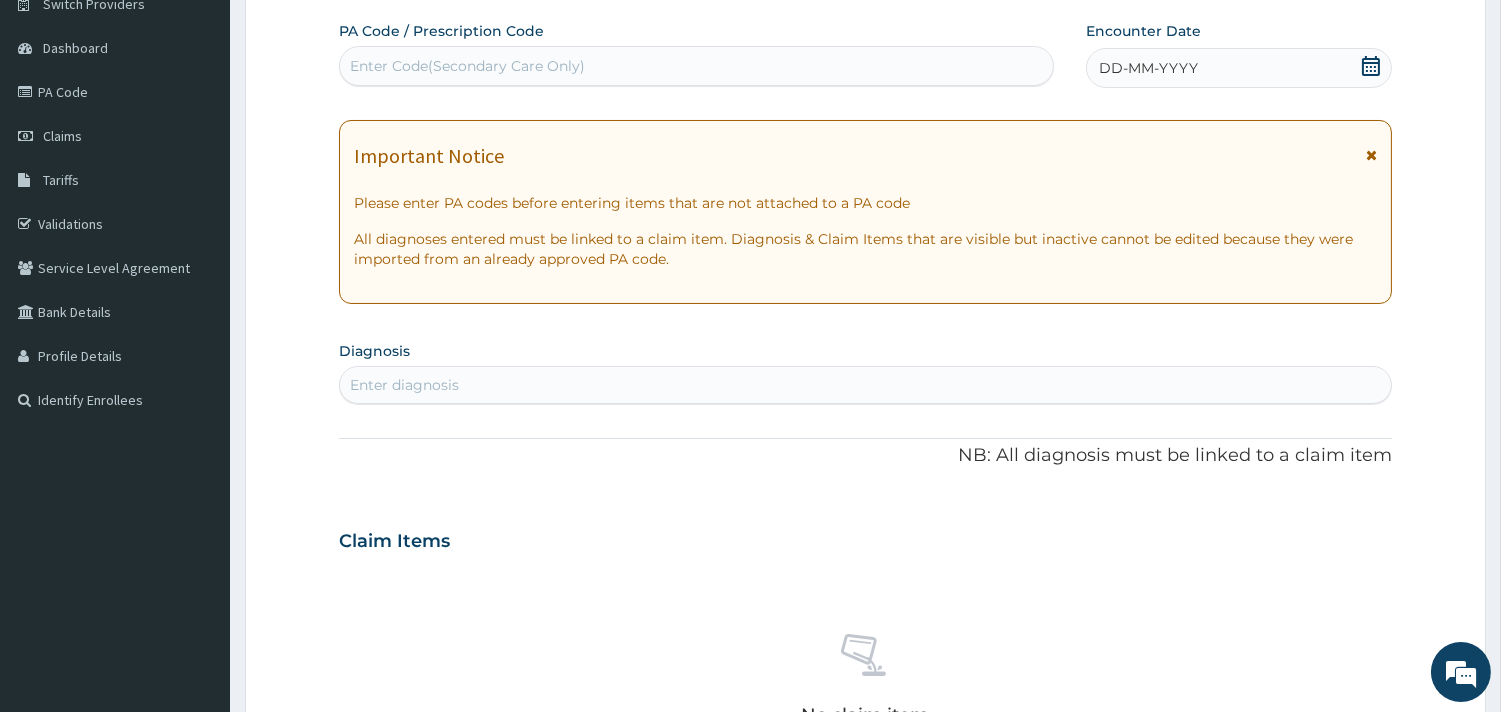 scroll, scrollTop: 0, scrollLeft: 0, axis: both 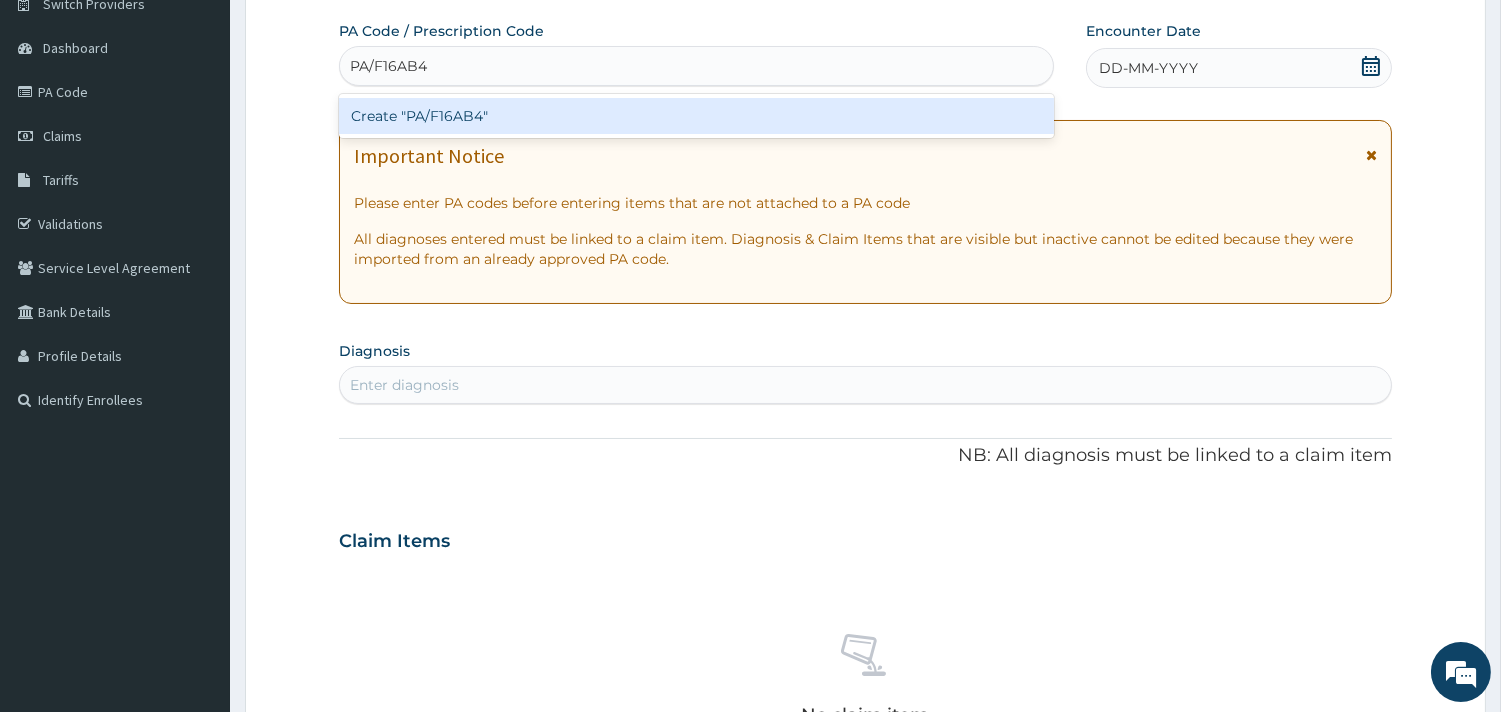 click on "Create "PA/F16AB4"" at bounding box center [696, 116] 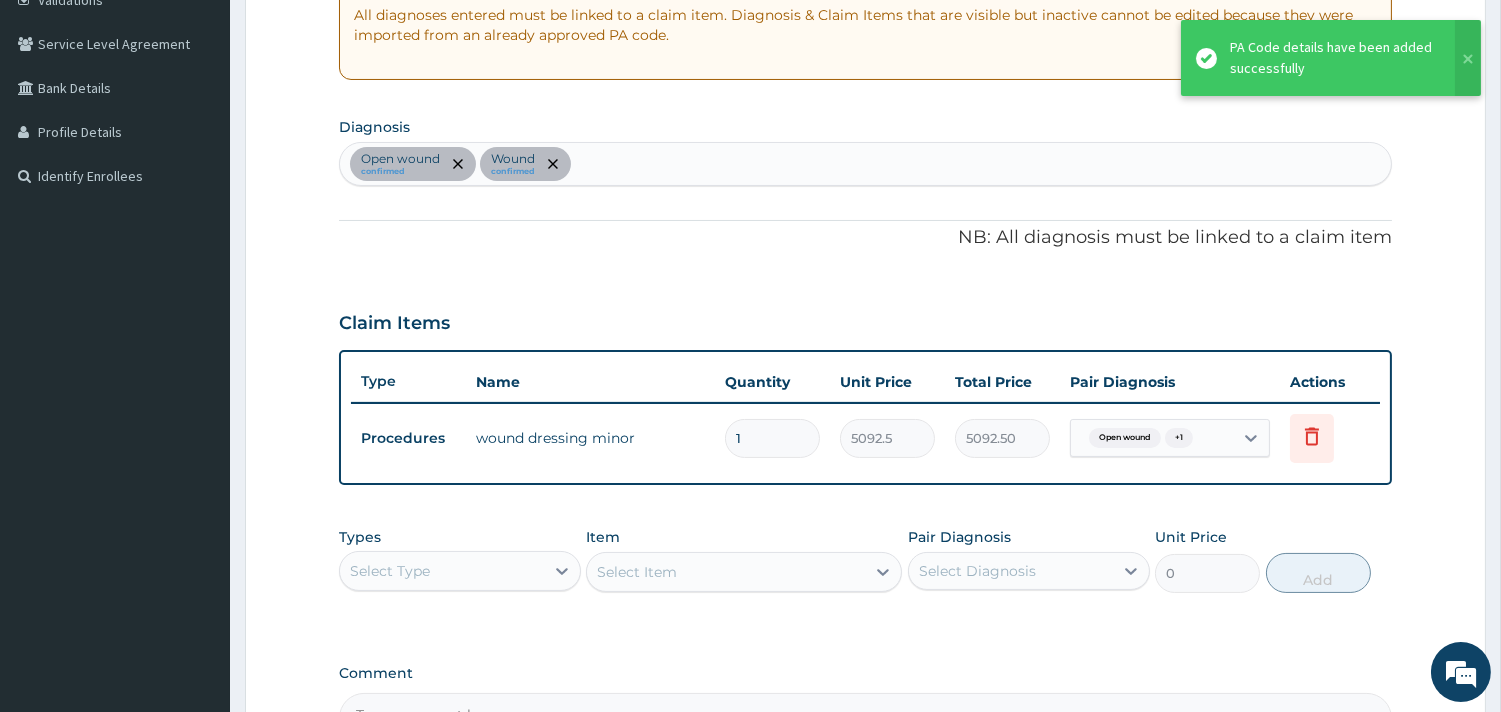 scroll, scrollTop: 614, scrollLeft: 0, axis: vertical 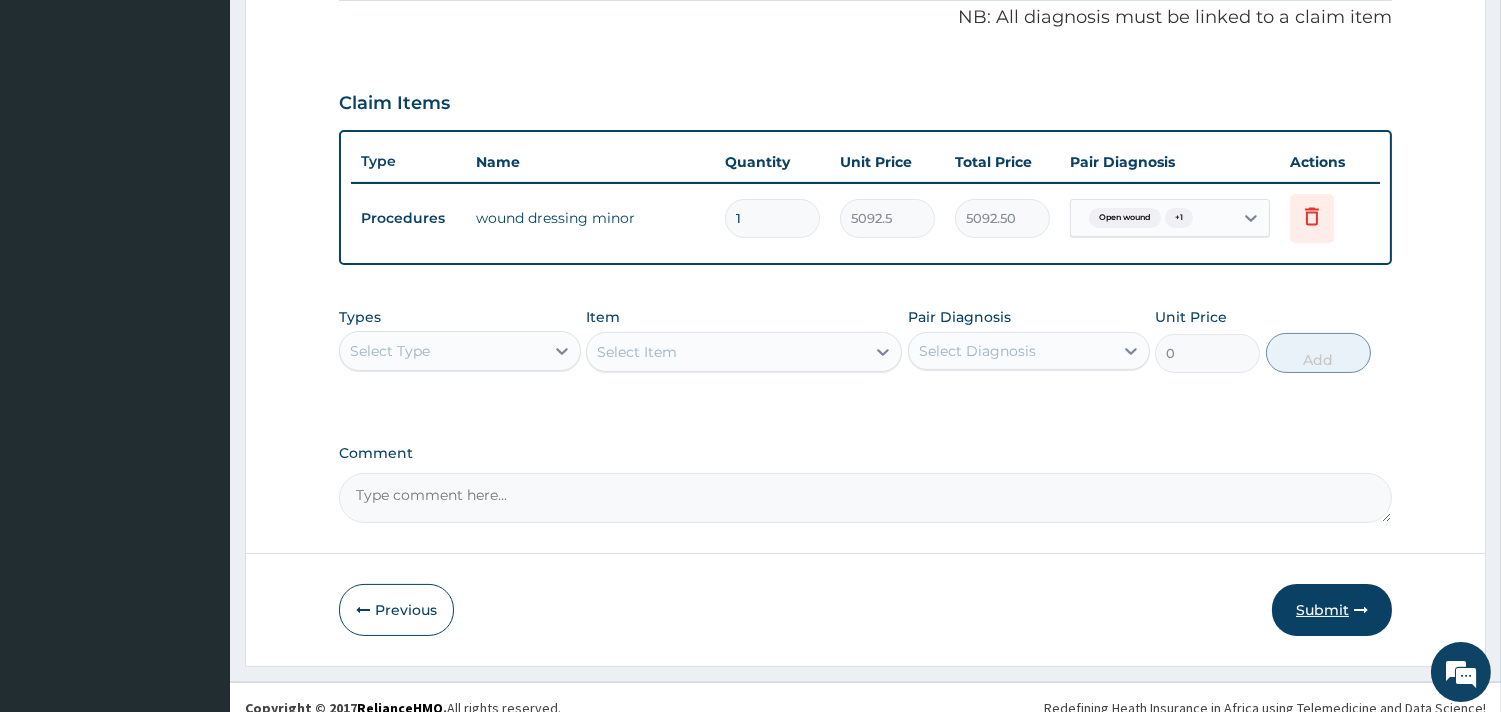 click on "Submit" at bounding box center (1332, 610) 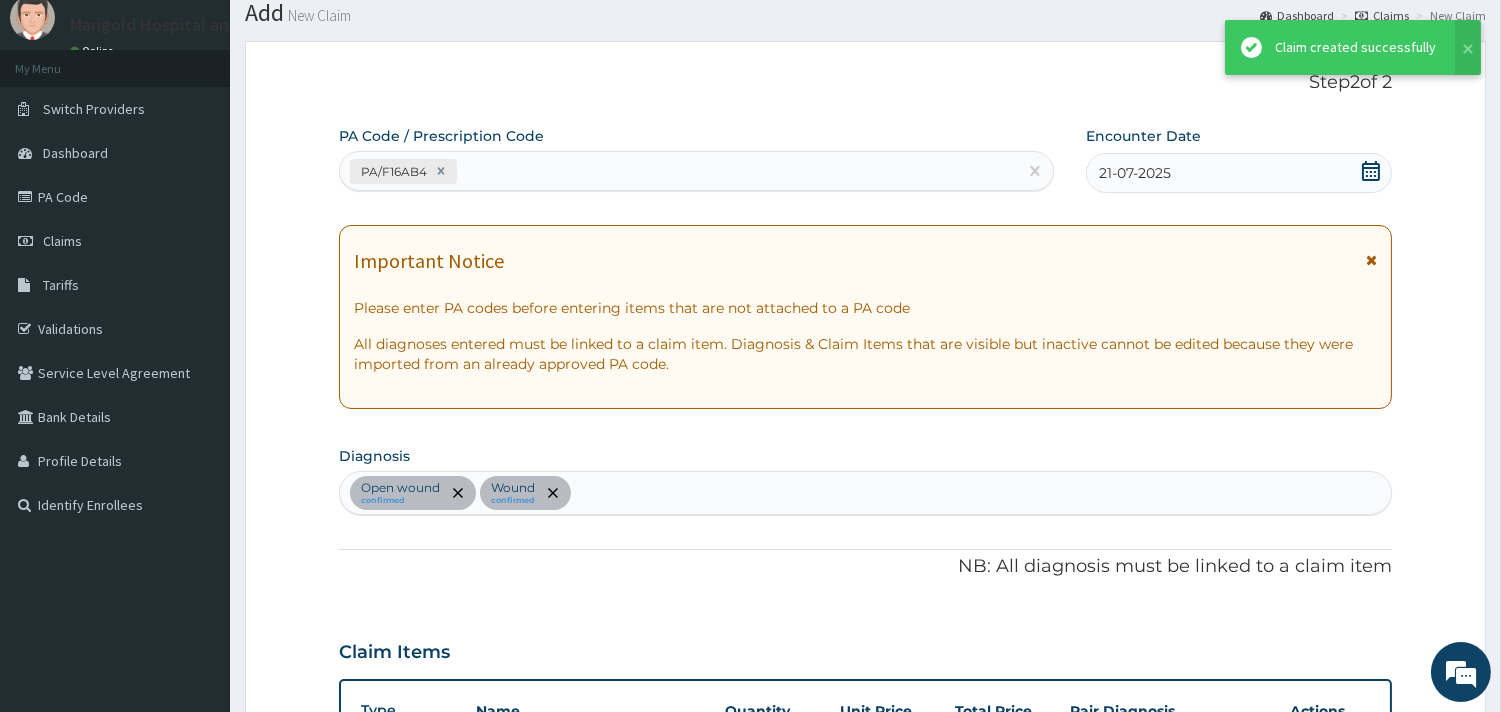 scroll, scrollTop: 614, scrollLeft: 0, axis: vertical 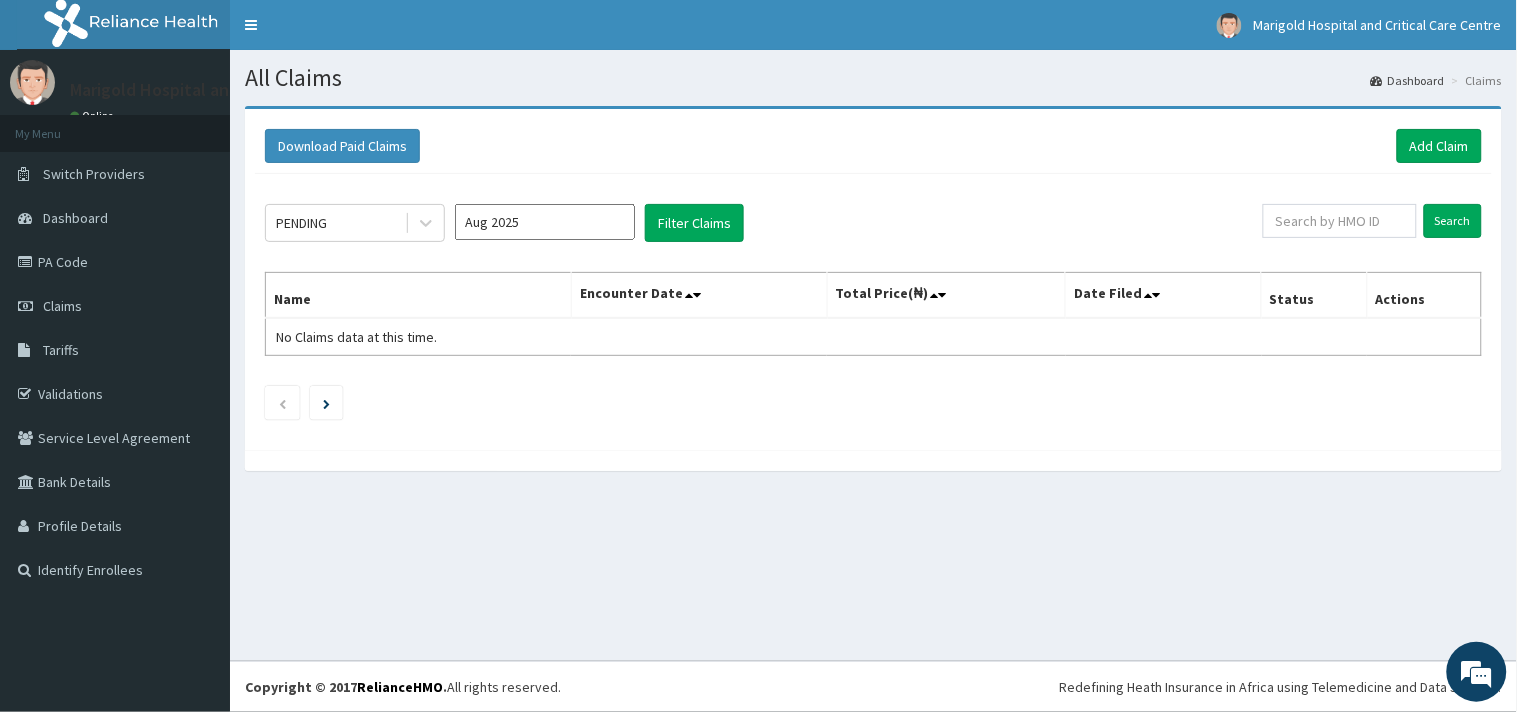 click on "Download Paid Claims Add Claim" at bounding box center [873, 146] 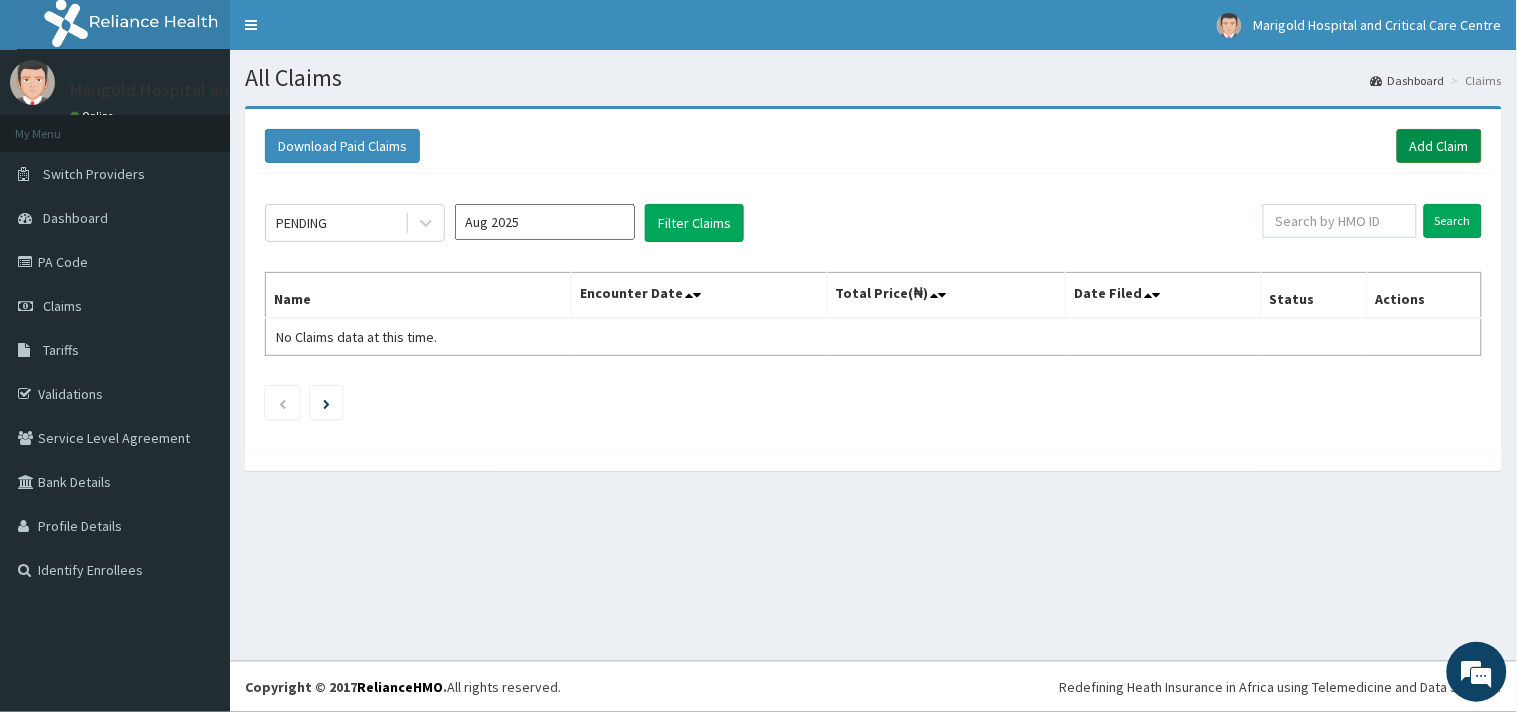 click on "Add Claim" at bounding box center (1439, 146) 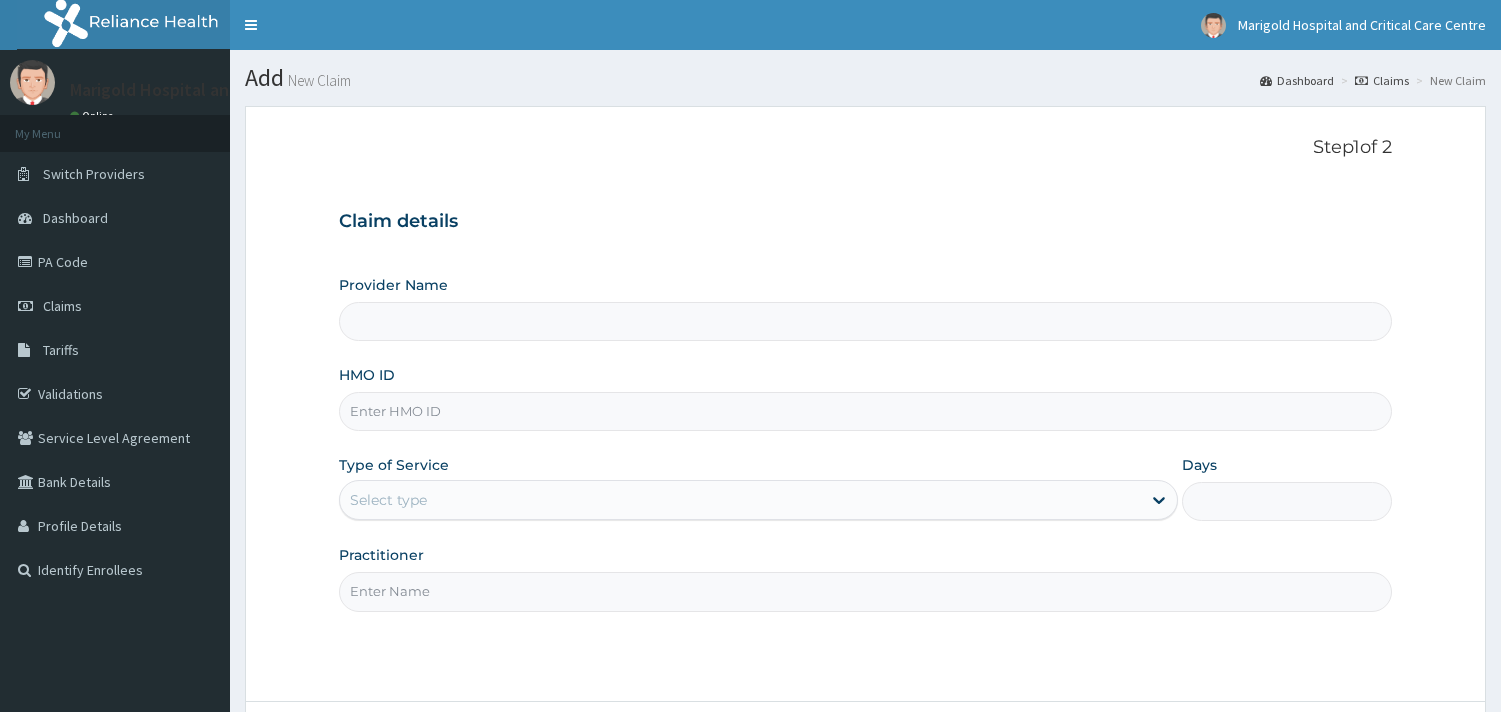 scroll, scrollTop: 0, scrollLeft: 0, axis: both 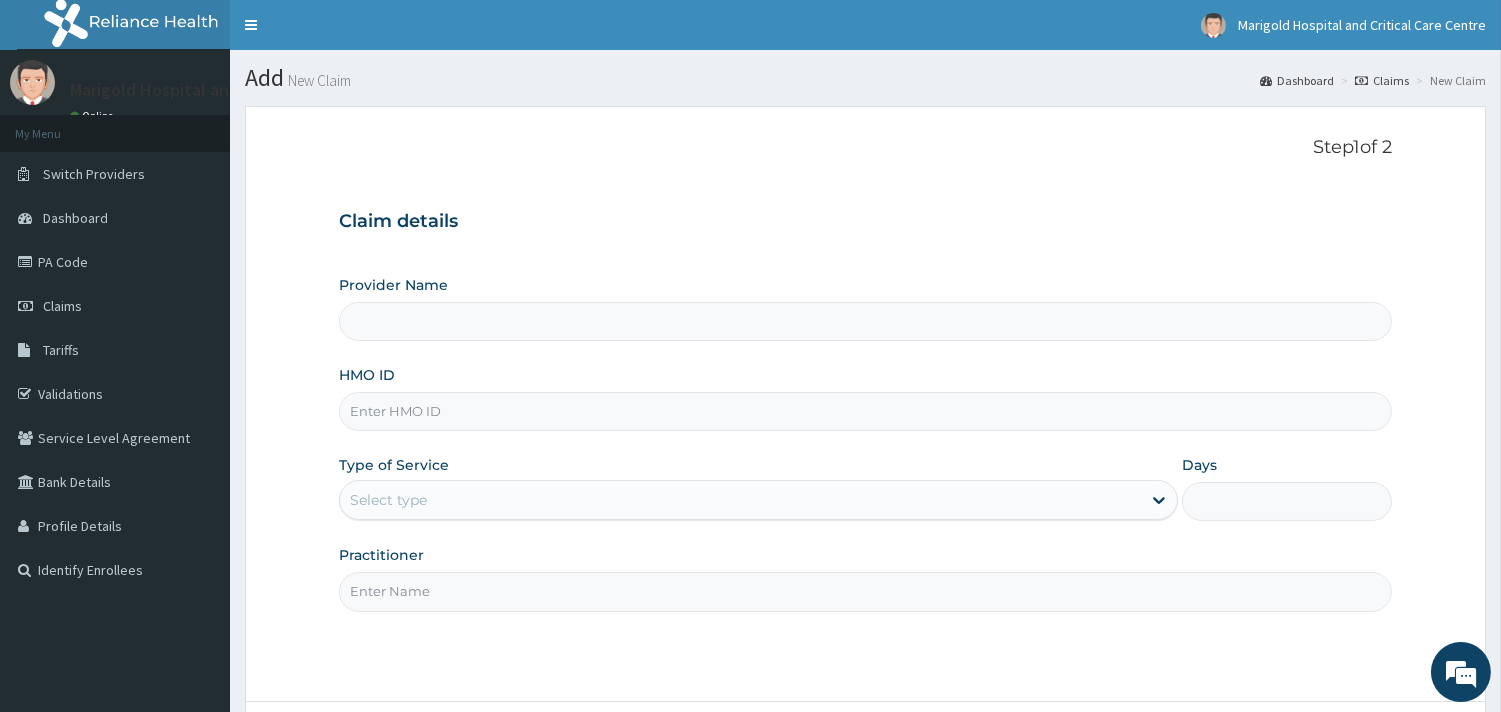 click on "HMO ID" at bounding box center (865, 411) 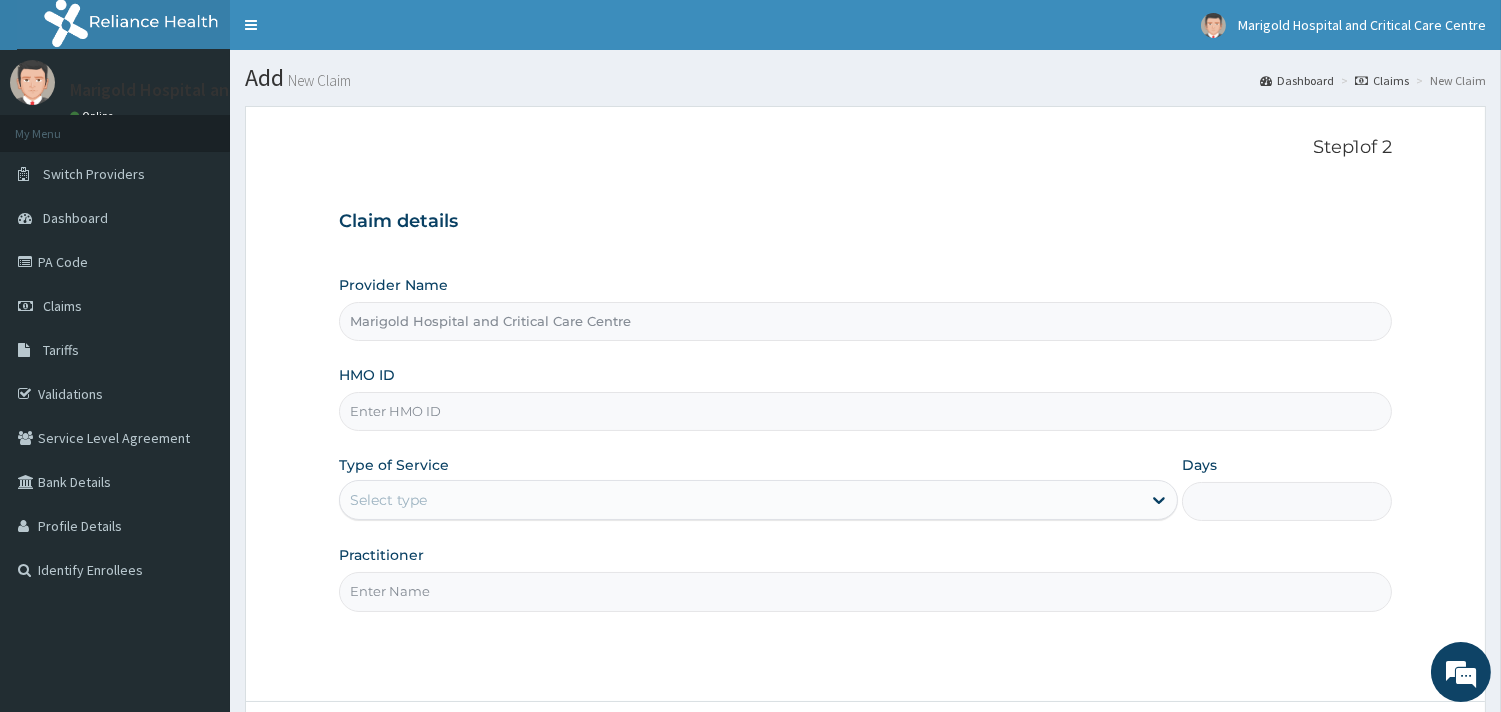 scroll, scrollTop: 0, scrollLeft: 0, axis: both 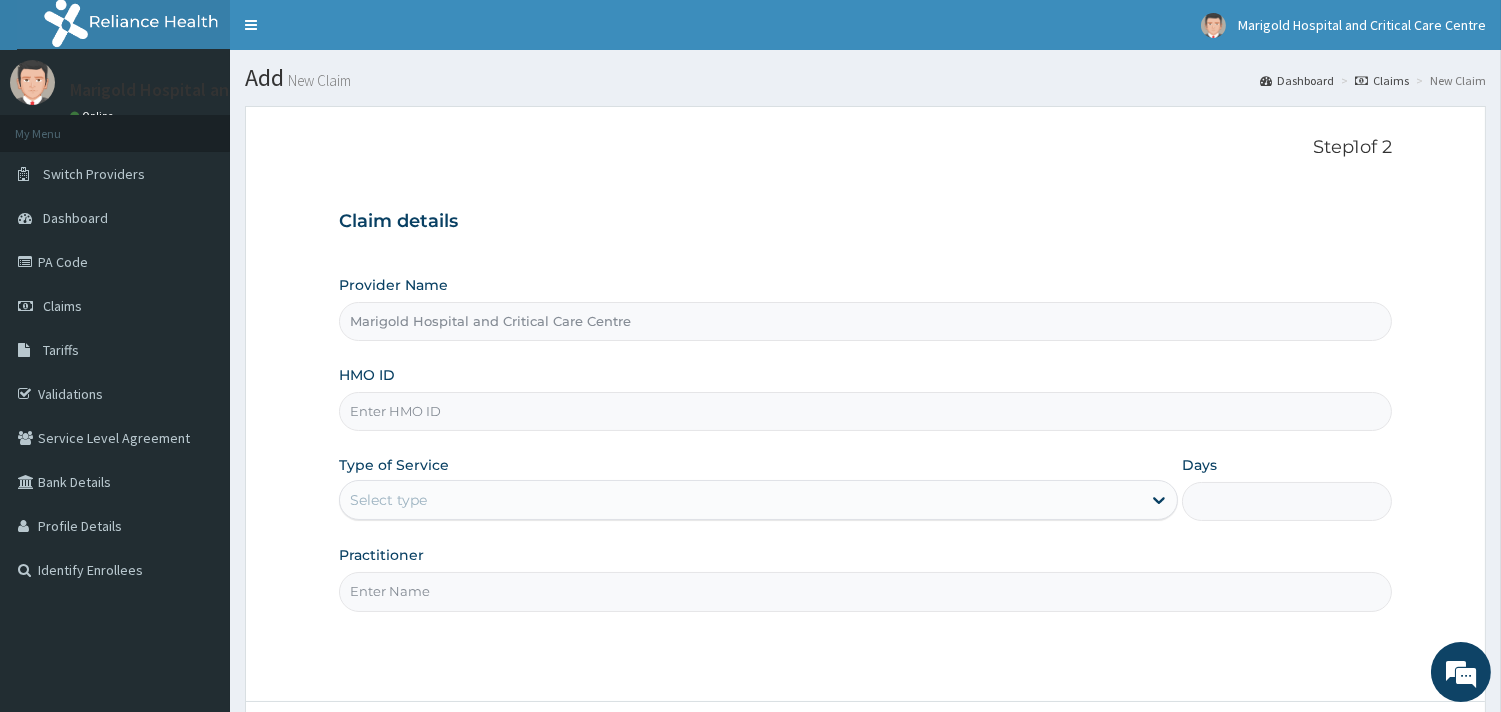 paste on "DSP/10004/A" 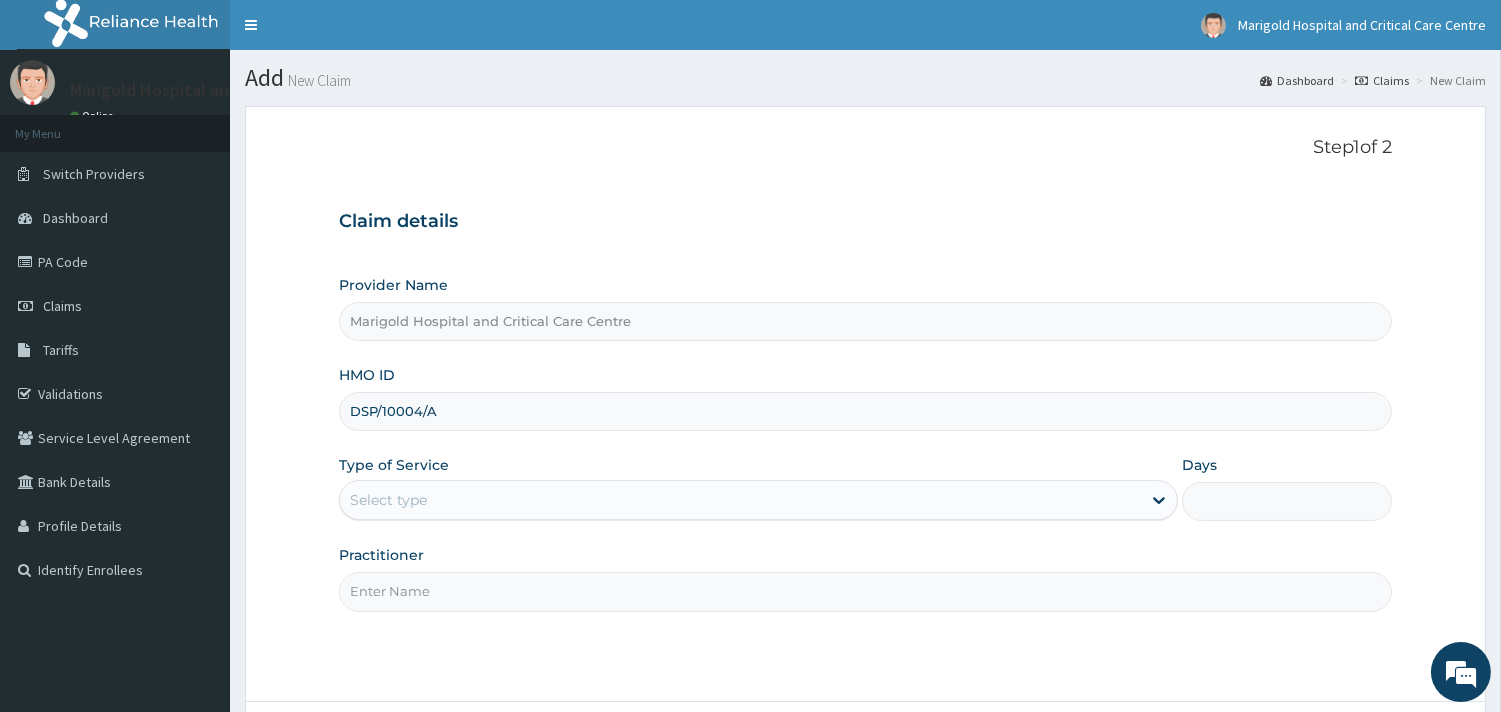 type on "DSP/10004/A" 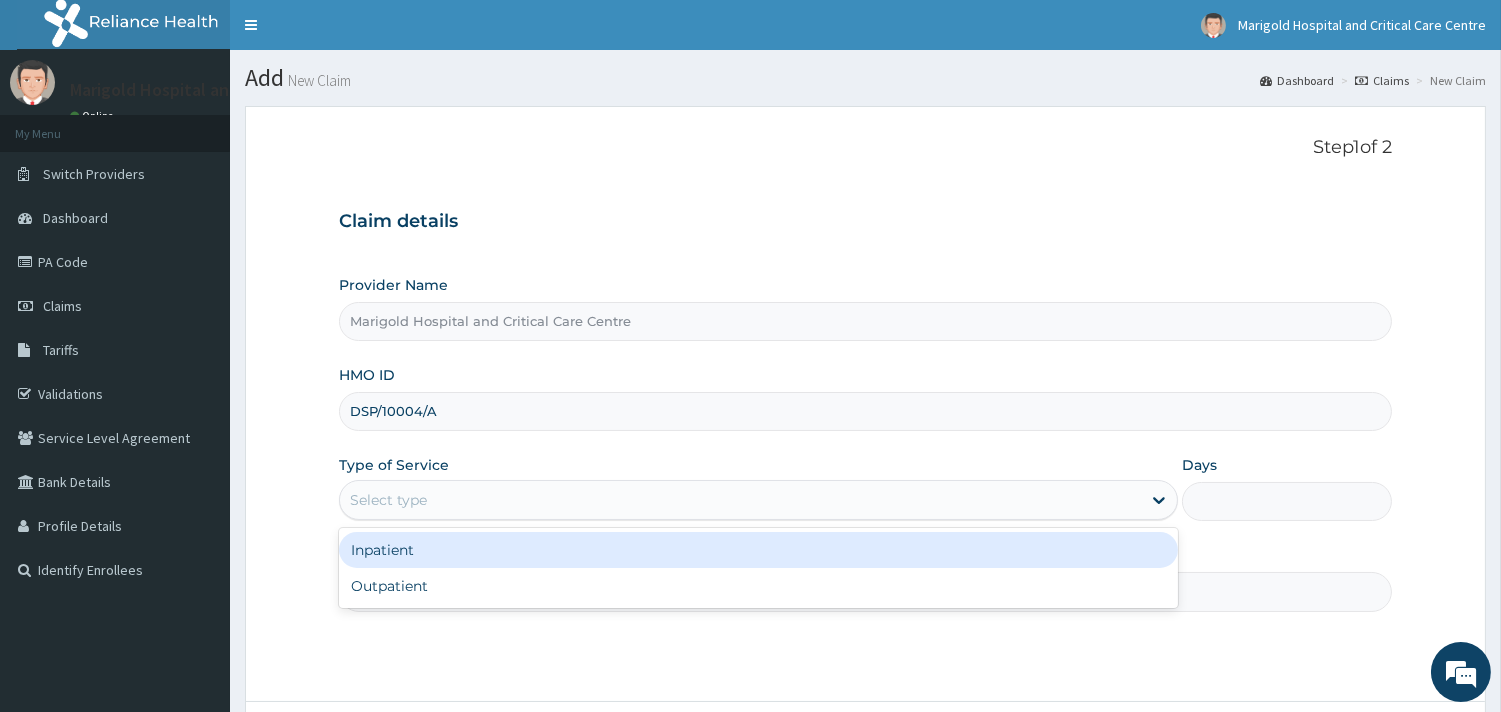 drag, startPoint x: 421, startPoint y: 505, endPoint x: 424, endPoint y: 567, distance: 62.072536 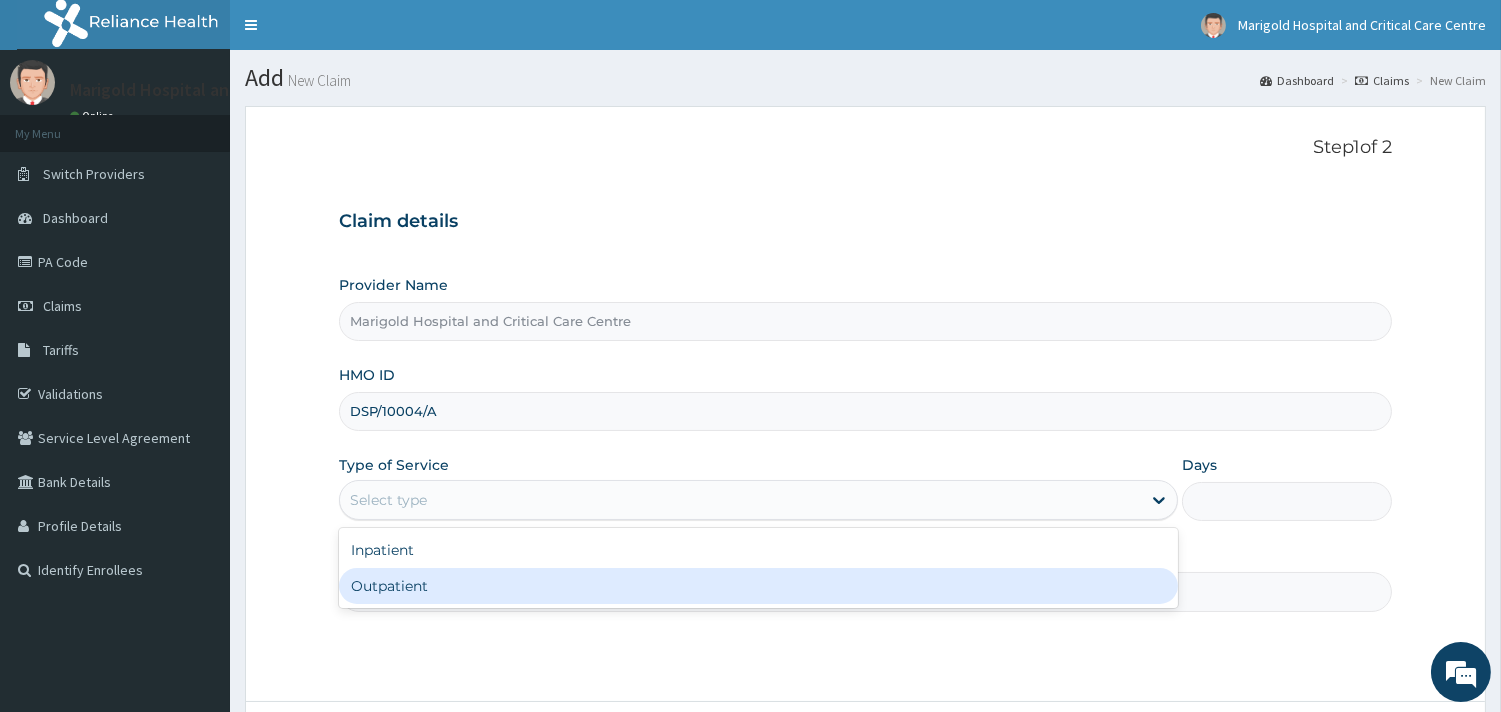 click on "Outpatient" at bounding box center [758, 586] 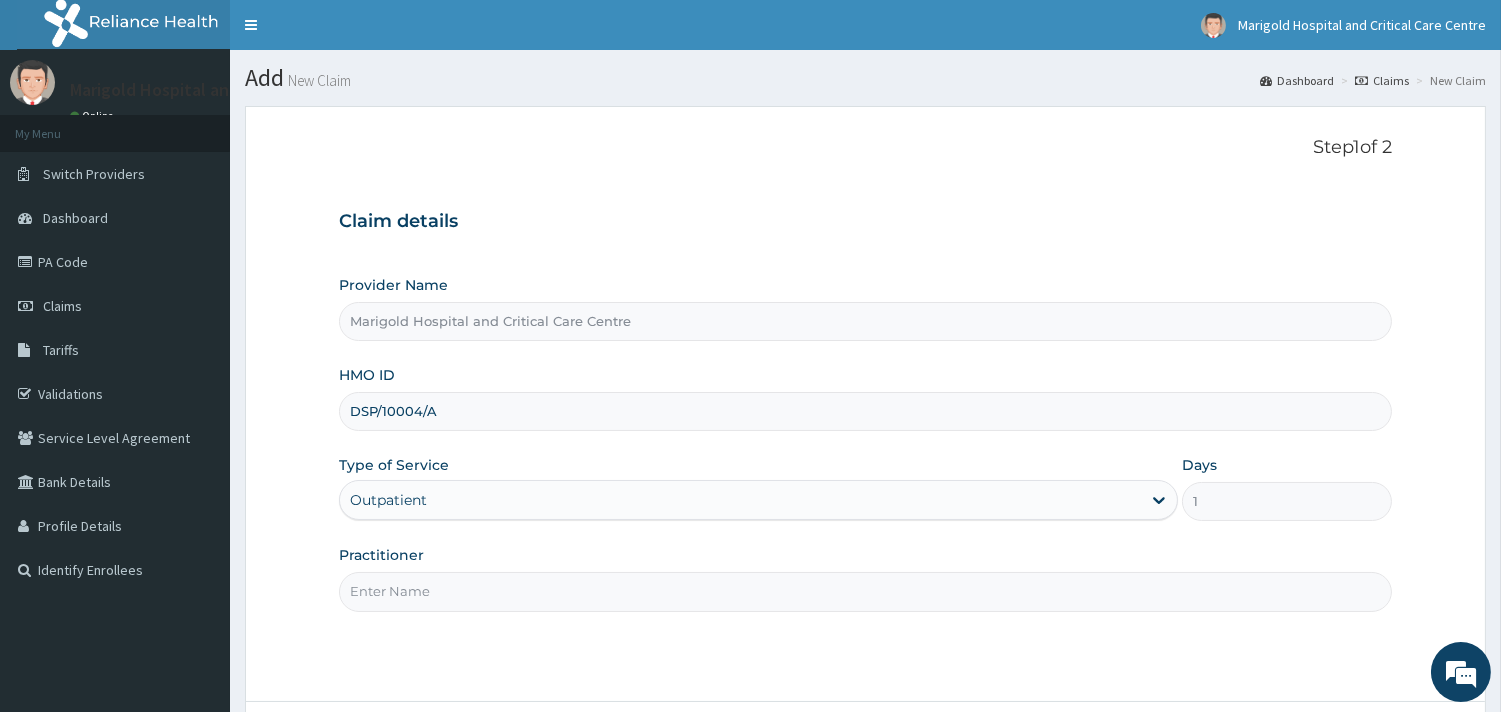 click on "Practitioner" at bounding box center [865, 591] 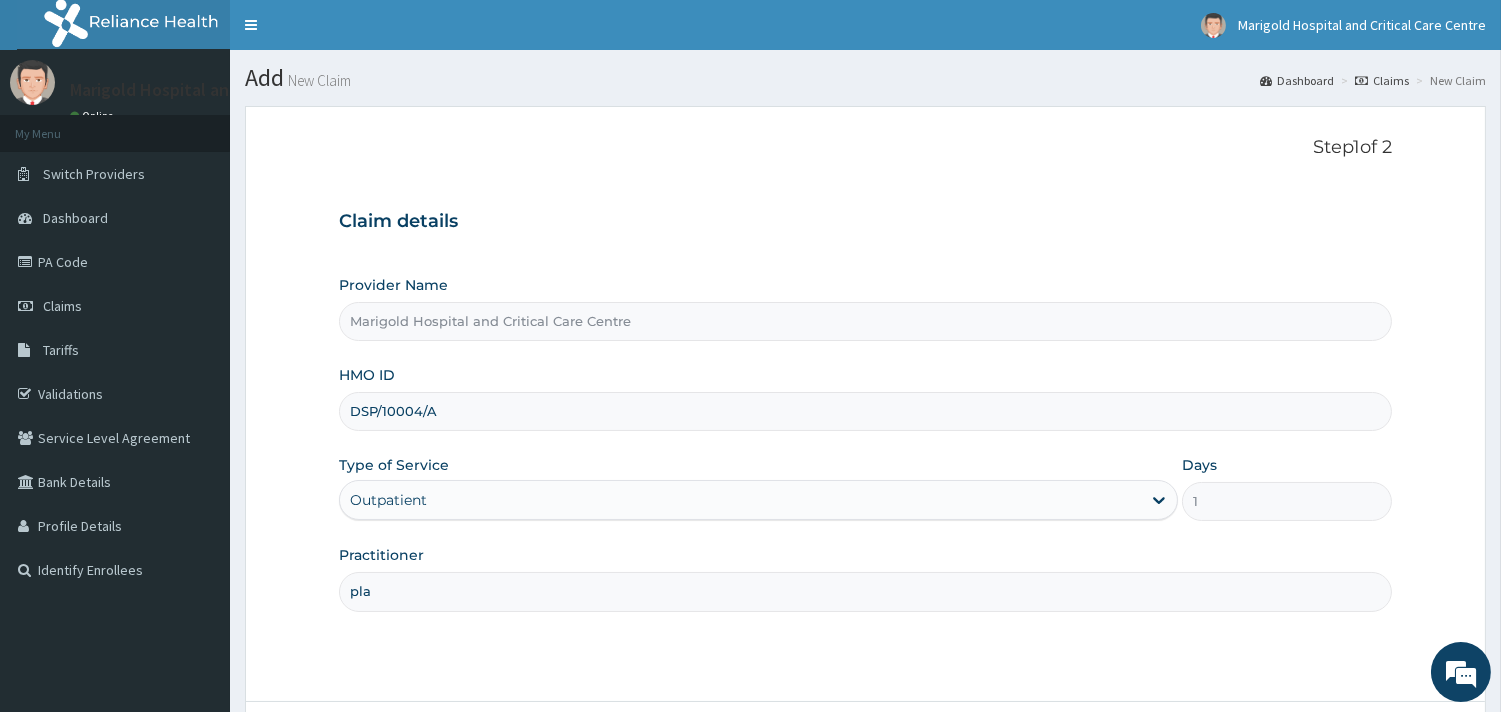 click on "pla" at bounding box center [865, 591] 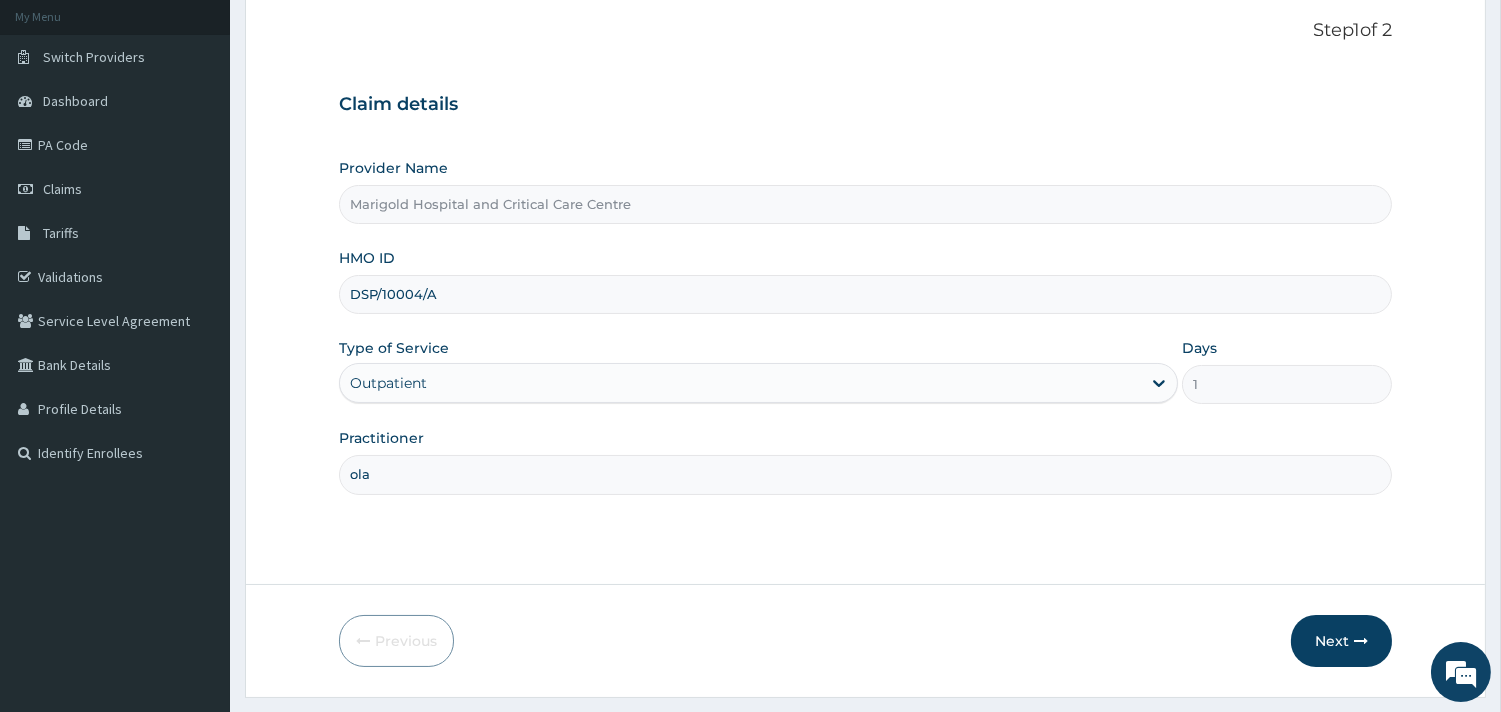 scroll, scrollTop: 170, scrollLeft: 0, axis: vertical 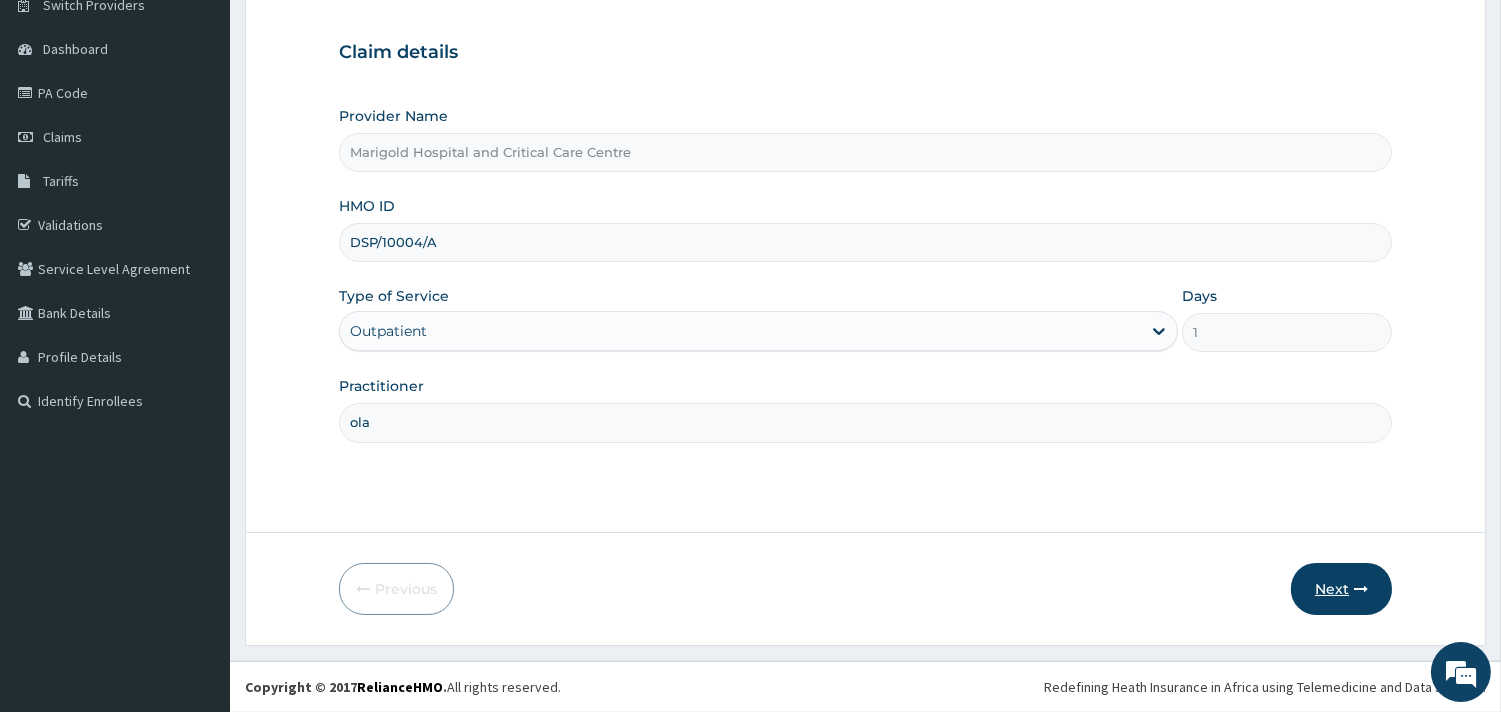 type on "ola" 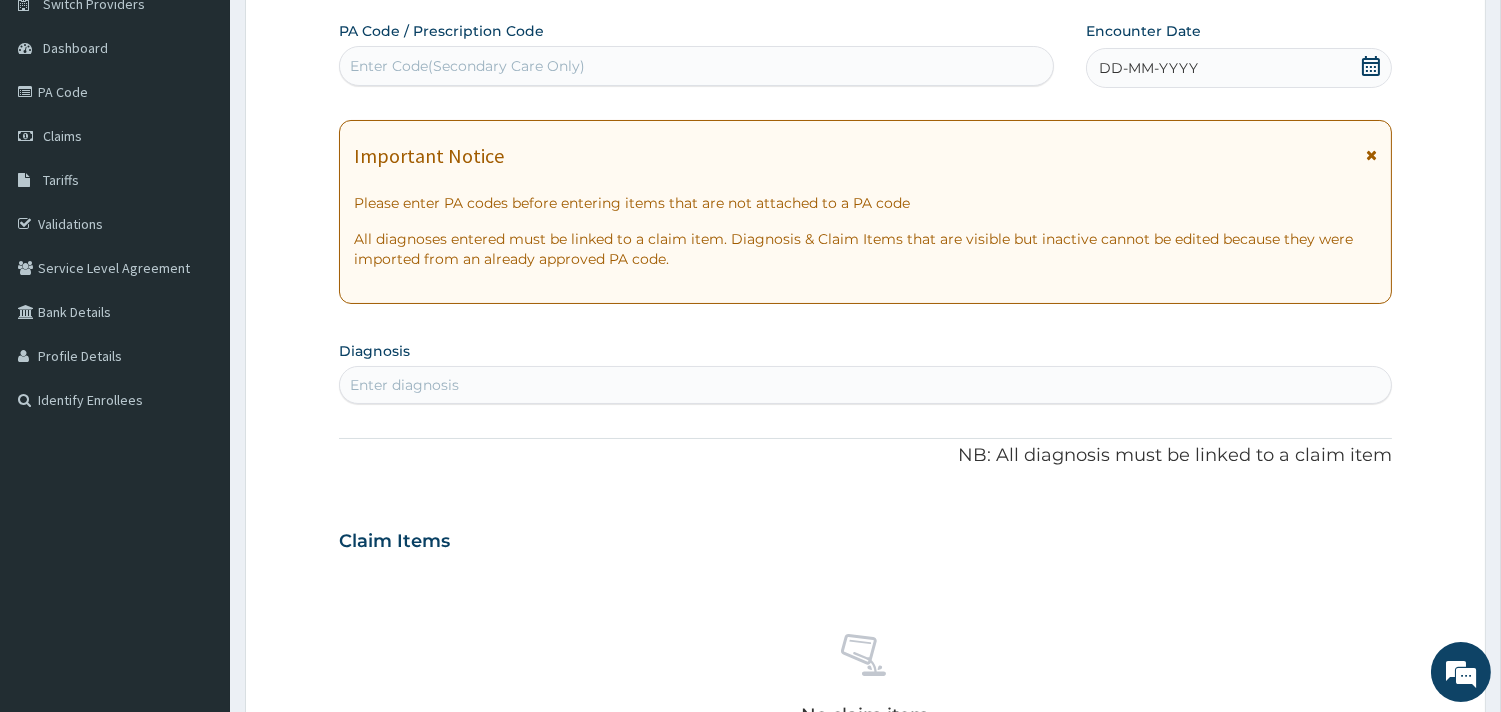 click on "Enter Code(Secondary Care Only)" at bounding box center (696, 66) 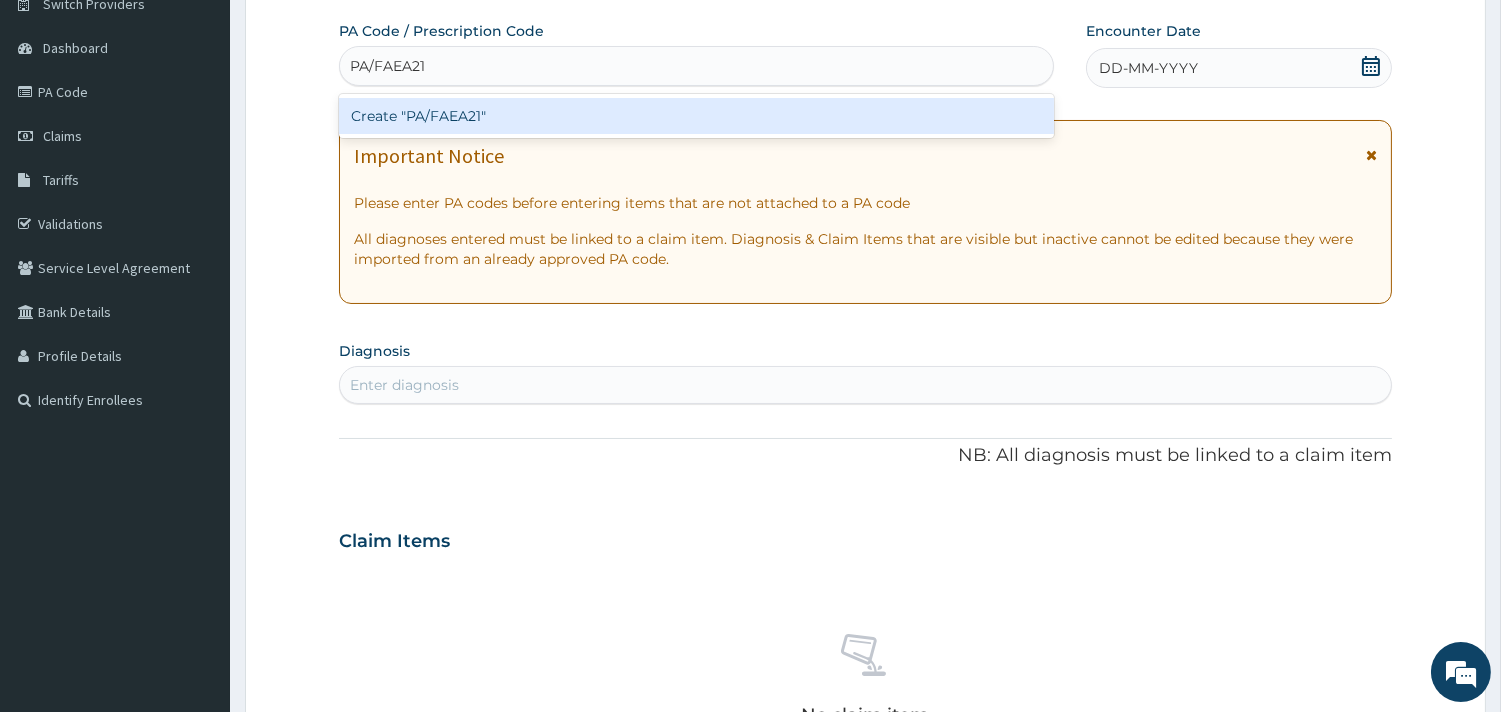 click on "Create "PA/FAEA21"" at bounding box center [696, 116] 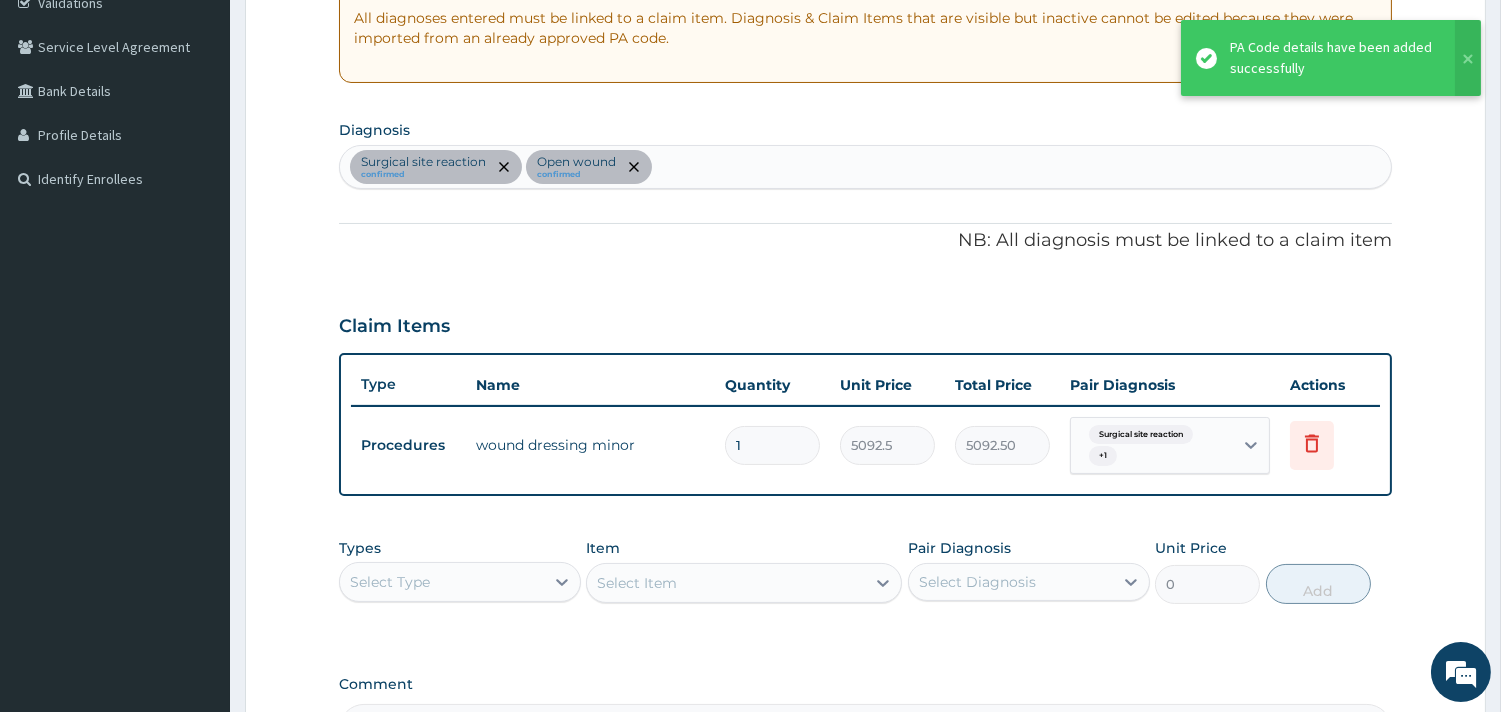 scroll, scrollTop: 392, scrollLeft: 0, axis: vertical 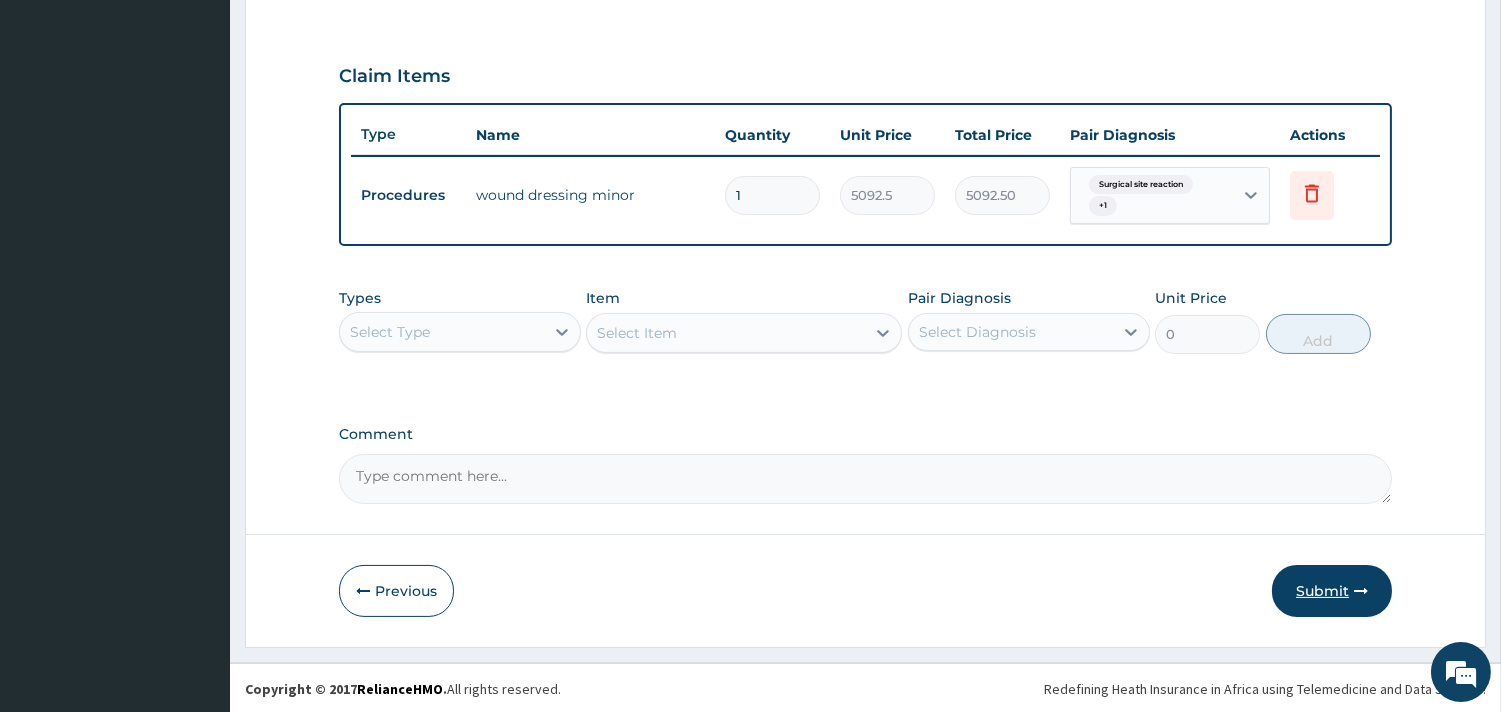 click on "Submit" at bounding box center [1332, 591] 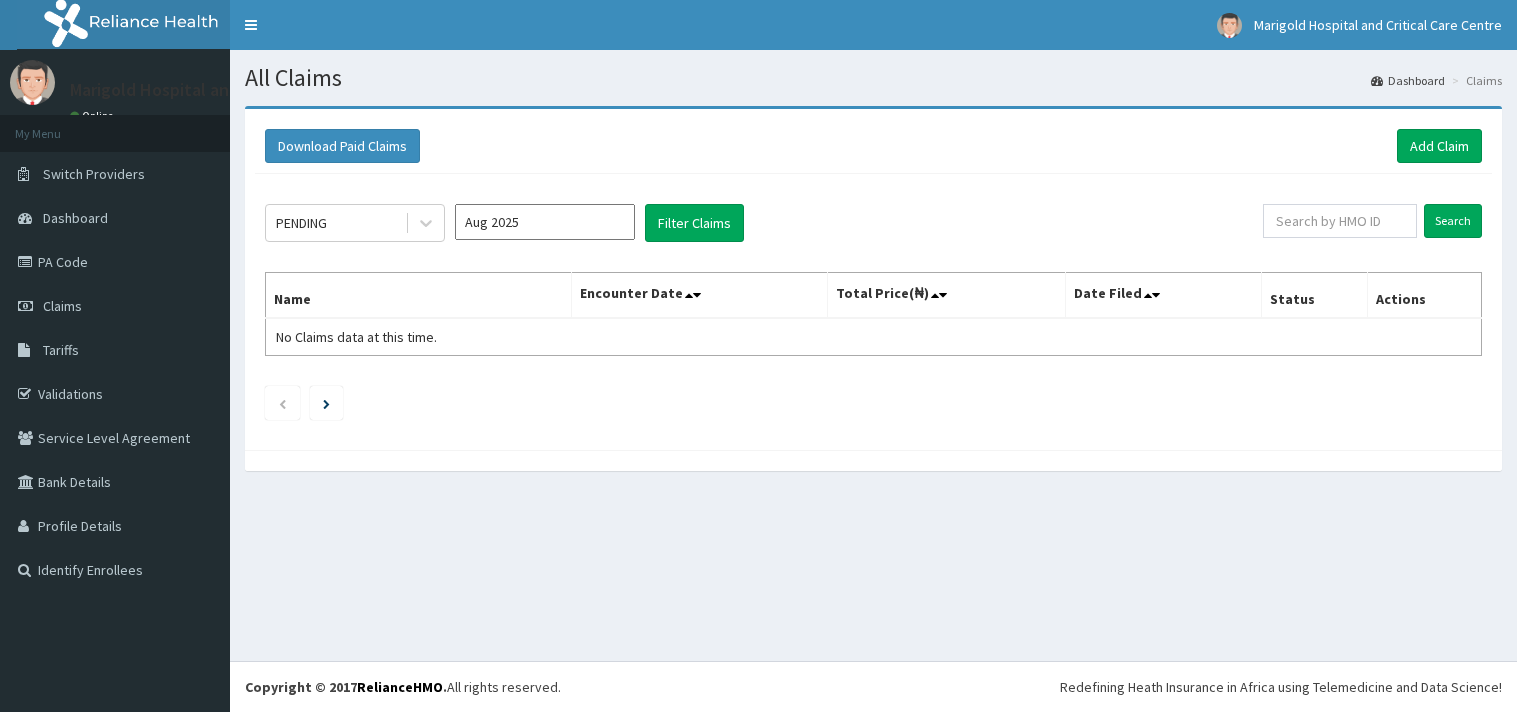 scroll, scrollTop: 0, scrollLeft: 0, axis: both 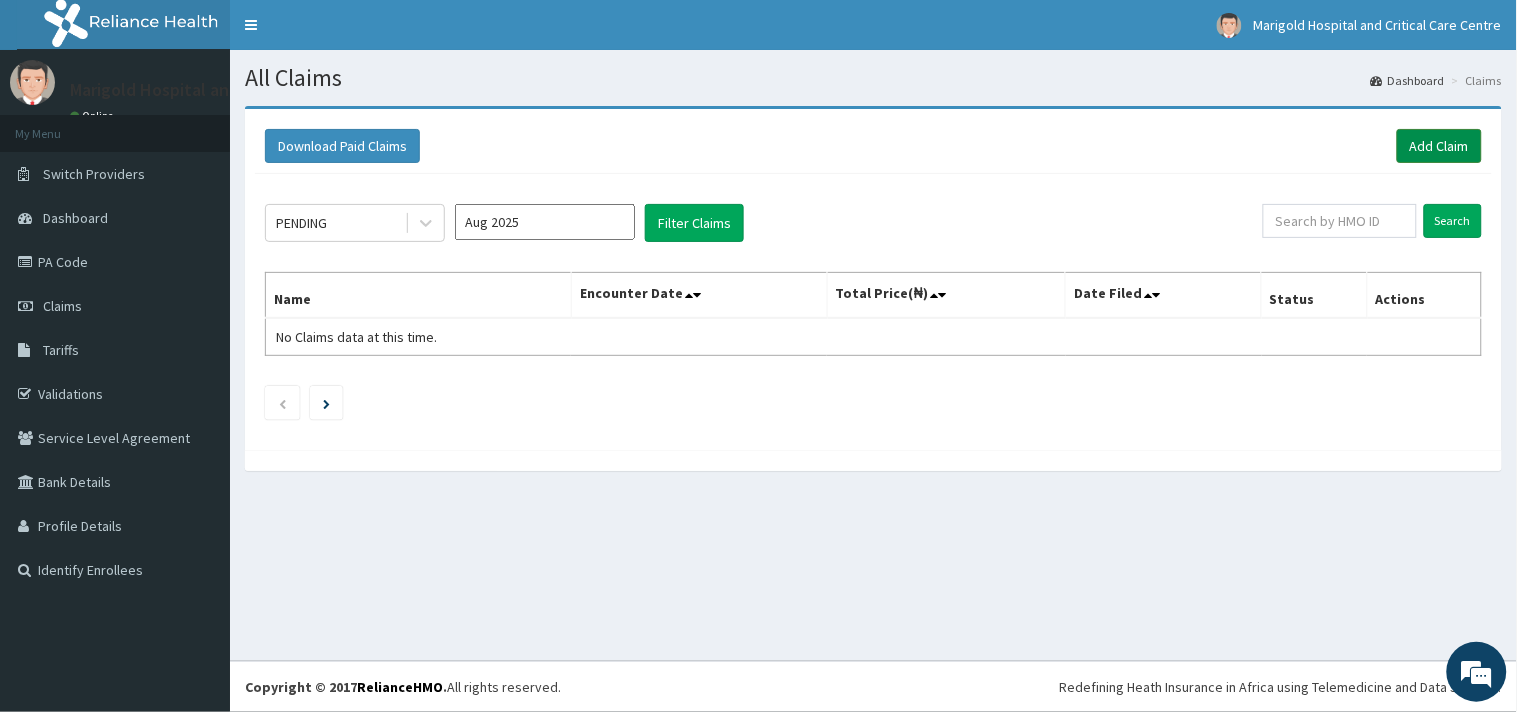 click on "Add Claim" at bounding box center (1439, 146) 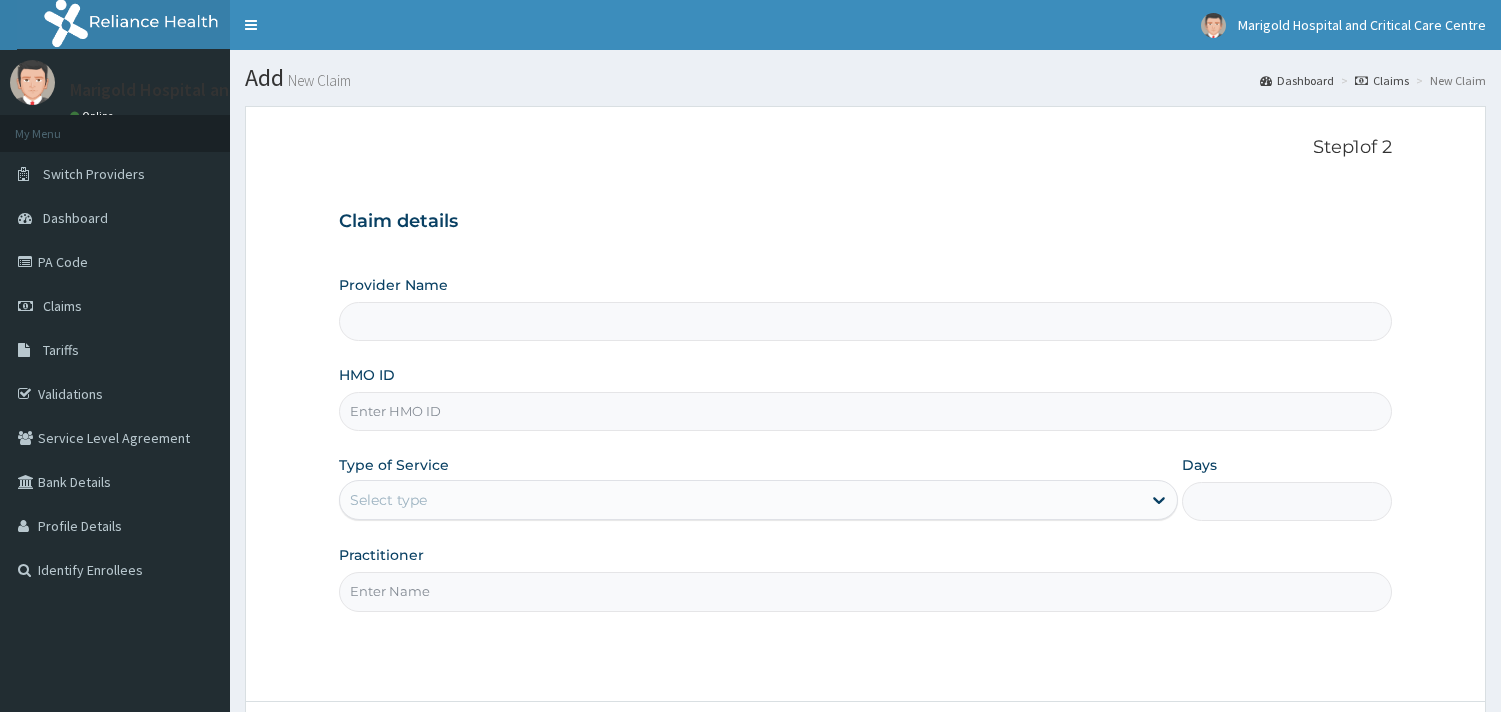 scroll, scrollTop: 0, scrollLeft: 0, axis: both 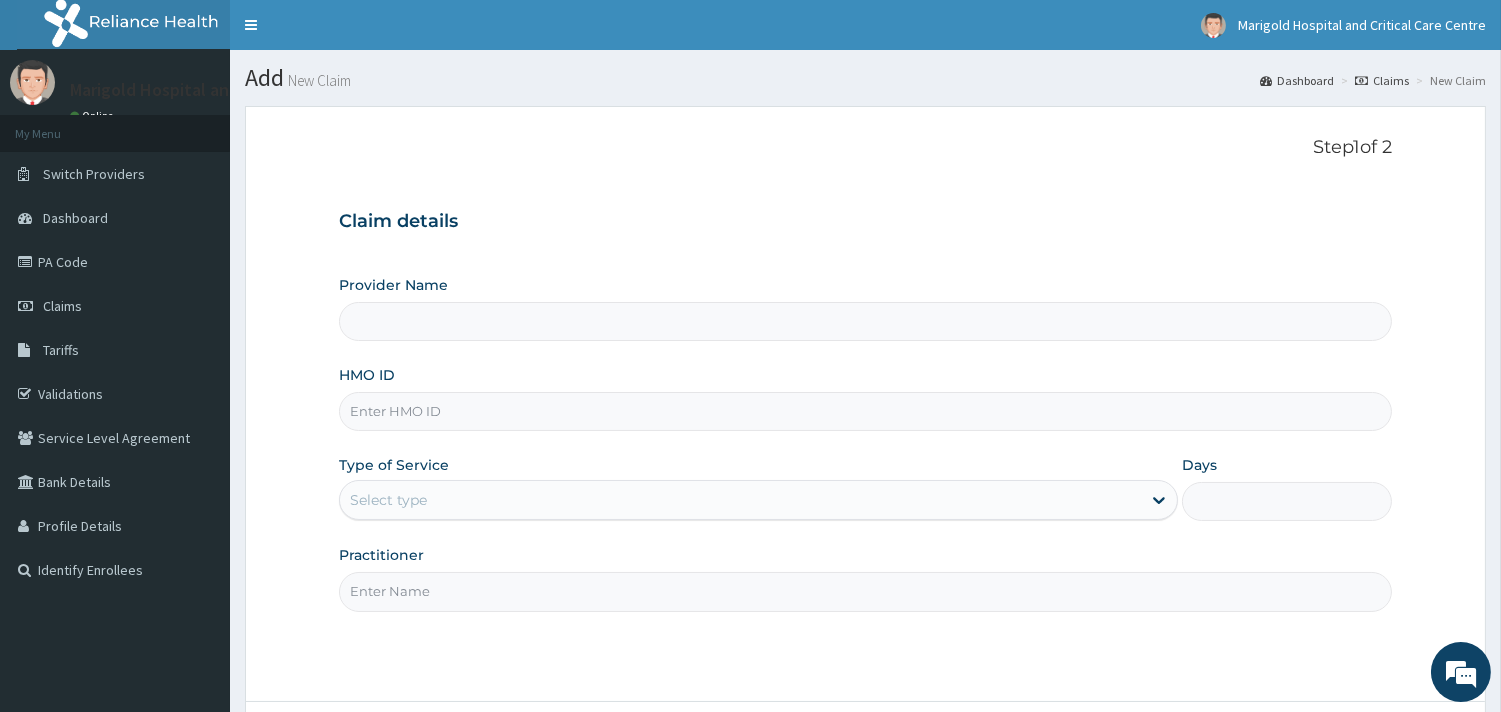 type on "Marigold Hospital and Critical Care Centre" 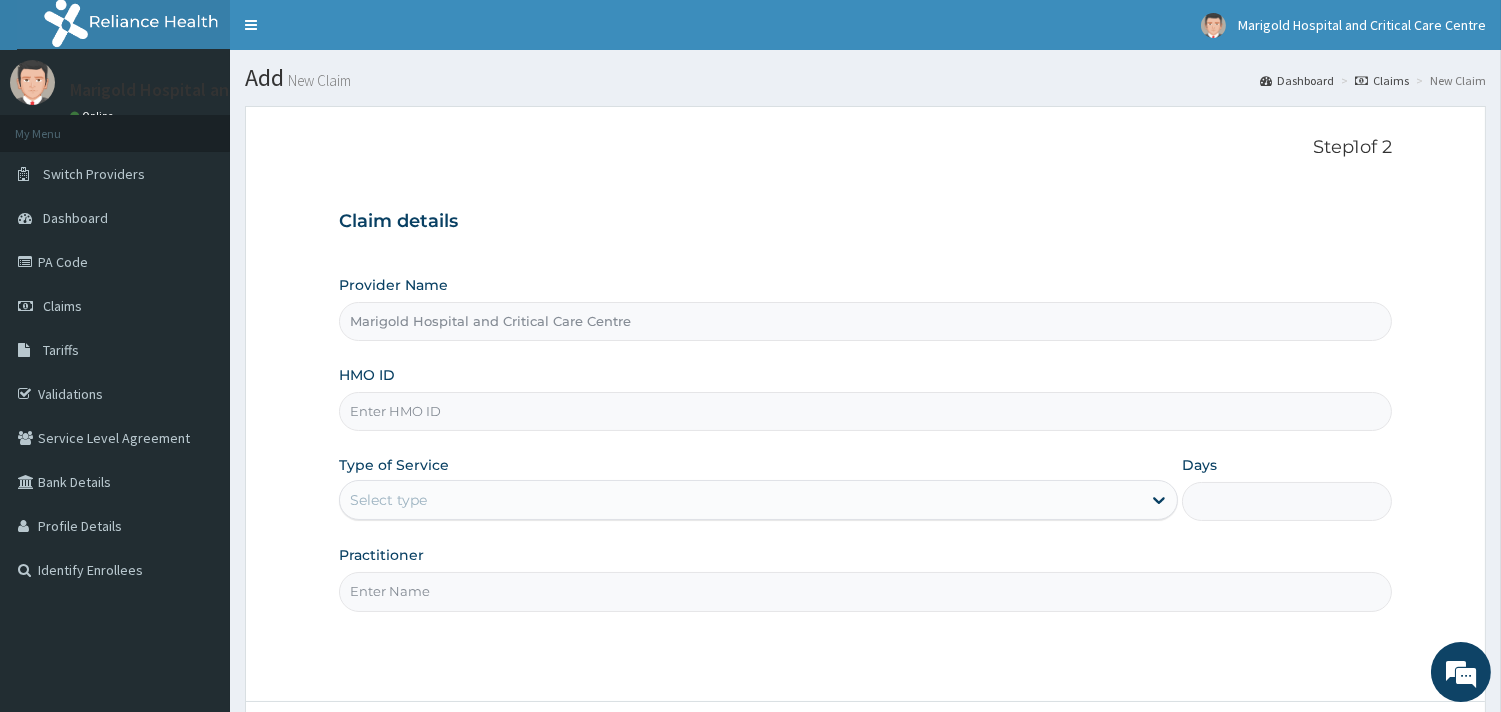 paste on "DSP/10004/A" 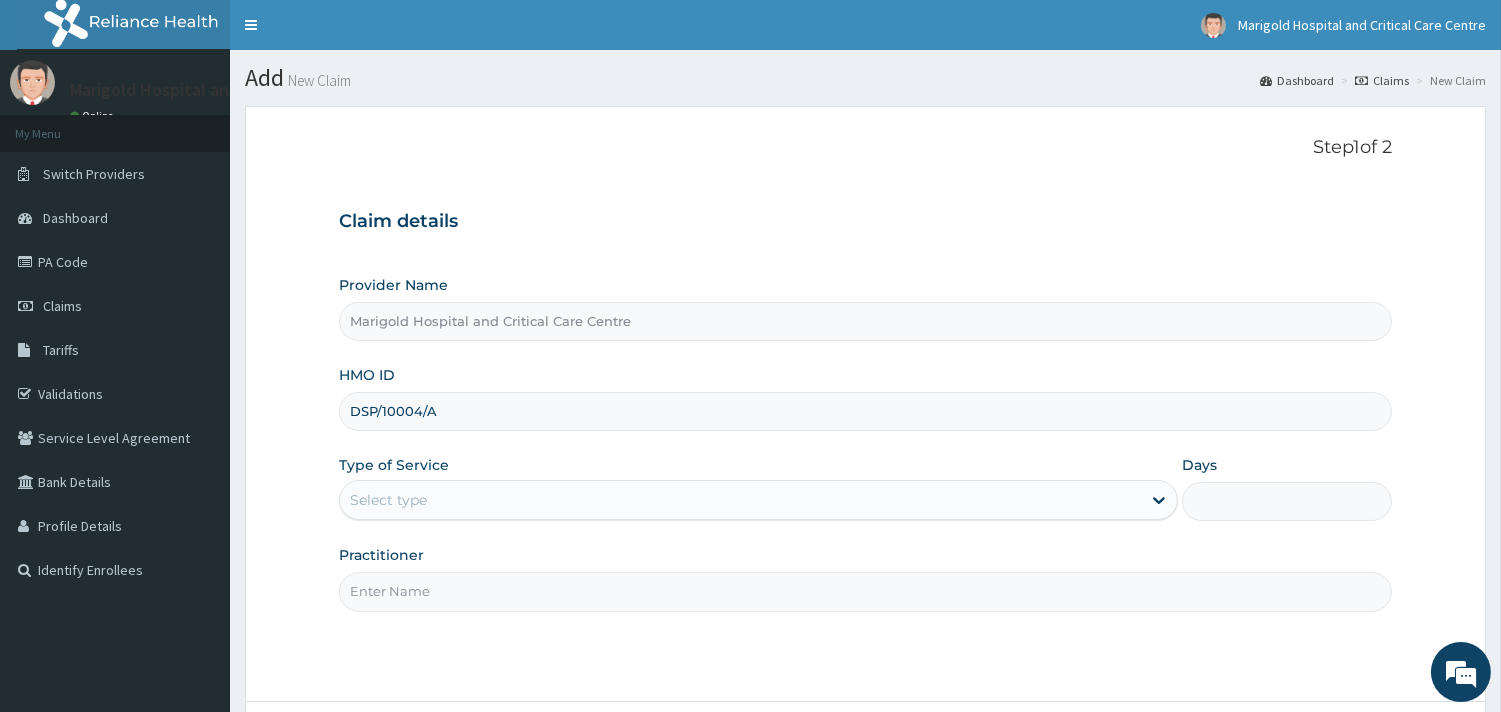 type on "DSP/10004/A" 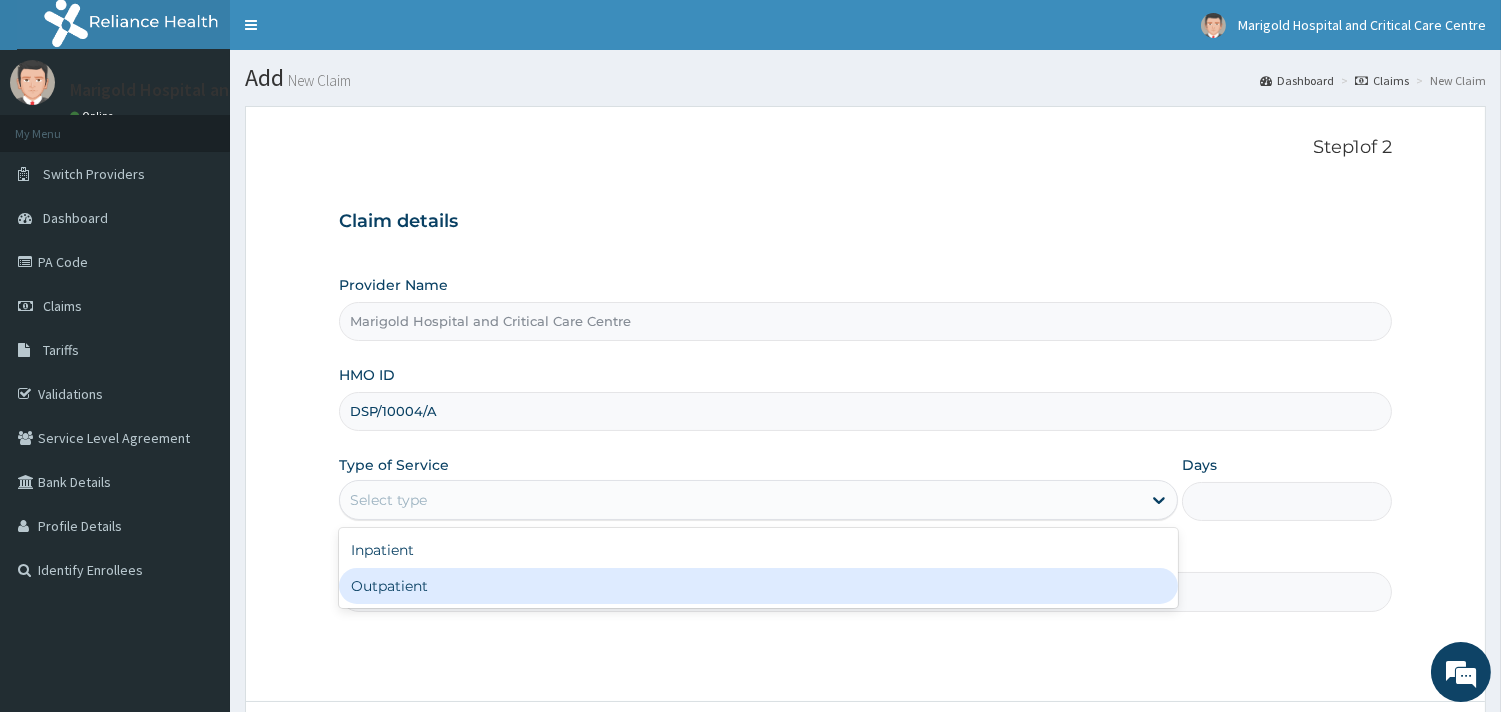 click on "Outpatient" at bounding box center (758, 586) 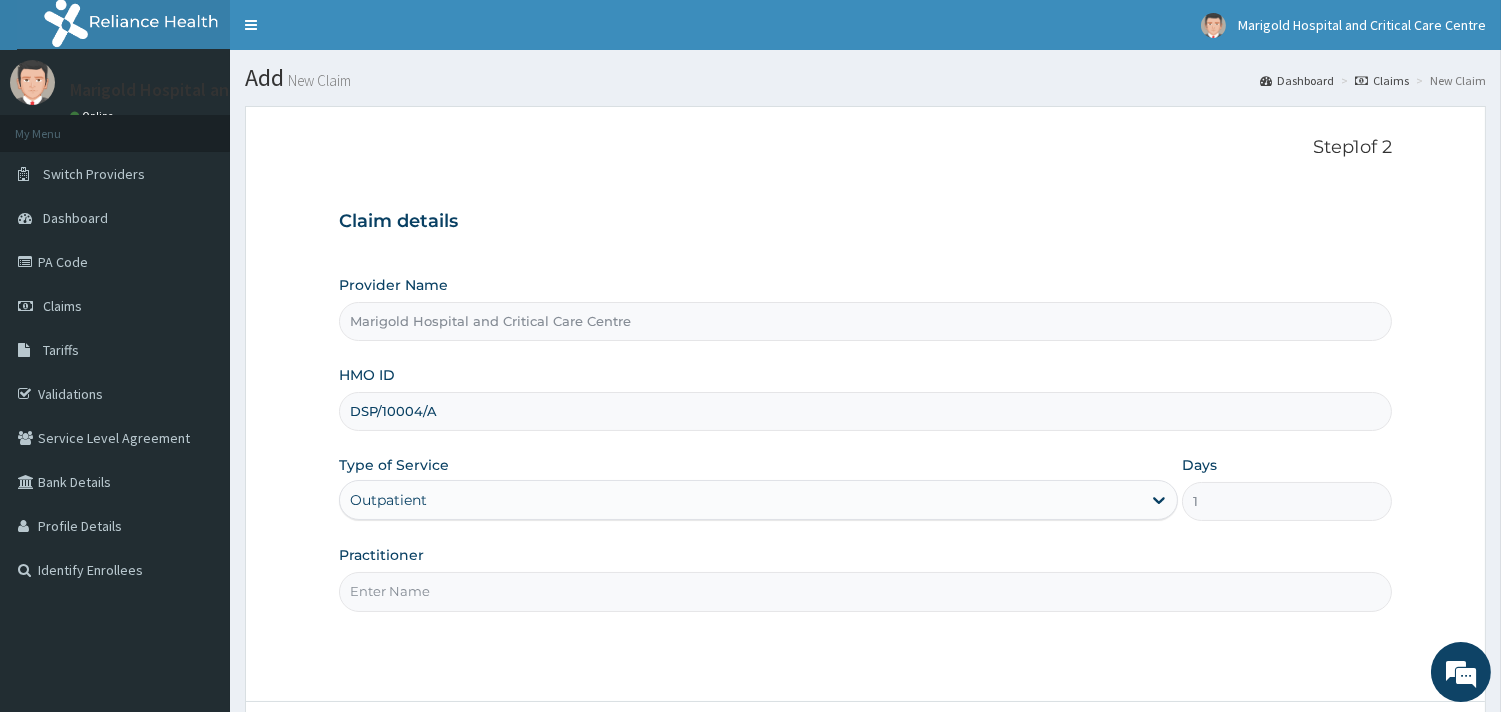 click on "Practitioner" at bounding box center (865, 591) 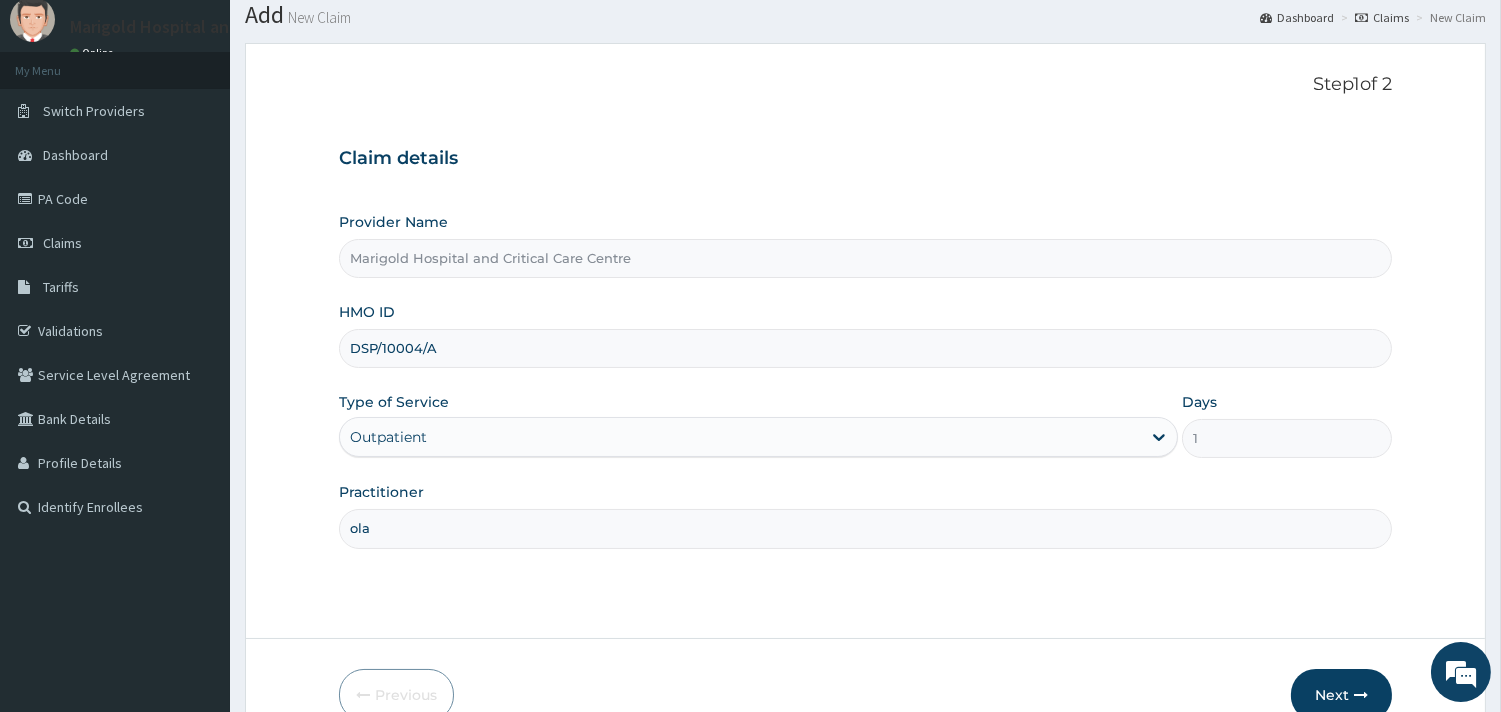 scroll, scrollTop: 170, scrollLeft: 0, axis: vertical 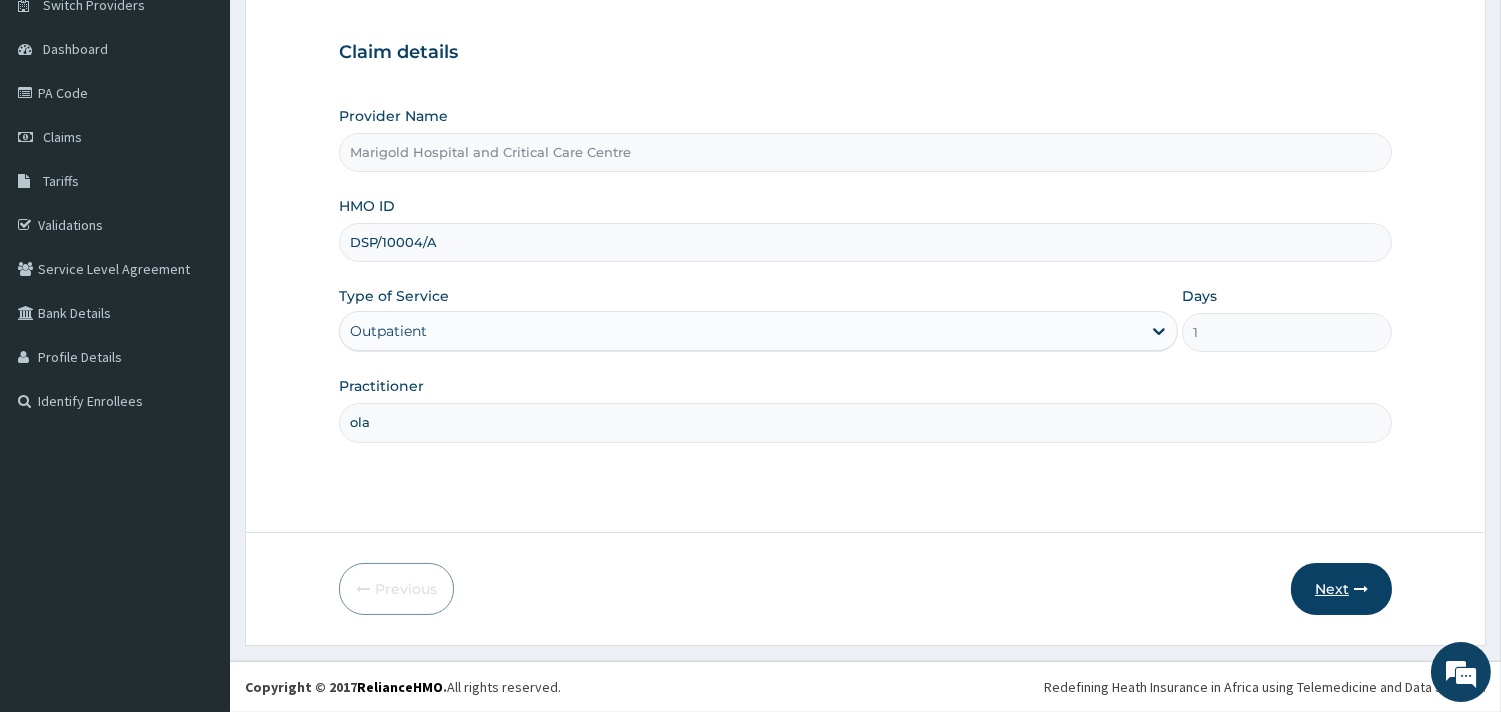 type on "ola" 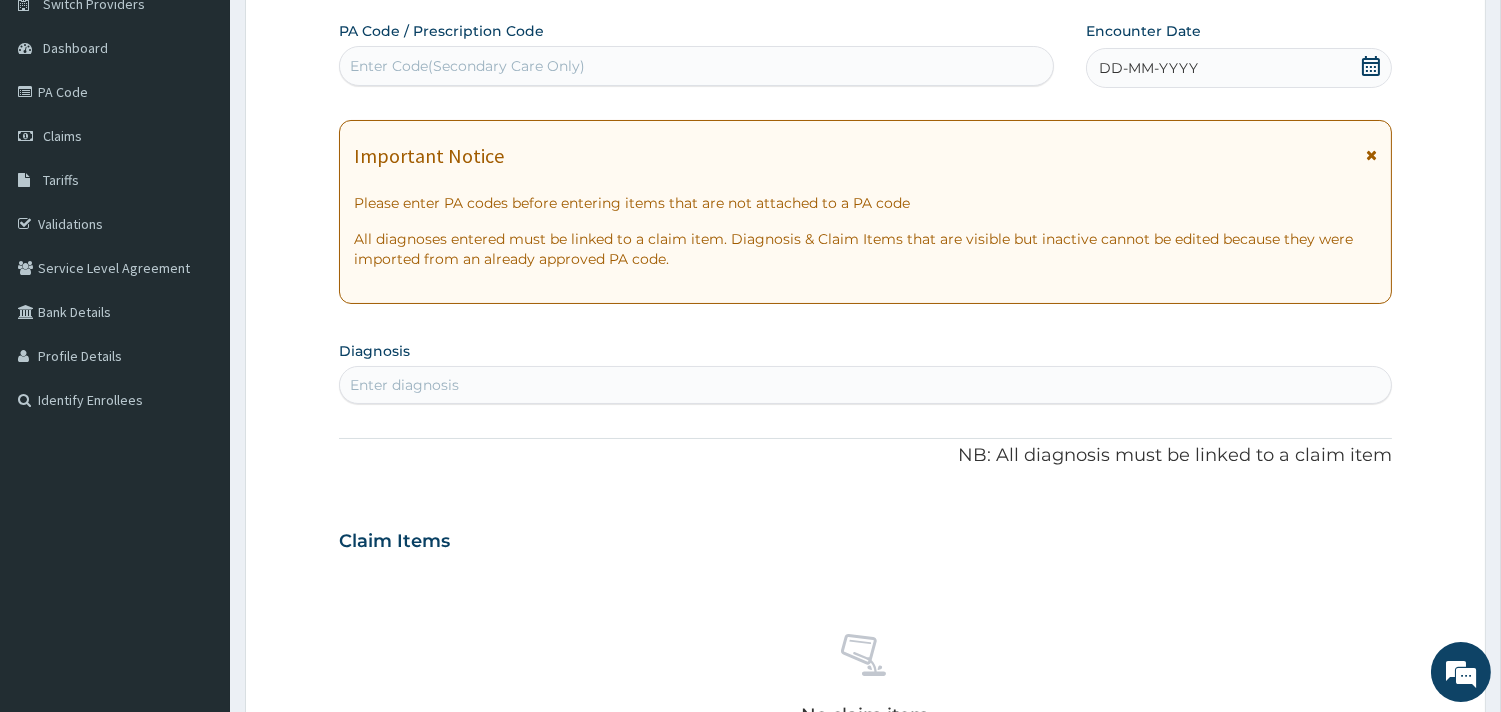 click on "Enter Code(Secondary Care Only)" at bounding box center [467, 66] 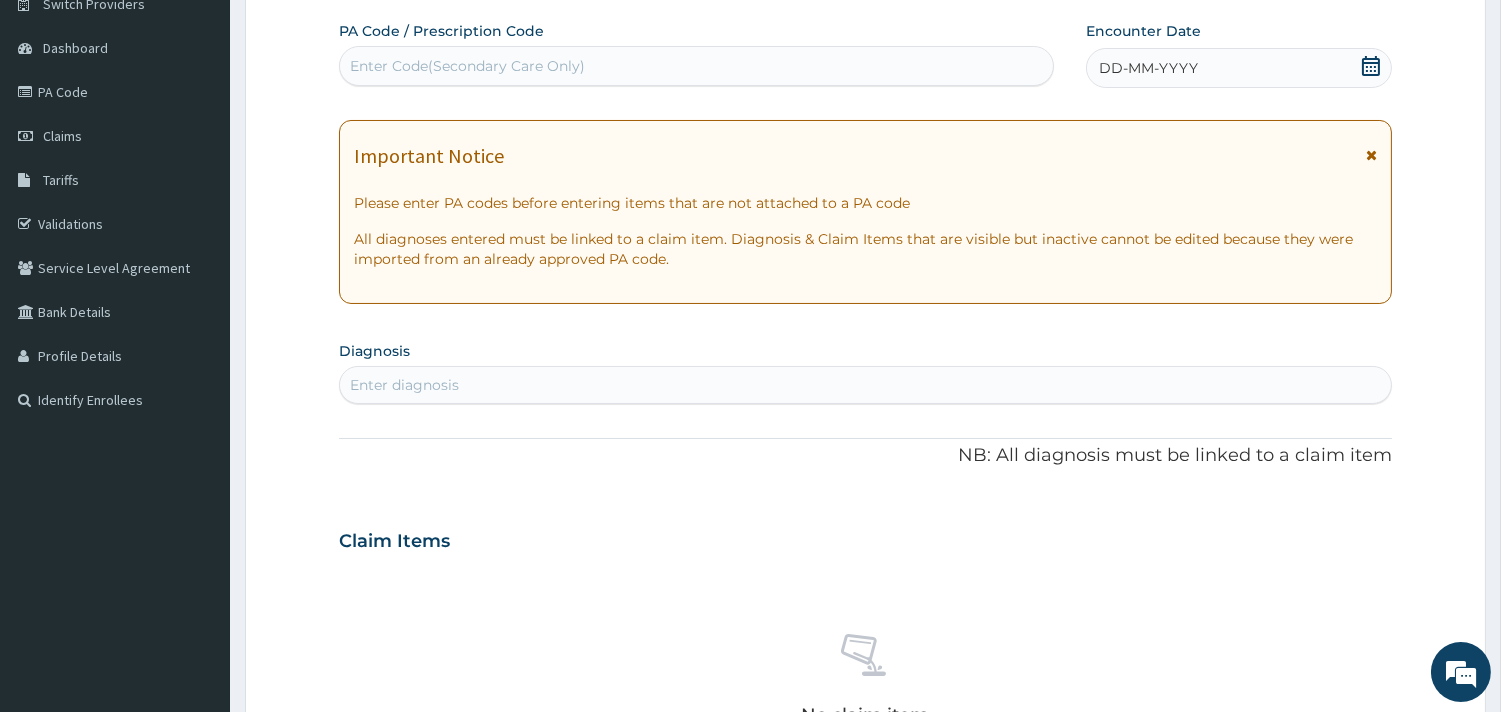 scroll, scrollTop: 0, scrollLeft: 0, axis: both 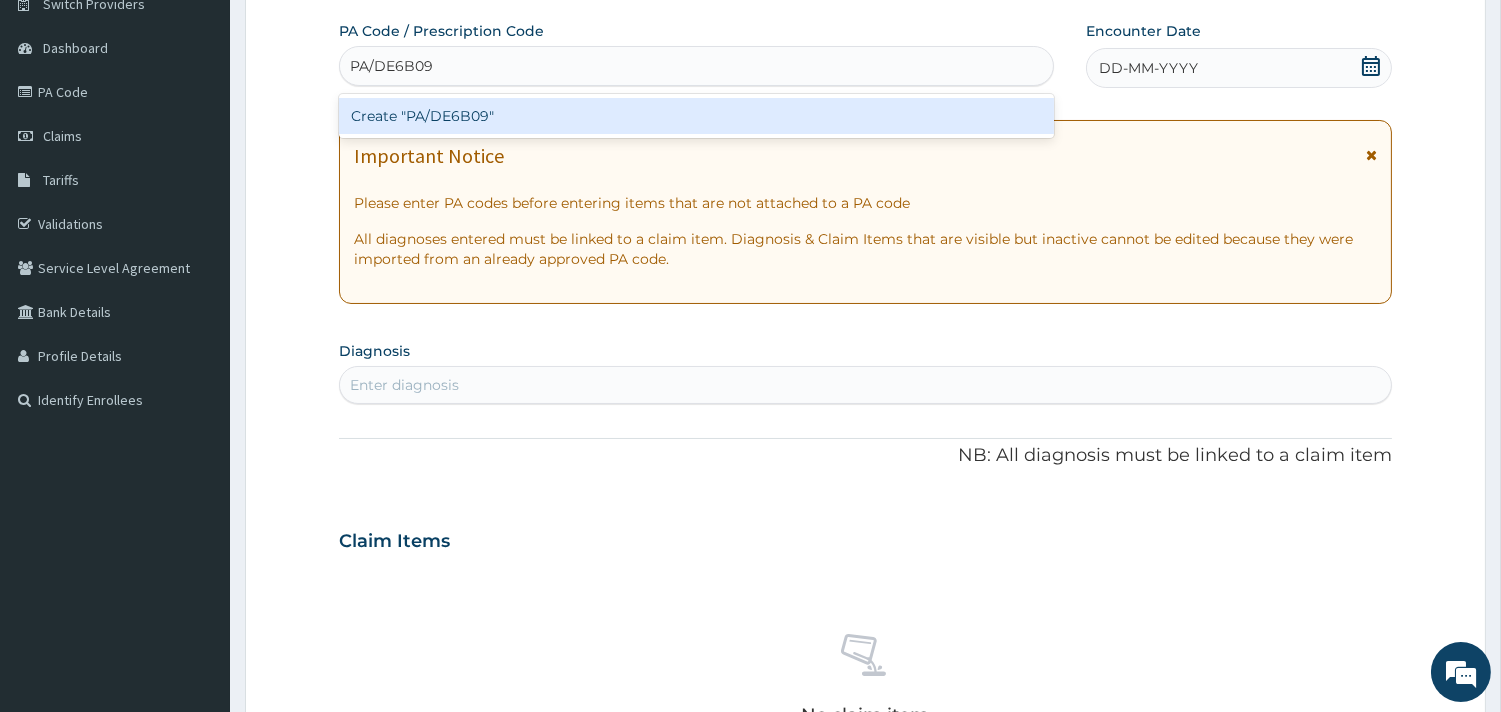 click on "Create "PA/DE6B09"" at bounding box center [696, 116] 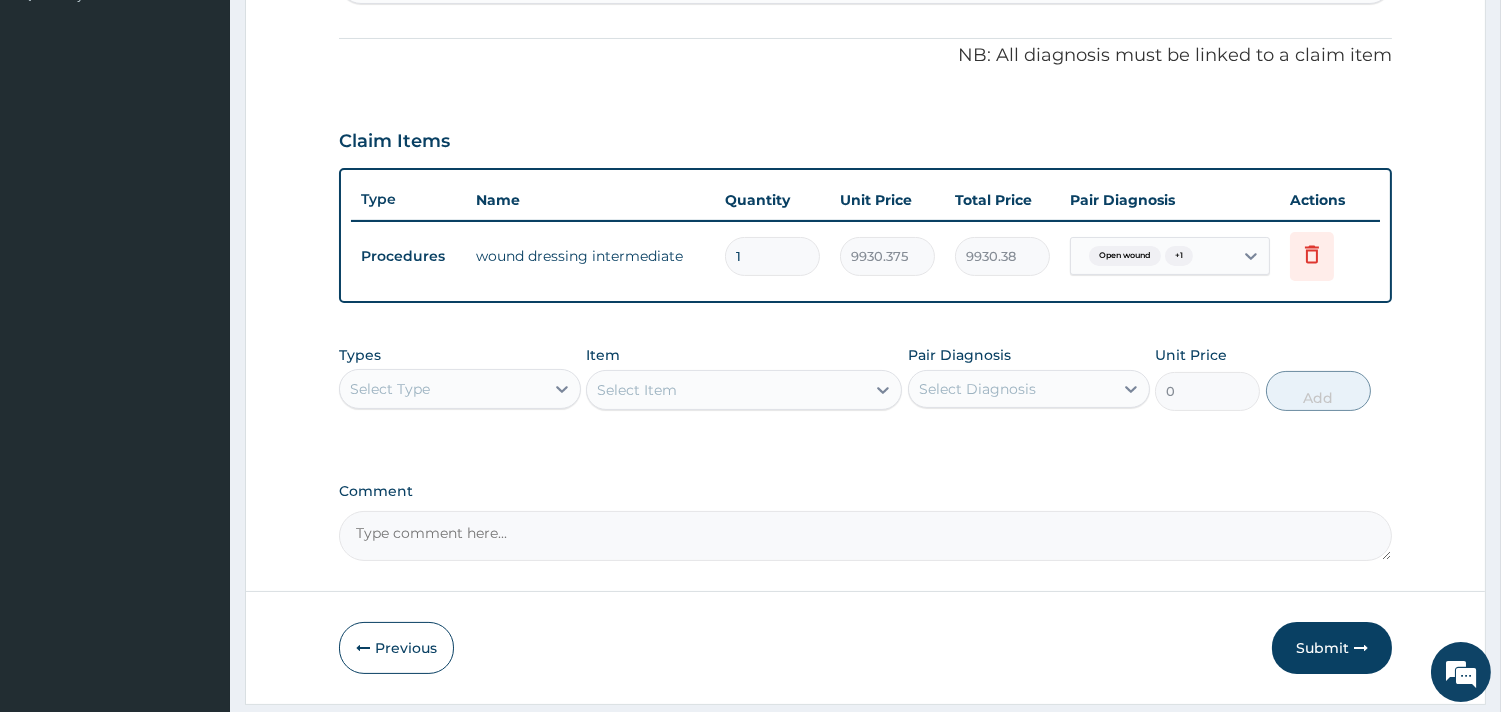 scroll, scrollTop: 633, scrollLeft: 0, axis: vertical 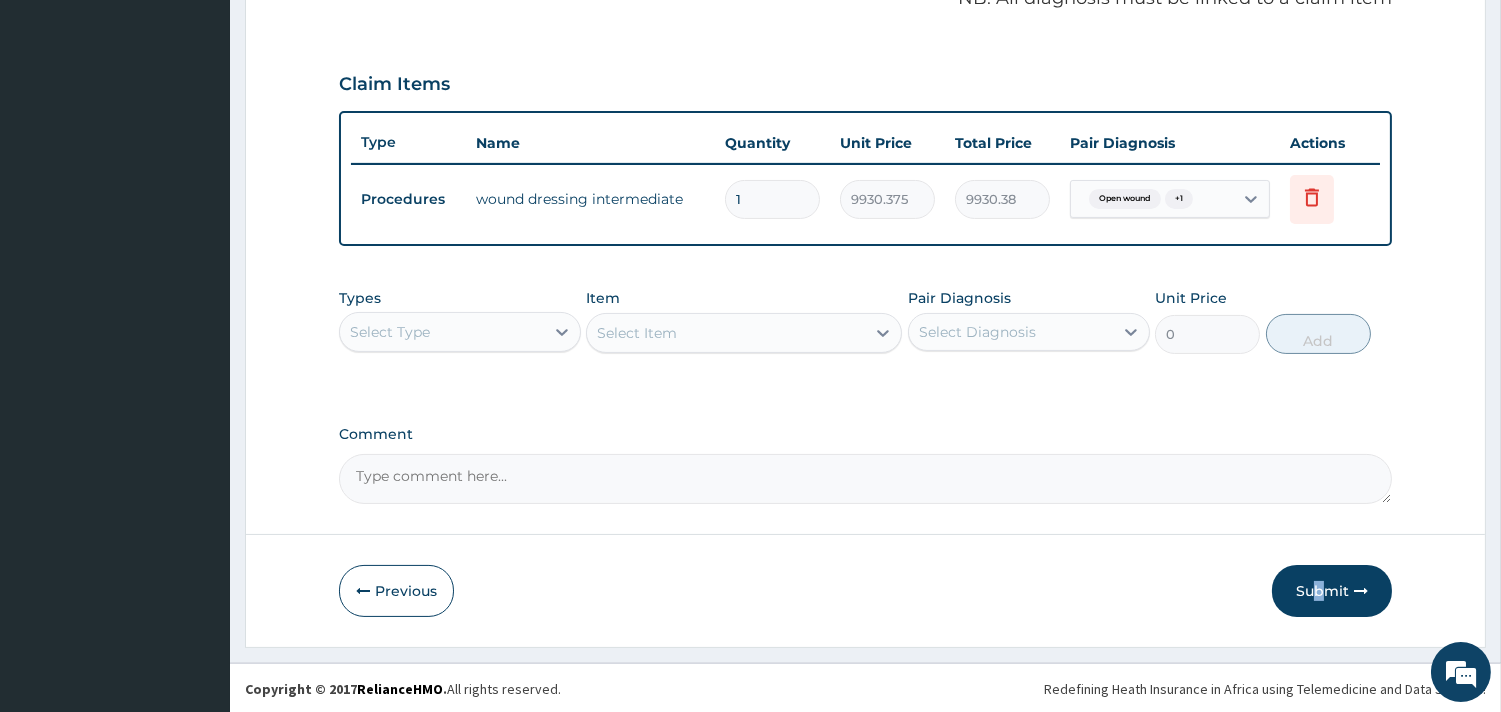 drag, startPoint x: 1320, startPoint y: 557, endPoint x: 1316, endPoint y: 682, distance: 125.06398 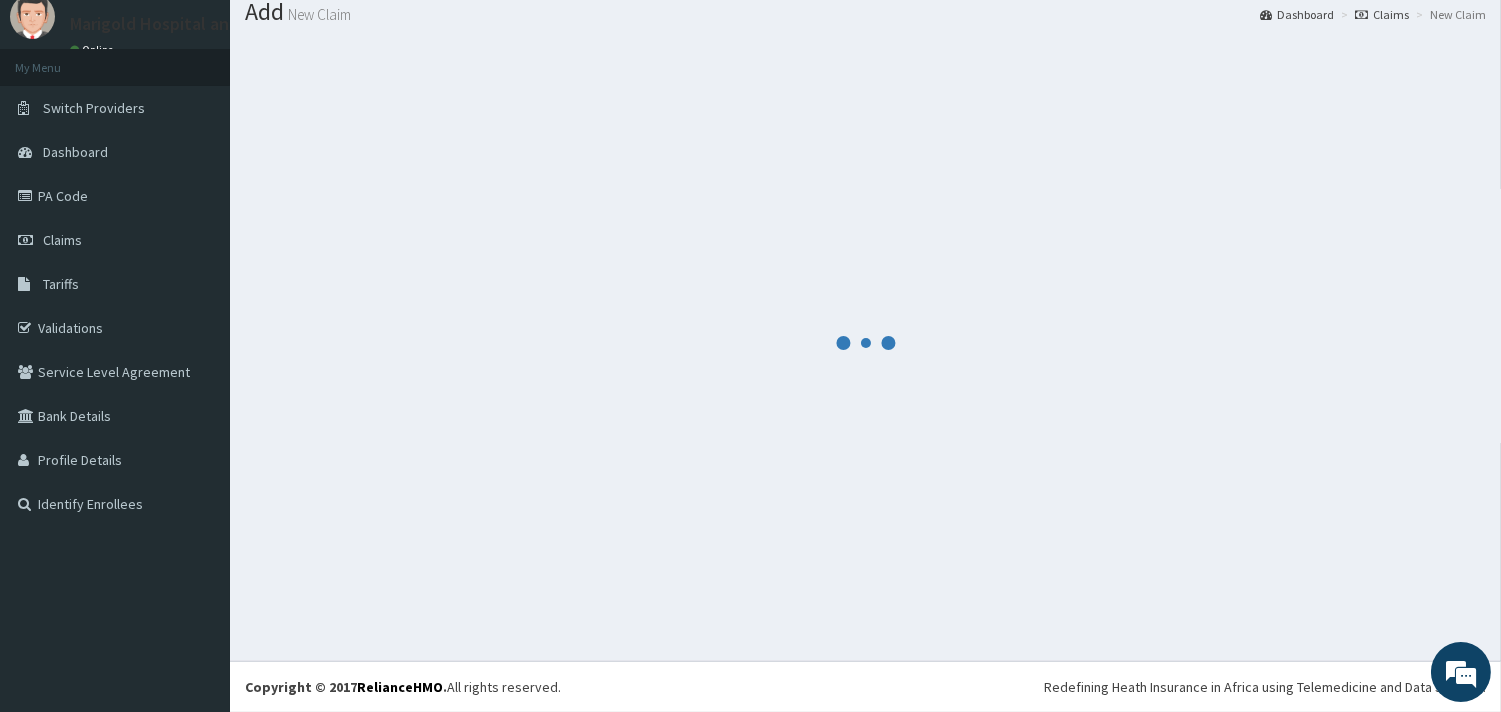 scroll, scrollTop: 65, scrollLeft: 0, axis: vertical 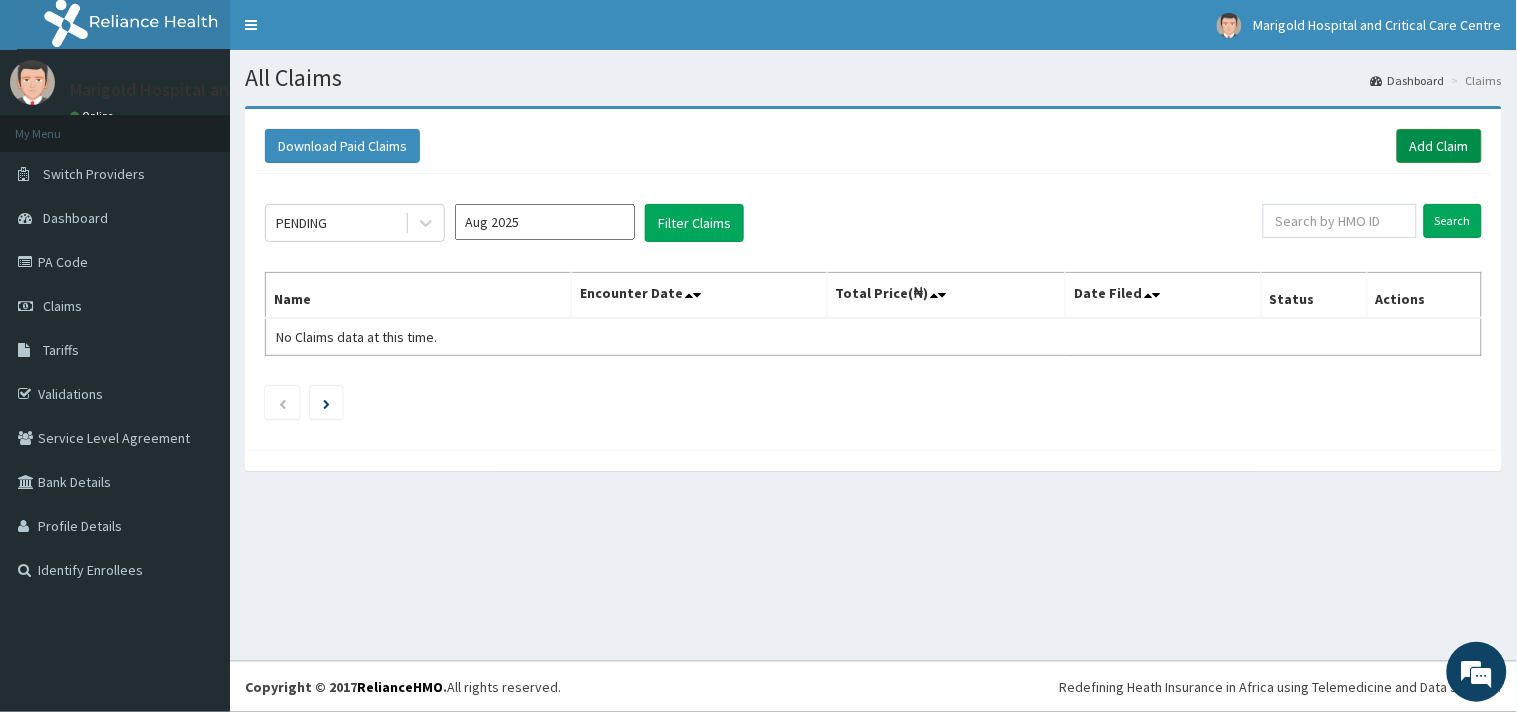 click on "Add Claim" at bounding box center (1439, 146) 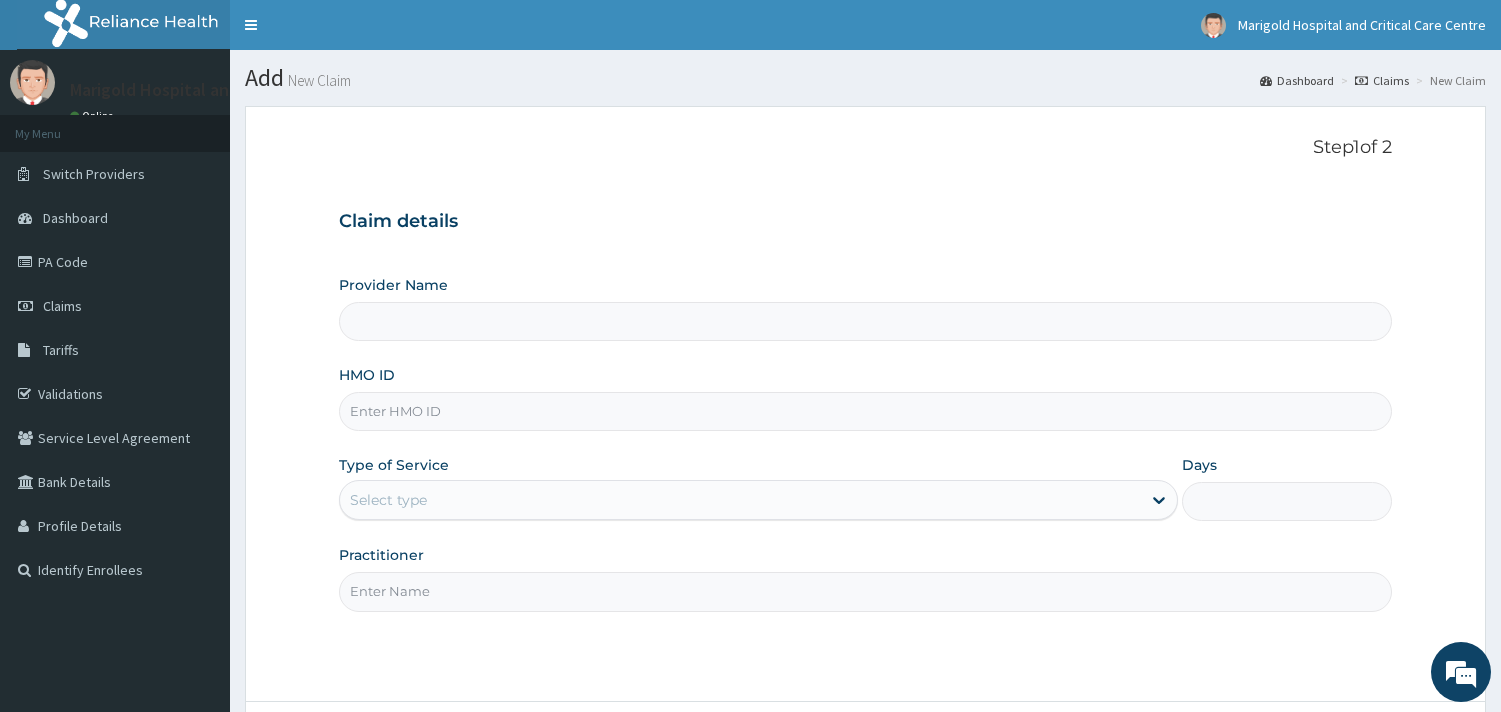 type on "Marigold Hospital and Critical Care Centre" 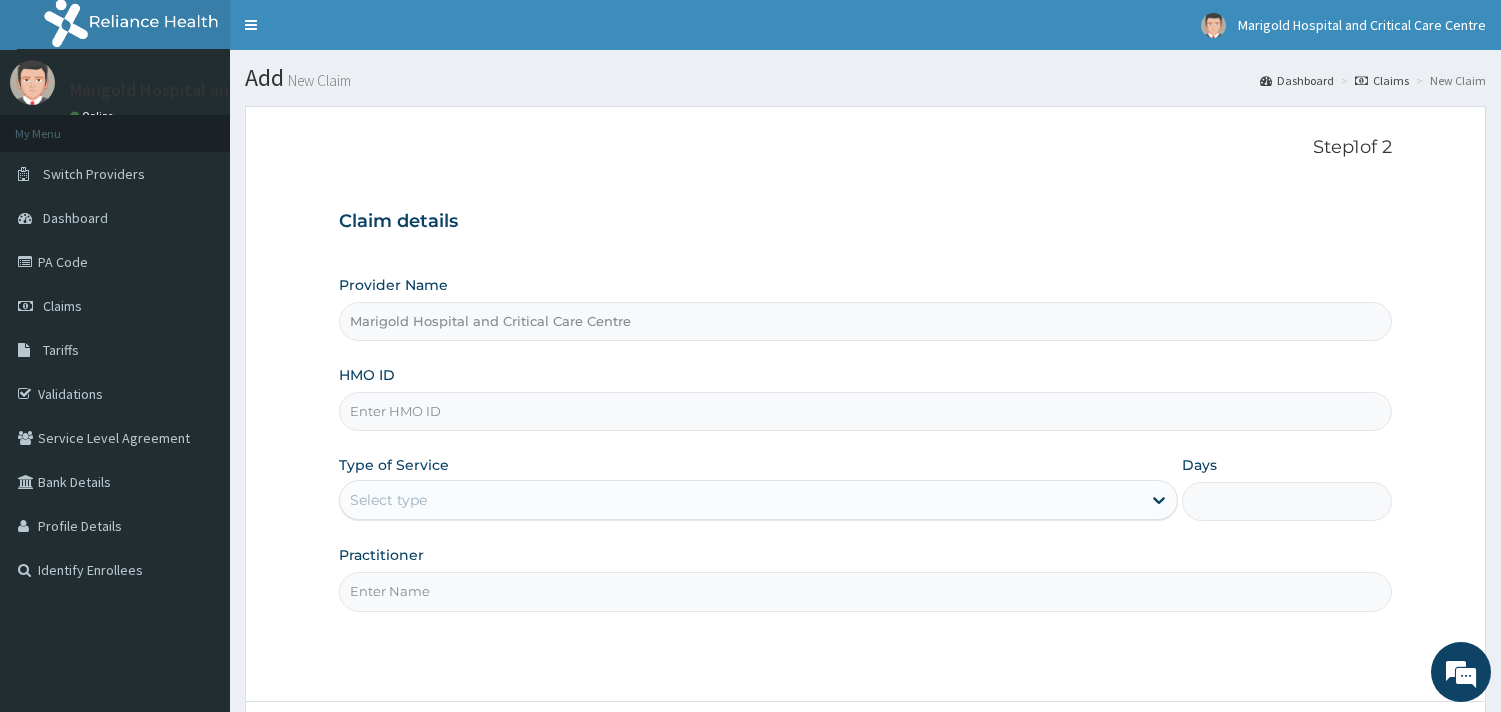 scroll, scrollTop: 0, scrollLeft: 0, axis: both 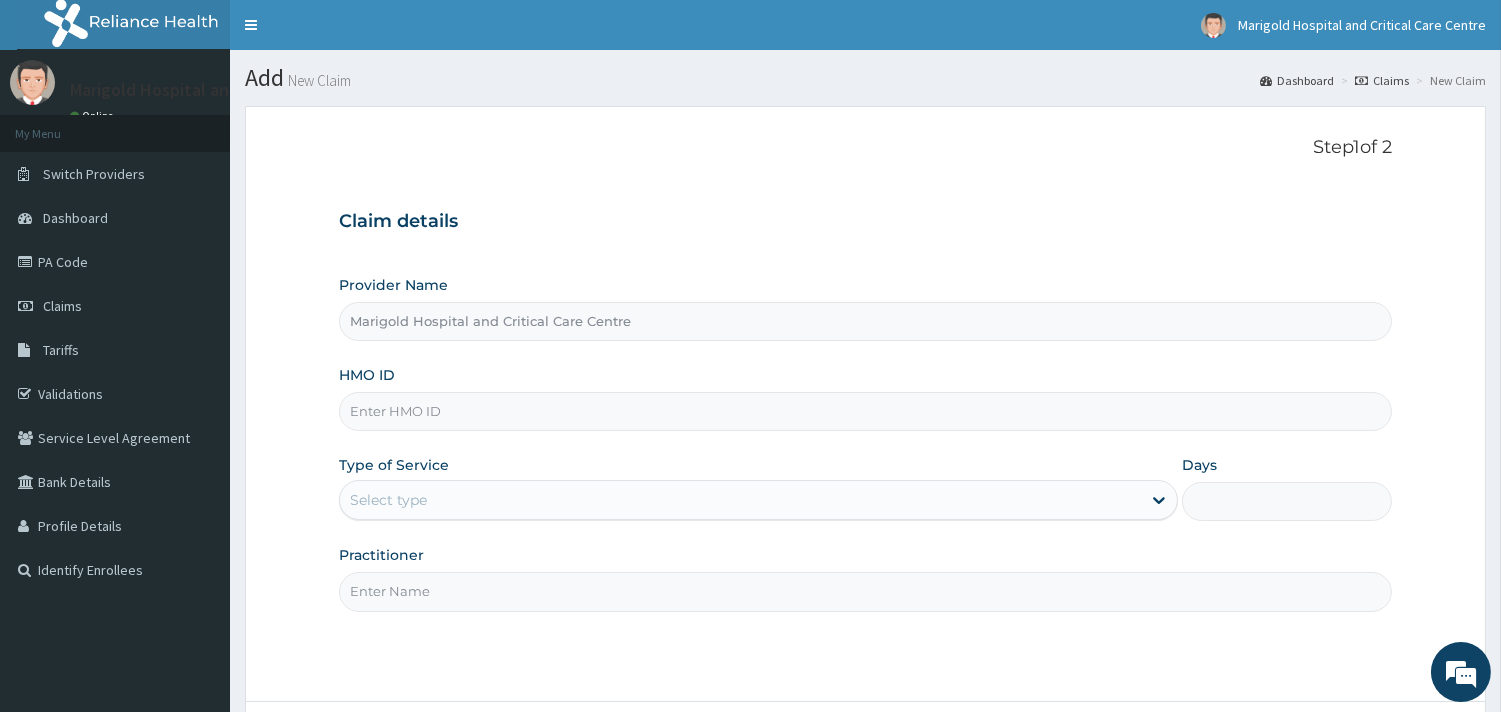 paste on "DSP/10004/A" 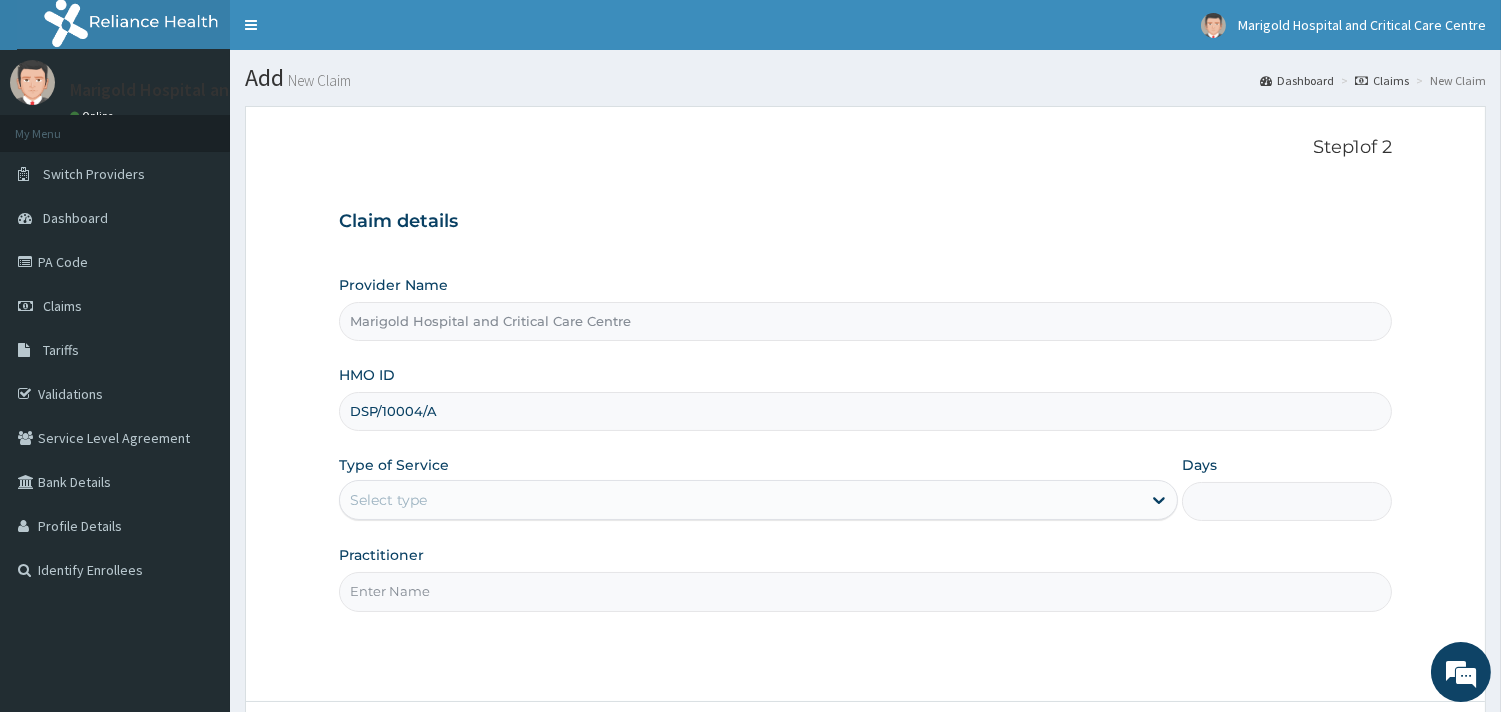 type on "DSP/10004/A" 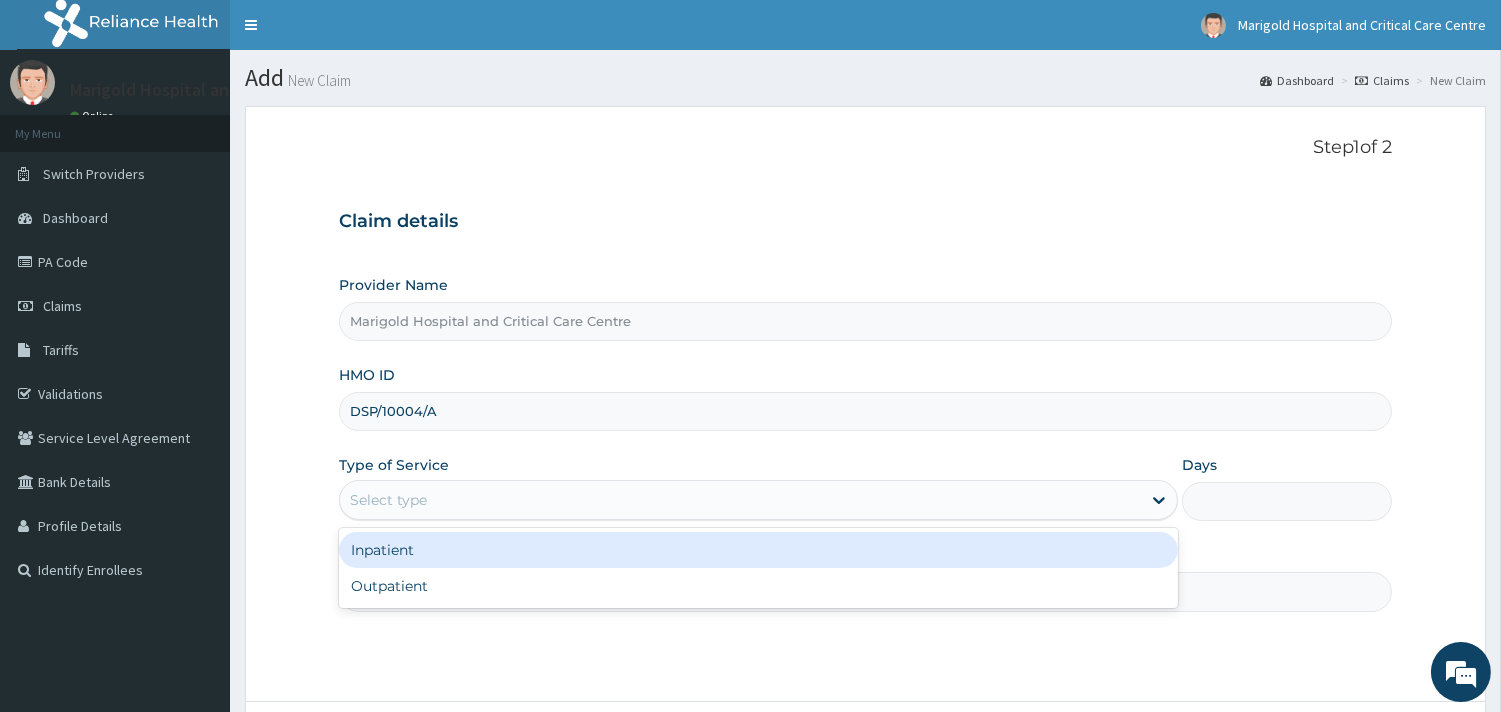 click on "Inpatient" at bounding box center (758, 550) 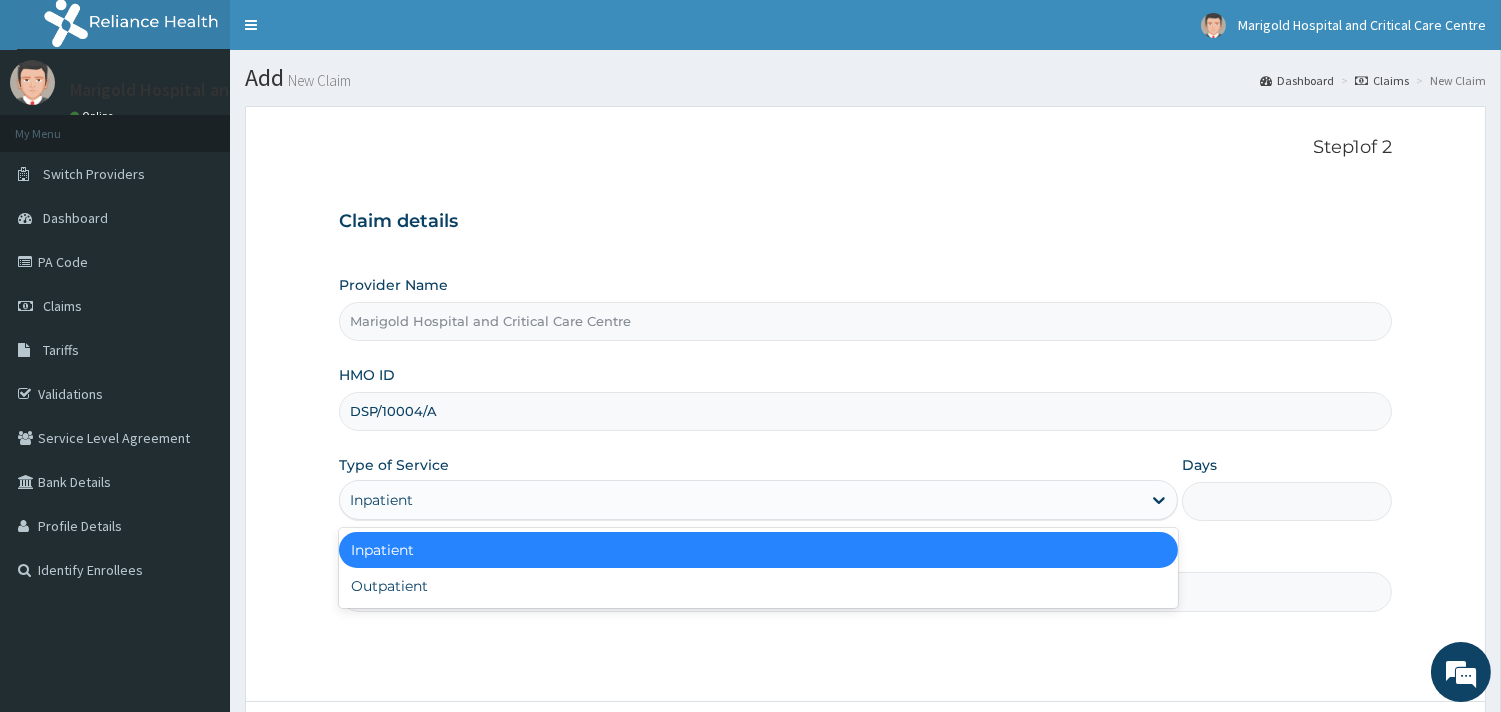 click on "Inpatient" at bounding box center [381, 500] 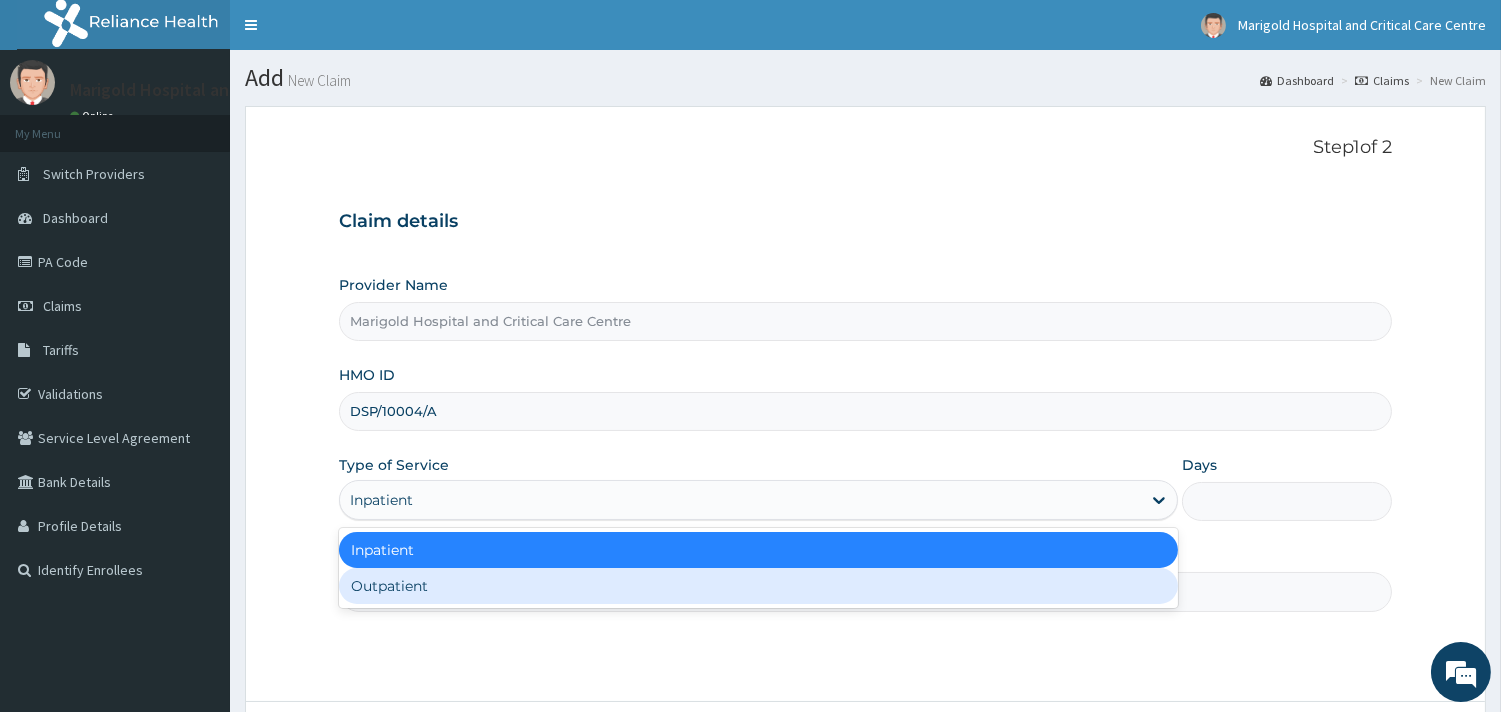 click on "Outpatient" at bounding box center [758, 586] 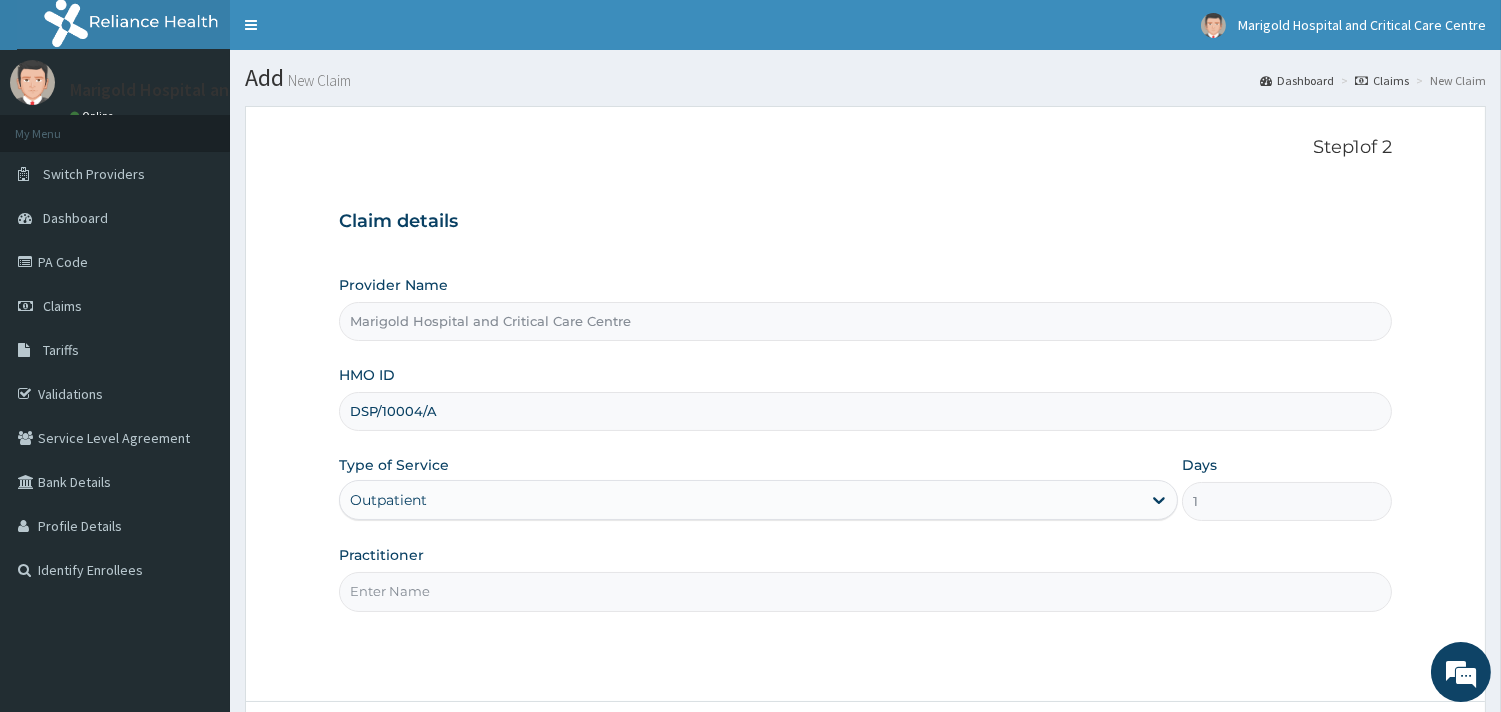 click on "Practitioner" at bounding box center [865, 591] 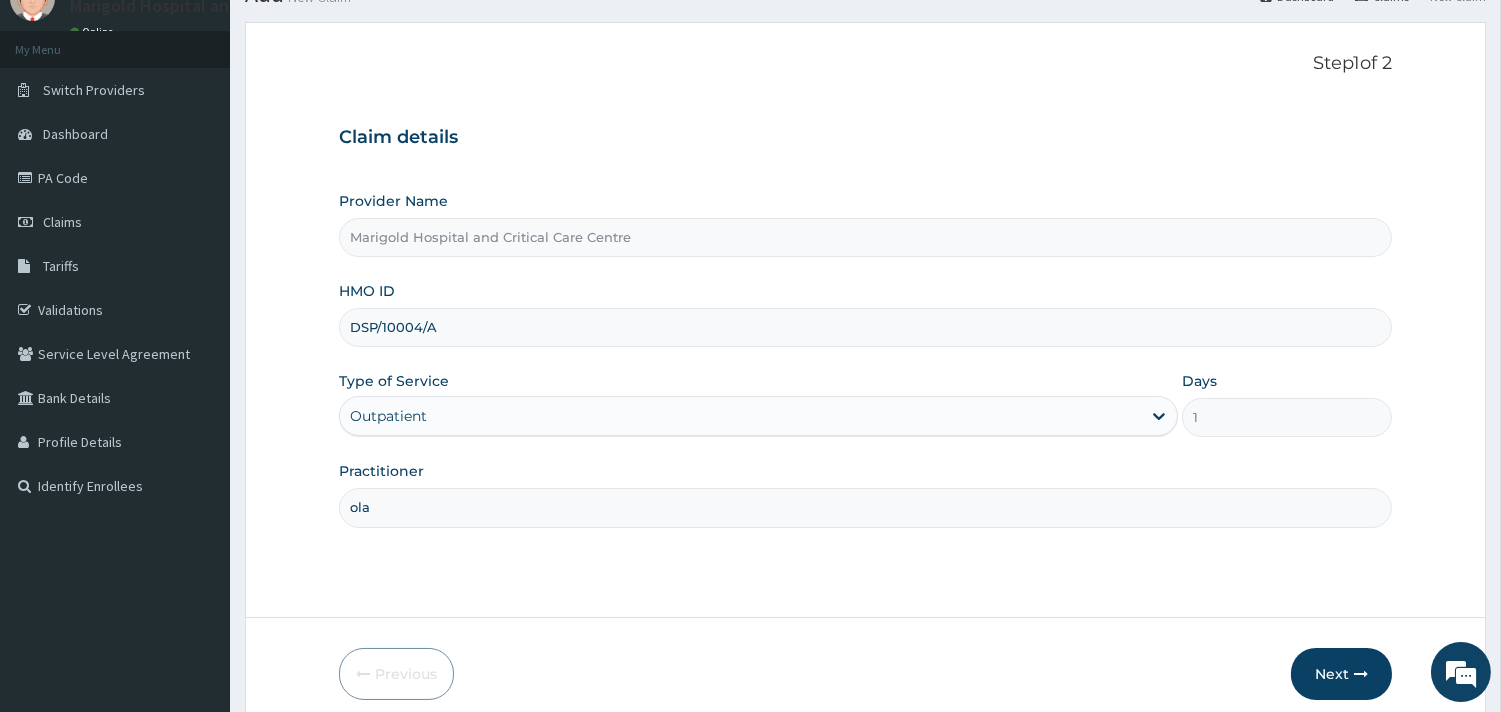 scroll, scrollTop: 170, scrollLeft: 0, axis: vertical 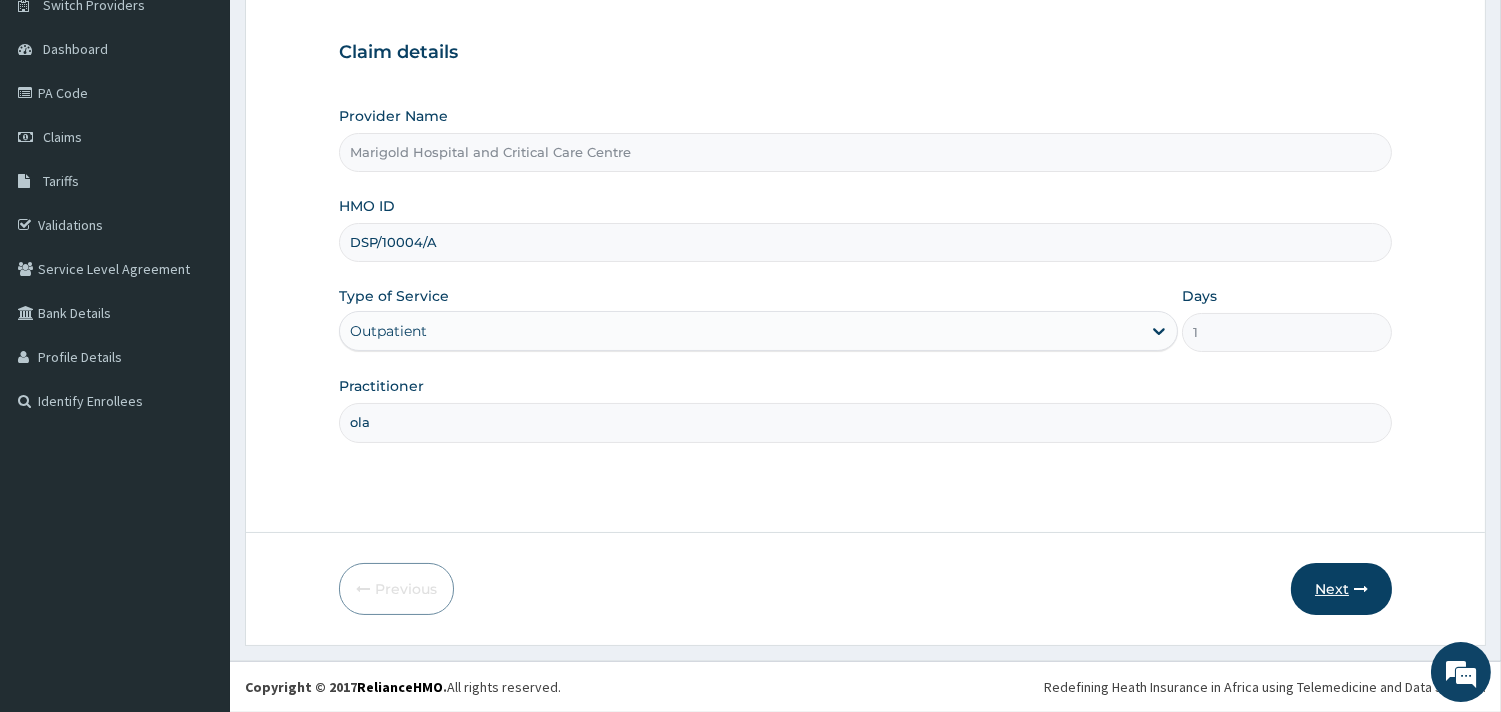 type on "ola" 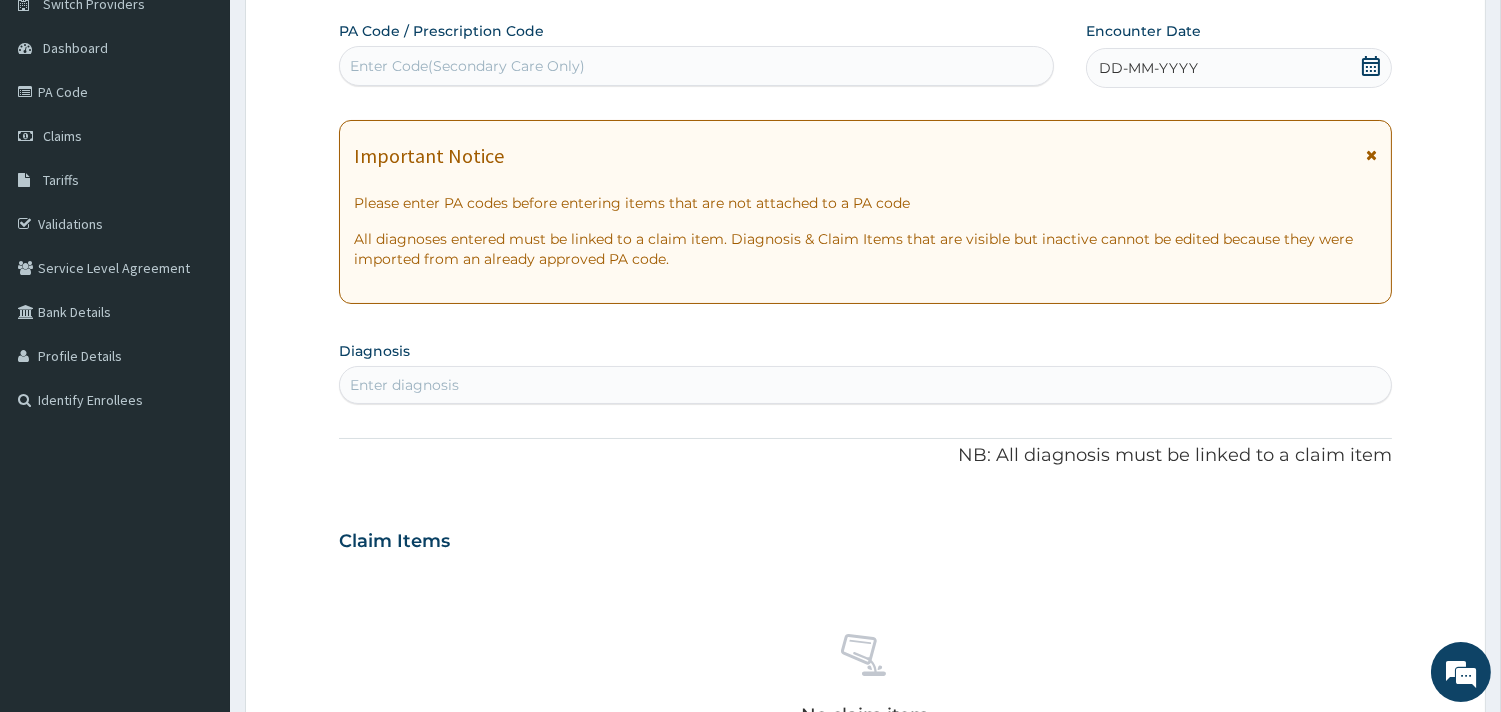 scroll, scrollTop: 0, scrollLeft: 0, axis: both 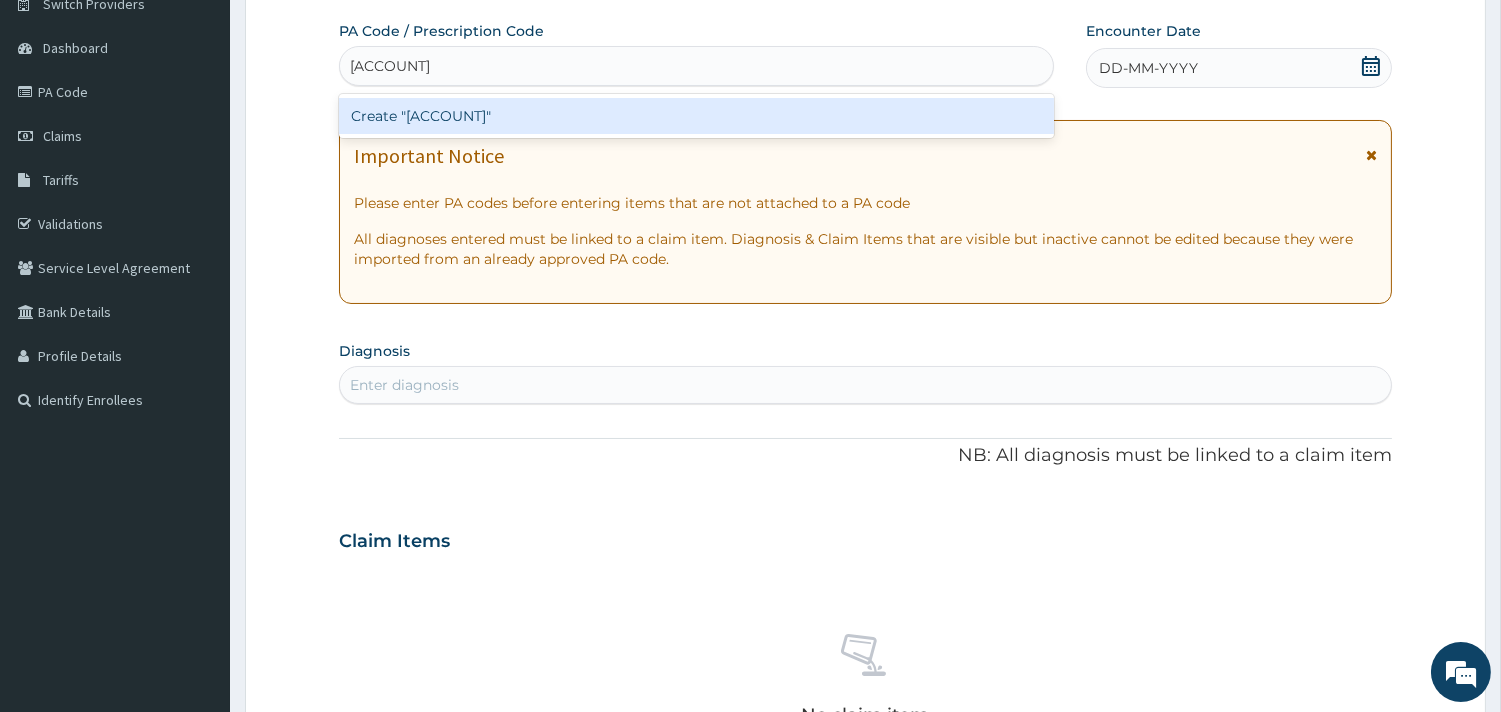 click on "Create "PA/6AD0BB"" at bounding box center (696, 116) 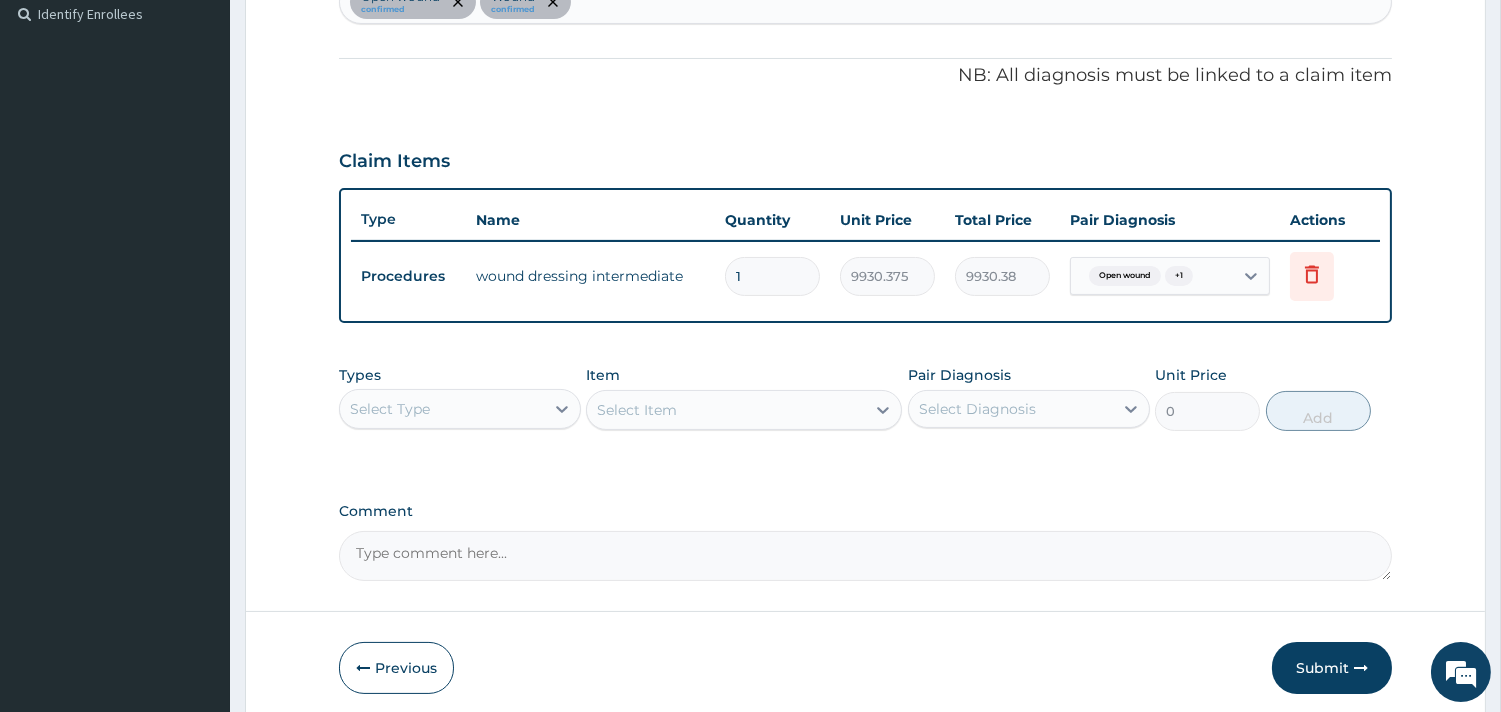scroll, scrollTop: 503, scrollLeft: 0, axis: vertical 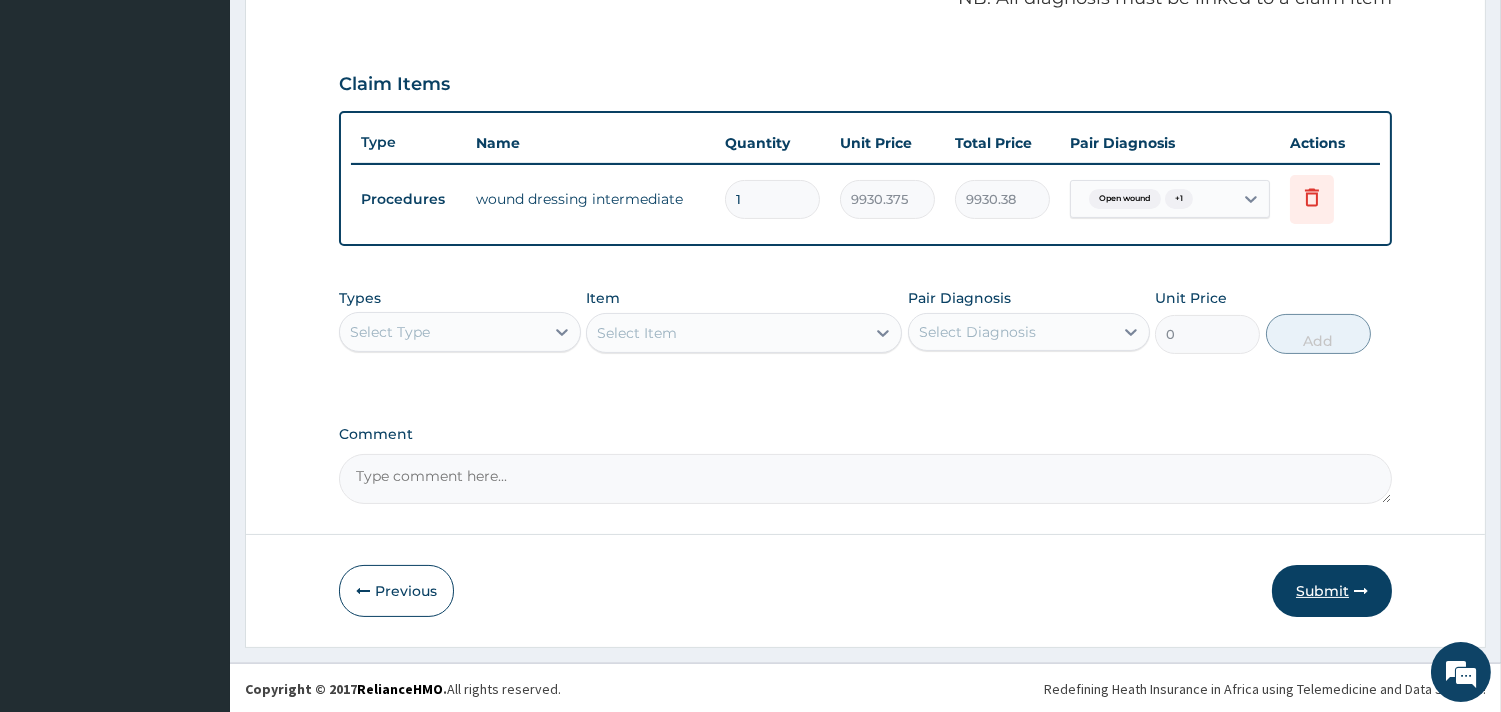 click on "Submit" at bounding box center (1332, 591) 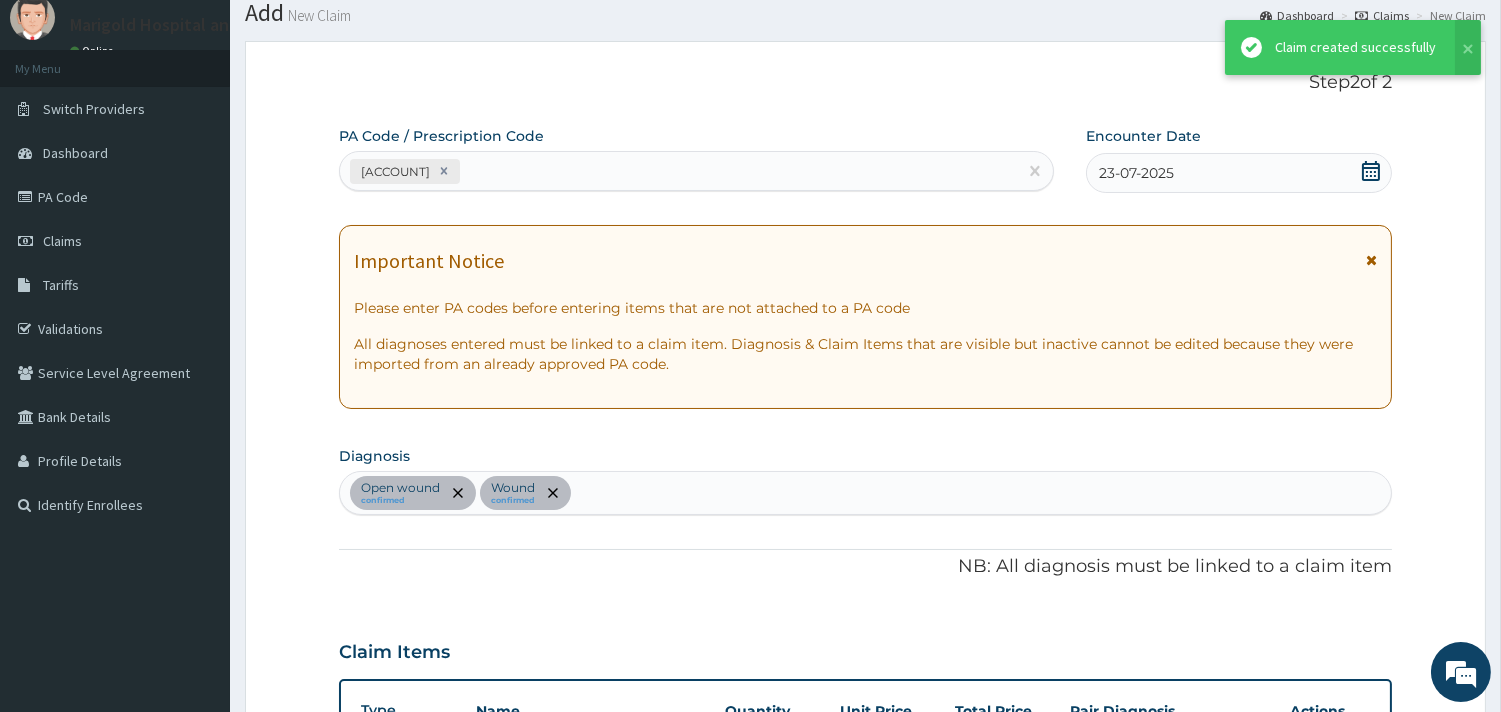 scroll, scrollTop: 633, scrollLeft: 0, axis: vertical 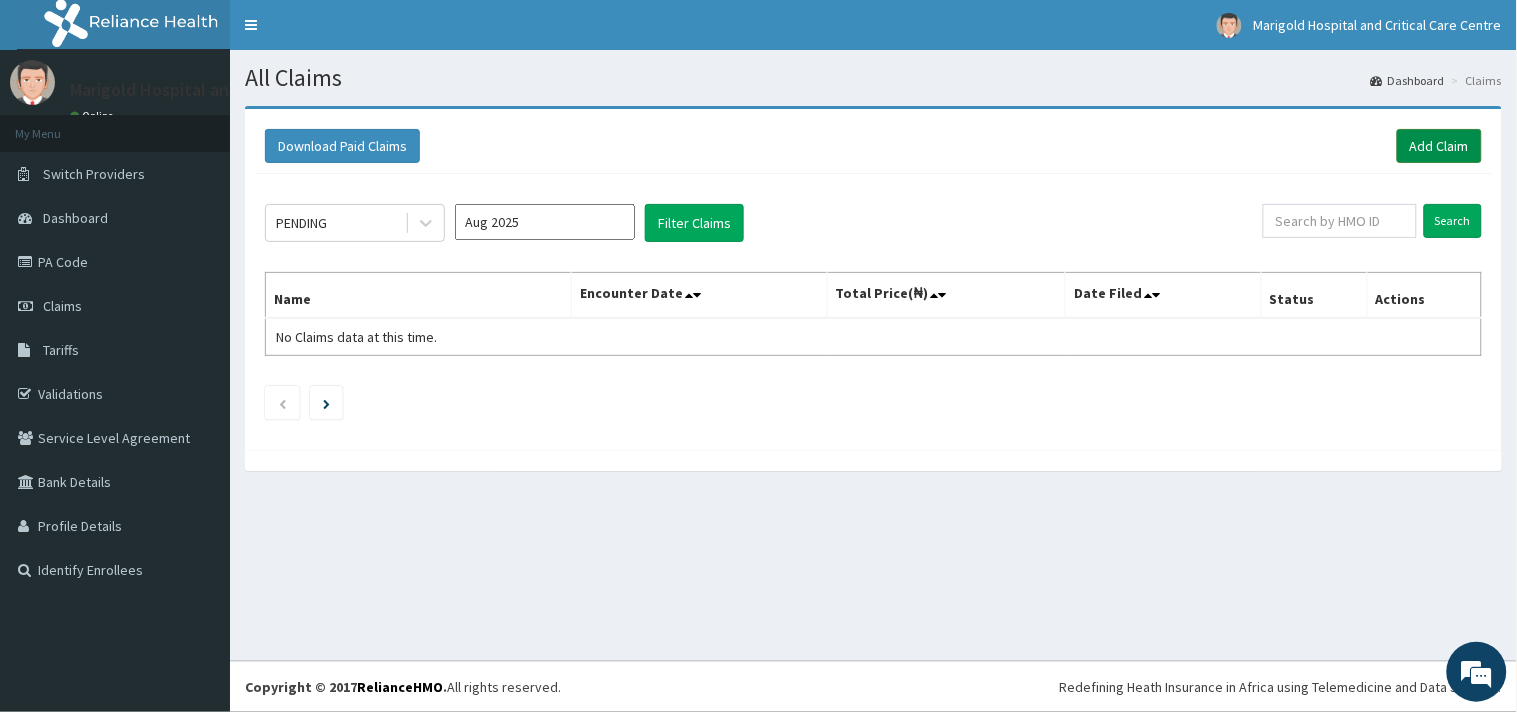 click on "Add Claim" at bounding box center (1439, 146) 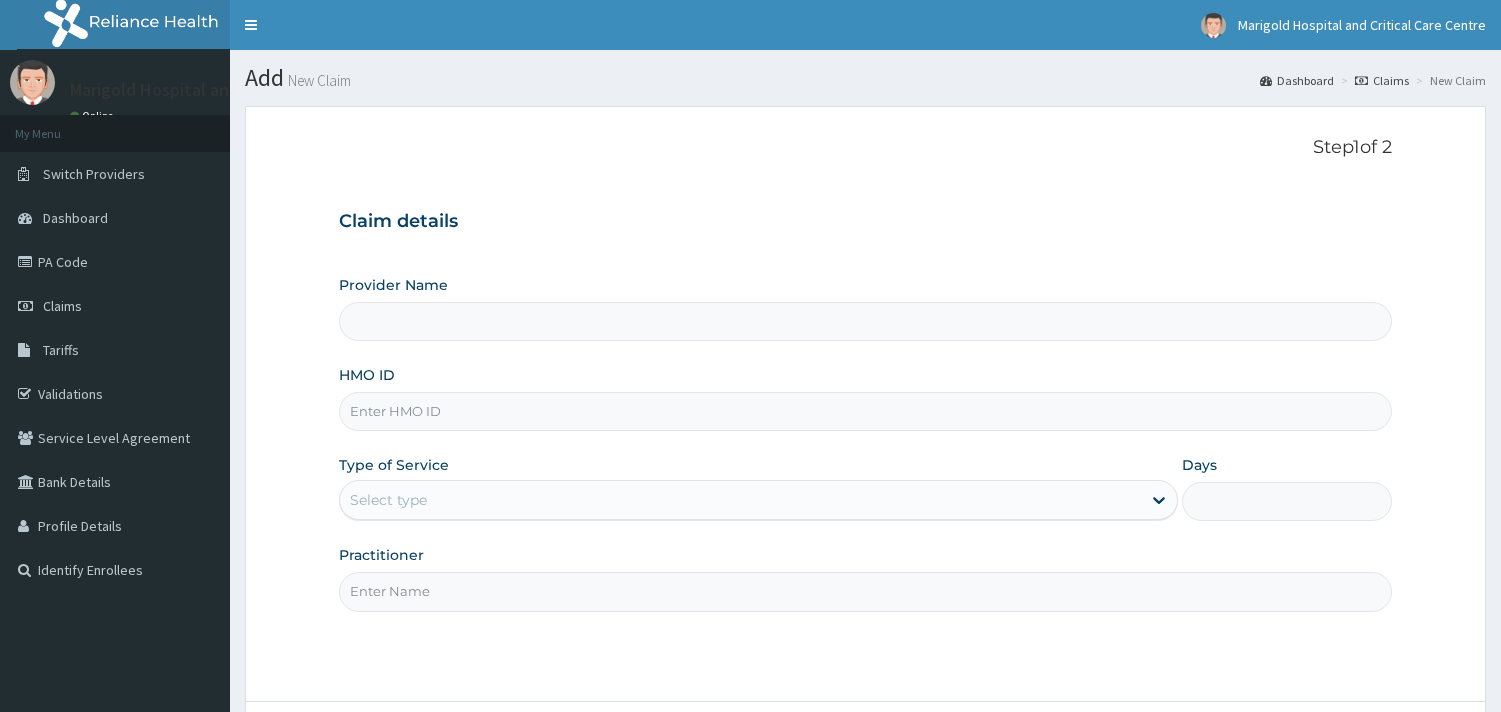 scroll, scrollTop: 0, scrollLeft: 0, axis: both 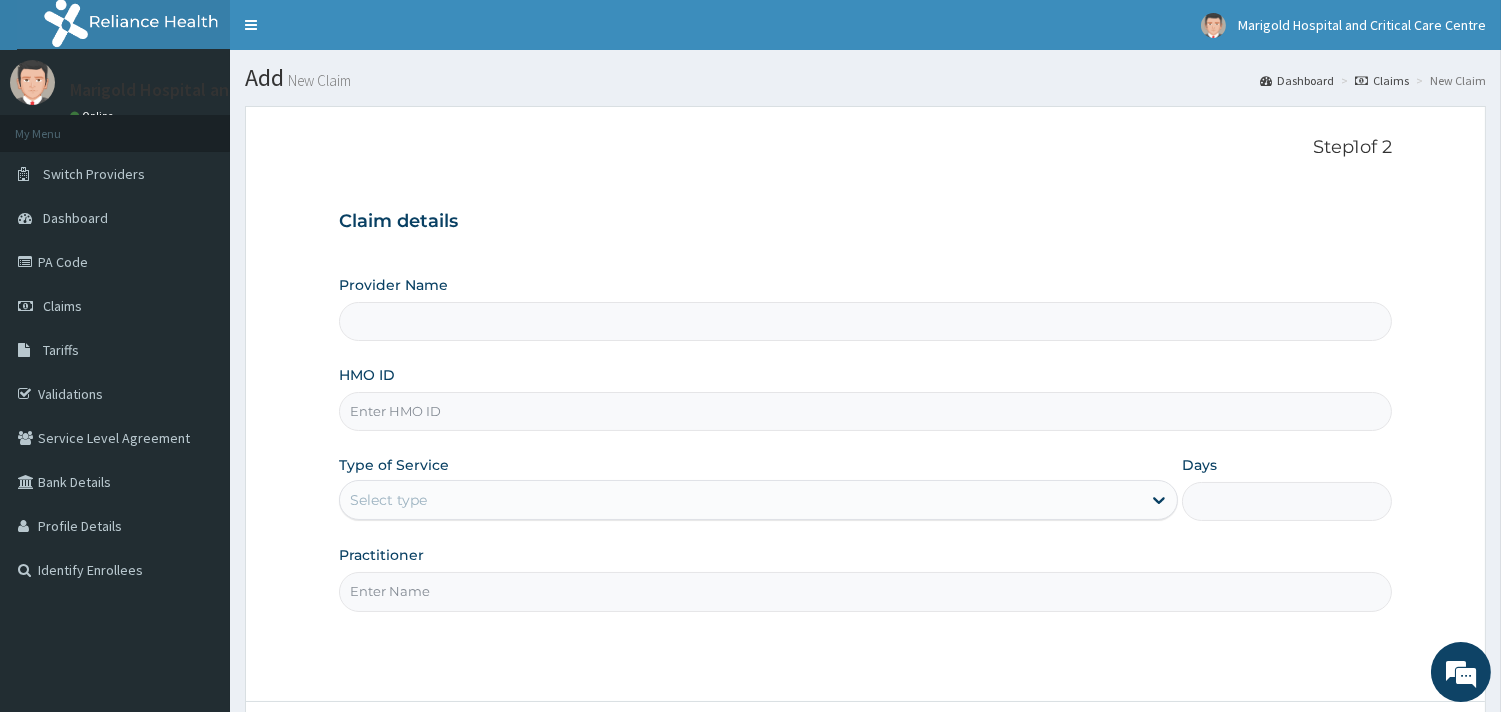 type on "Marigold Hospital and Critical Care Centre" 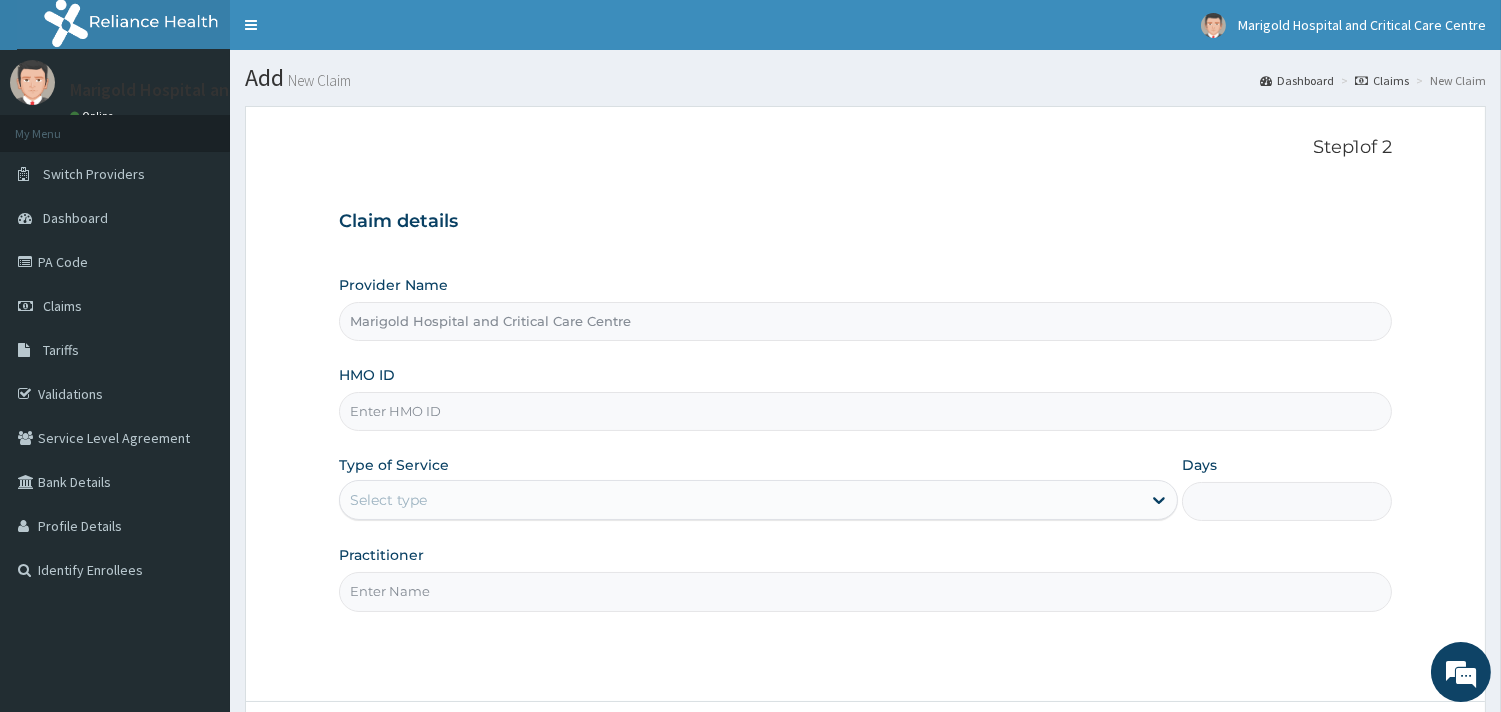 drag, startPoint x: 476, startPoint y: 431, endPoint x: 385, endPoint y: 418, distance: 91.92388 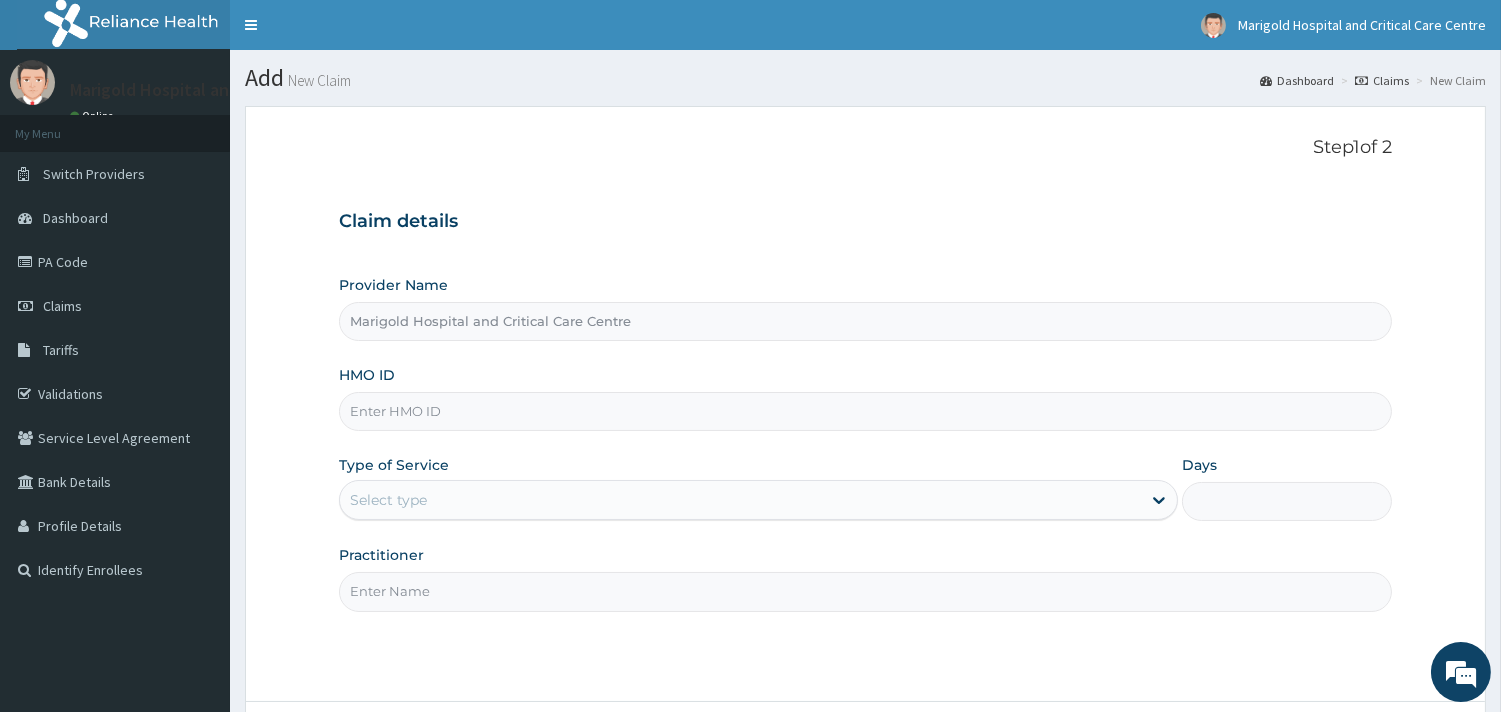 paste on "EIS/12185/C" 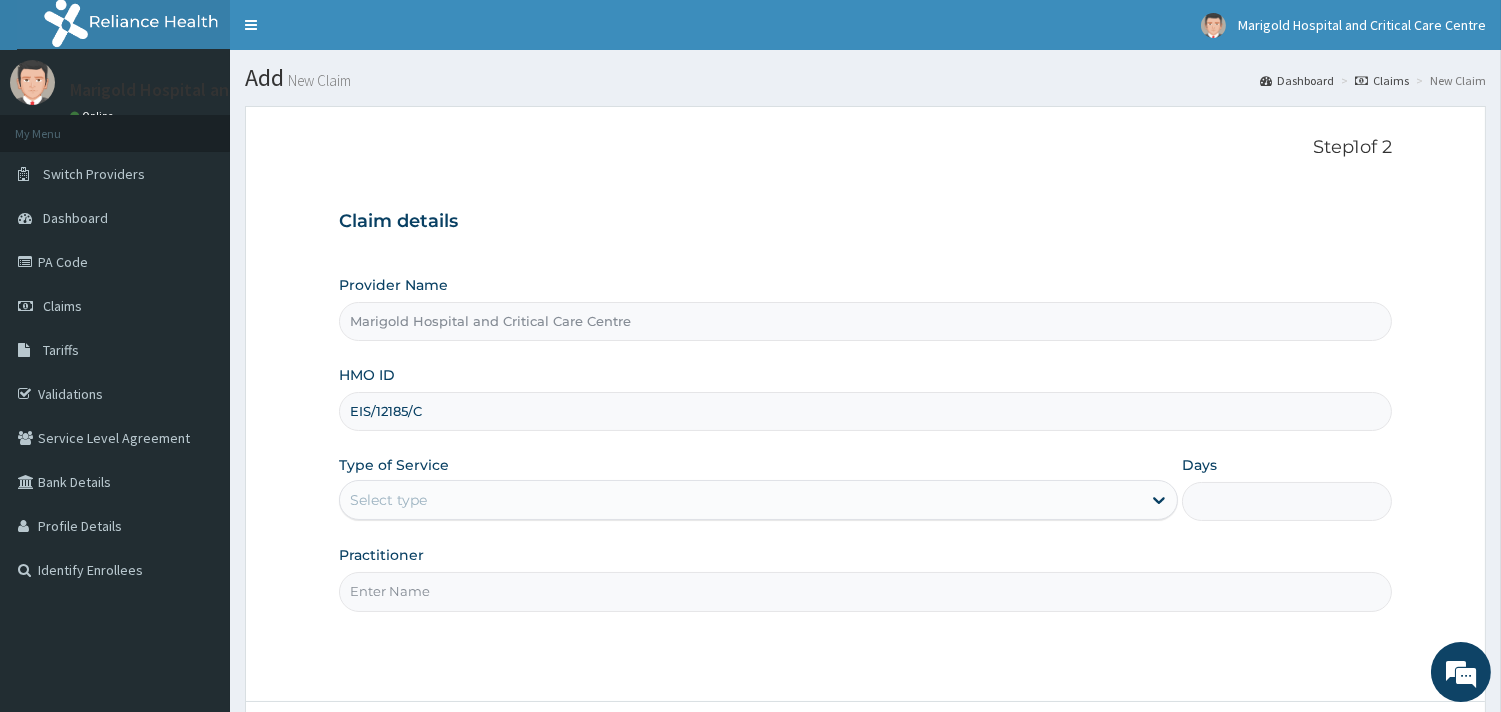 type on "EIS/12185/C" 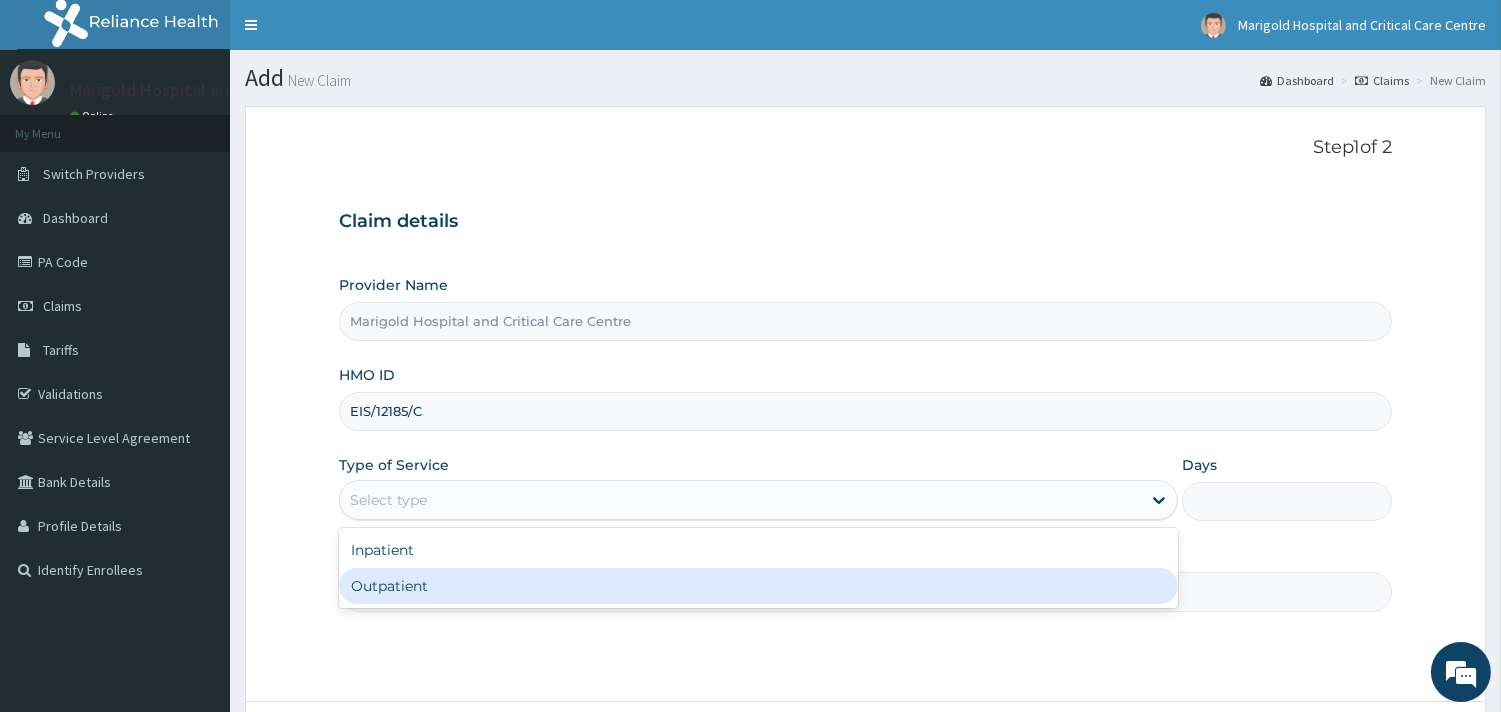 click on "Outpatient" at bounding box center [758, 586] 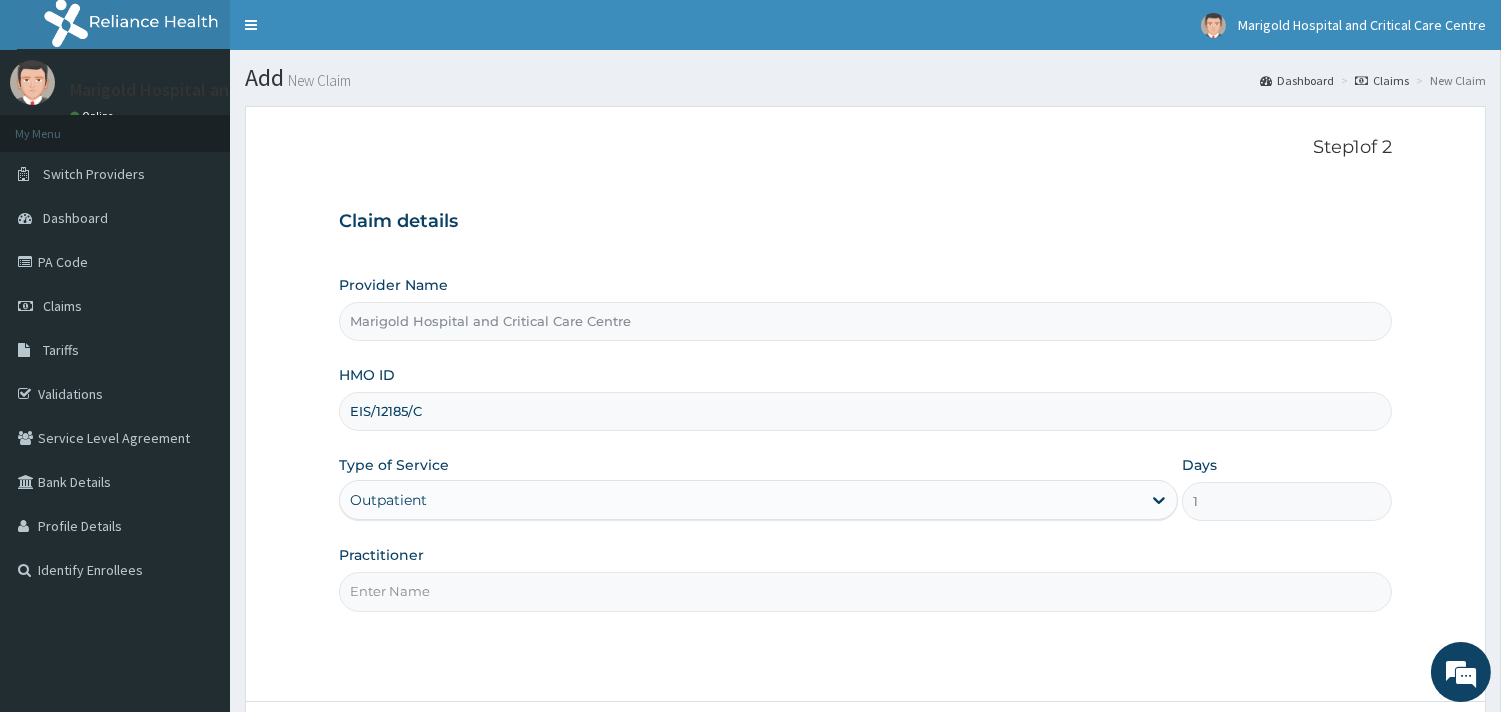 click on "Practitioner" at bounding box center [865, 591] 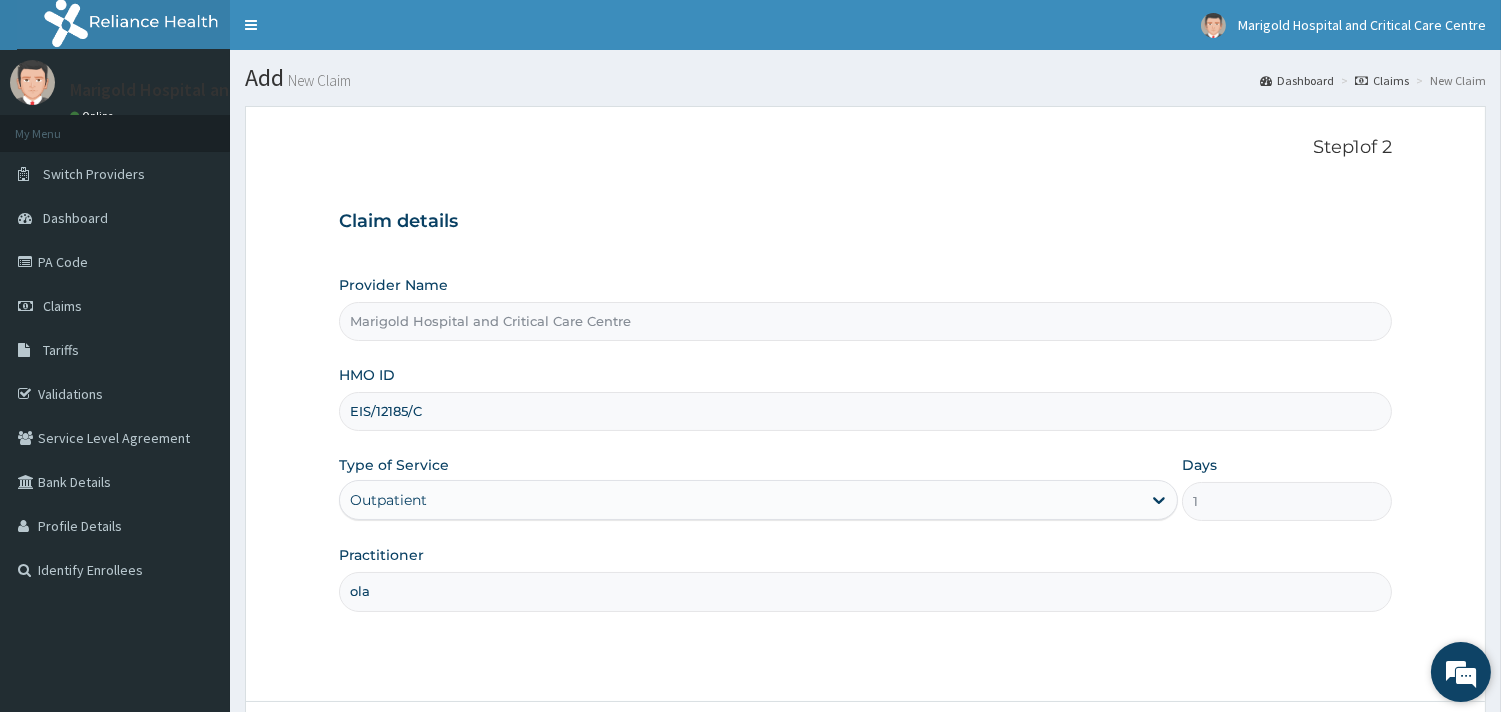 scroll, scrollTop: 170, scrollLeft: 0, axis: vertical 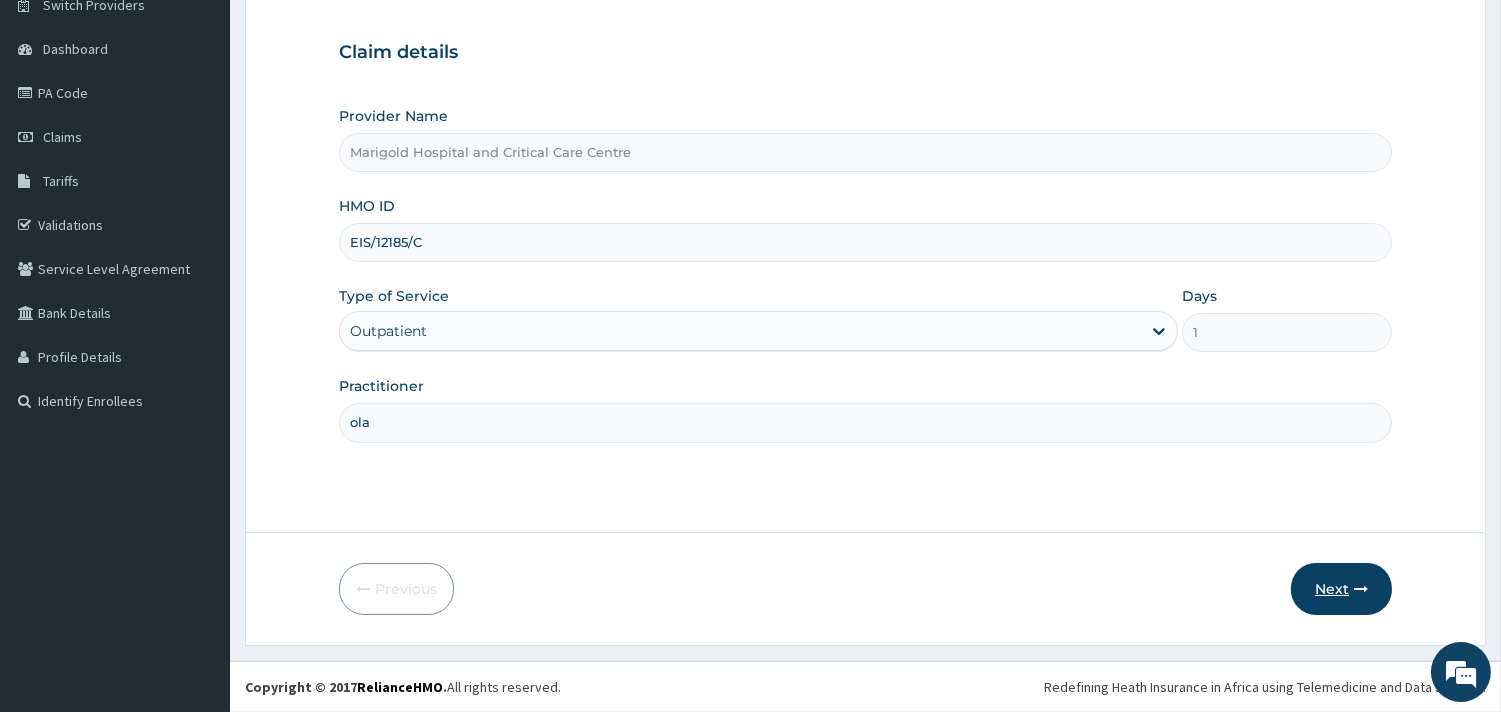 type on "ola" 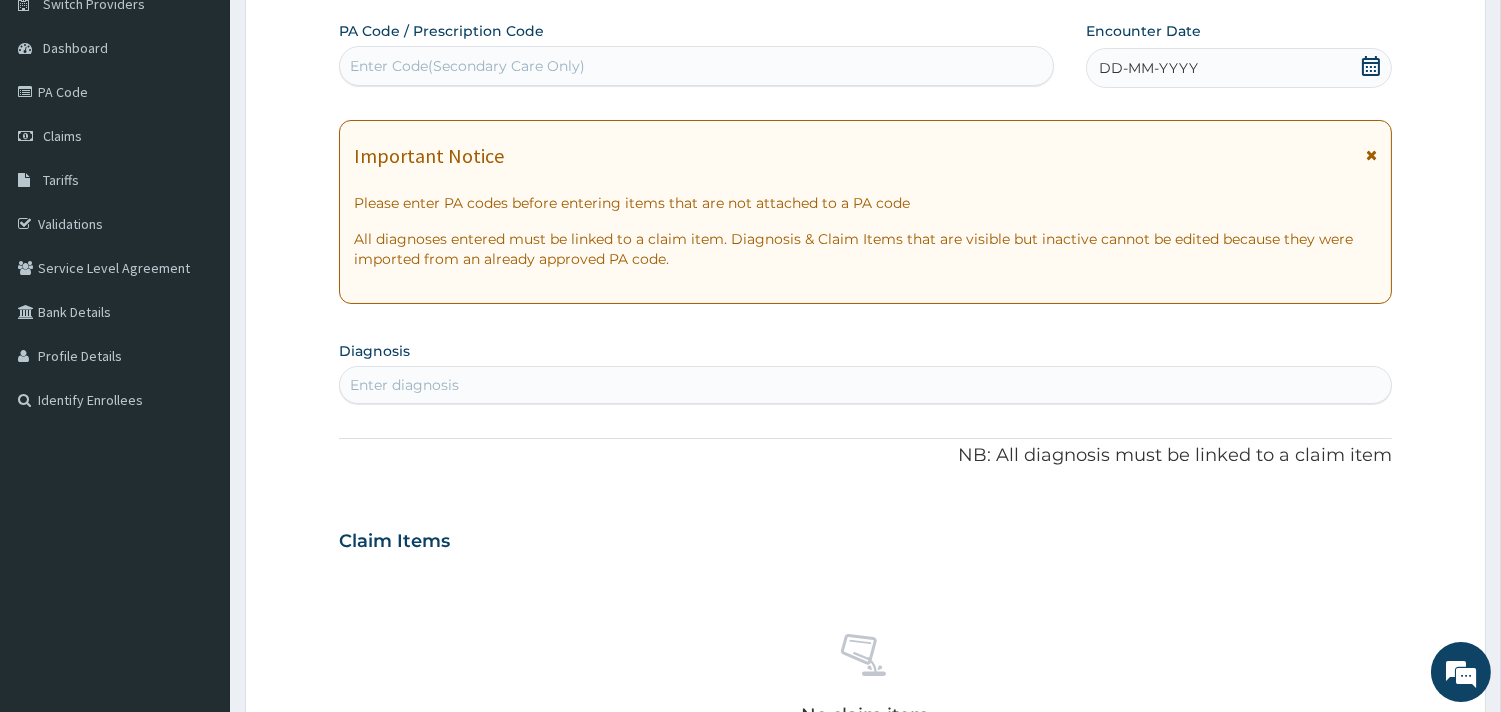 click on "No claim item" at bounding box center (865, 683) 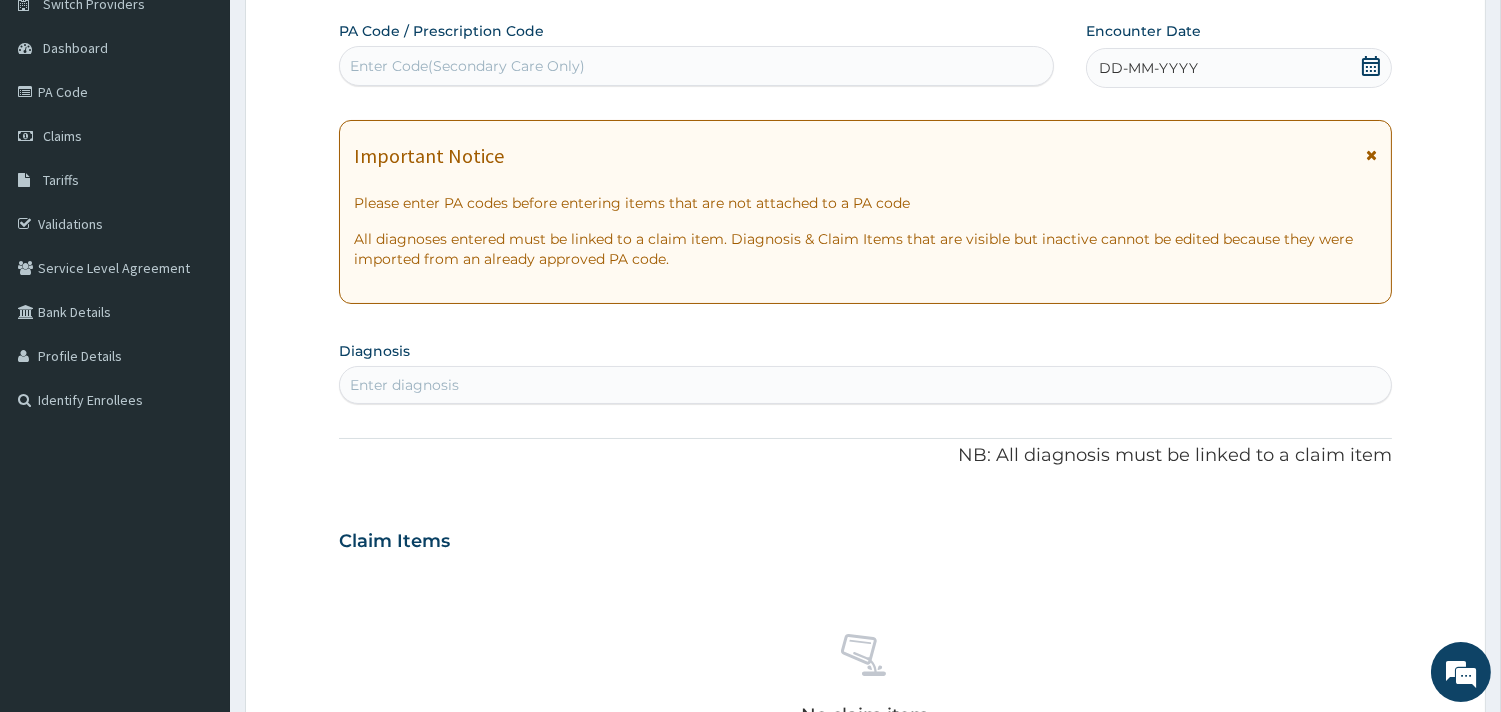 scroll, scrollTop: 0, scrollLeft: 0, axis: both 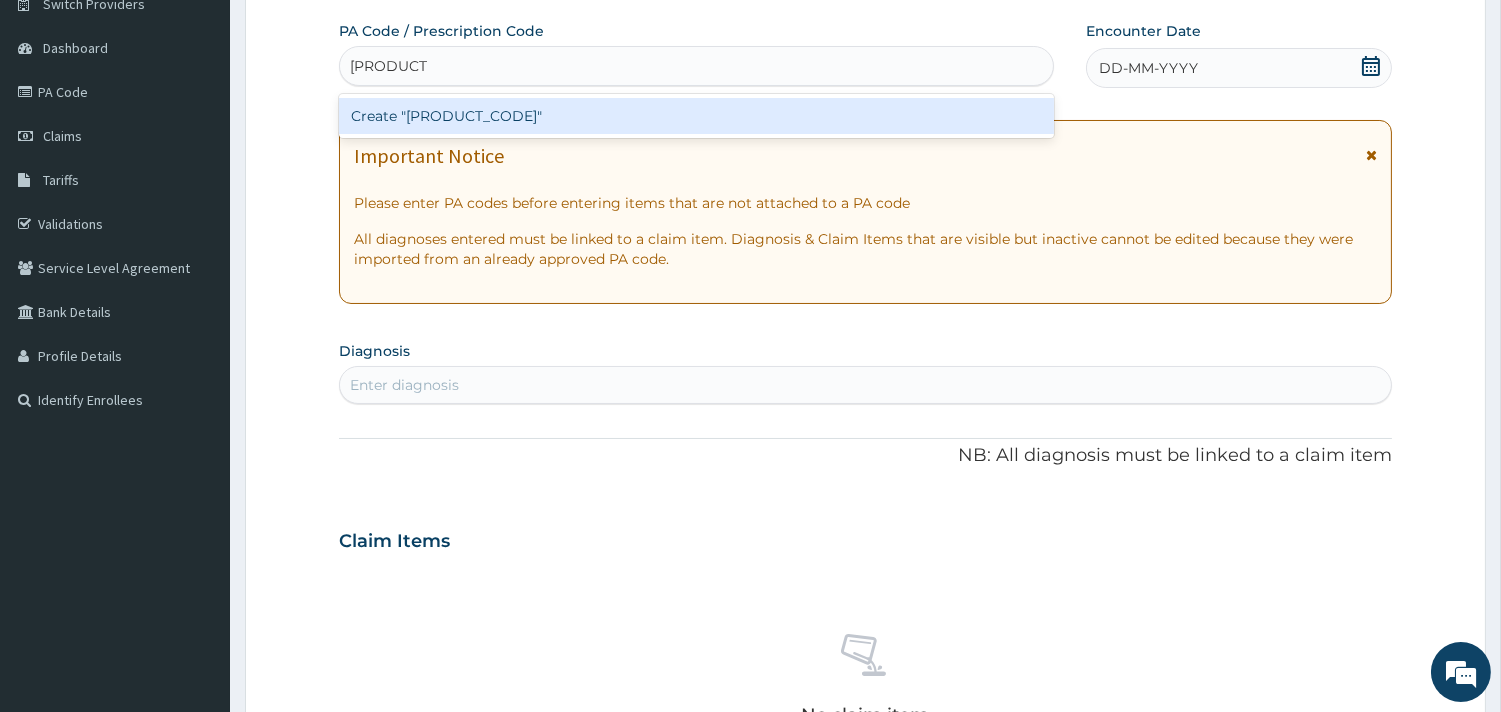 click on "Create "PA/13A6B7"" at bounding box center (696, 116) 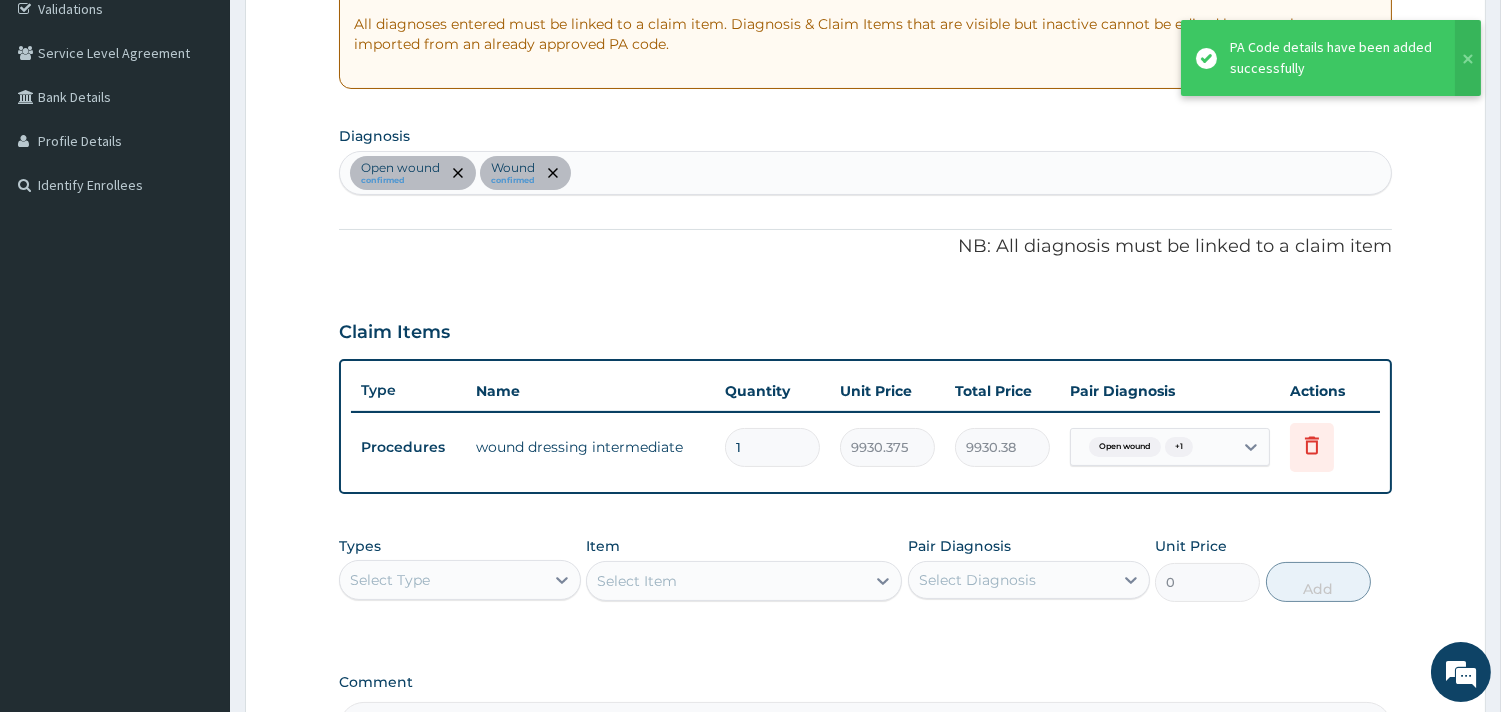 scroll, scrollTop: 633, scrollLeft: 0, axis: vertical 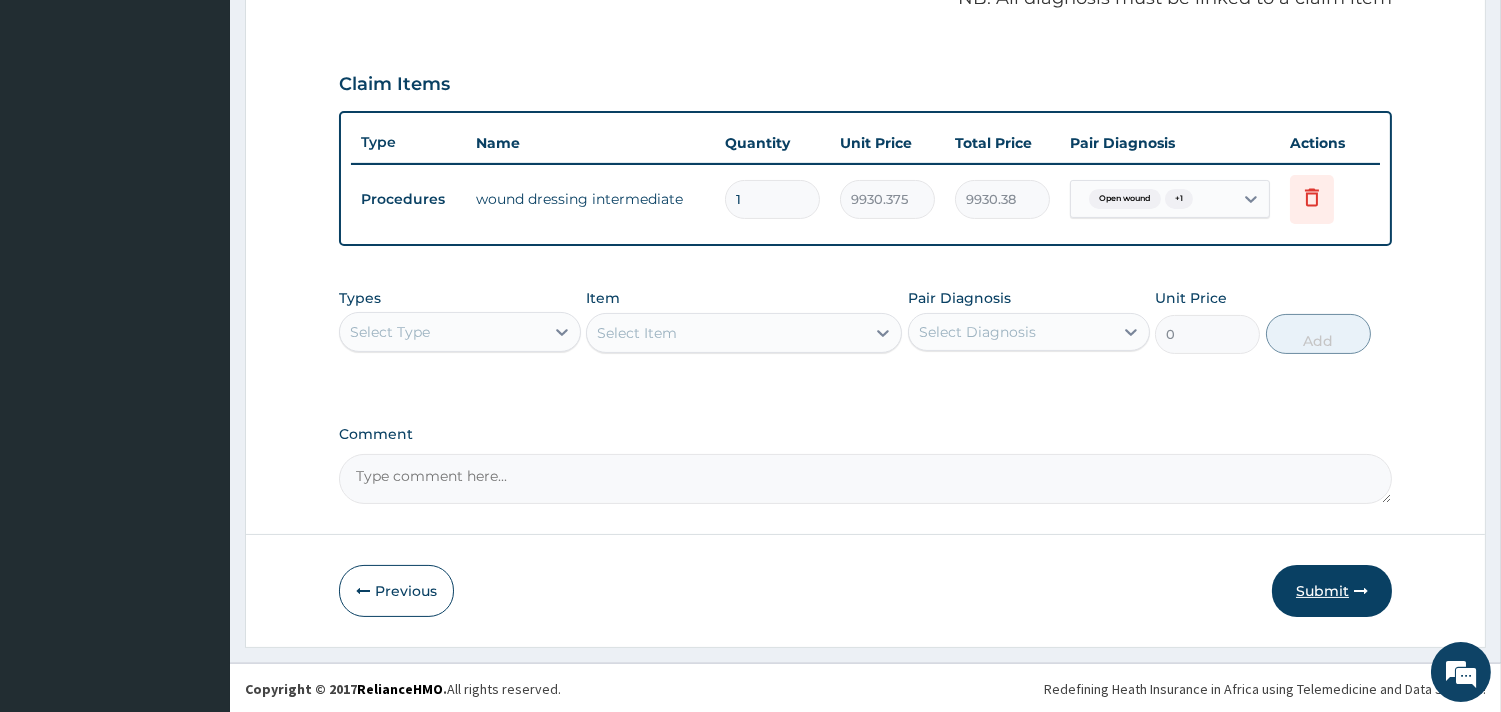 click on "Submit" at bounding box center [1332, 591] 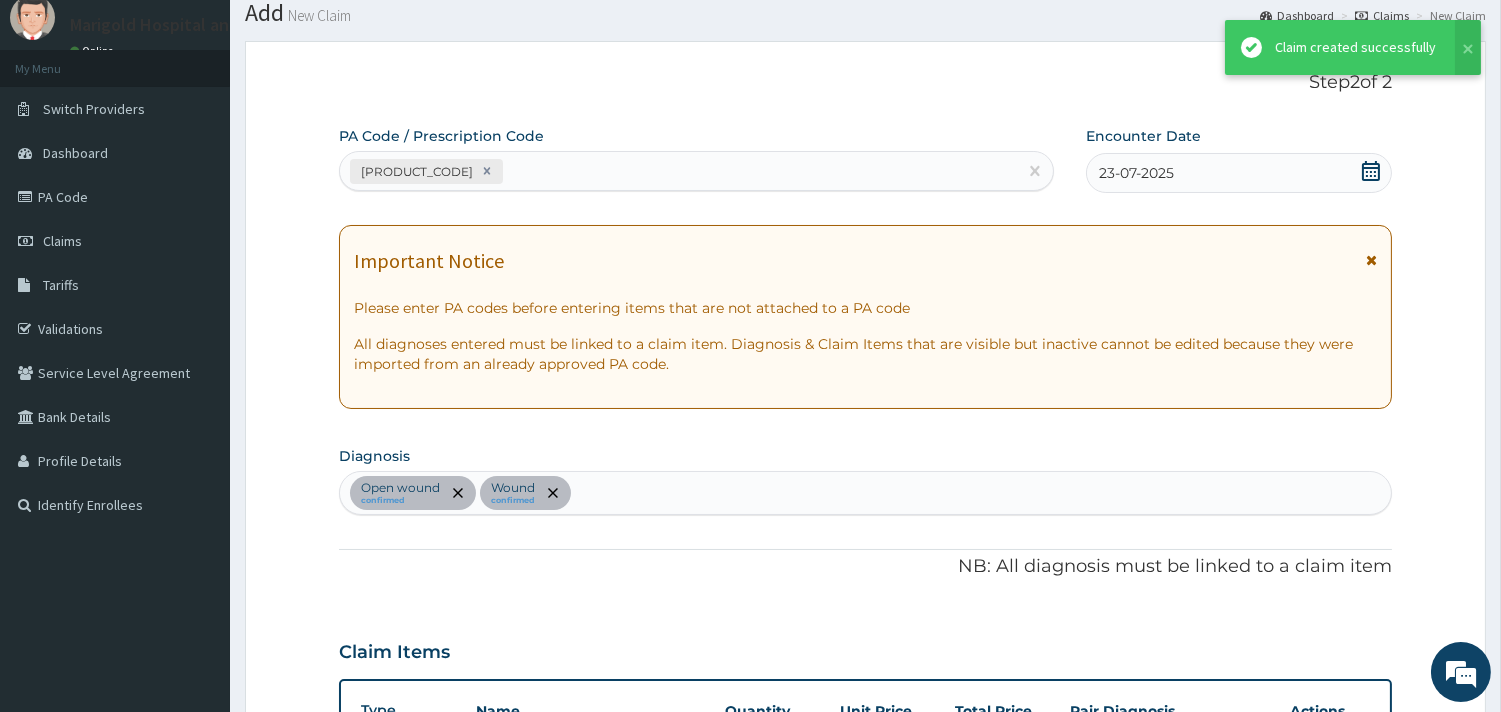 scroll, scrollTop: 633, scrollLeft: 0, axis: vertical 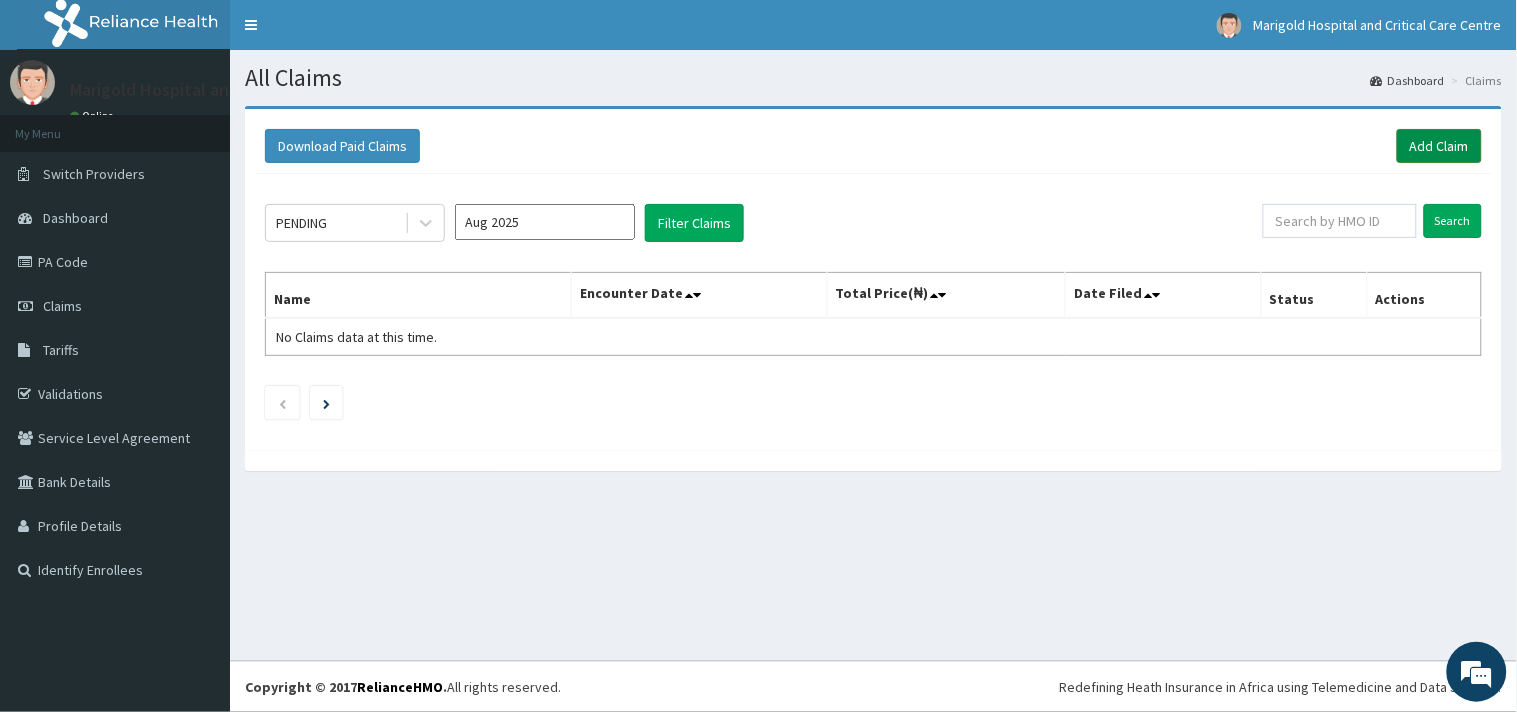 click on "Add Claim" at bounding box center (1439, 146) 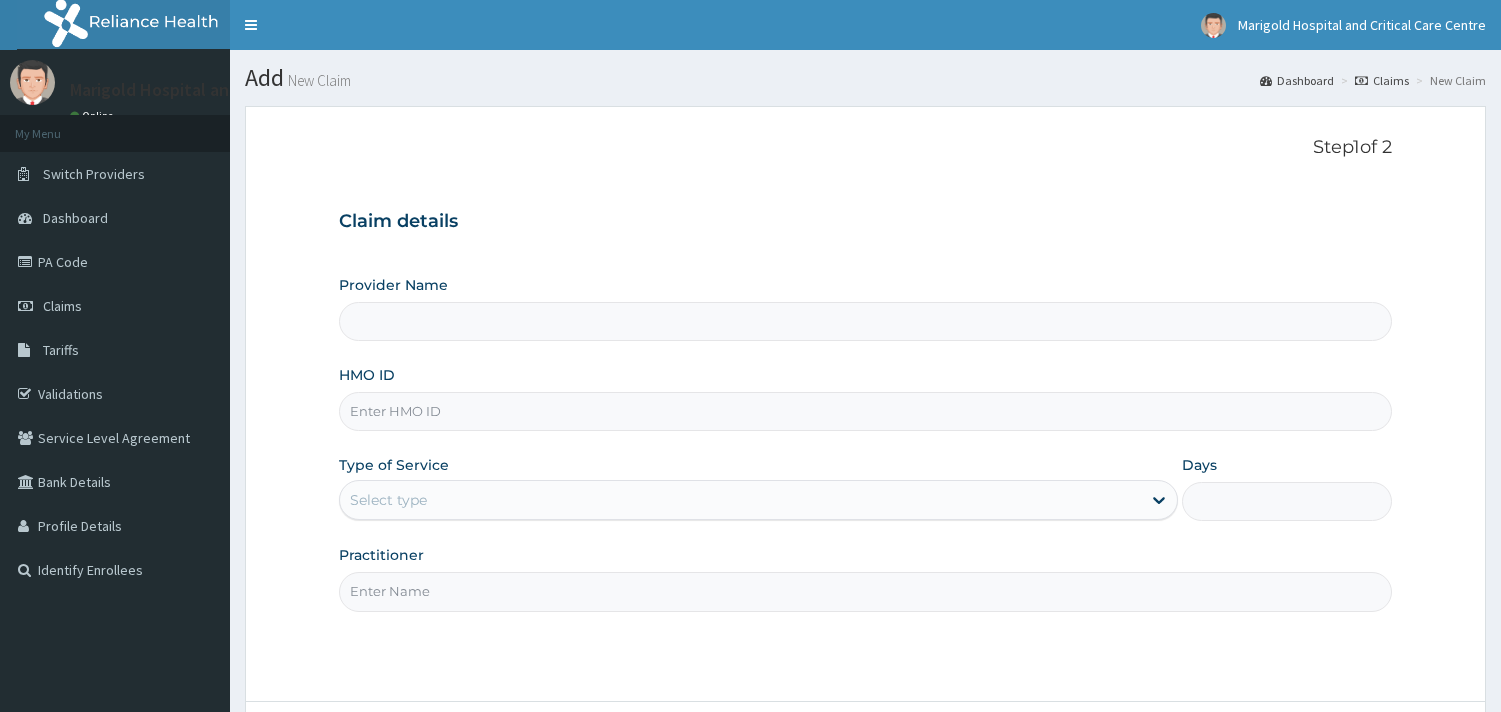 scroll, scrollTop: 0, scrollLeft: 0, axis: both 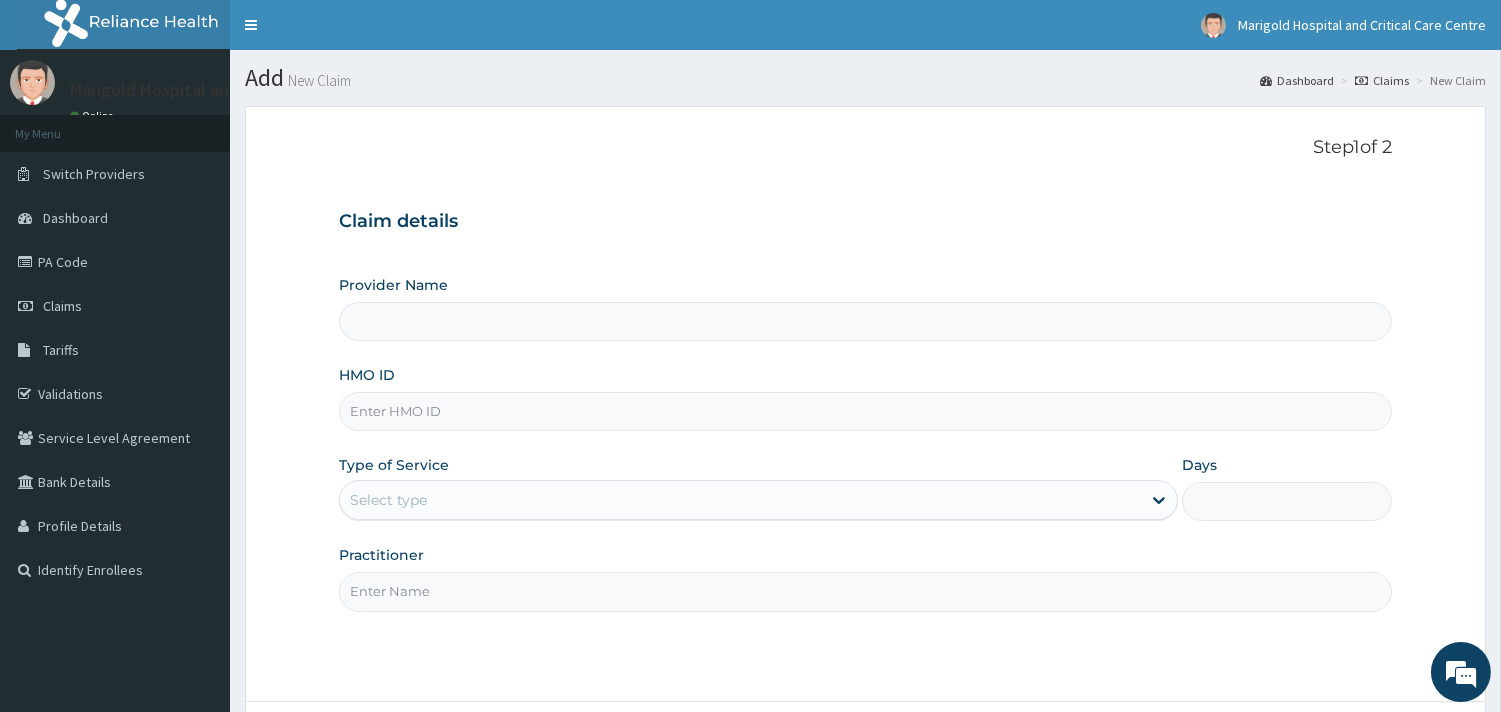 type on "Marigold Hospital and Critical Care Centre" 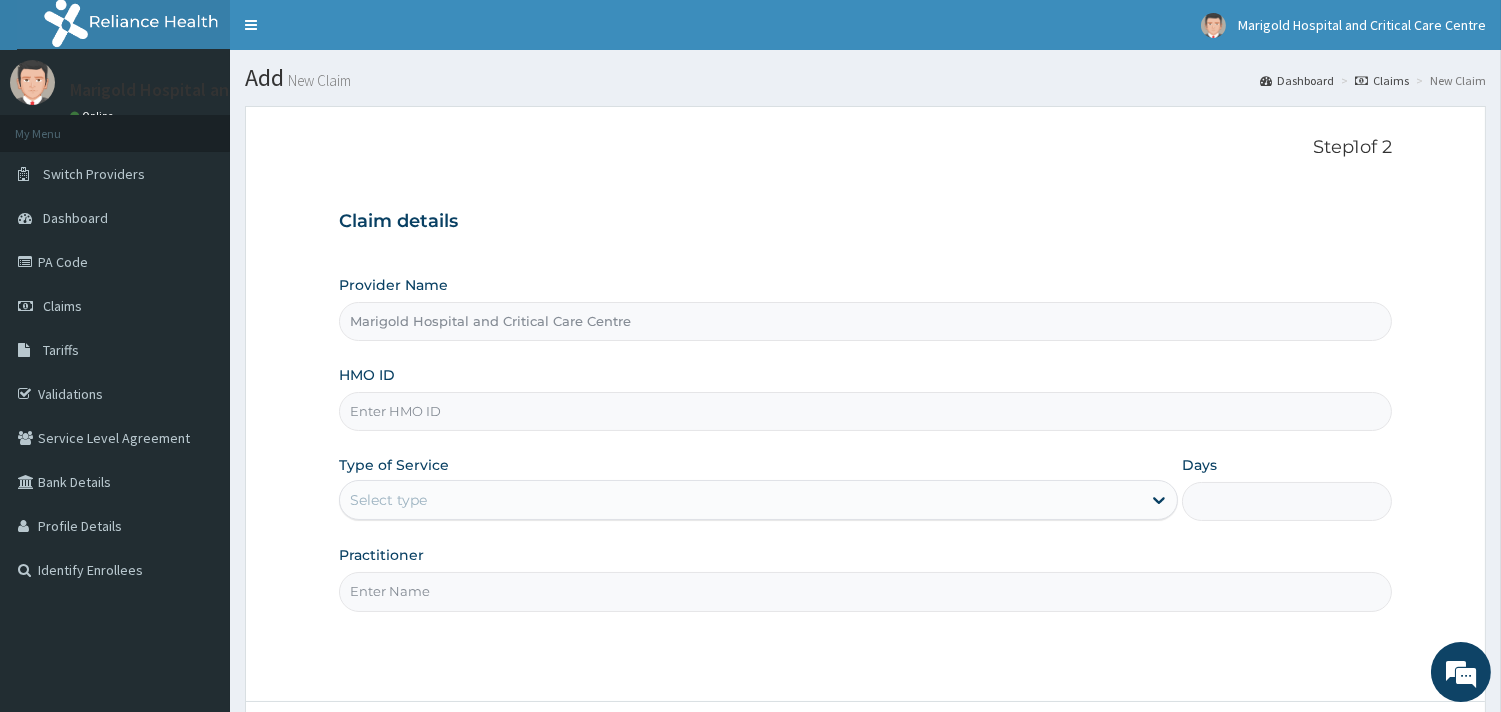 paste on "EIS/12185/C" 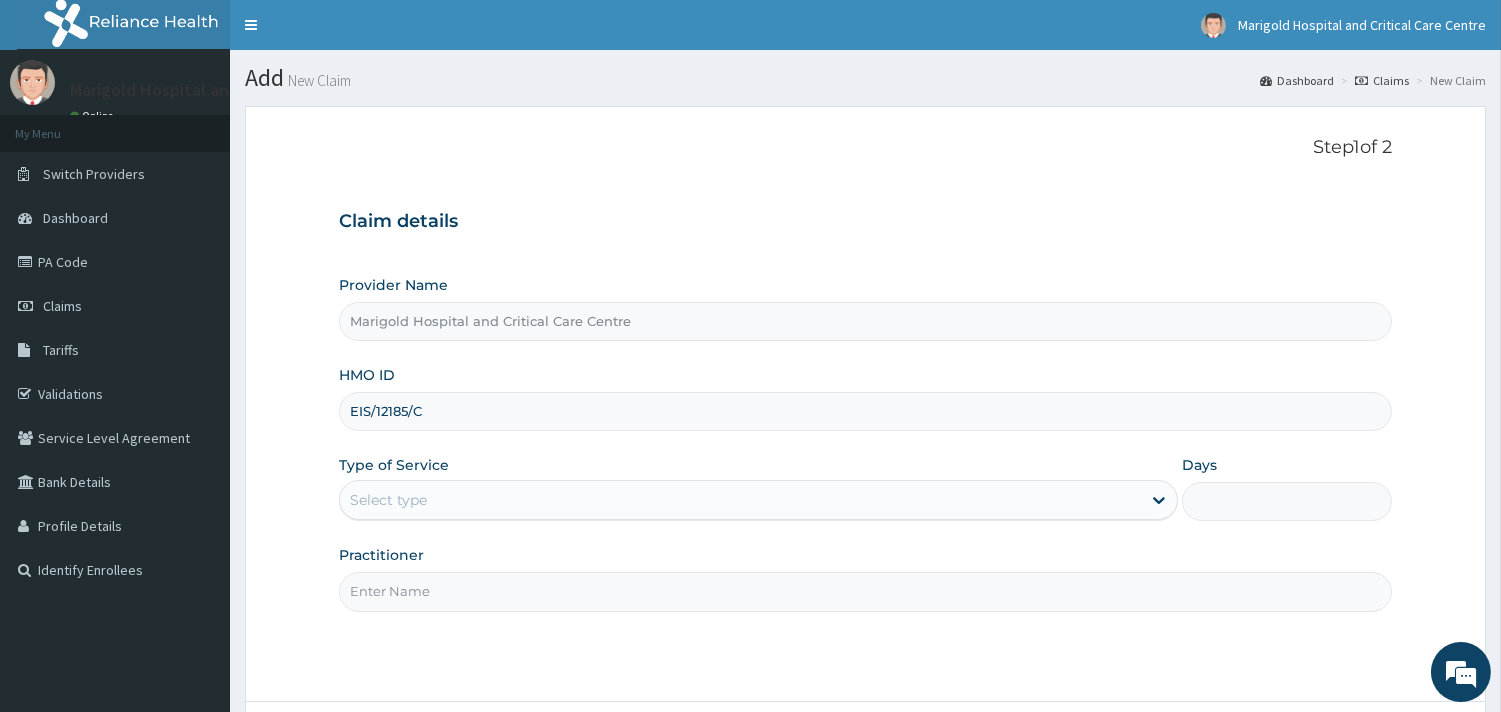 type on "EIS/12185/C" 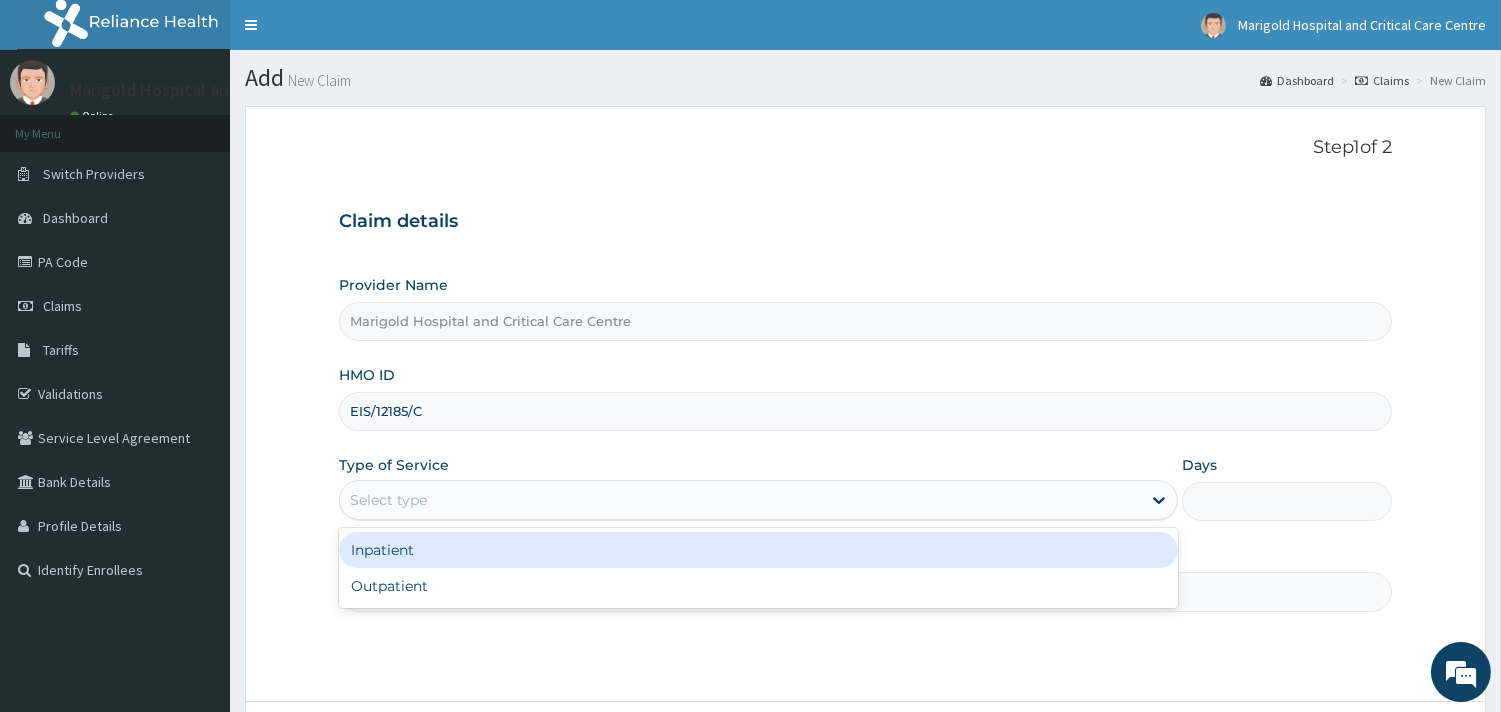 click on "Select type" at bounding box center (388, 500) 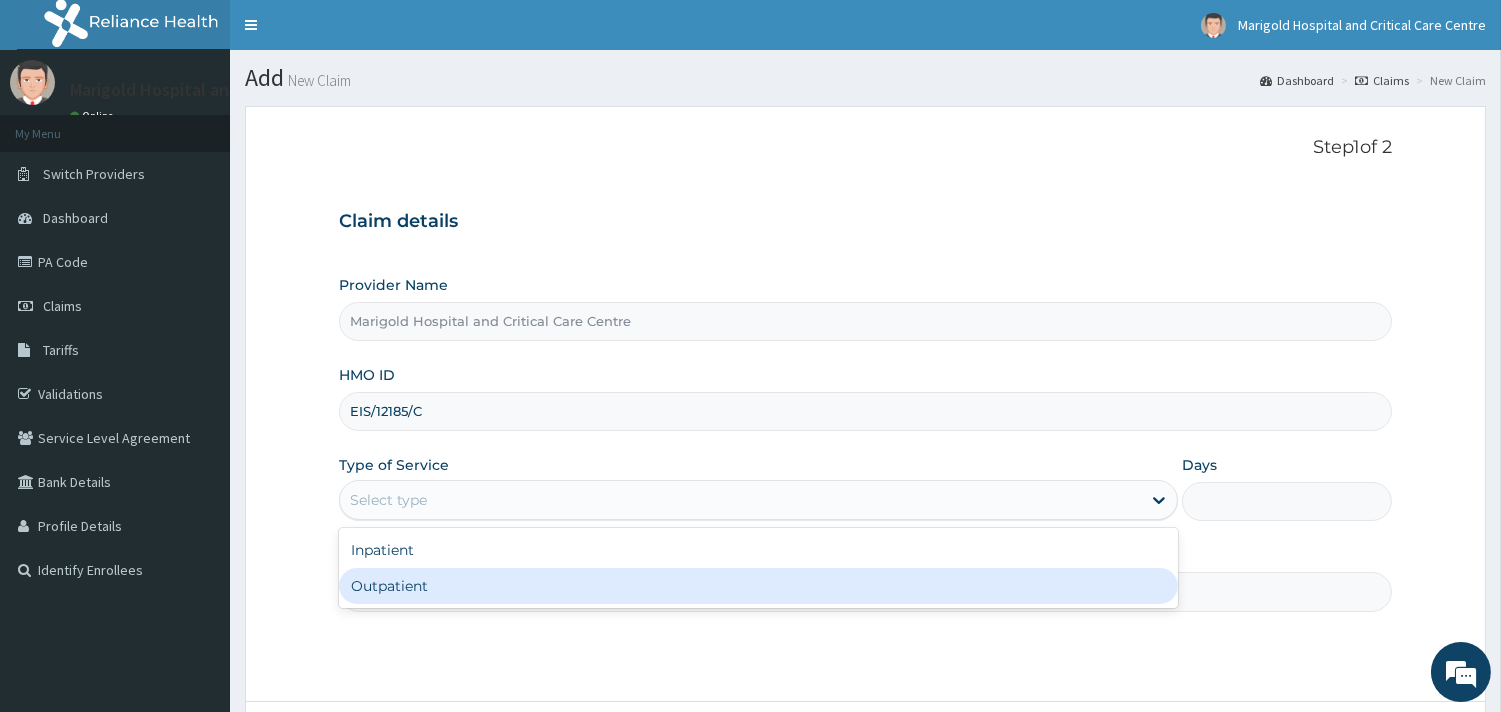 click on "Outpatient" at bounding box center (758, 586) 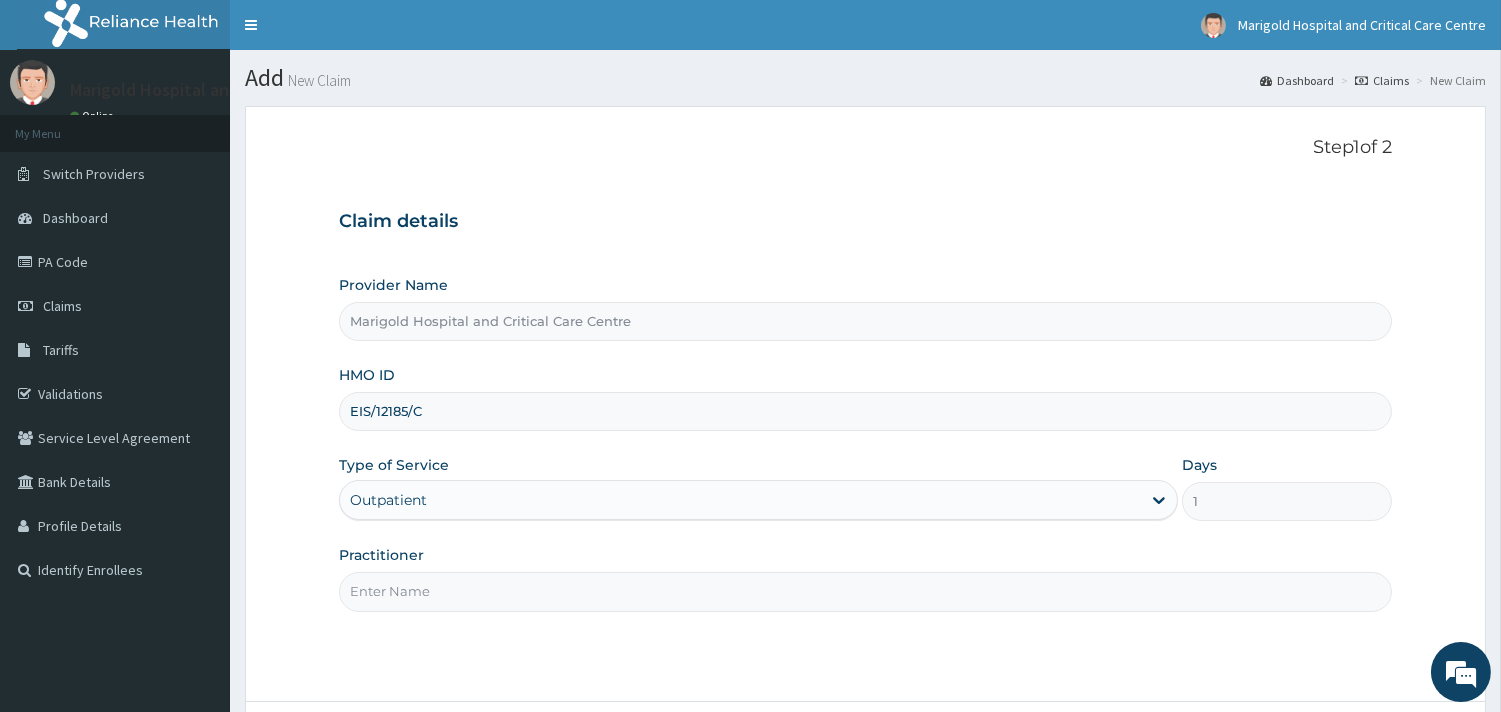 click on "Practitioner" at bounding box center [865, 591] 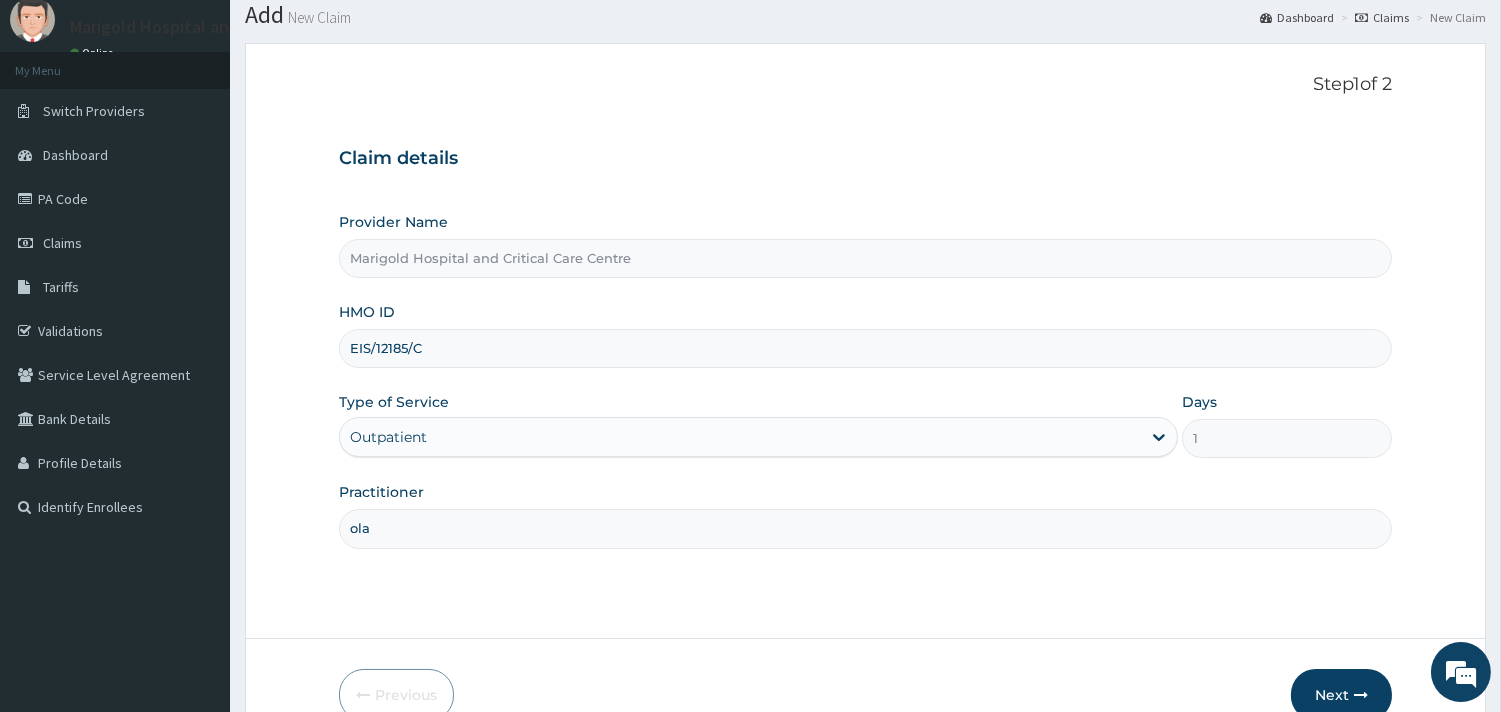 scroll, scrollTop: 170, scrollLeft: 0, axis: vertical 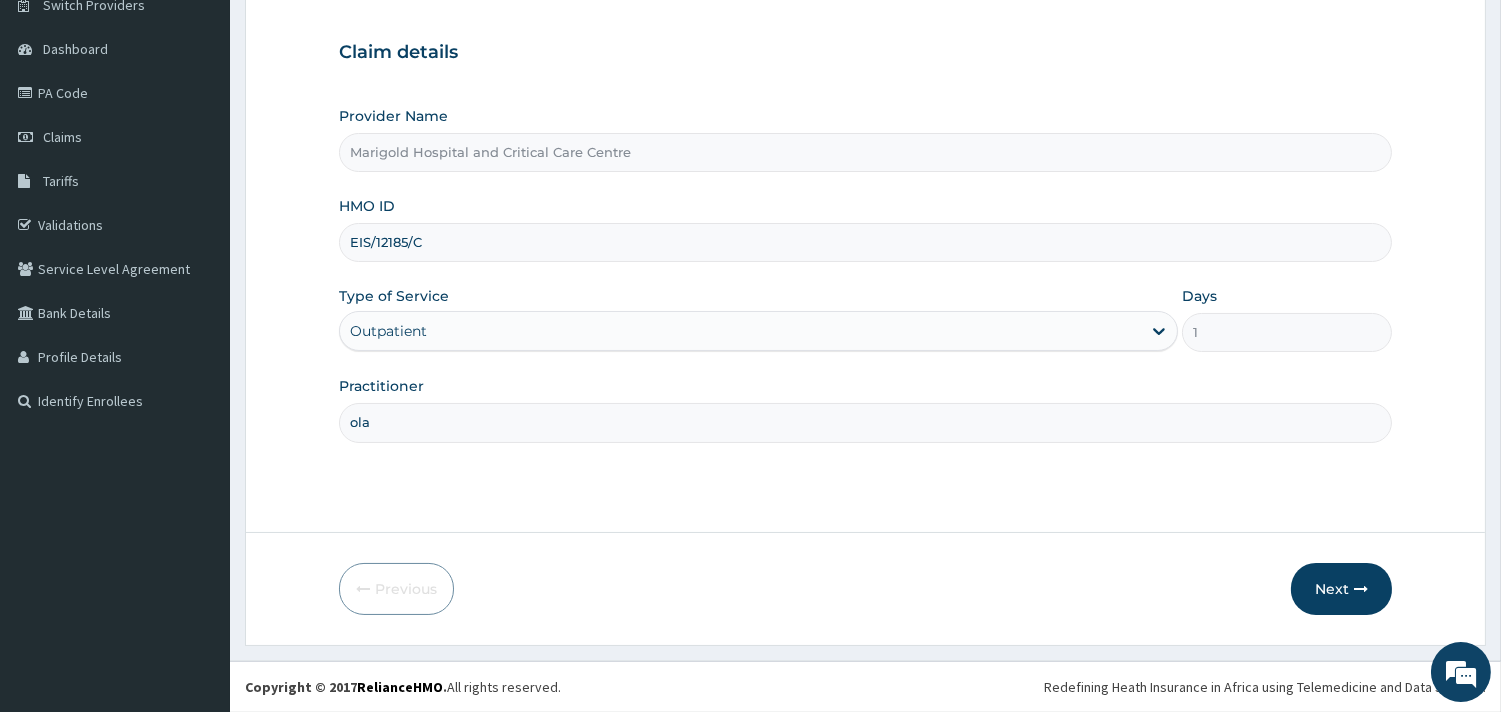 type on "ola" 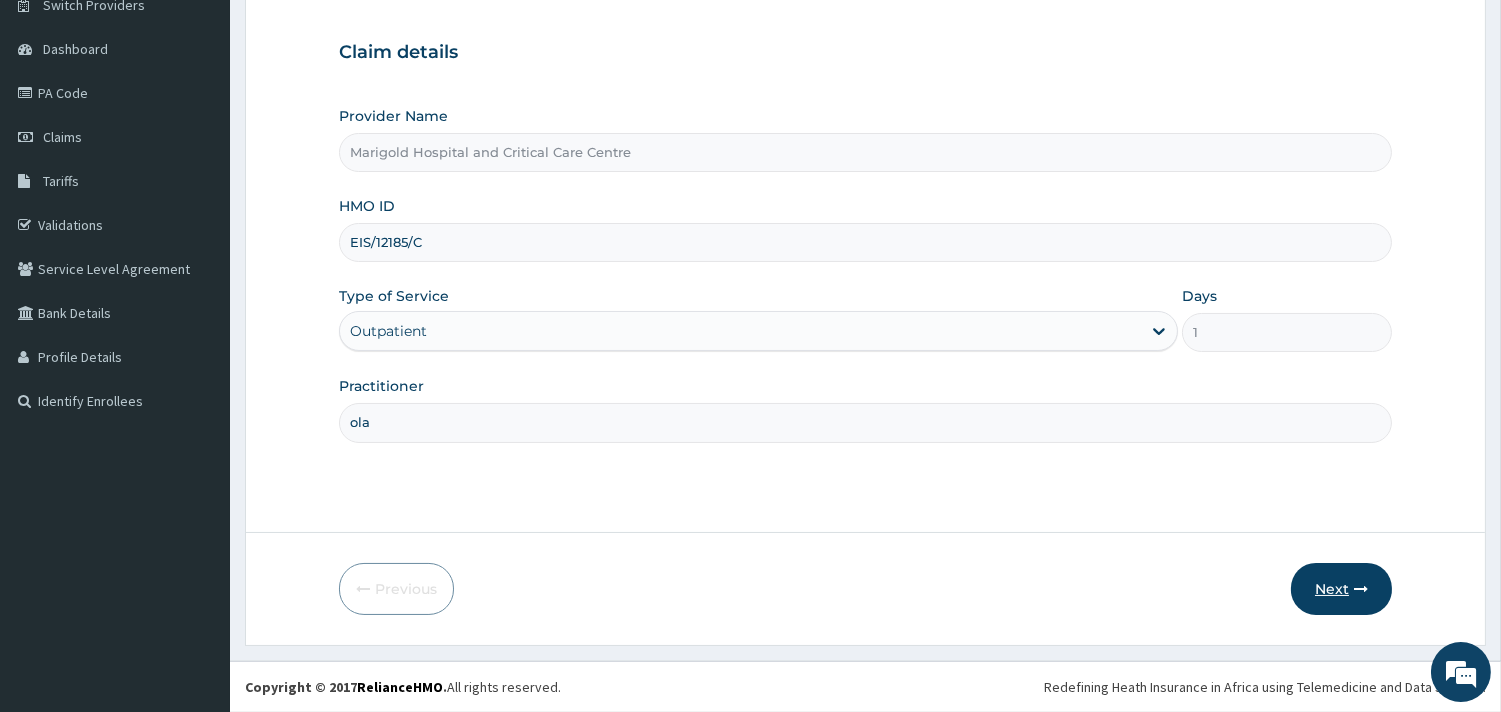 click on "Next" at bounding box center [1341, 589] 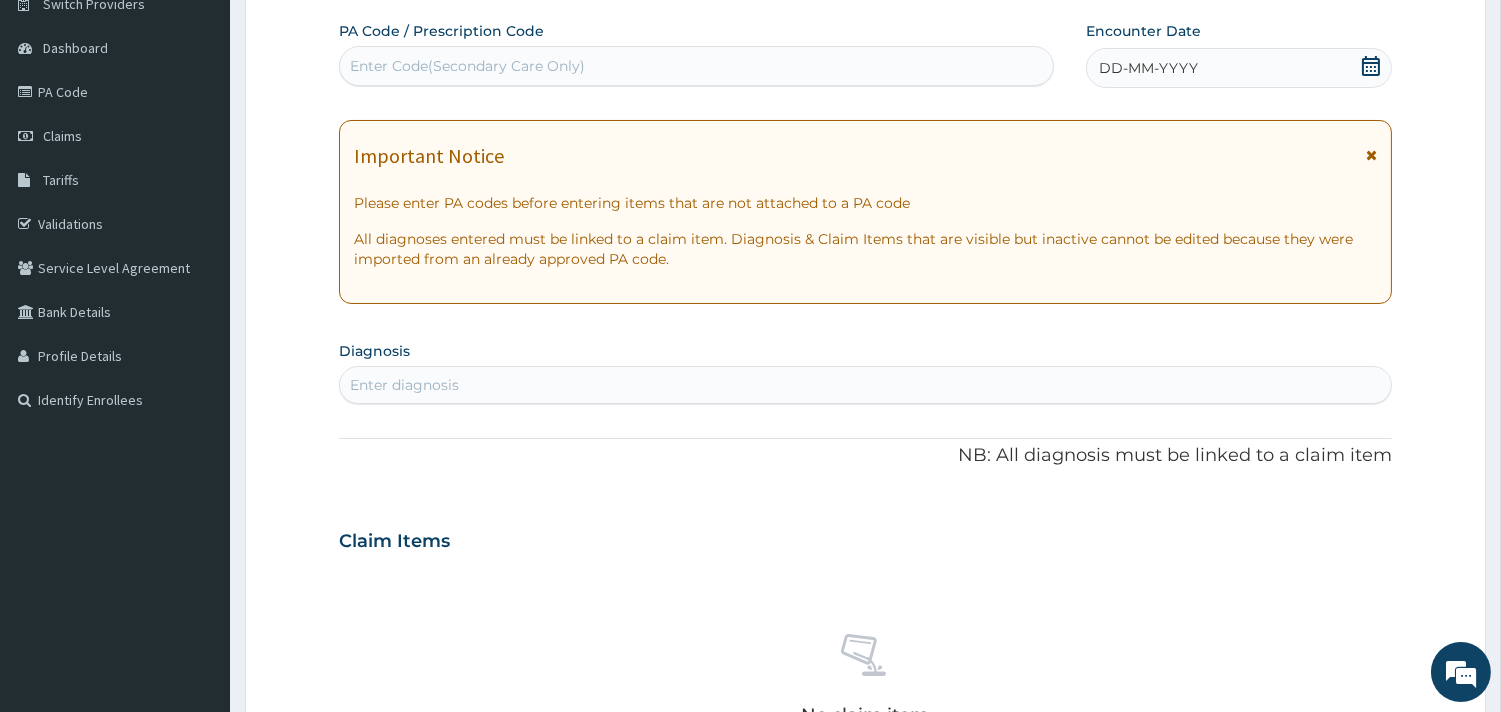 scroll, scrollTop: 0, scrollLeft: 0, axis: both 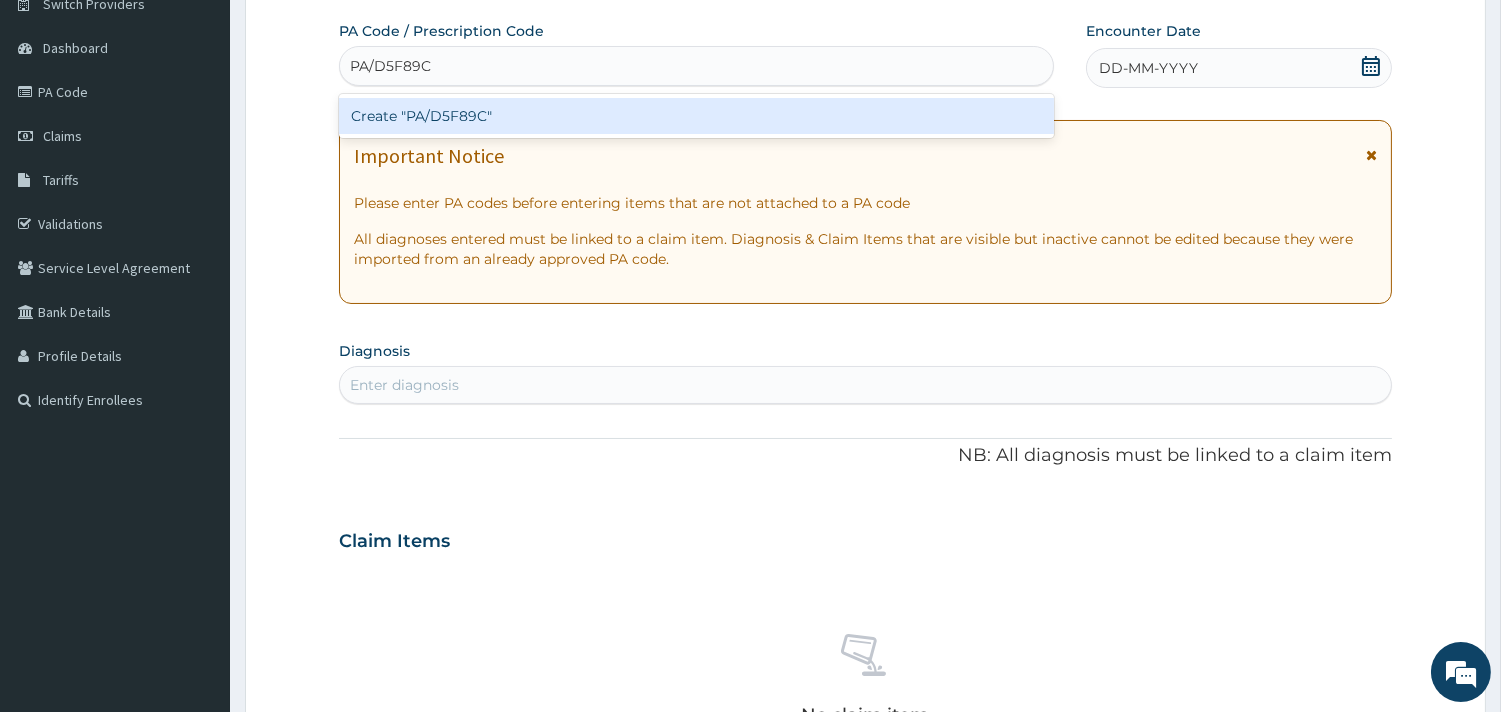 click on "Create "PA/D5F89C"" at bounding box center (696, 116) 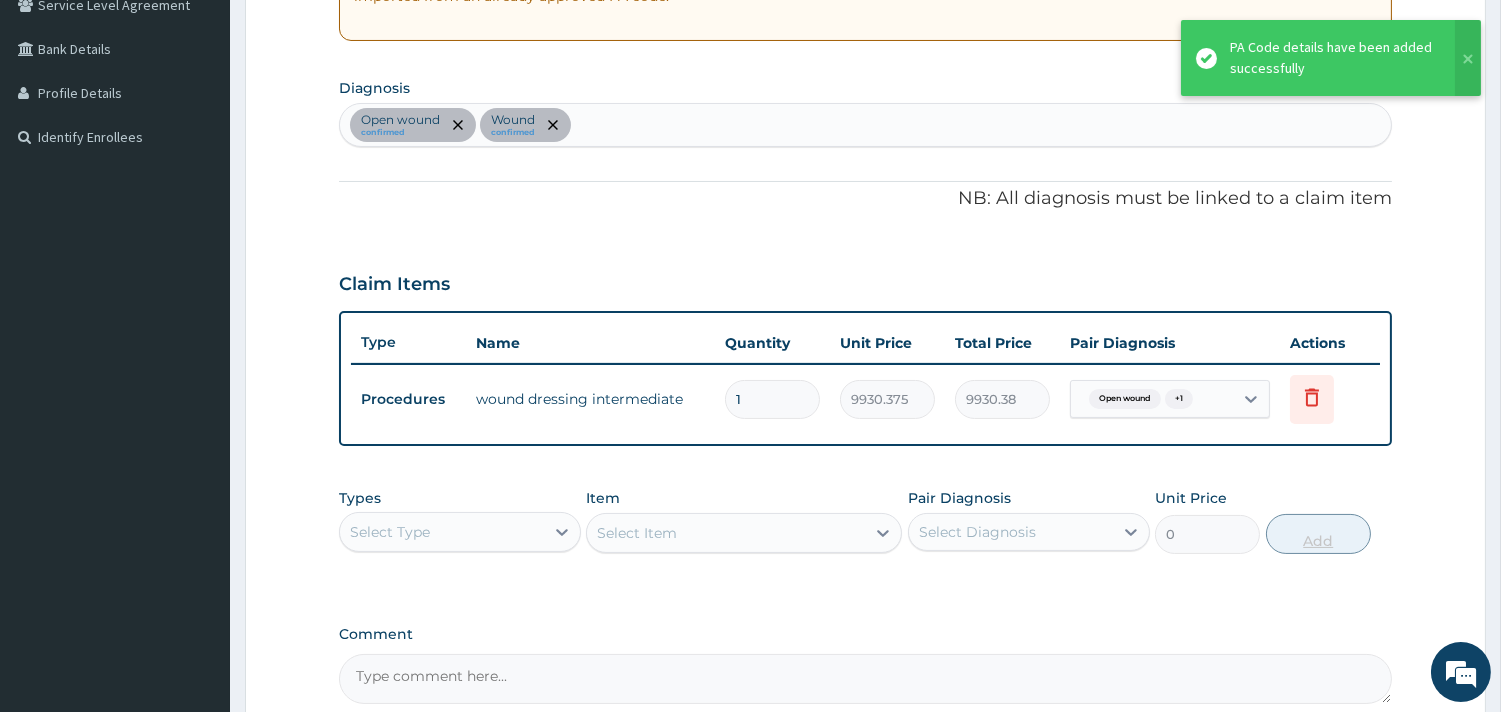 scroll, scrollTop: 614, scrollLeft: 0, axis: vertical 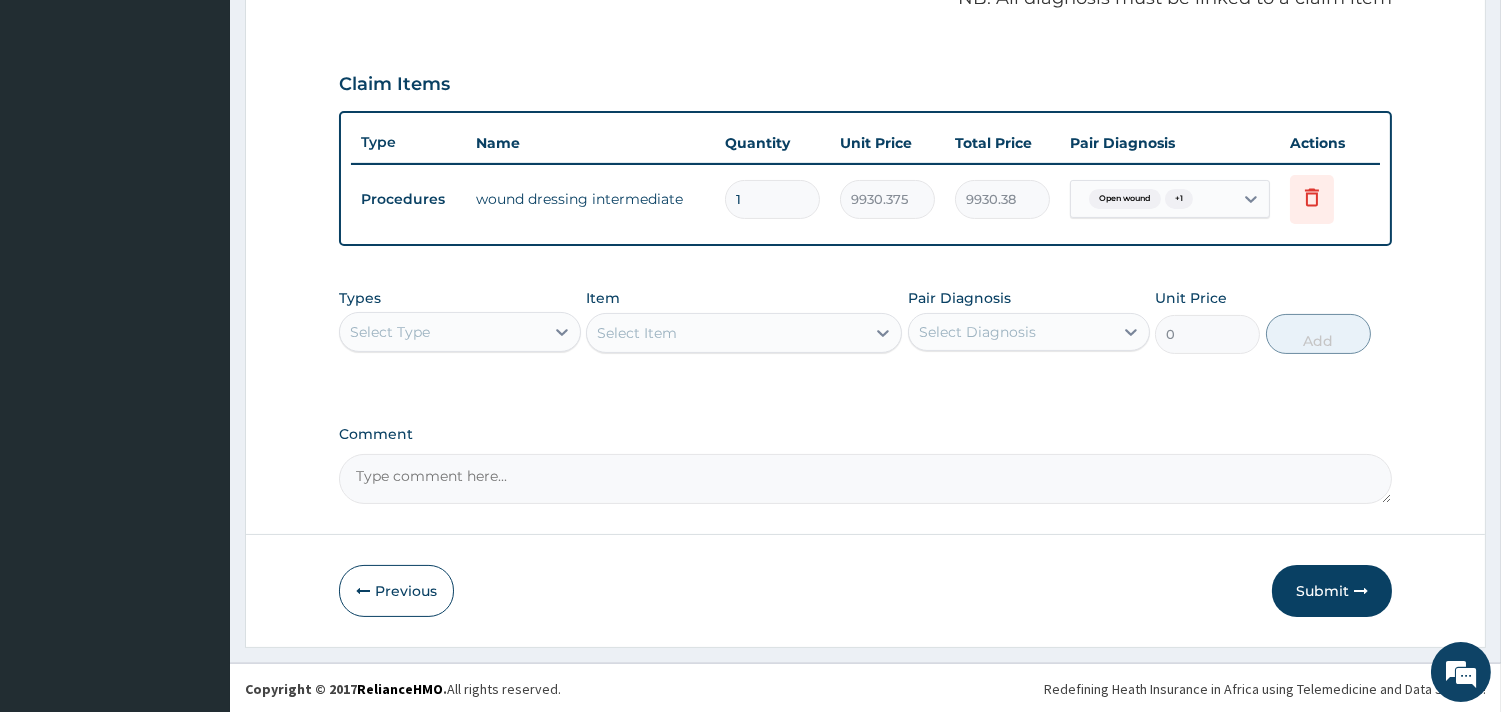 click on "Submit" at bounding box center [1332, 591] 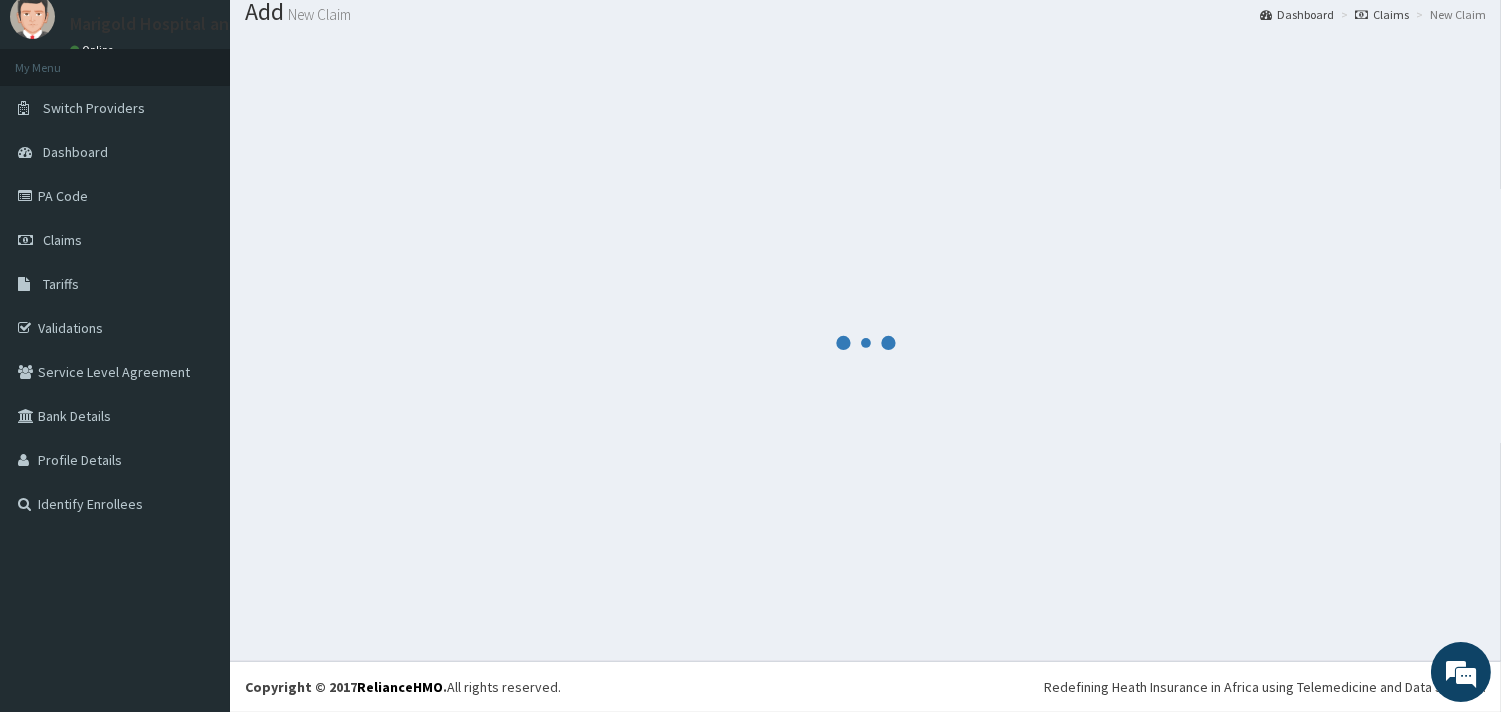 scroll, scrollTop: 65, scrollLeft: 0, axis: vertical 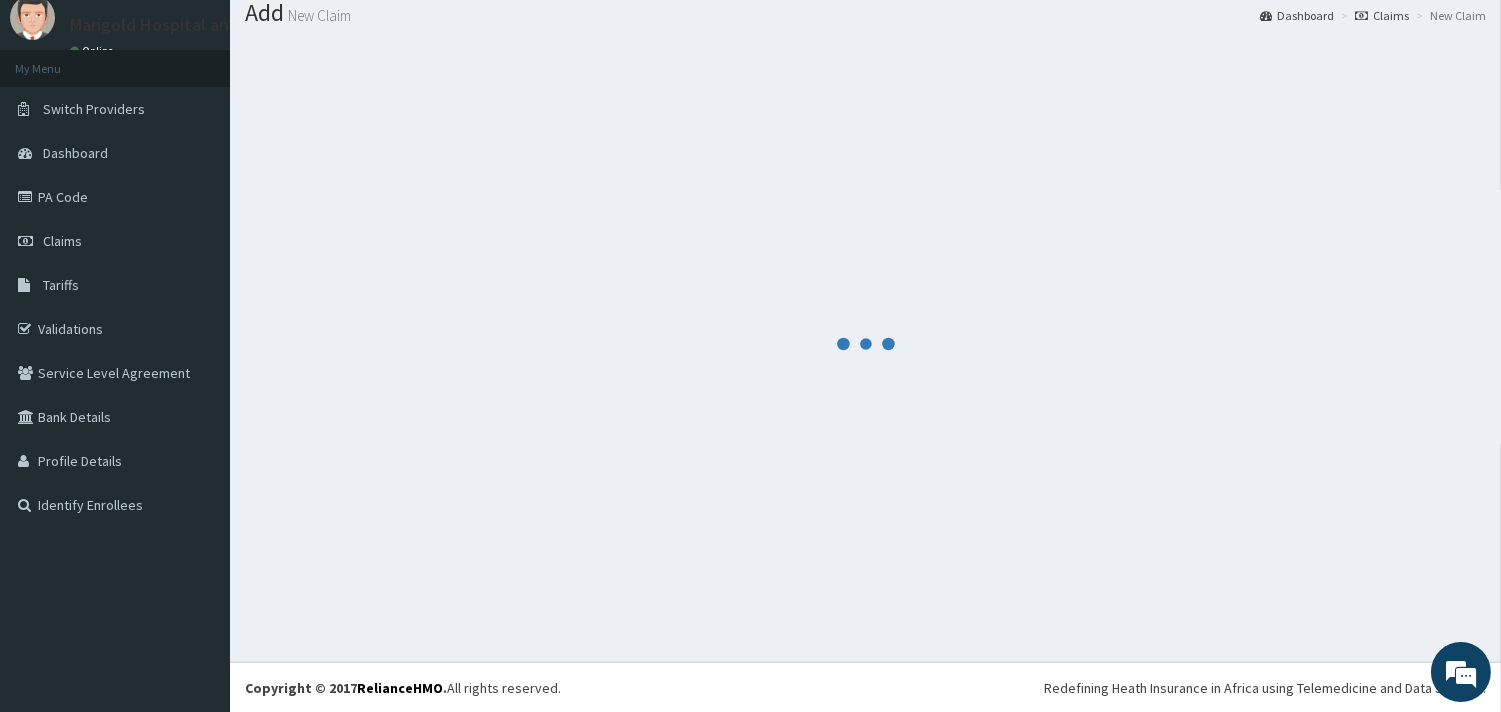 click at bounding box center (865, 343) 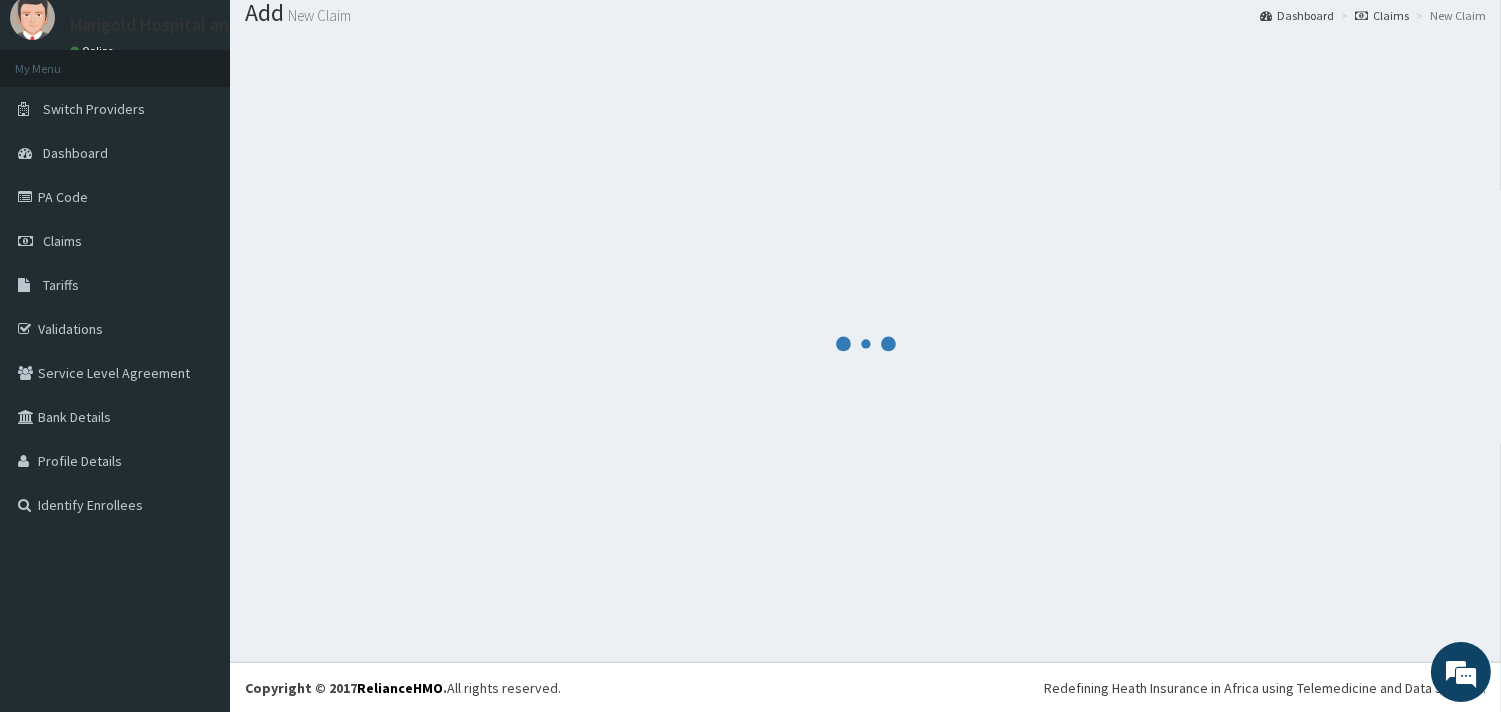 scroll, scrollTop: 633, scrollLeft: 0, axis: vertical 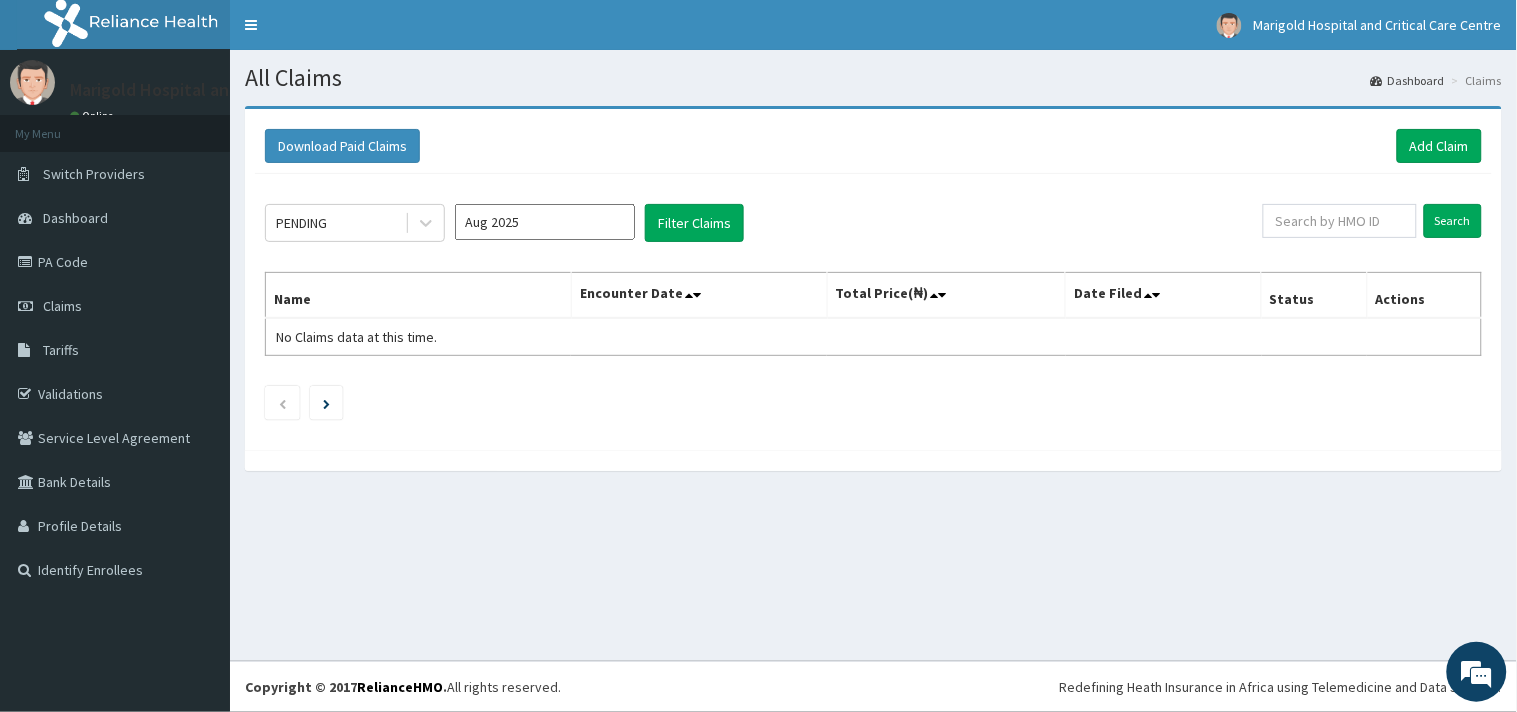 click on "Download Paid Claims Add Claim" at bounding box center (873, 146) 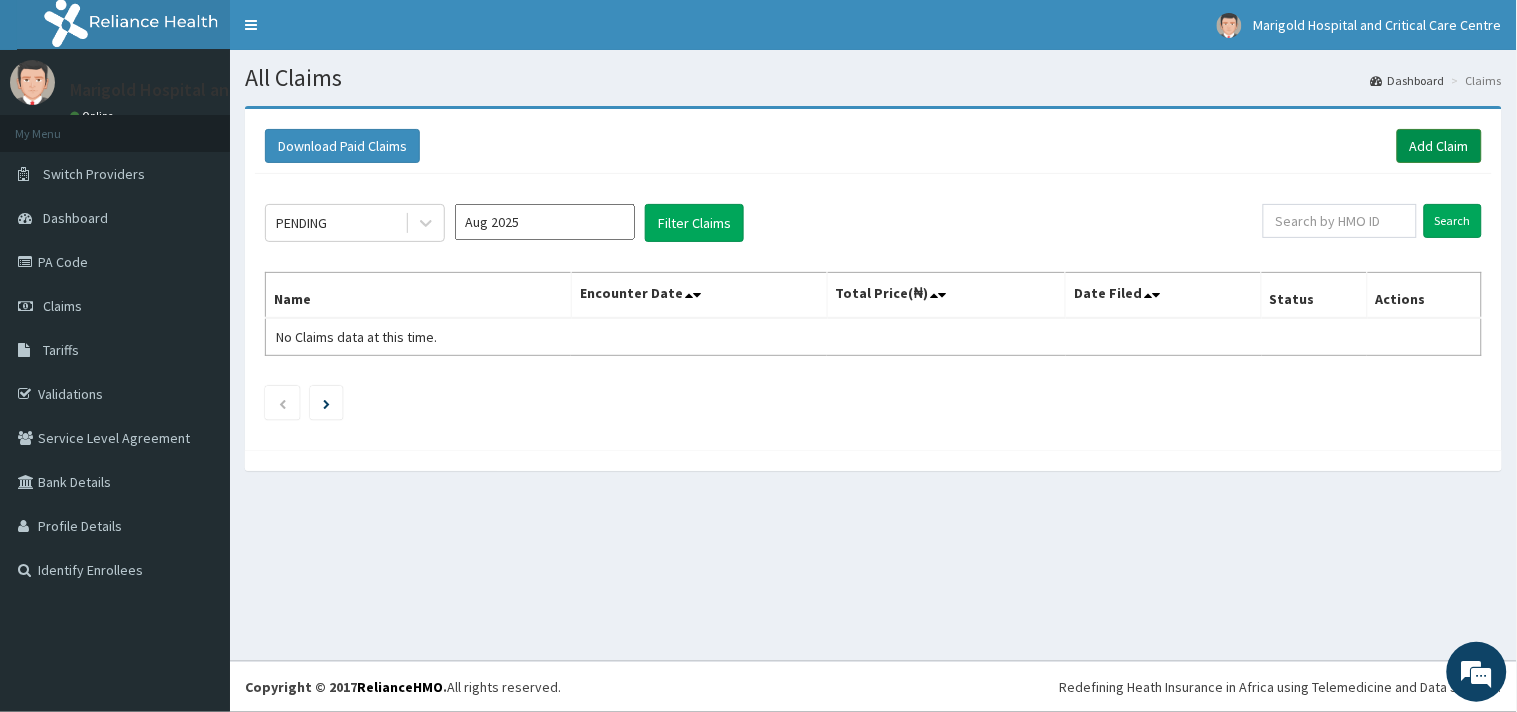 click on "Add Claim" at bounding box center (1439, 146) 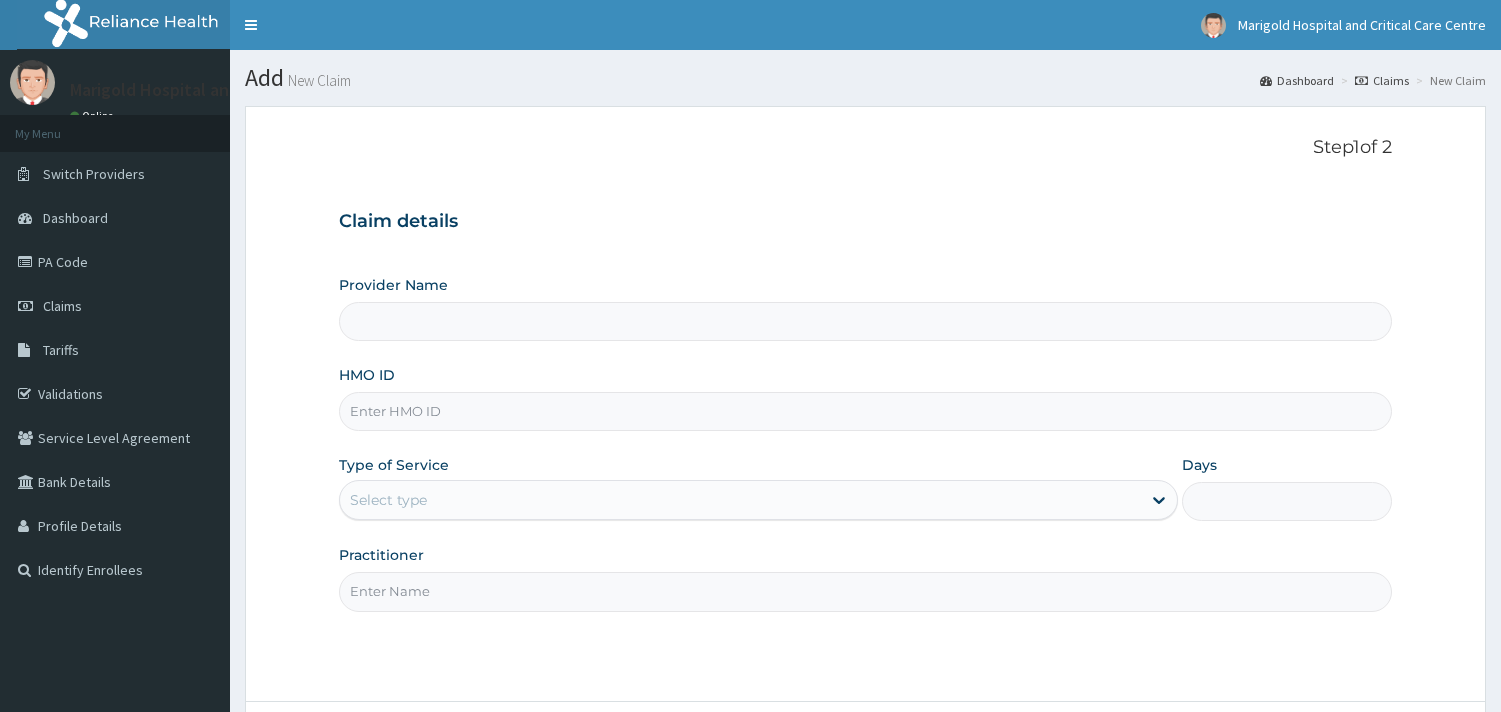 scroll, scrollTop: 0, scrollLeft: 0, axis: both 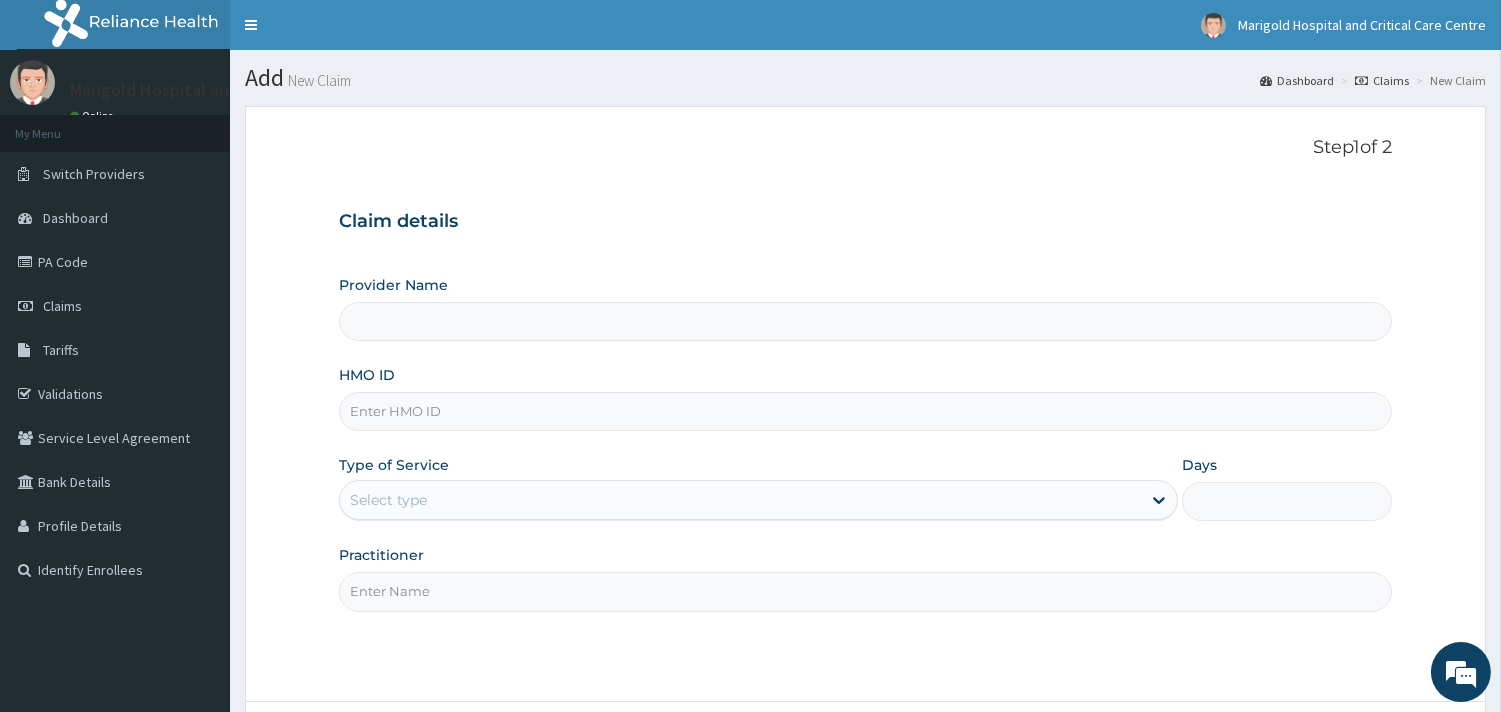 paste on "EIS/12185/C" 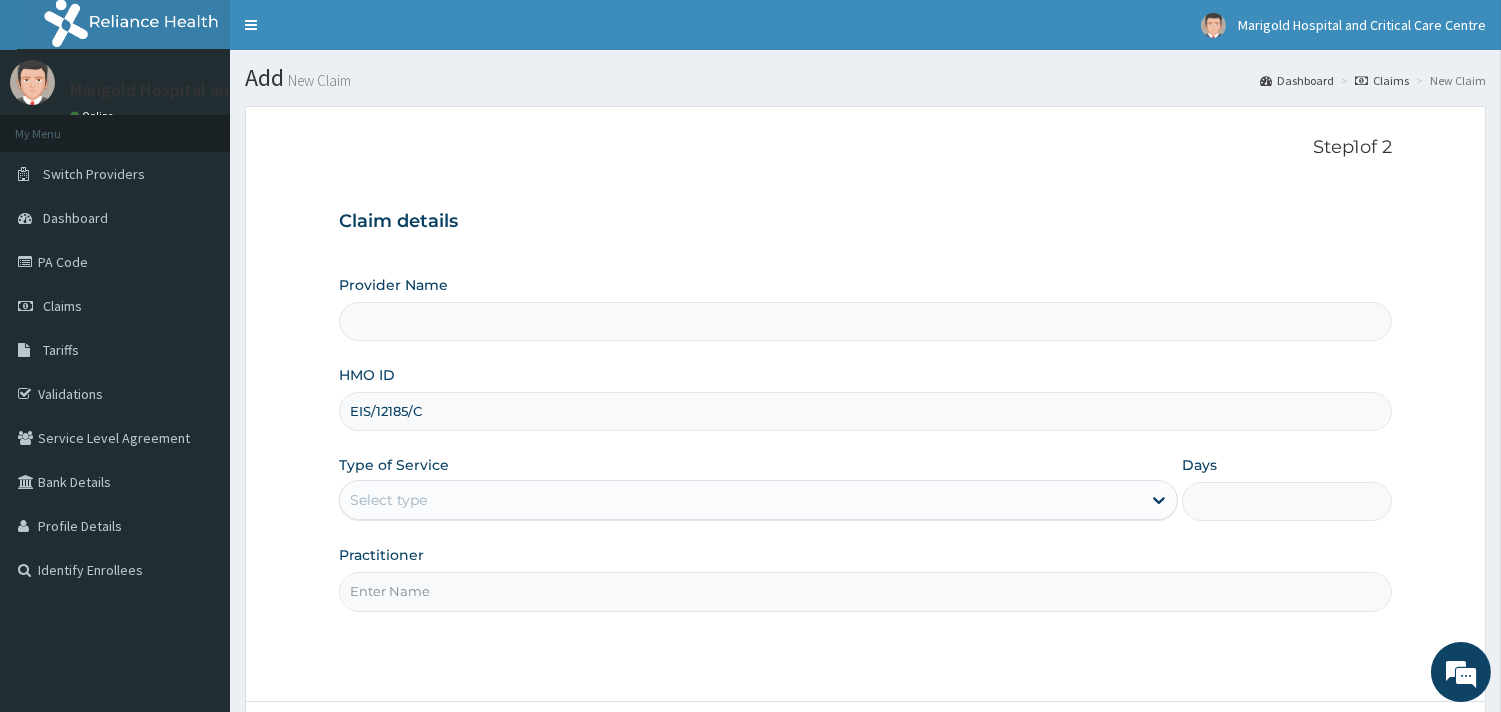 type on "Marigold Hospital and Critical Care Centre" 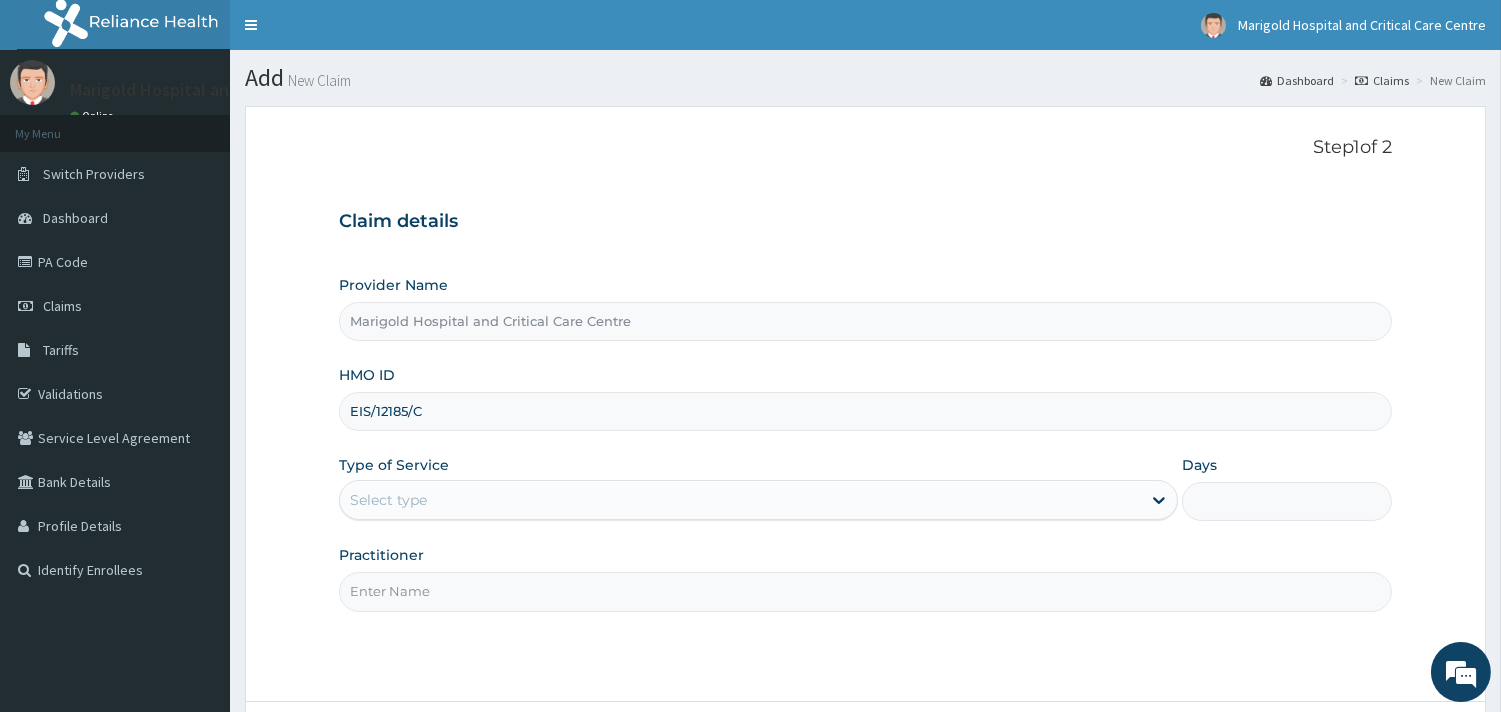 type on "EIS/12185/C" 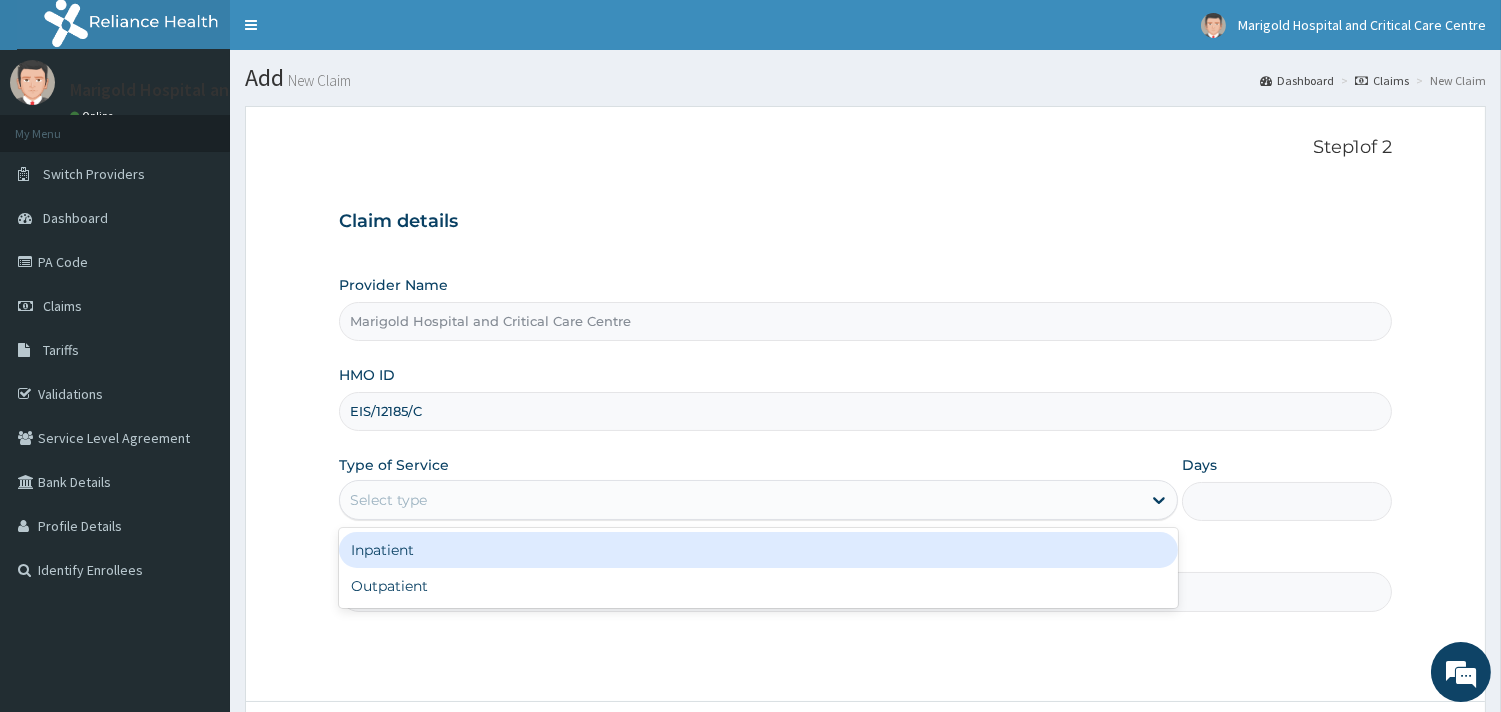 click on "Select type" at bounding box center [740, 500] 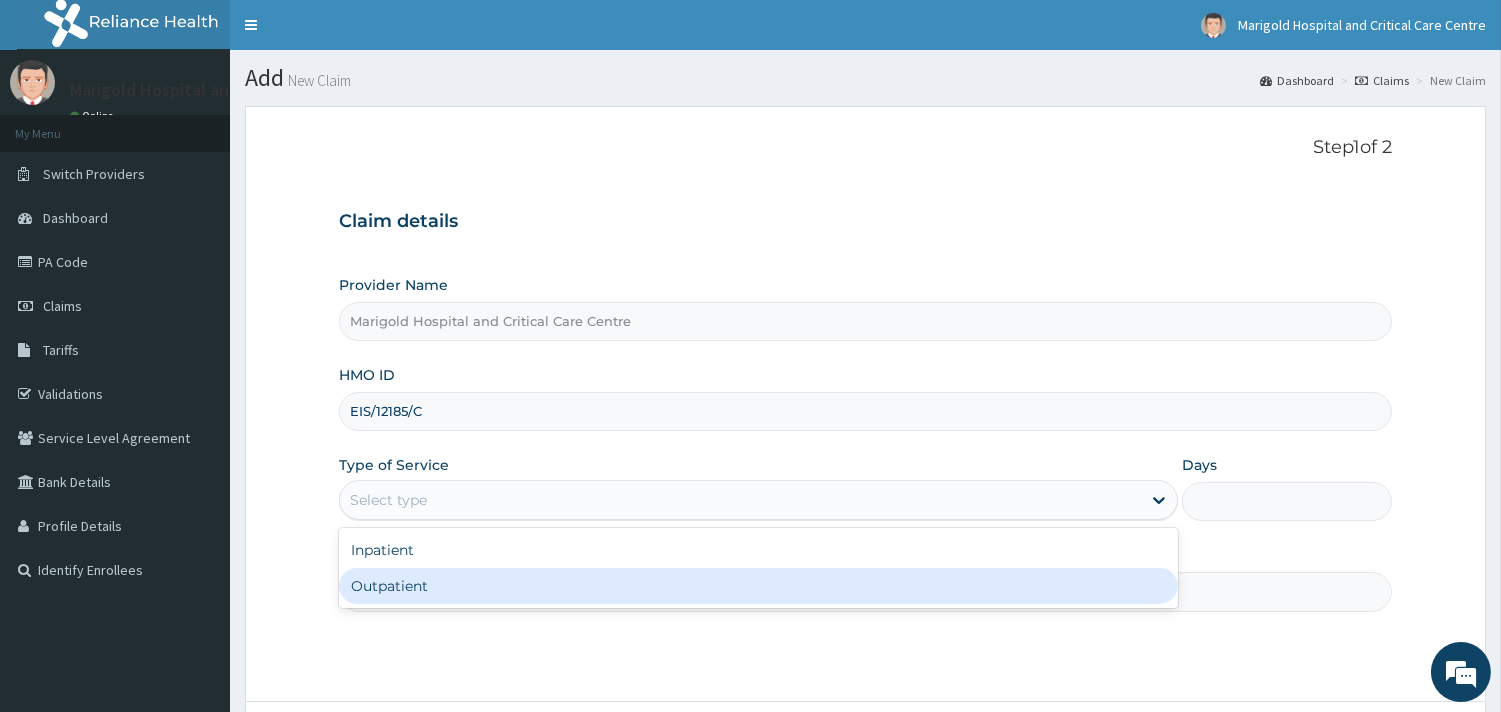 click on "Outpatient" at bounding box center (758, 586) 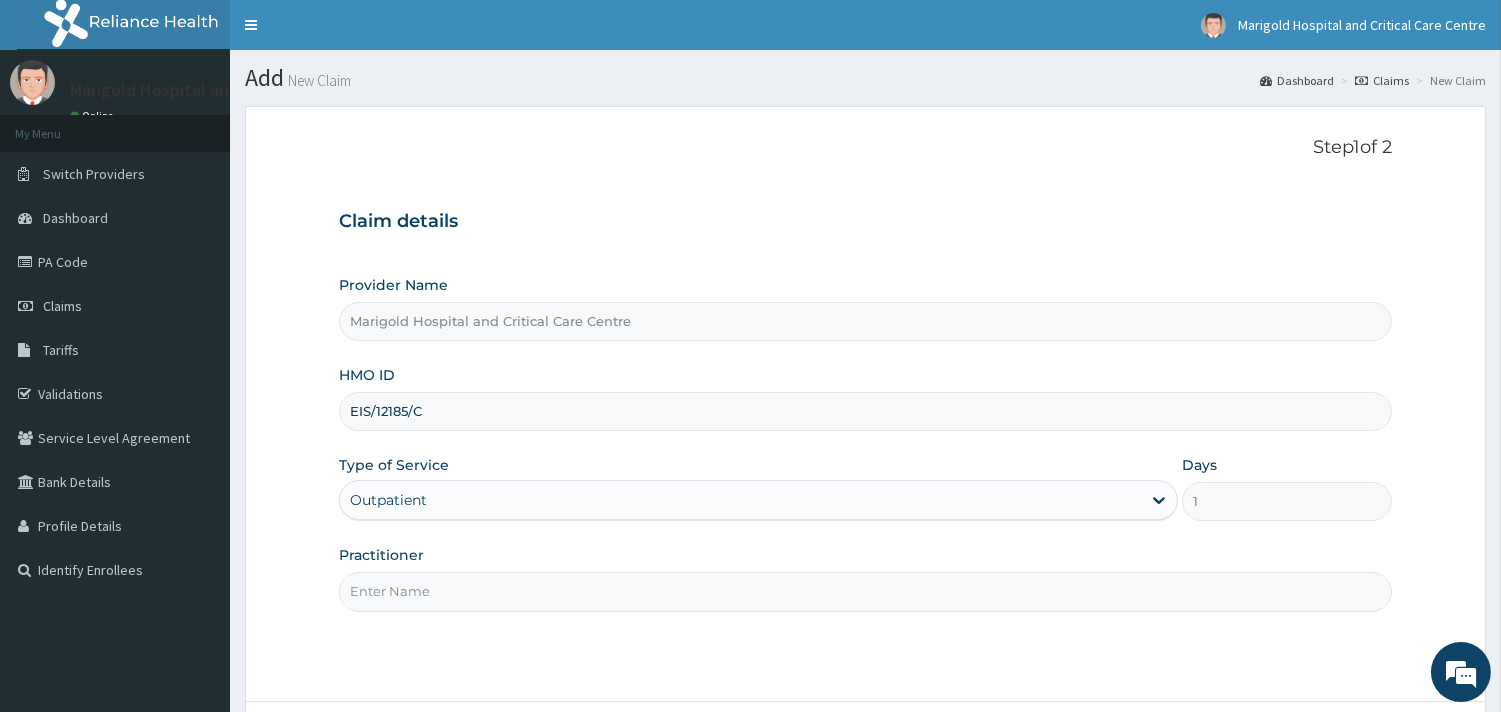 click on "Practitioner" at bounding box center (865, 591) 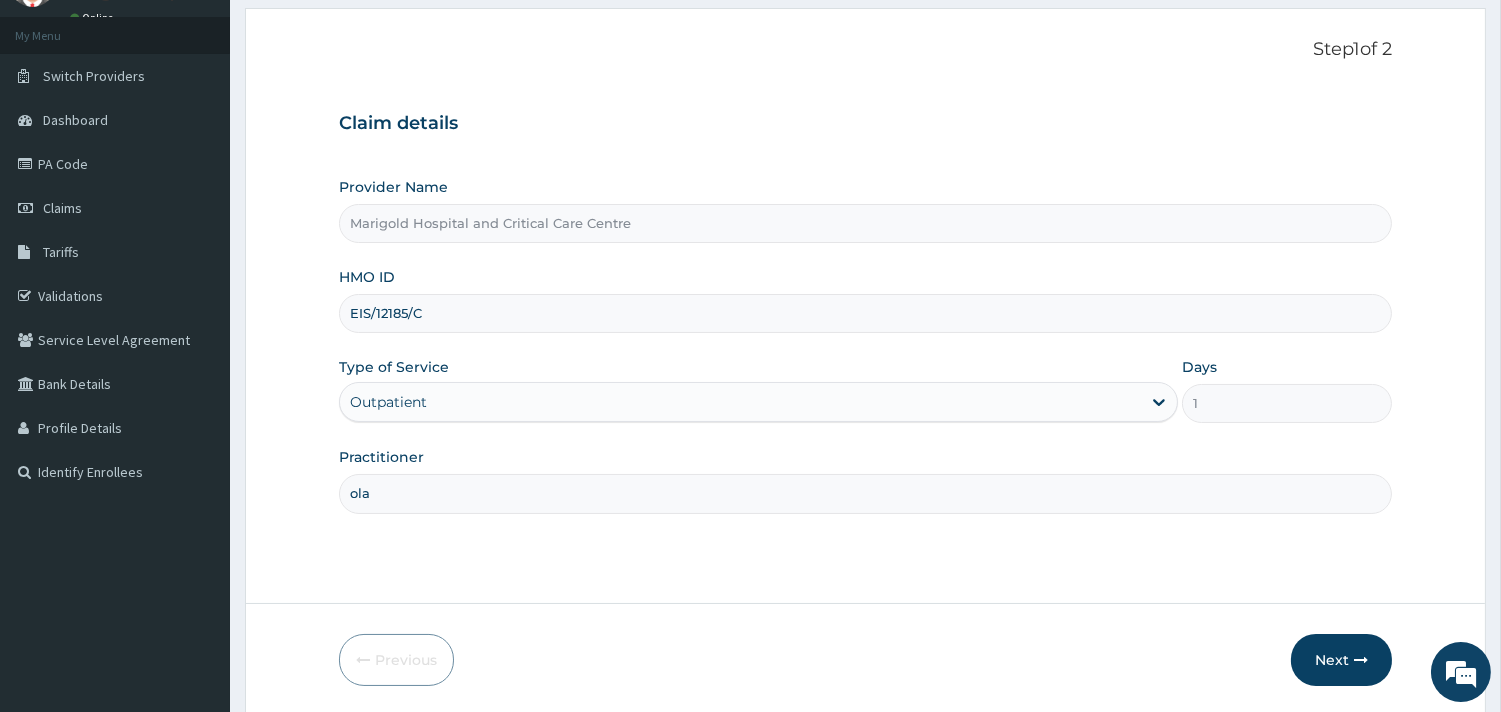 scroll, scrollTop: 170, scrollLeft: 0, axis: vertical 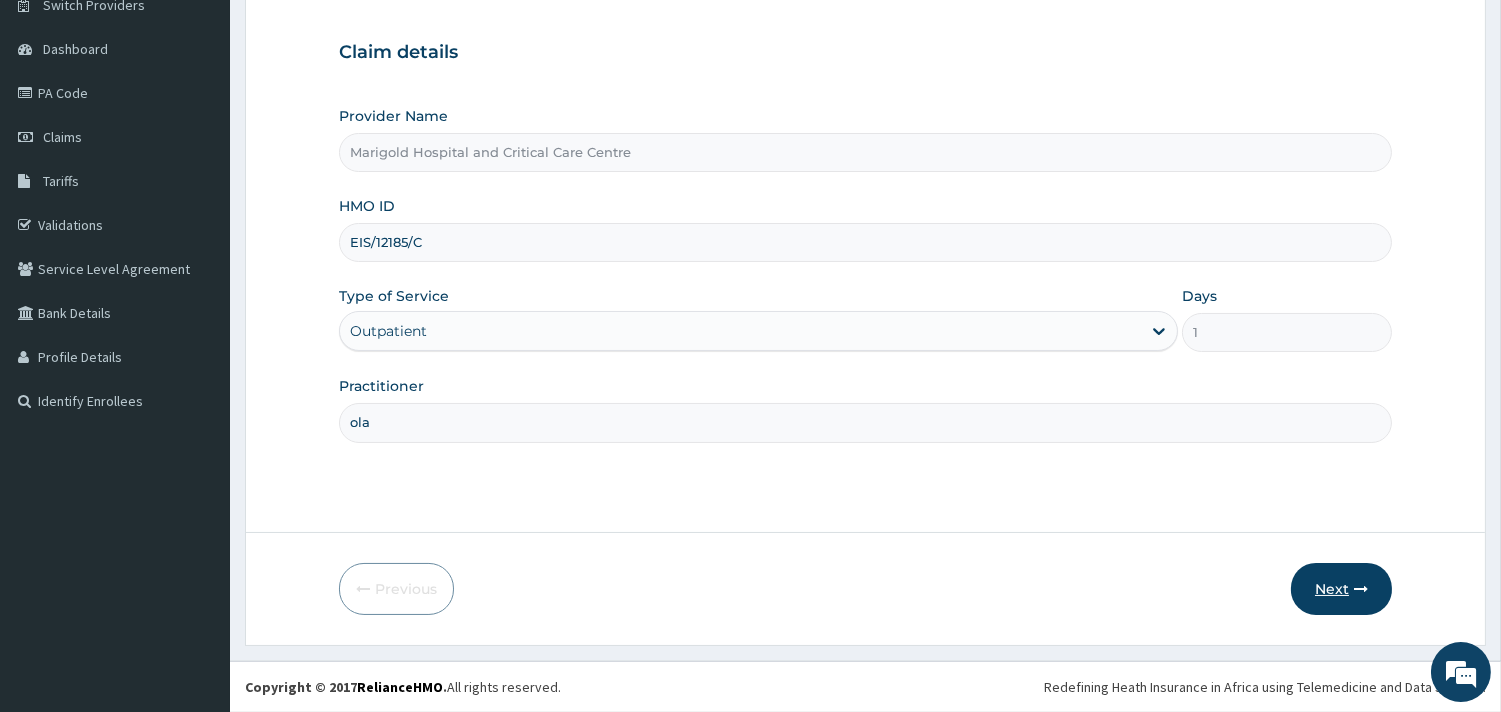 type on "ola" 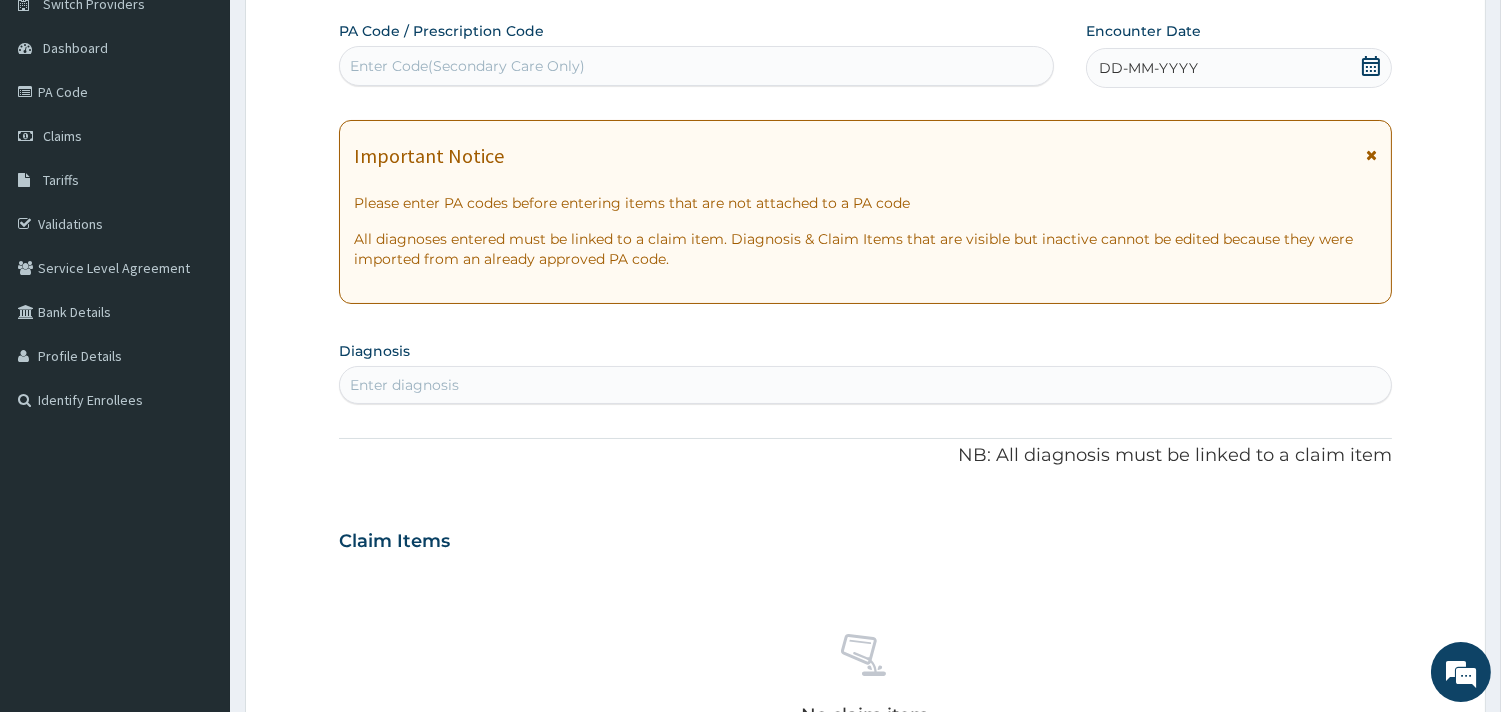 click on "Enter Code(Secondary Care Only)" at bounding box center (696, 66) 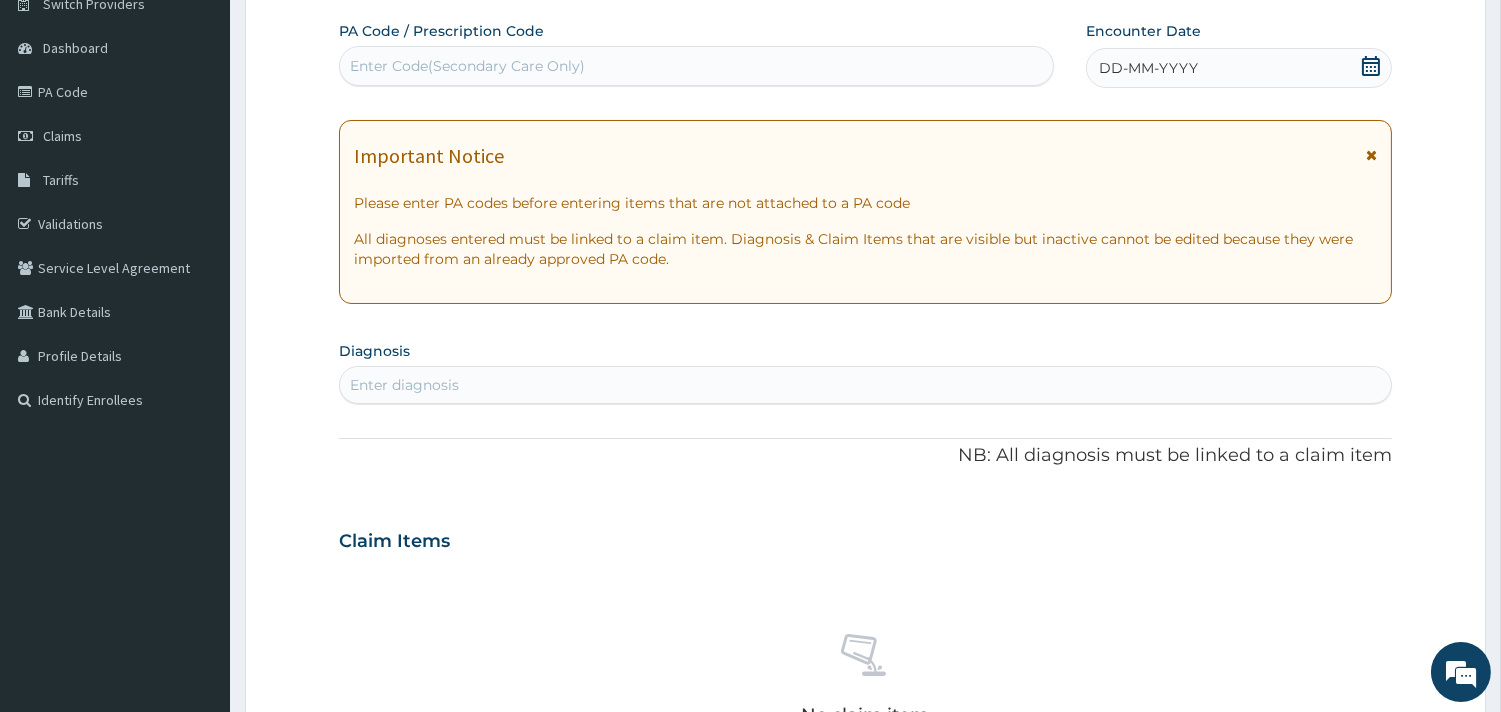 scroll, scrollTop: 0, scrollLeft: 0, axis: both 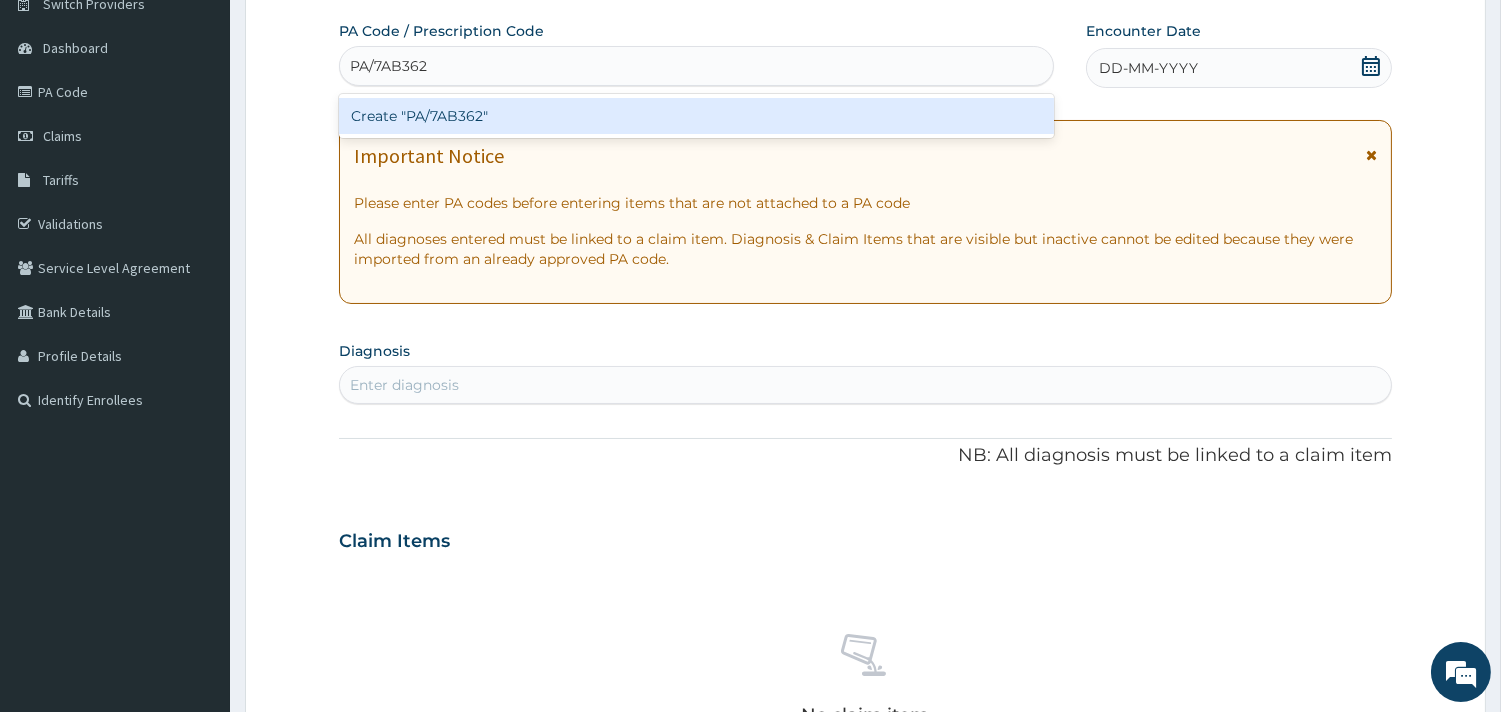 click on "Create "PA/7AB362"" at bounding box center (696, 116) 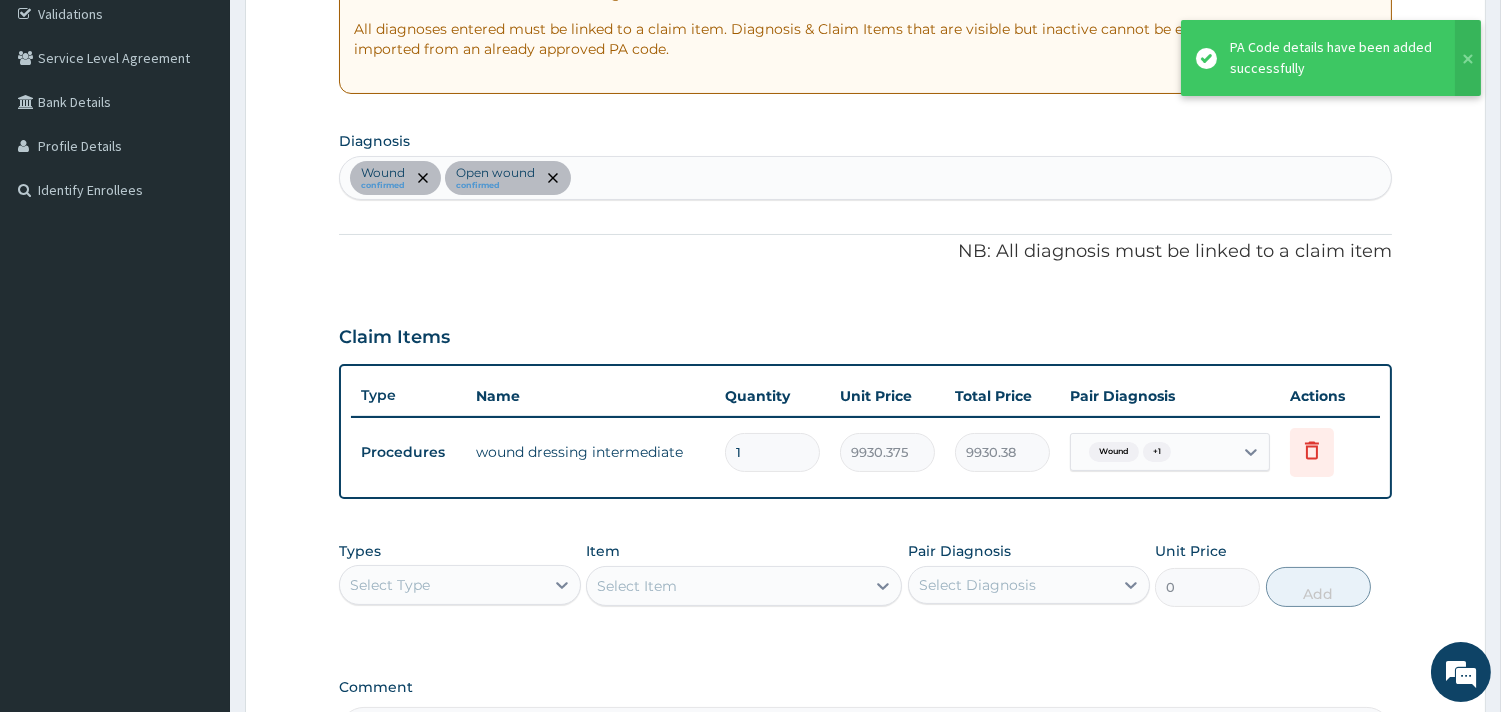 scroll, scrollTop: 614, scrollLeft: 0, axis: vertical 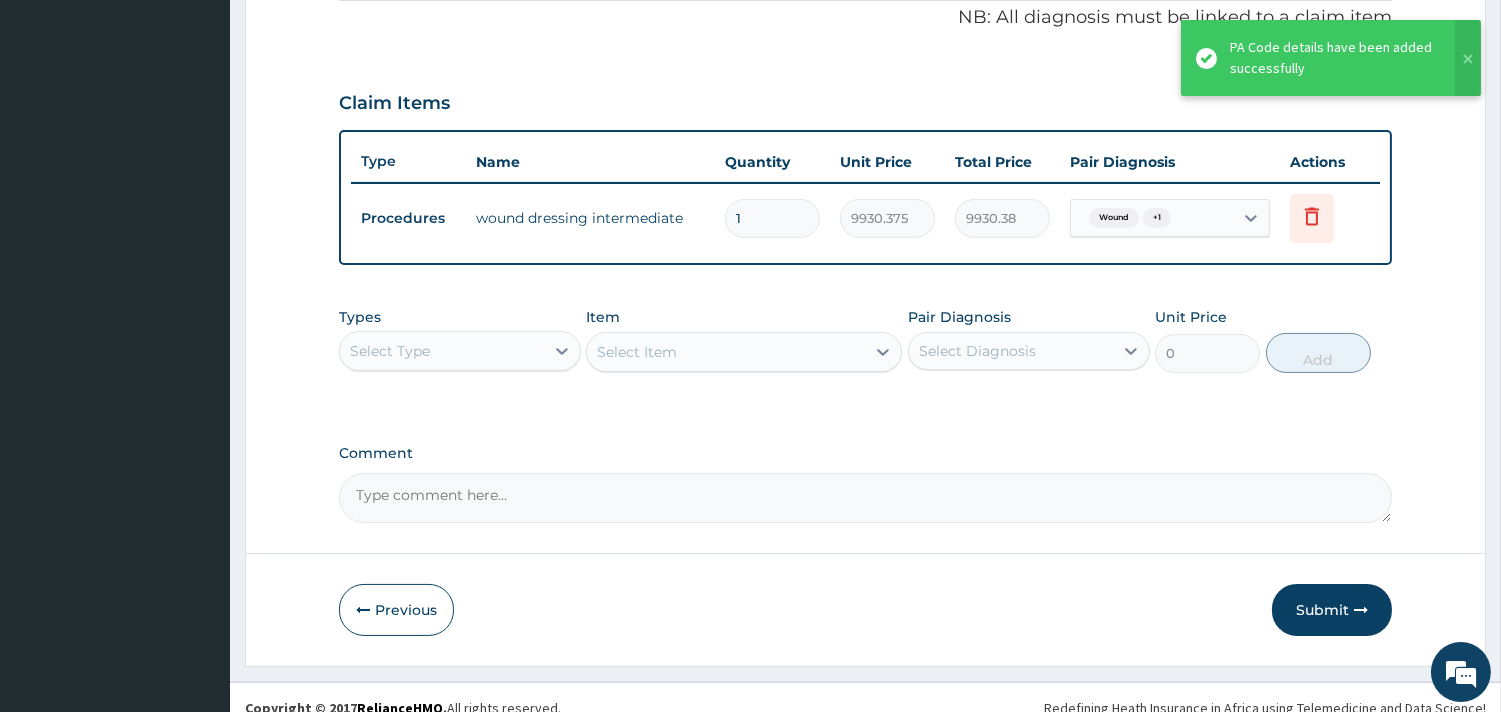 click on "Types Select Type Item Select Item Pair Diagnosis Select Diagnosis Unit Price 0 Add" at bounding box center (865, 340) 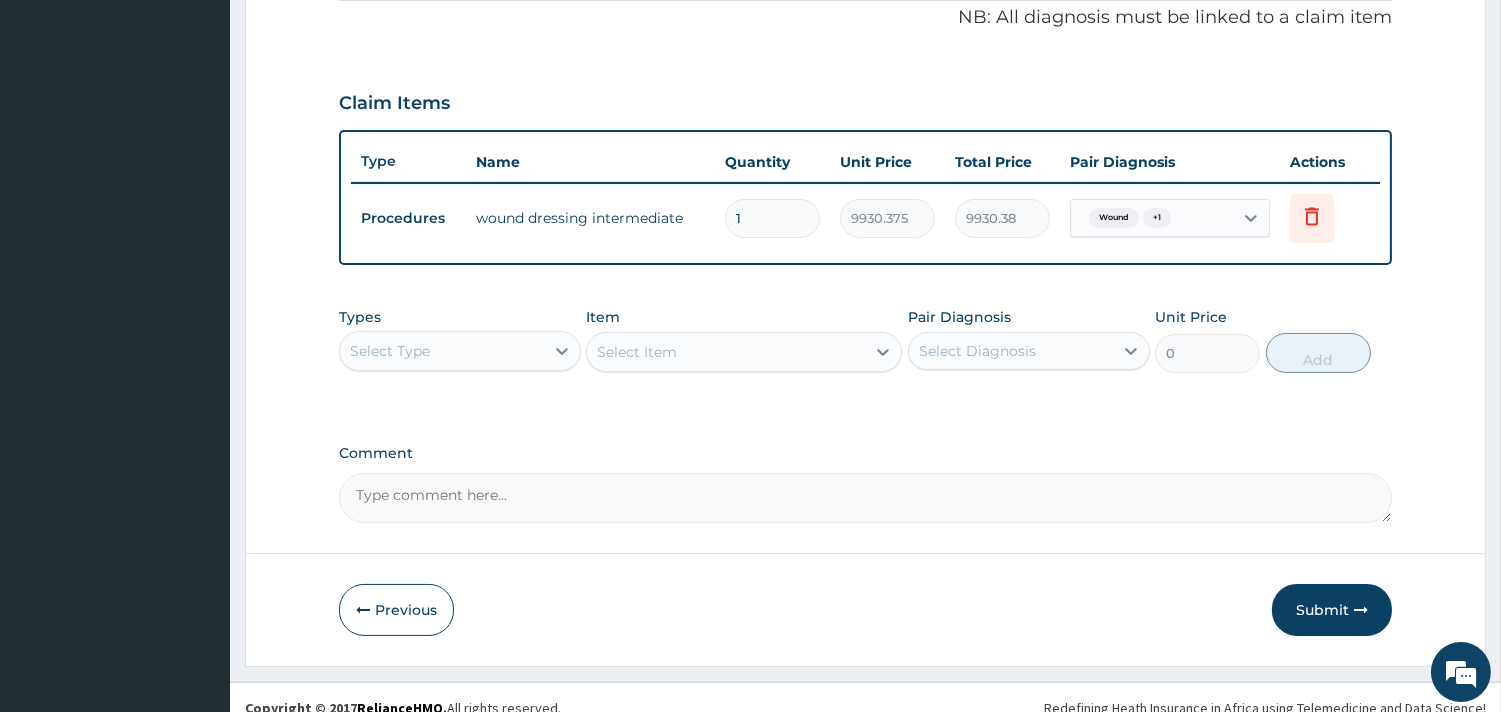 click on "Select Type" at bounding box center [442, 351] 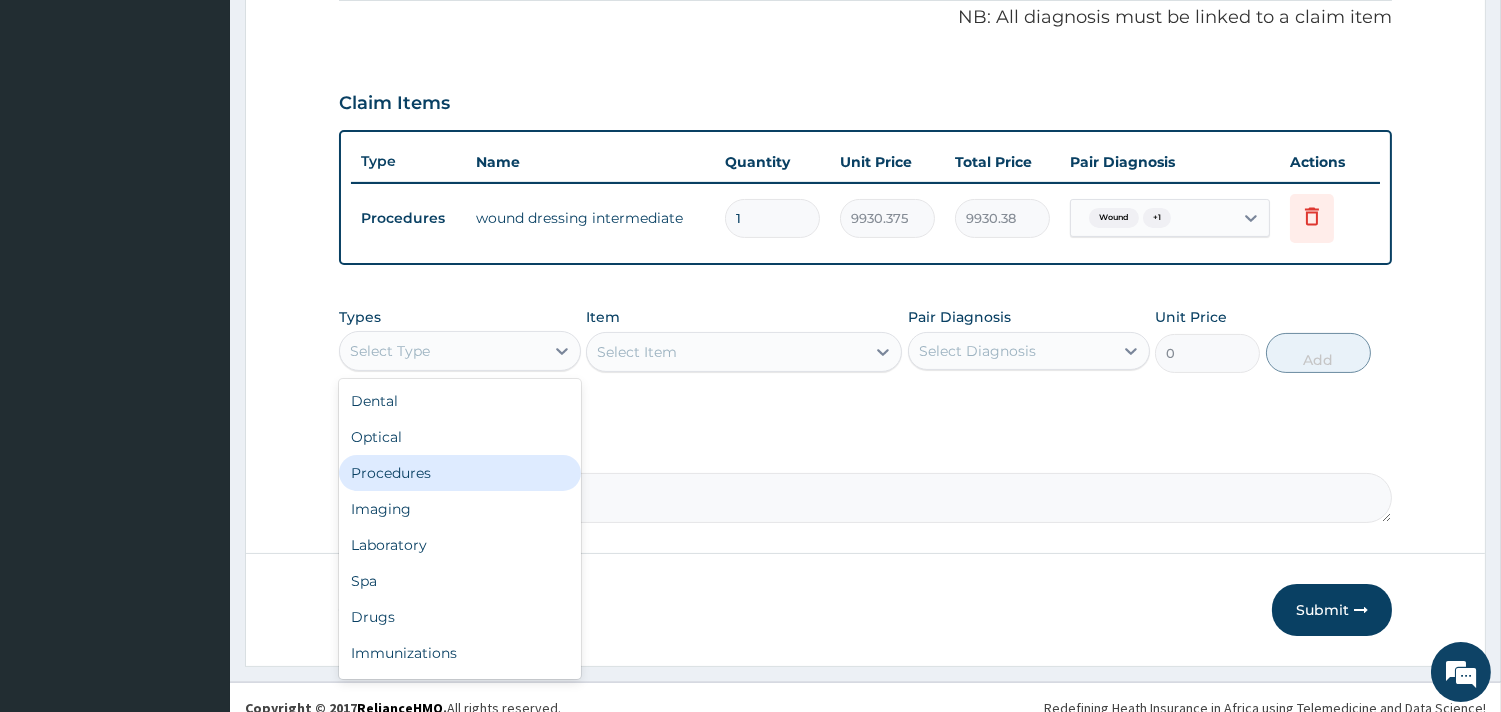 click on "Procedures" at bounding box center [460, 473] 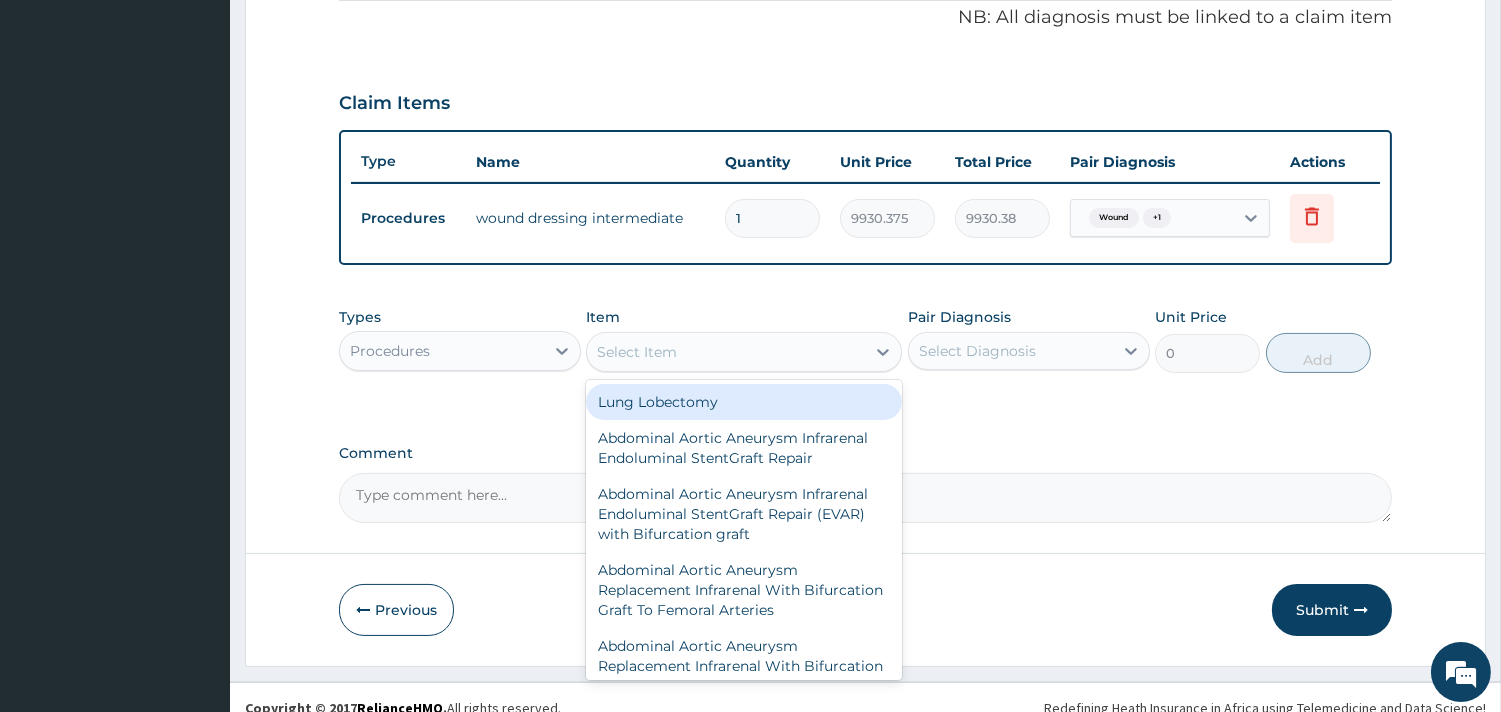 click on "Select Item" at bounding box center (726, 352) 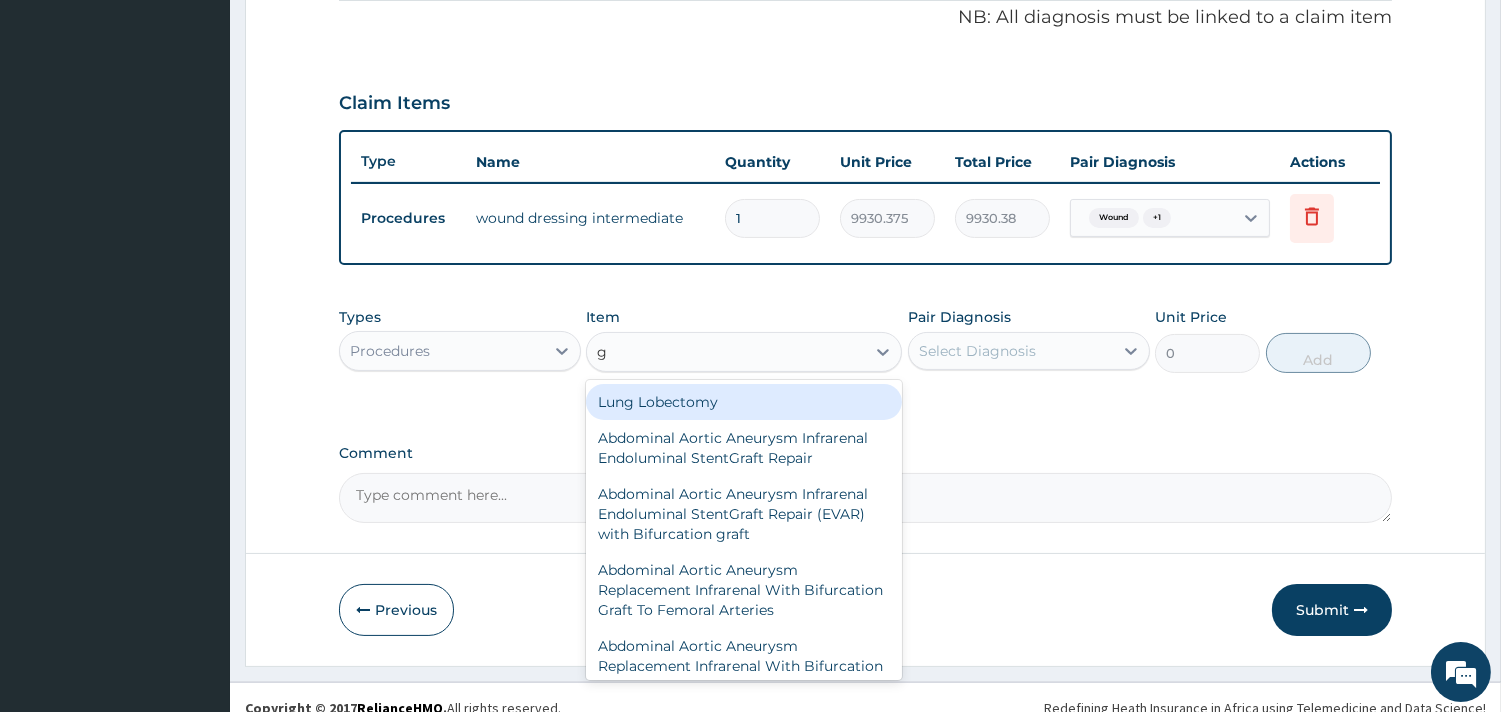 type on "gp" 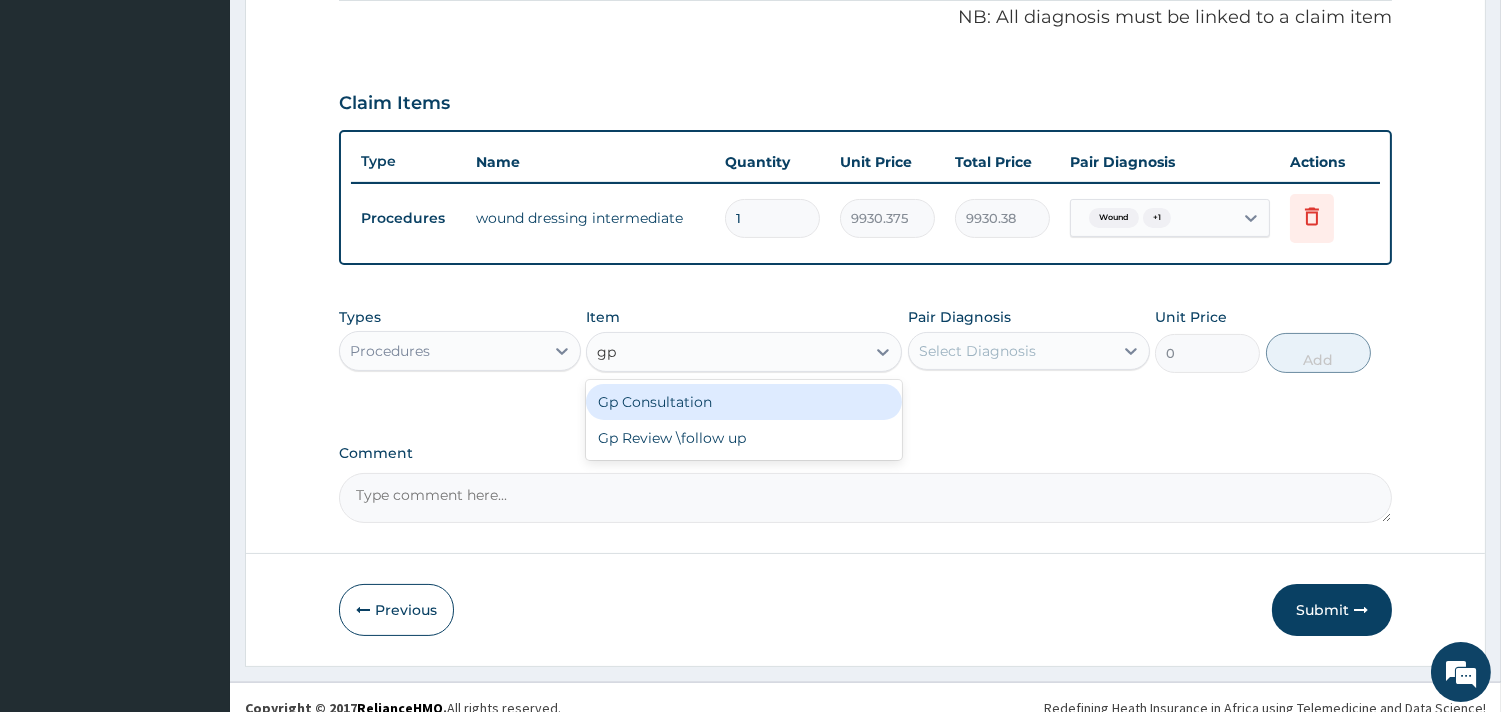 click on "Gp Consultation" at bounding box center (744, 402) 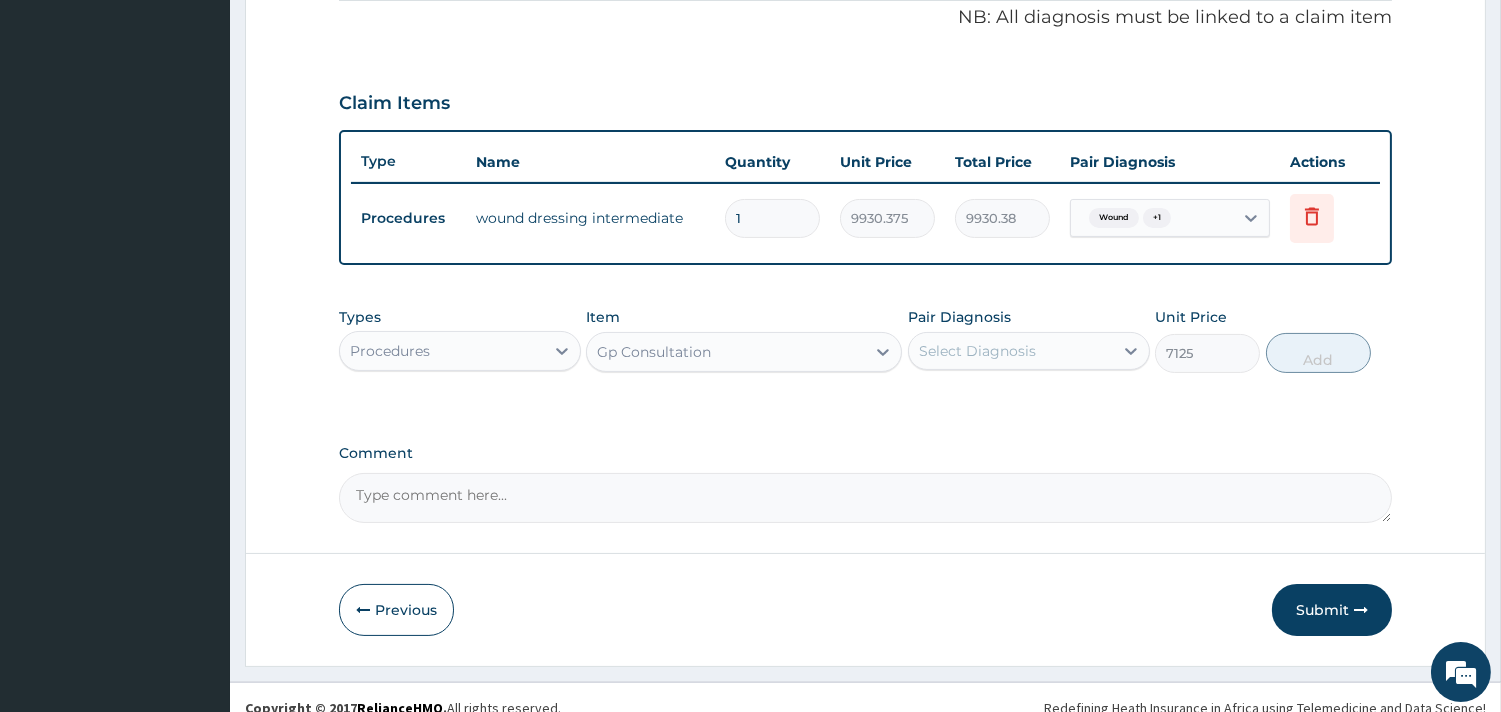 type 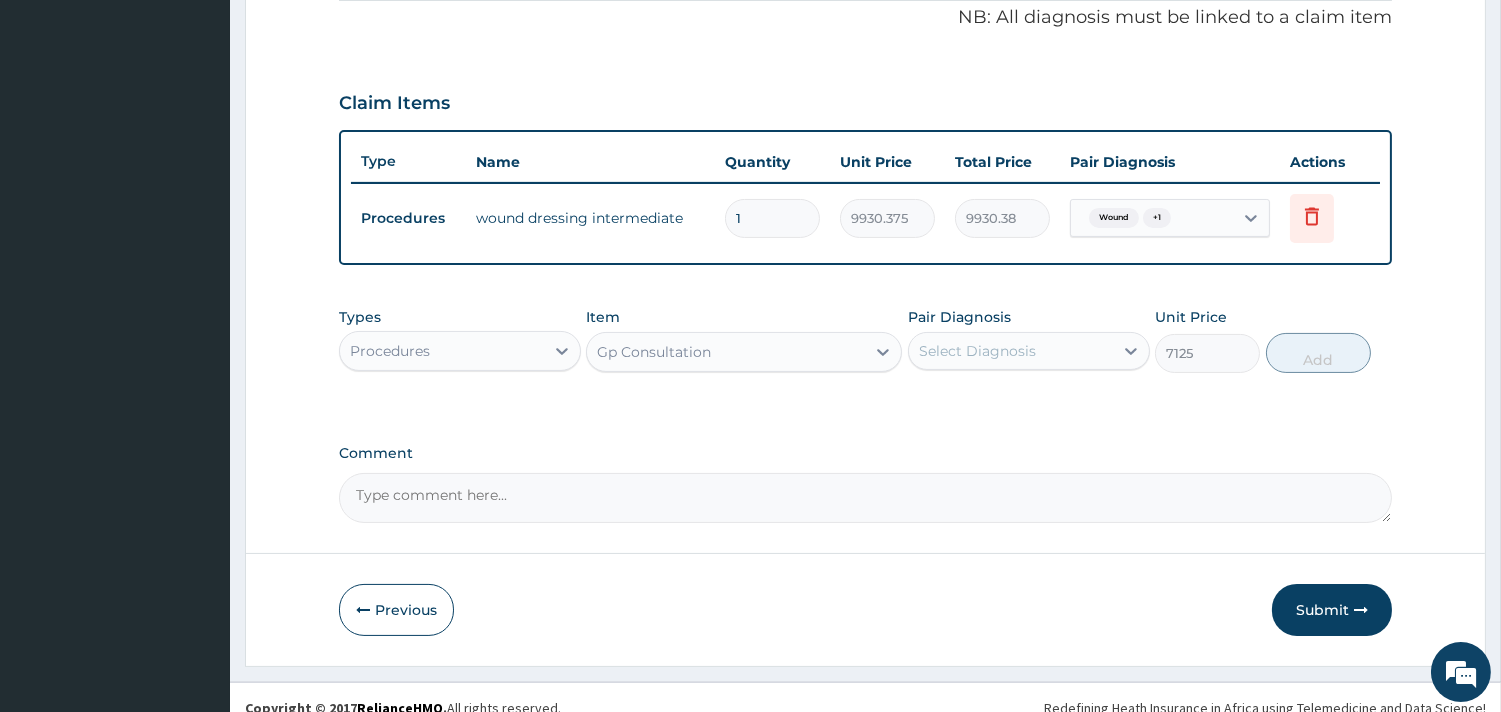 type on "7125" 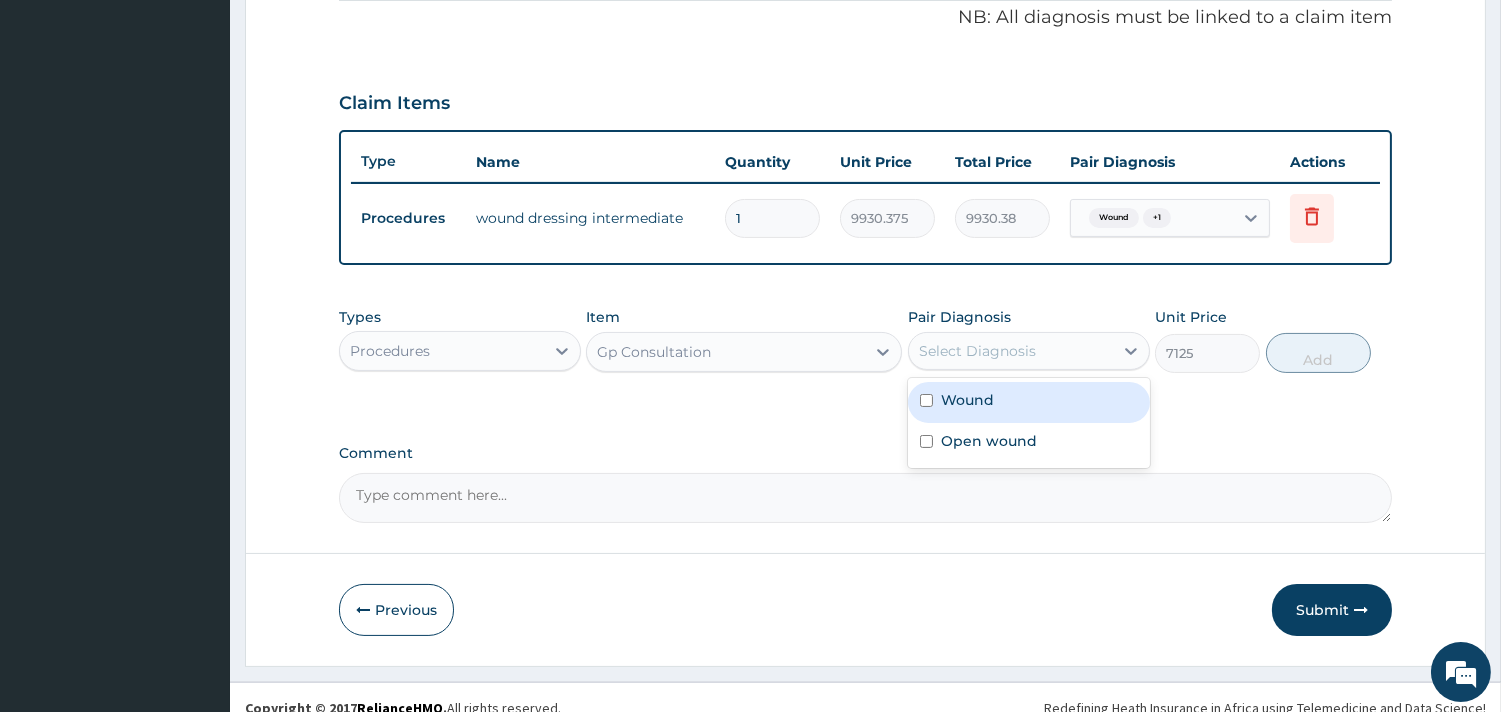 drag, startPoint x: 1007, startPoint y: 402, endPoint x: 1023, endPoint y: 427, distance: 29.681644 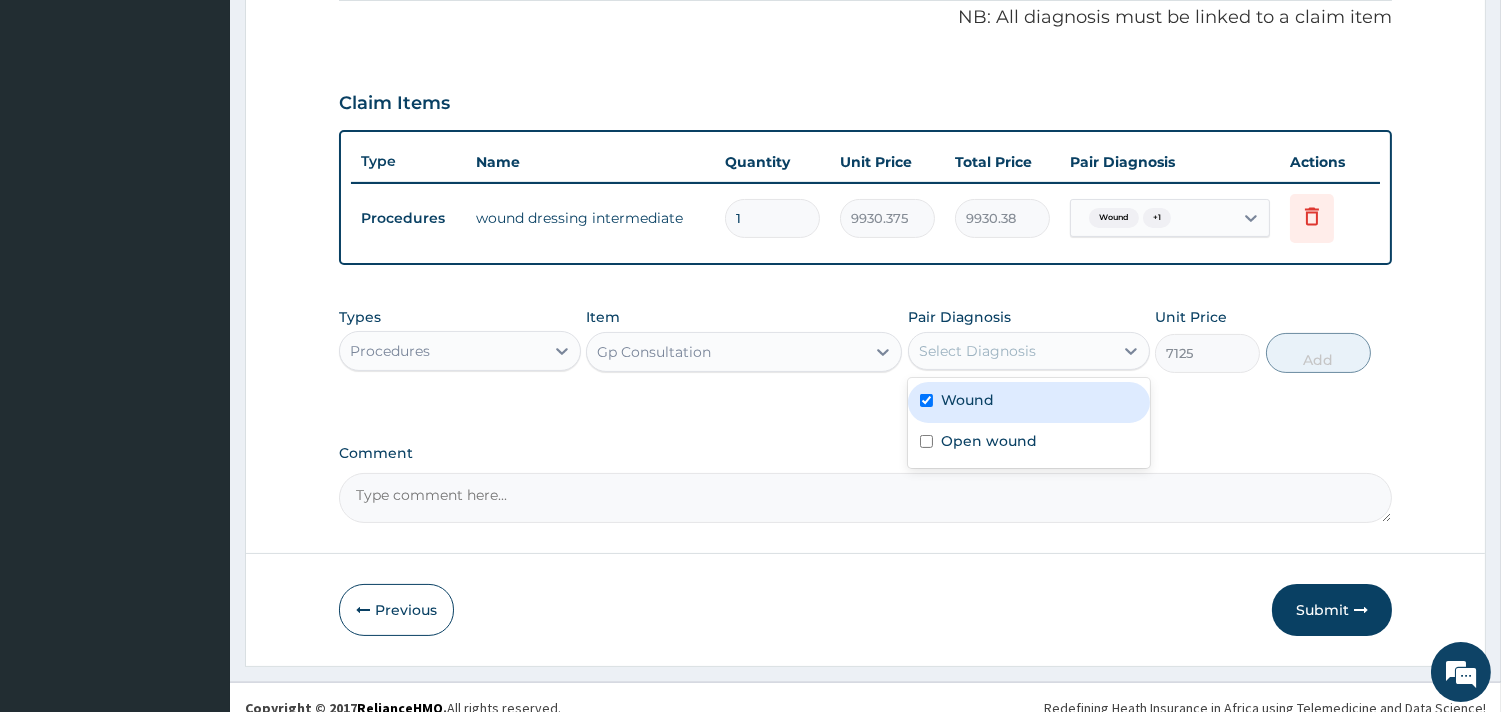 checkbox on "true" 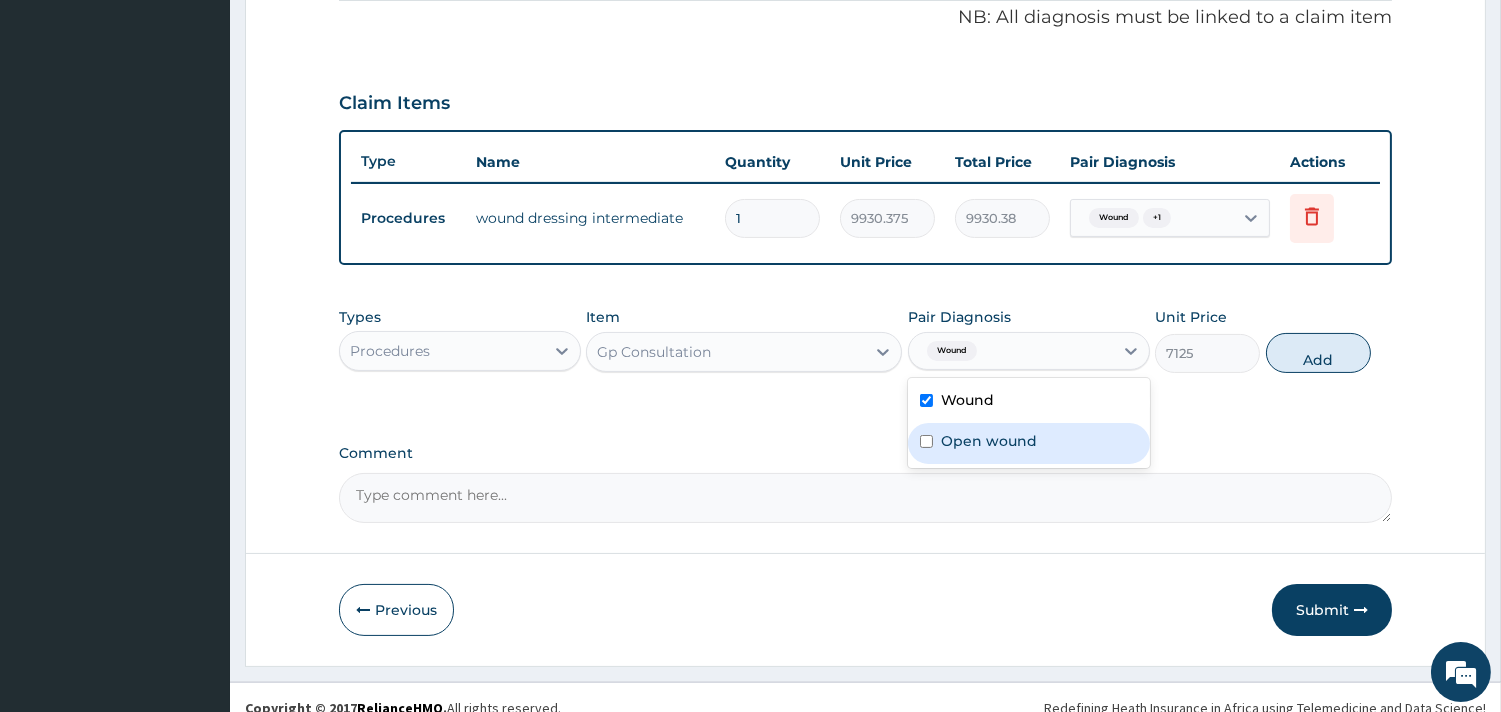 click on "Open wound" at bounding box center [989, 441] 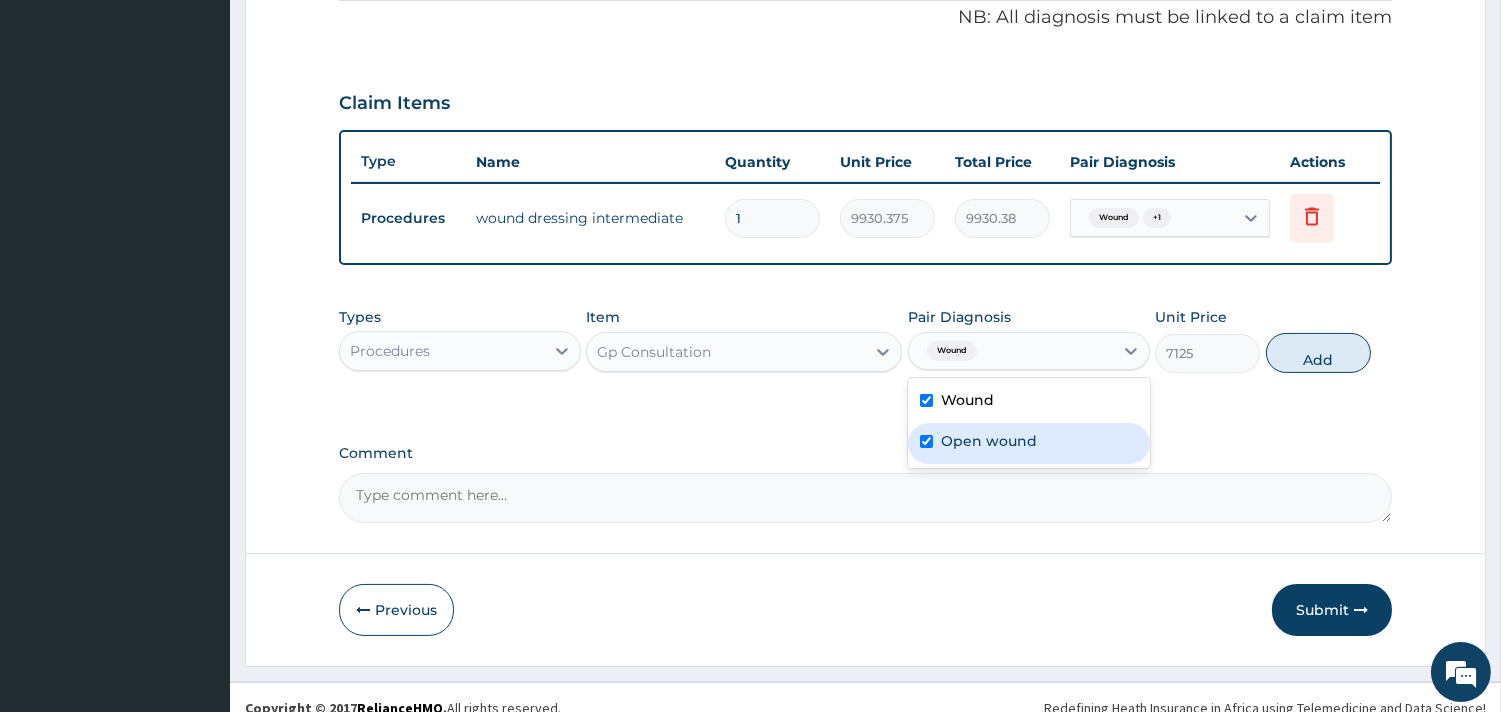 checkbox on "true" 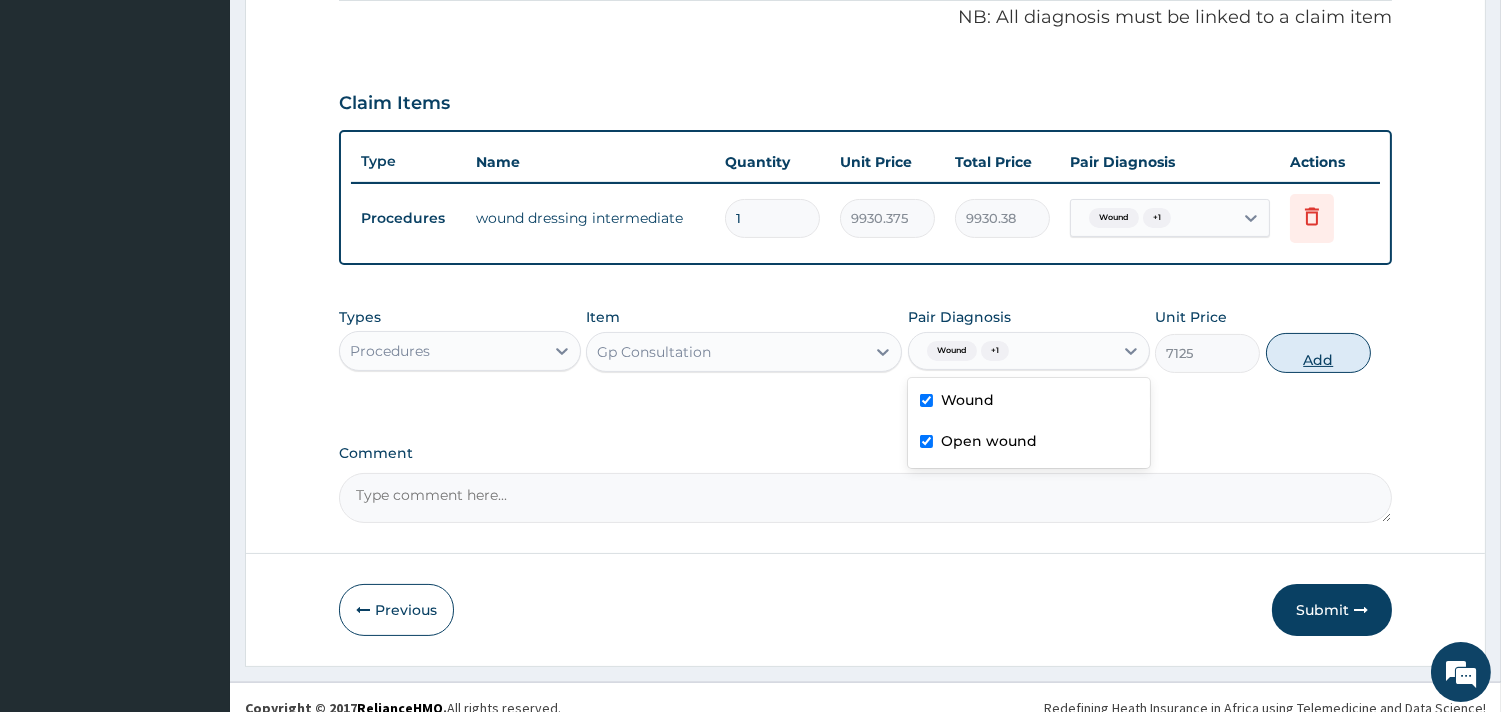 click on "Add" at bounding box center (1318, 353) 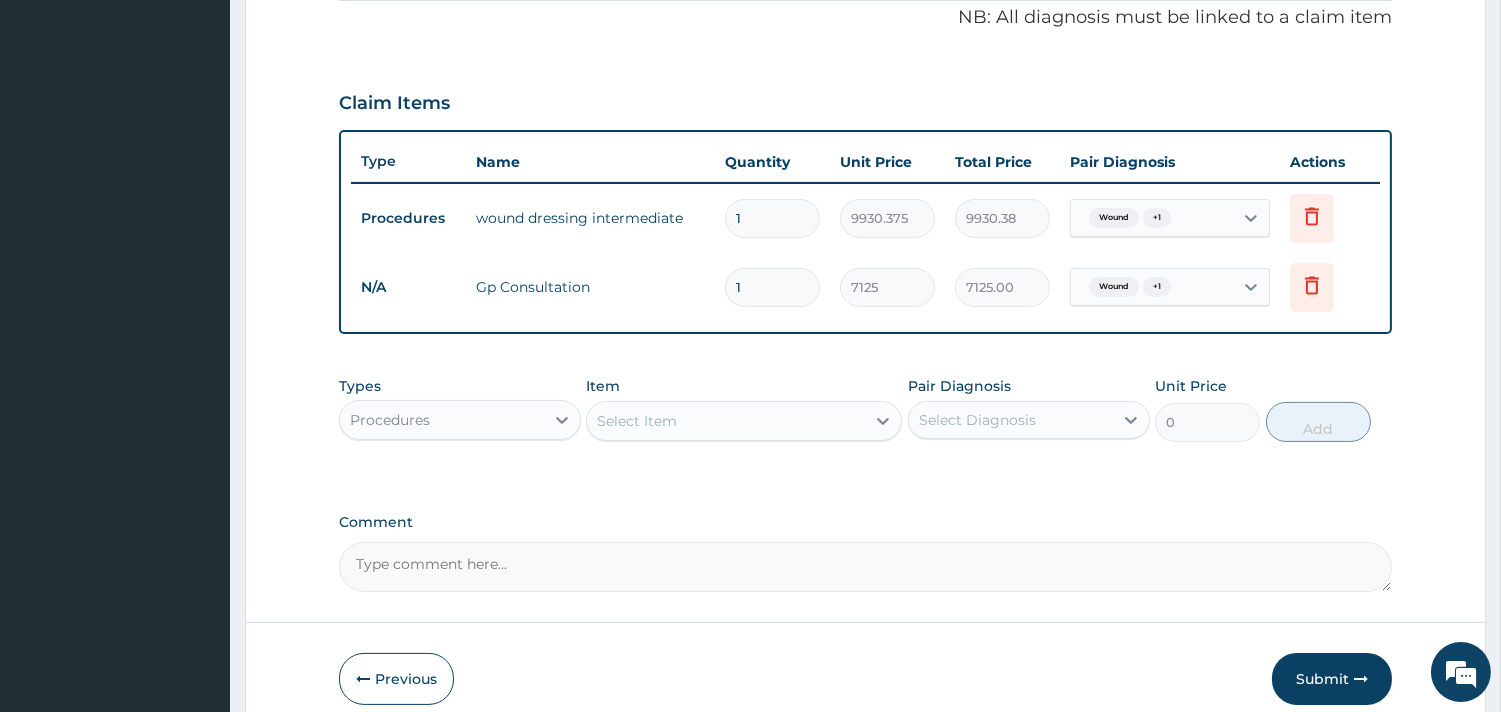 click on "Procedures" at bounding box center (442, 420) 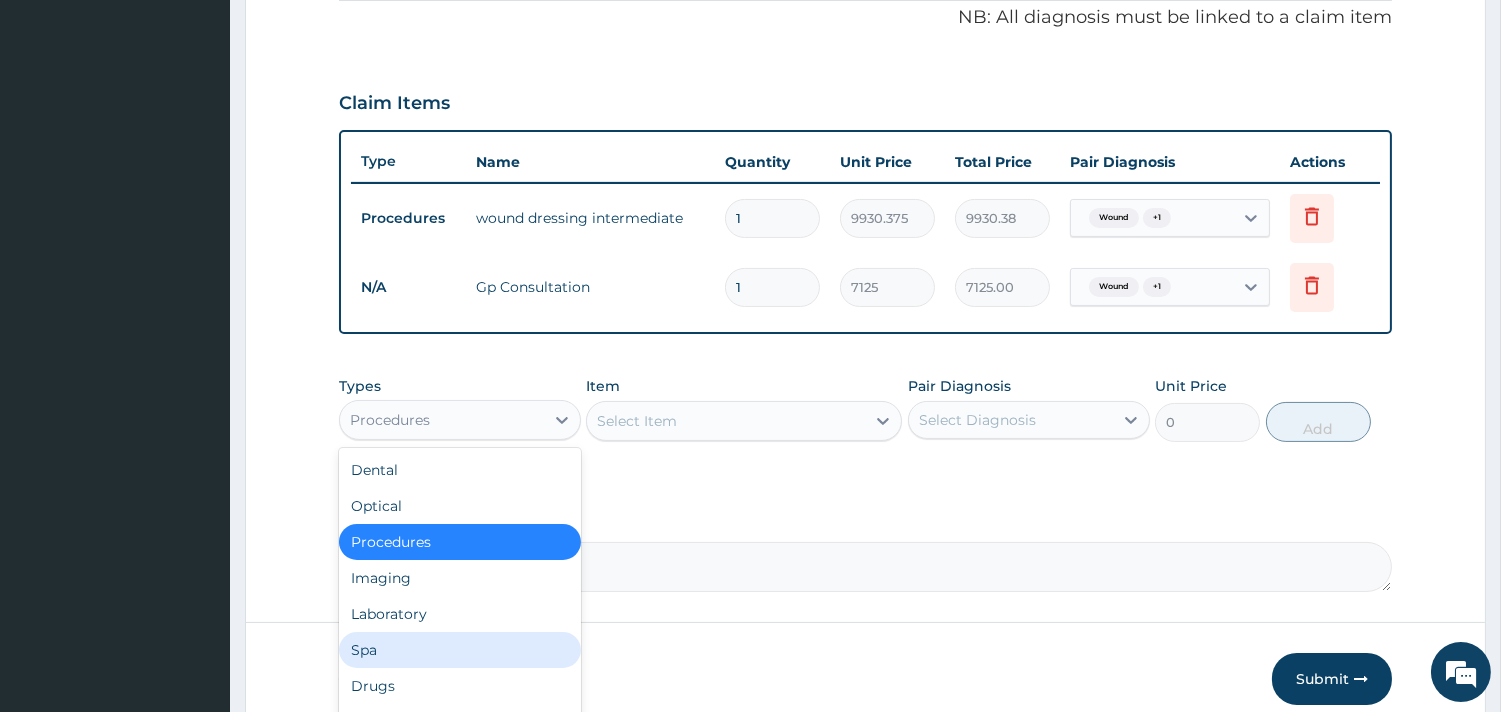 scroll, scrollTop: 67, scrollLeft: 0, axis: vertical 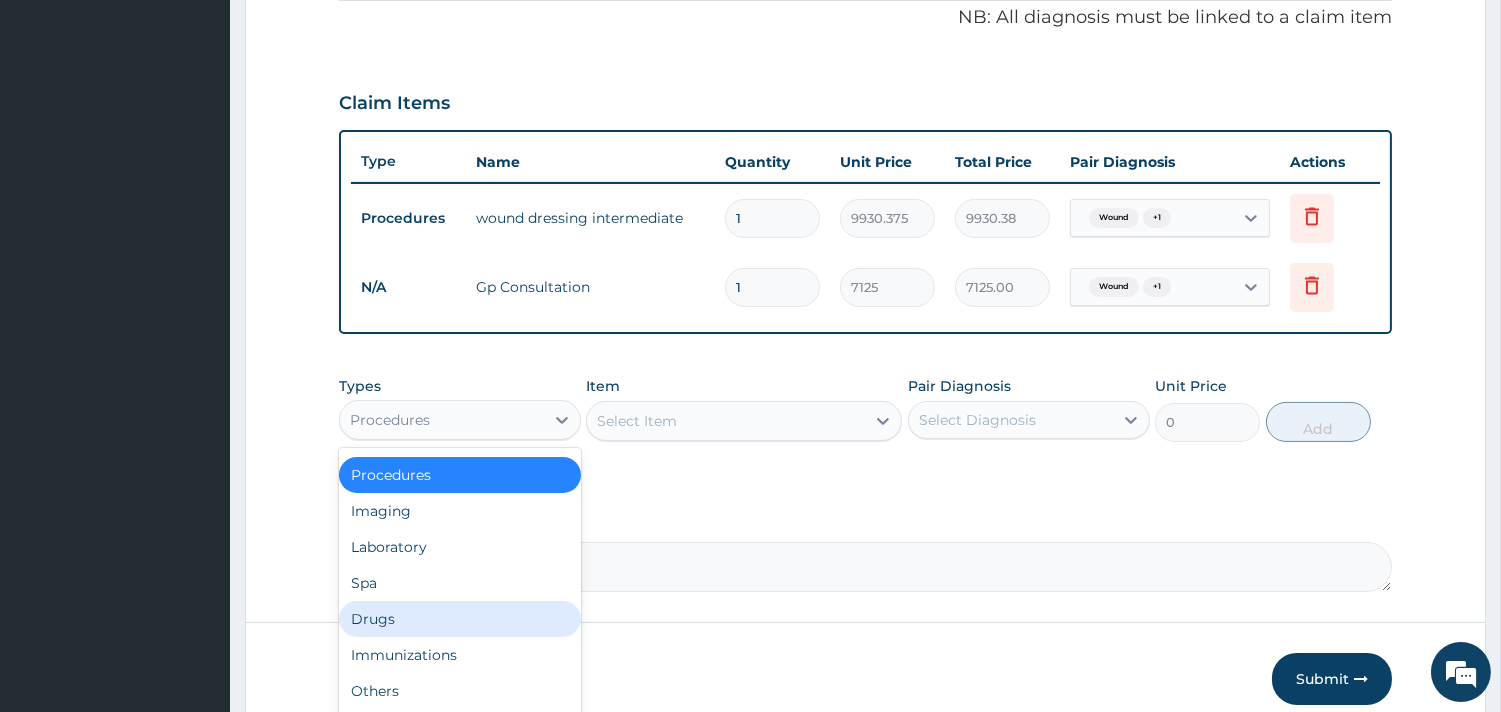 click on "Drugs" at bounding box center [460, 619] 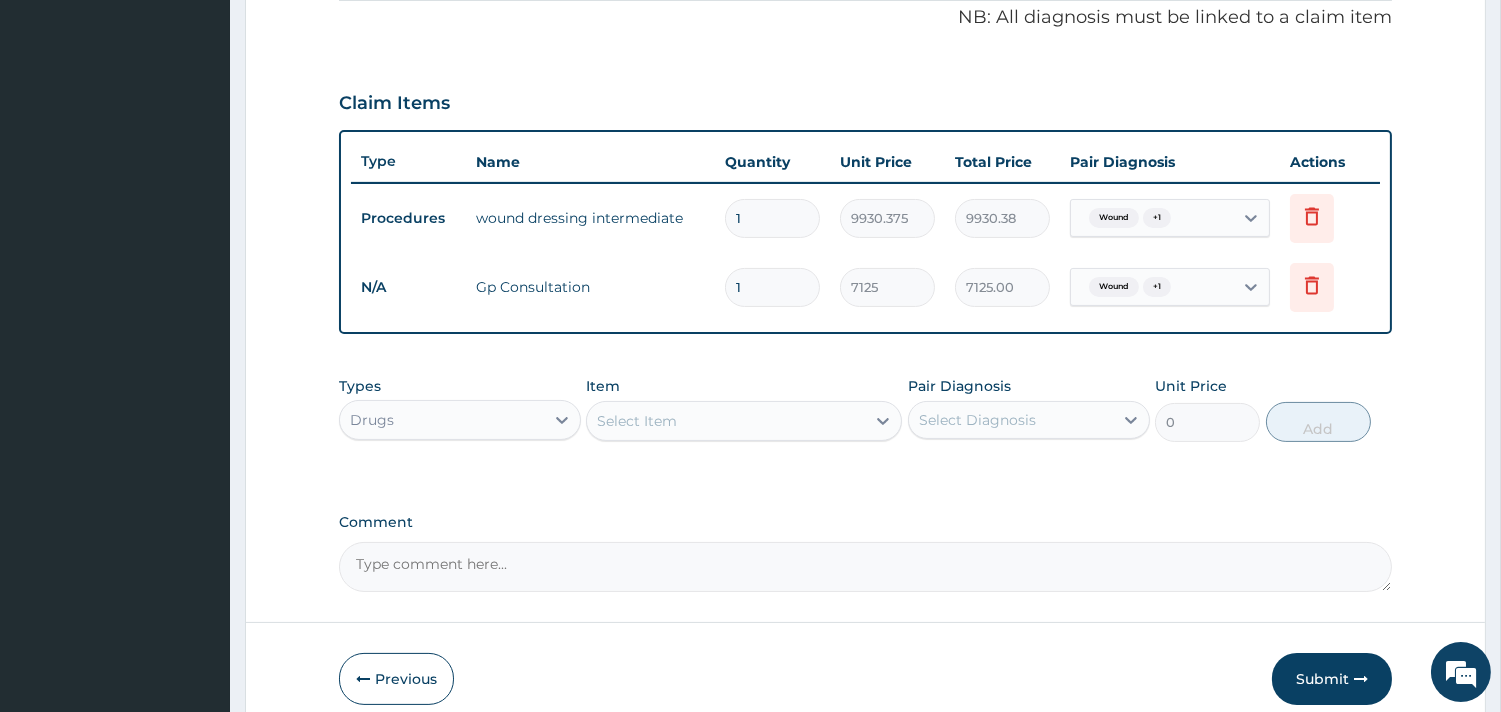 click on "Select Item" at bounding box center [744, 421] 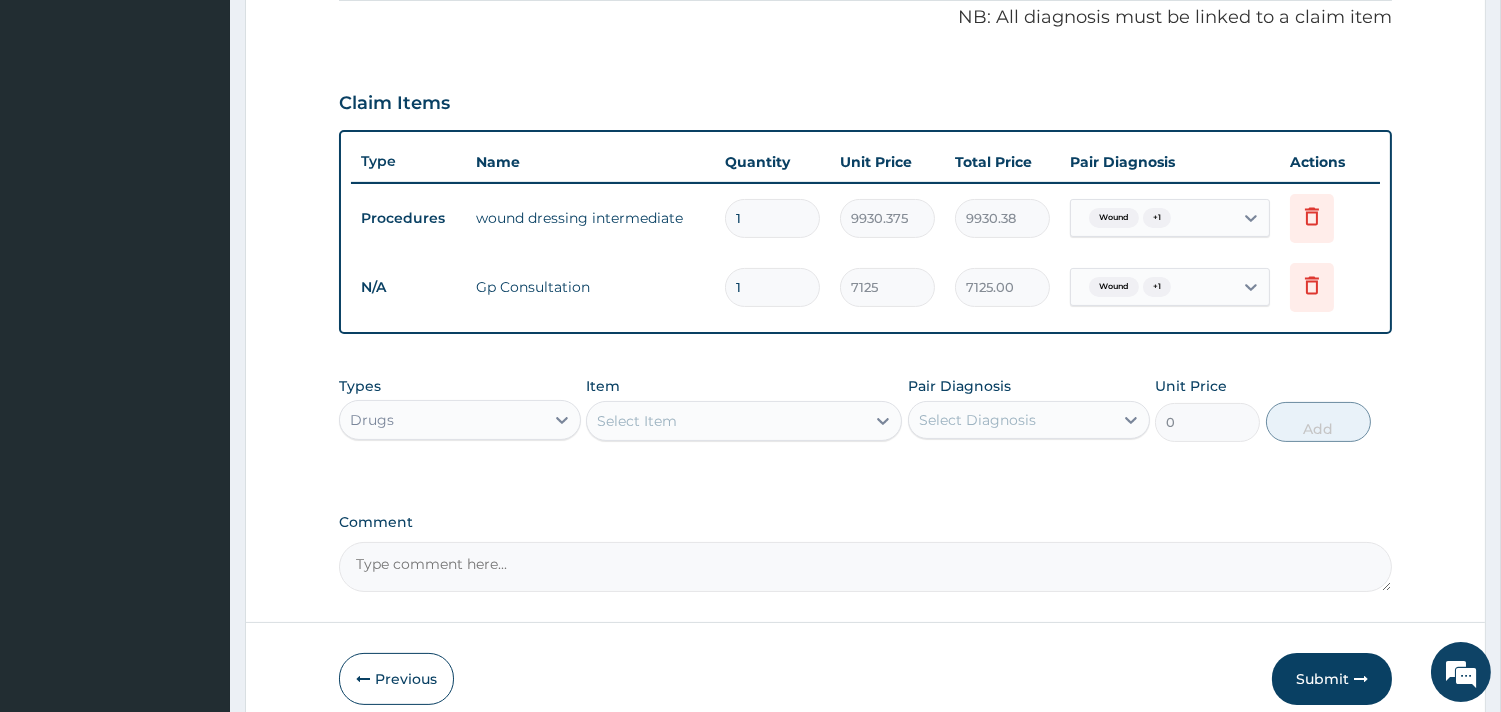 click on "Select Item" at bounding box center [726, 421] 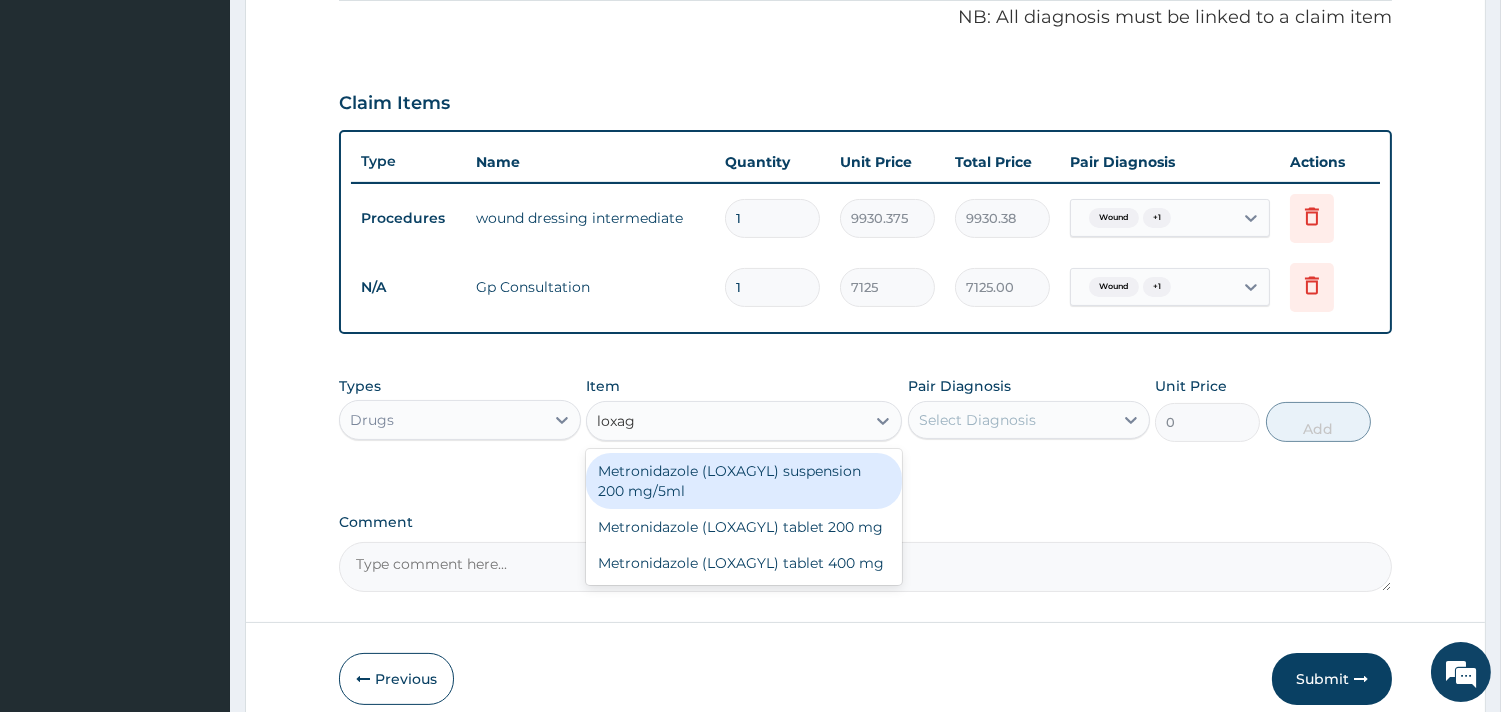 type on "loxagy" 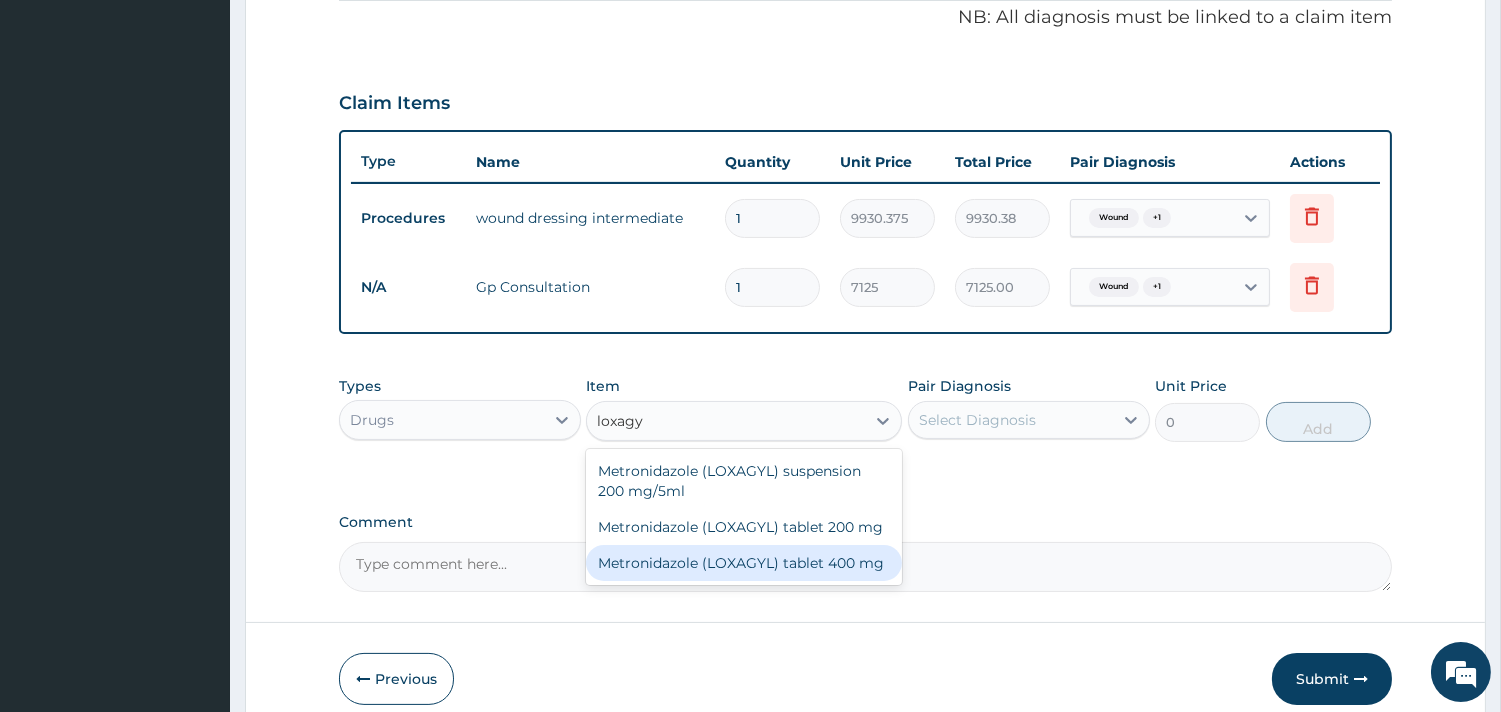 click on "Metronidazole (LOXAGYL) tablet 400 mg" at bounding box center (744, 563) 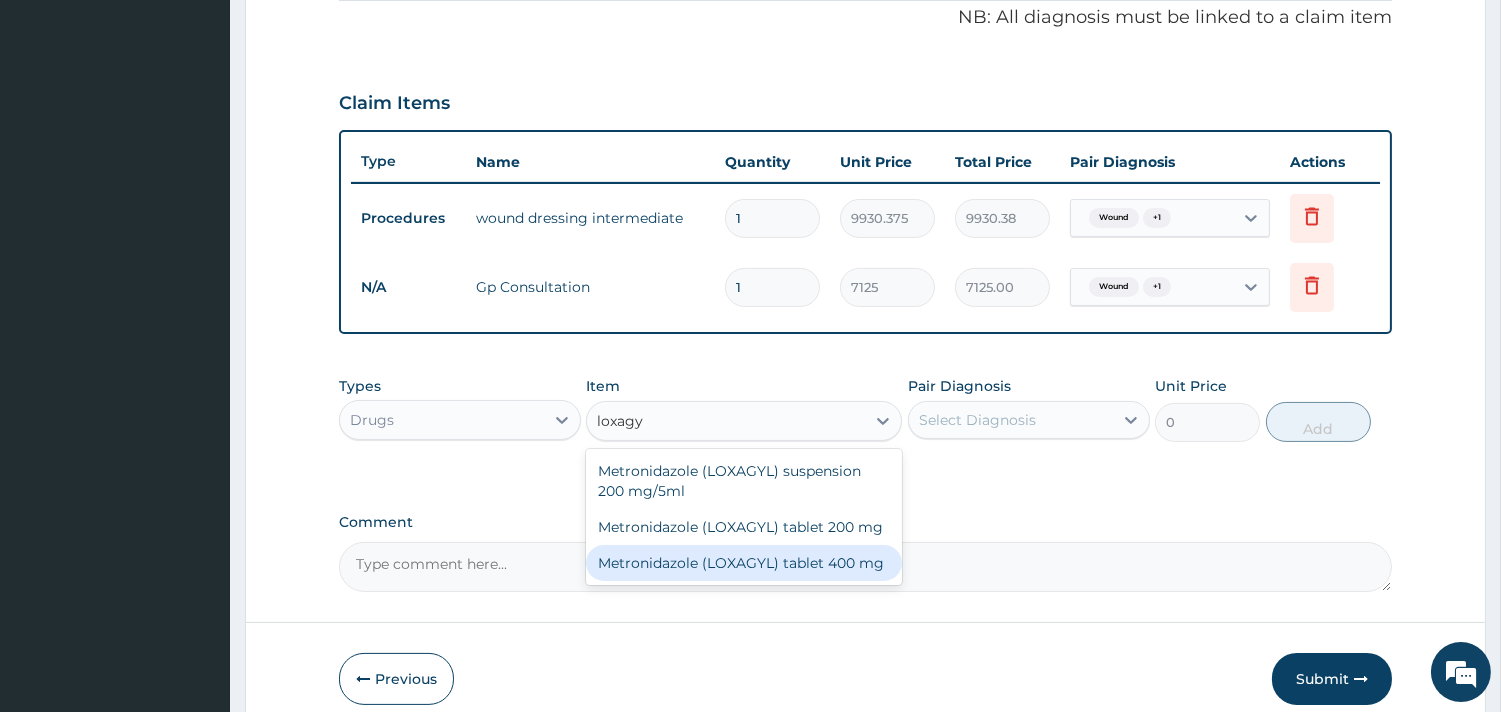 type 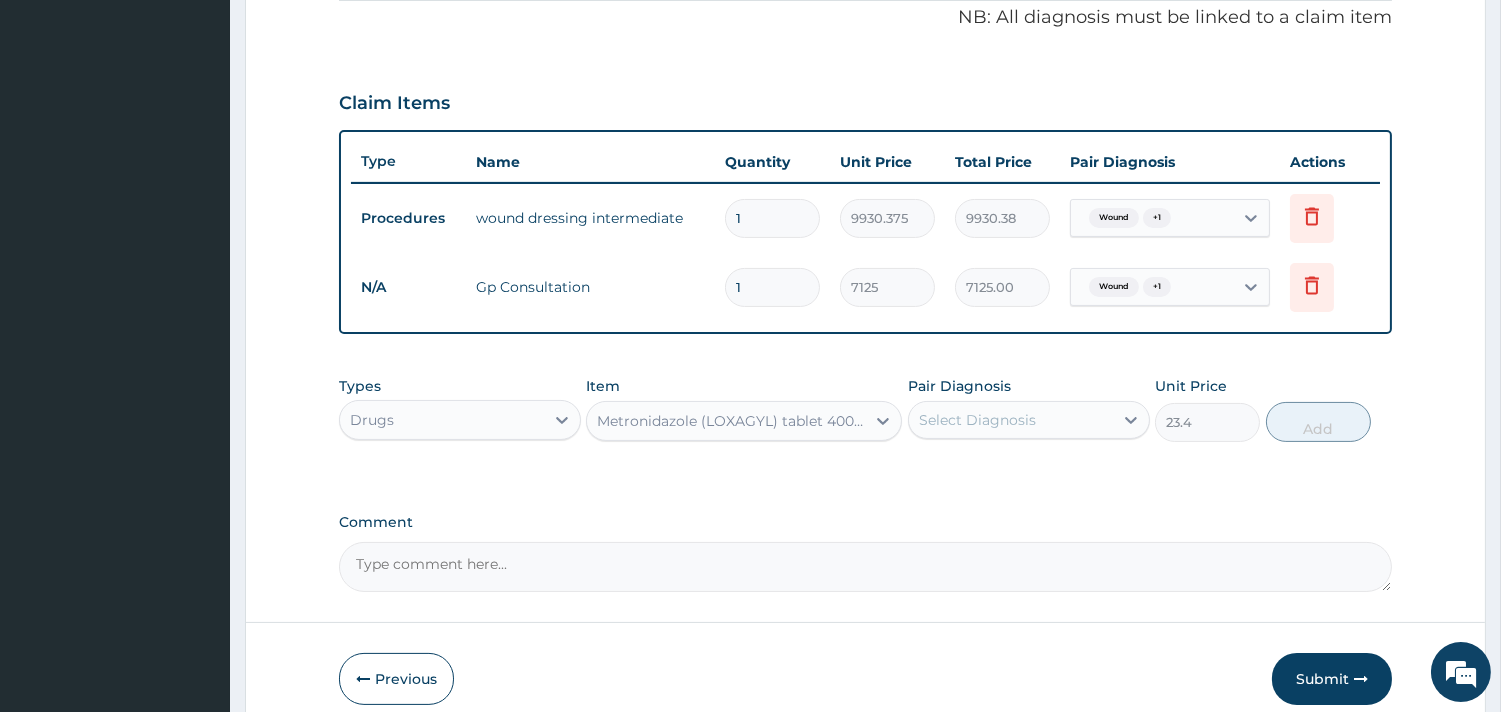 drag, startPoint x: 994, startPoint y: 410, endPoint x: 1008, endPoint y: 433, distance: 26.925823 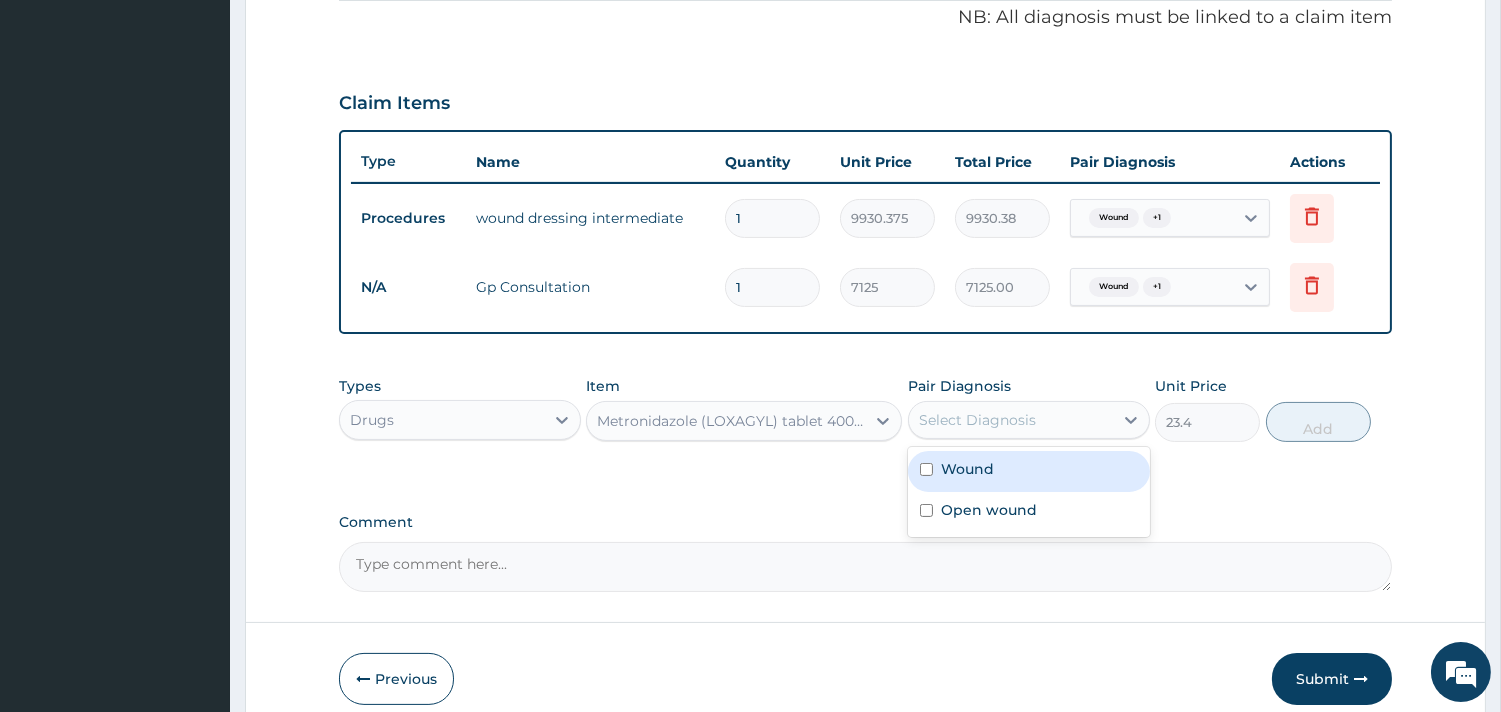 click on "Wound" at bounding box center (1029, 471) 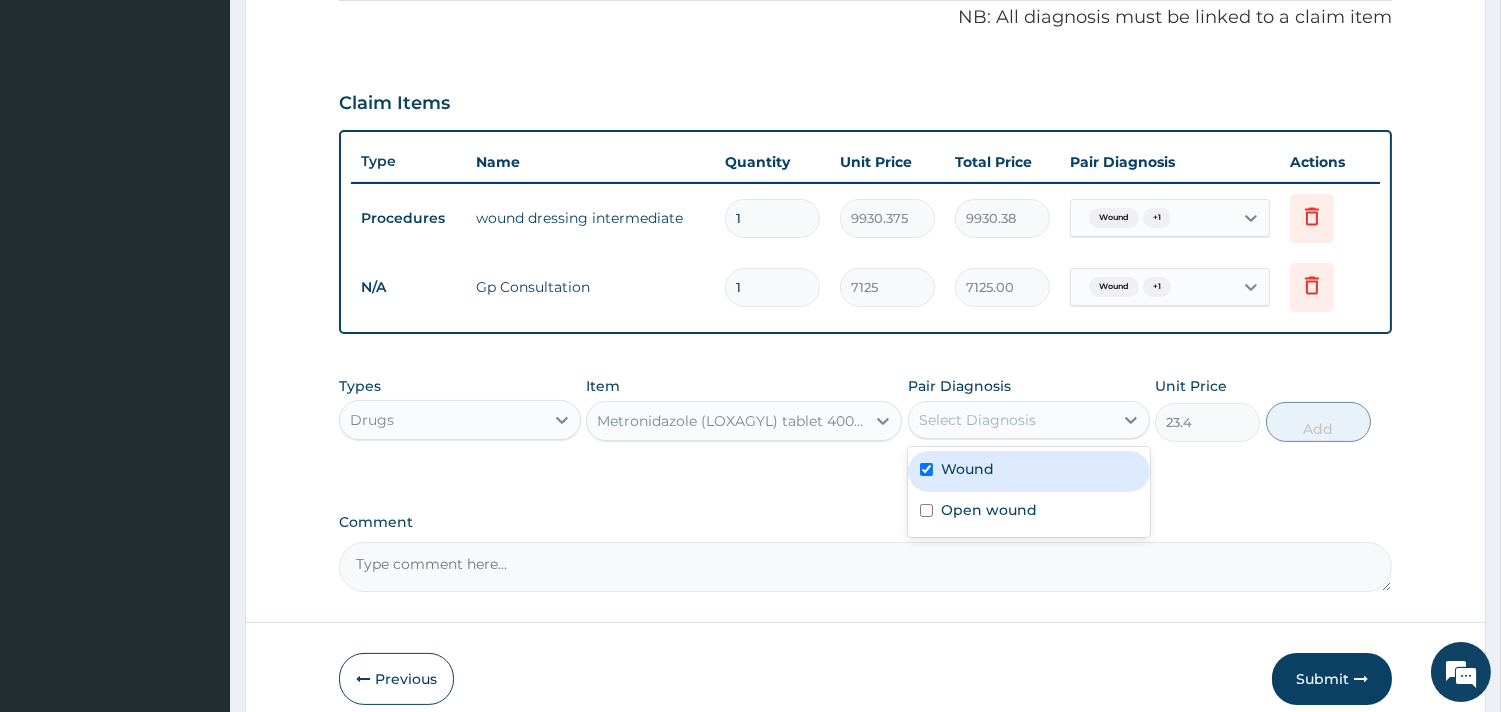 checkbox on "true" 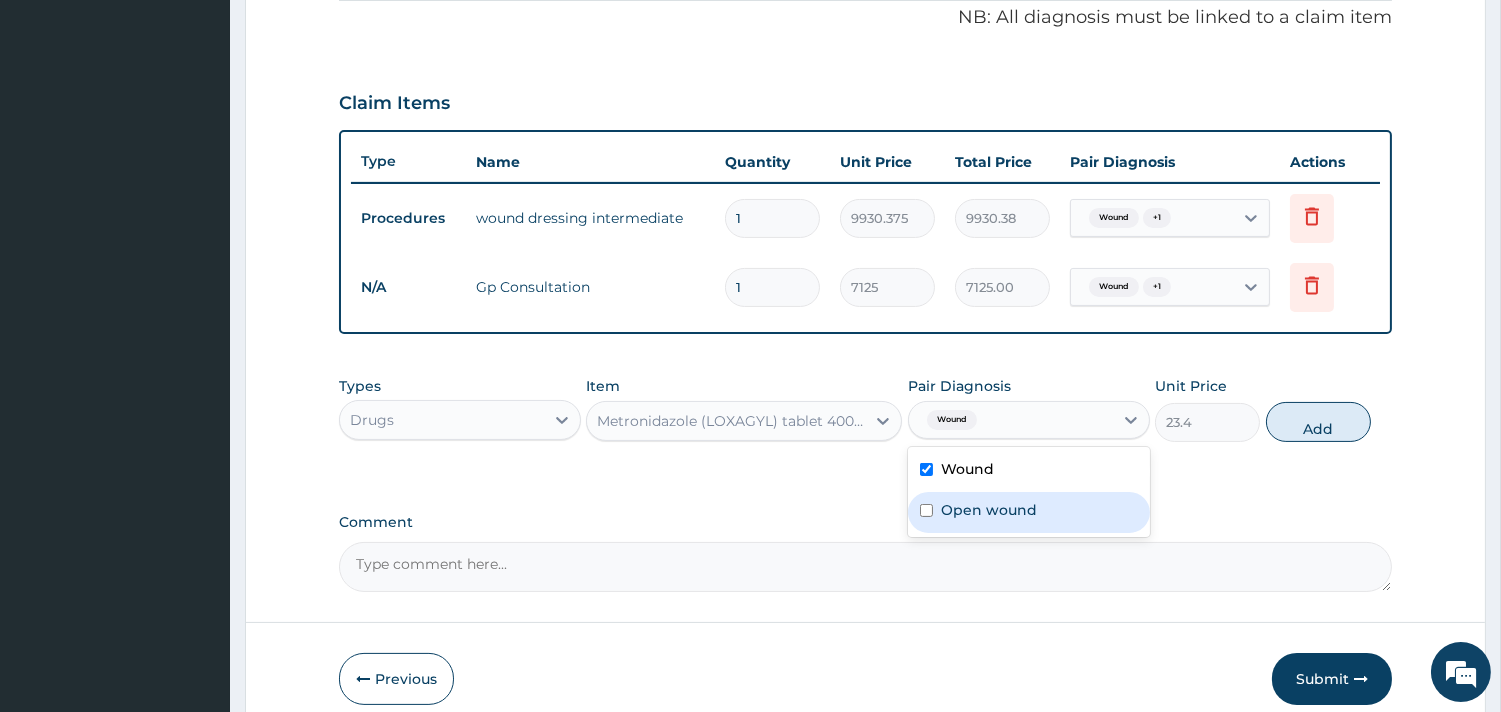 click on "Open wound" at bounding box center (989, 510) 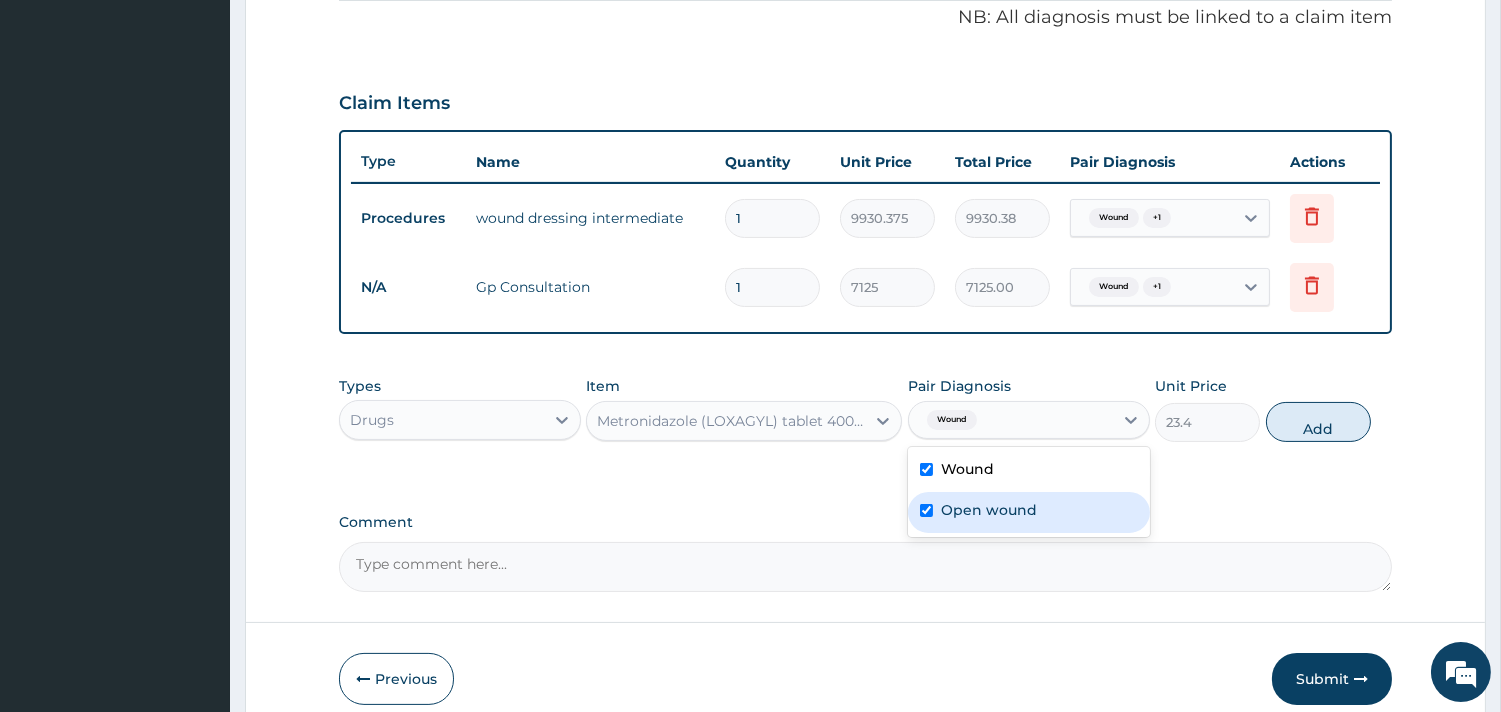 checkbox on "true" 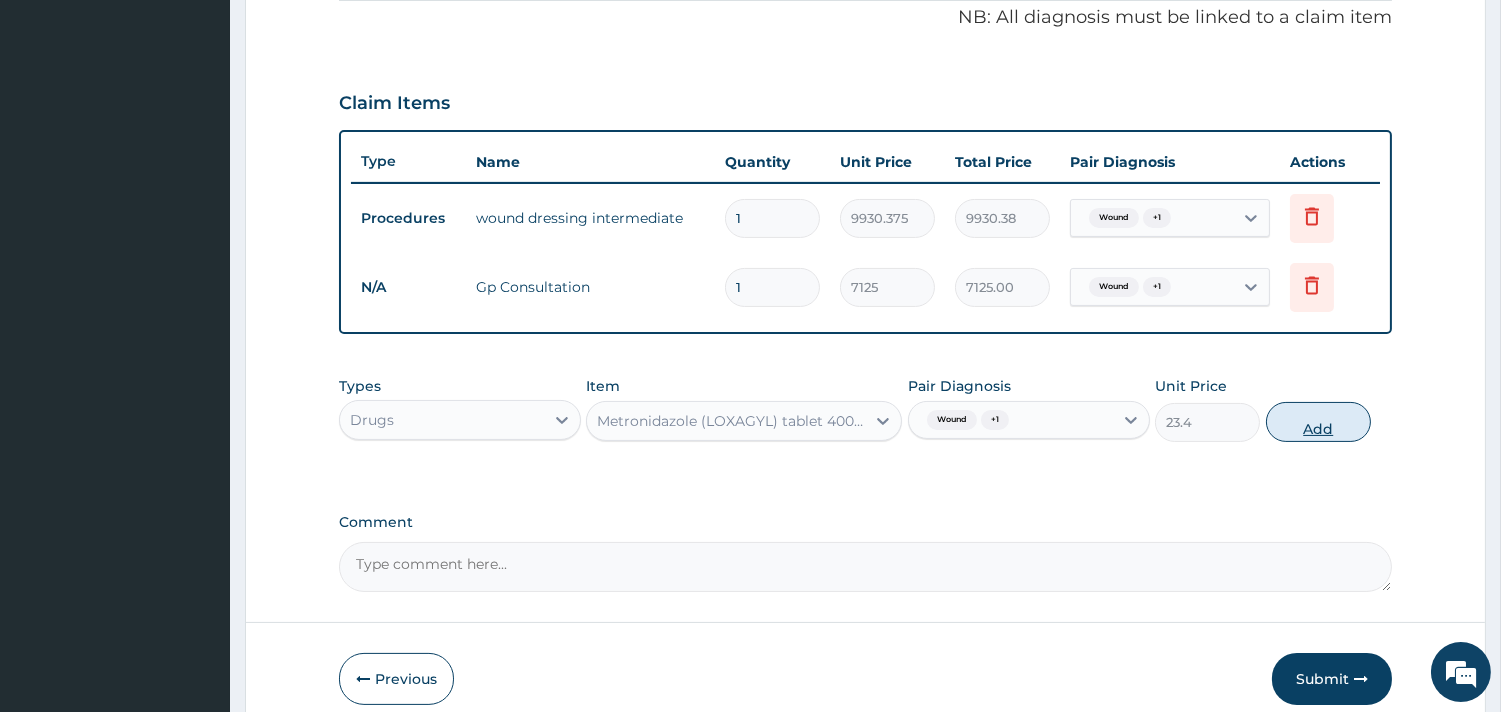 click on "Add" at bounding box center (1318, 422) 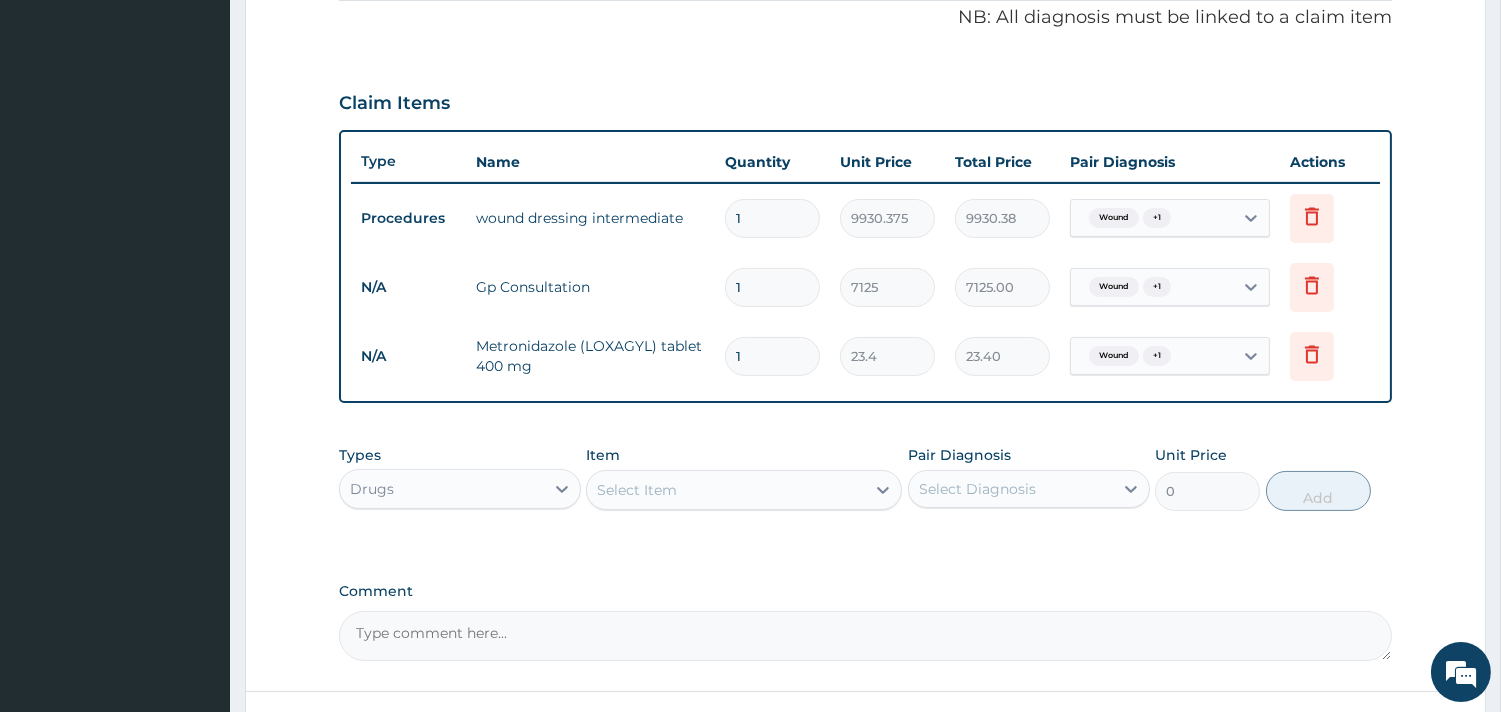 click on "1" at bounding box center [772, 356] 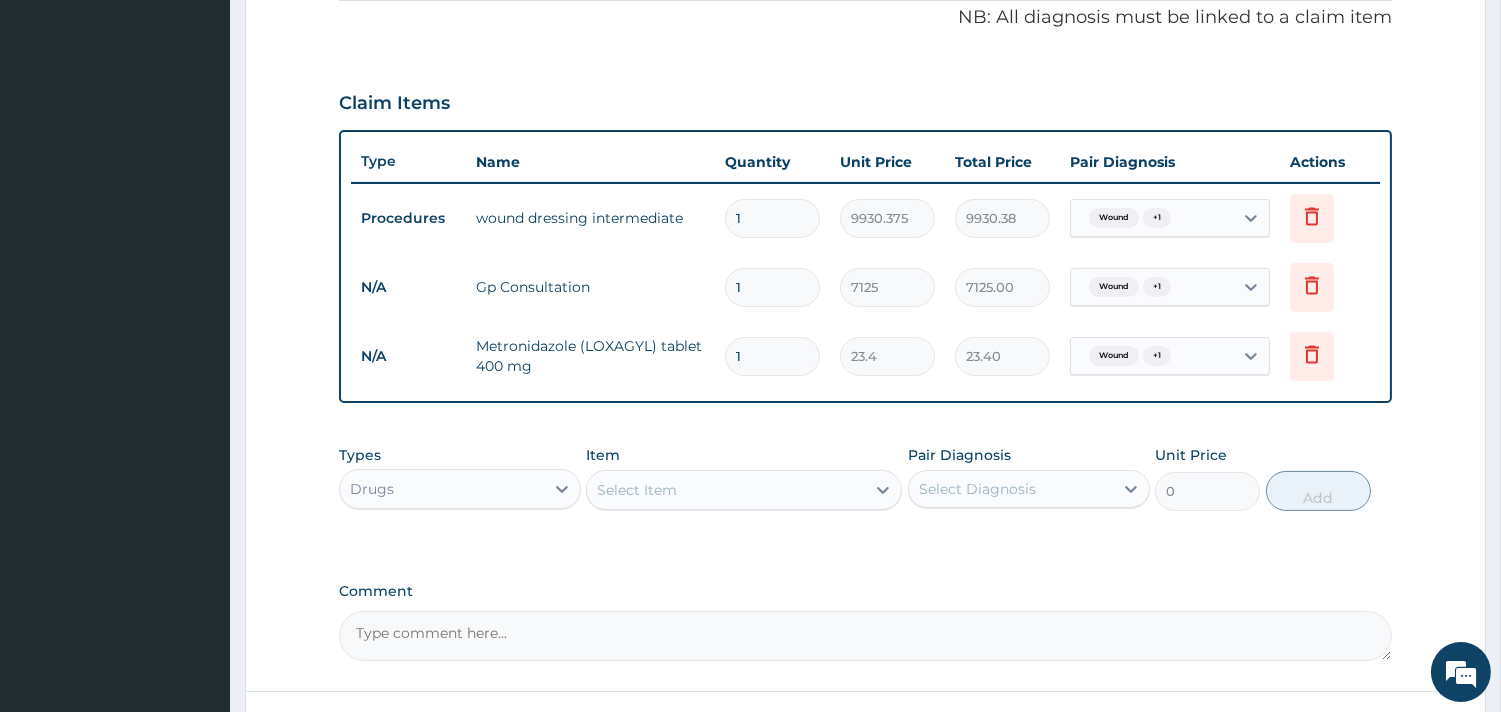 type on "12" 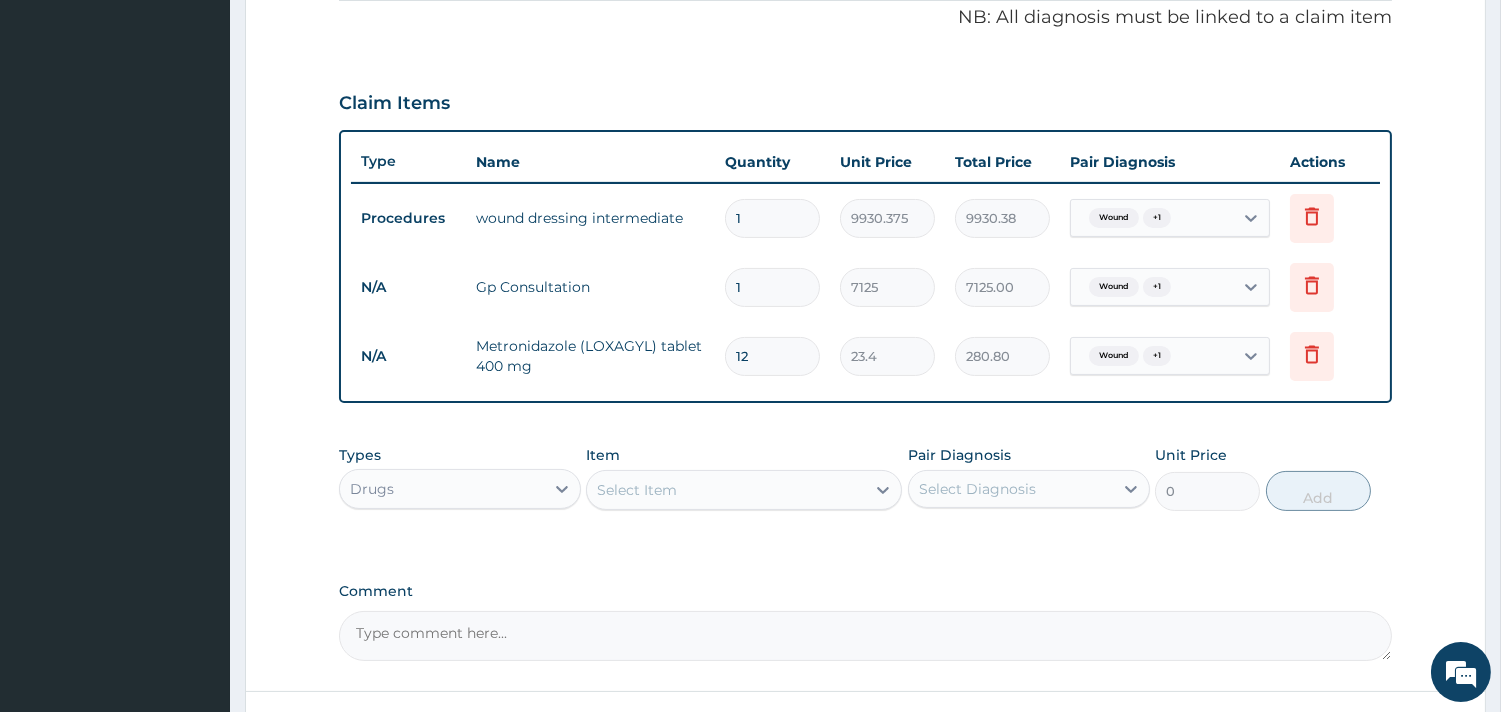 type on "12" 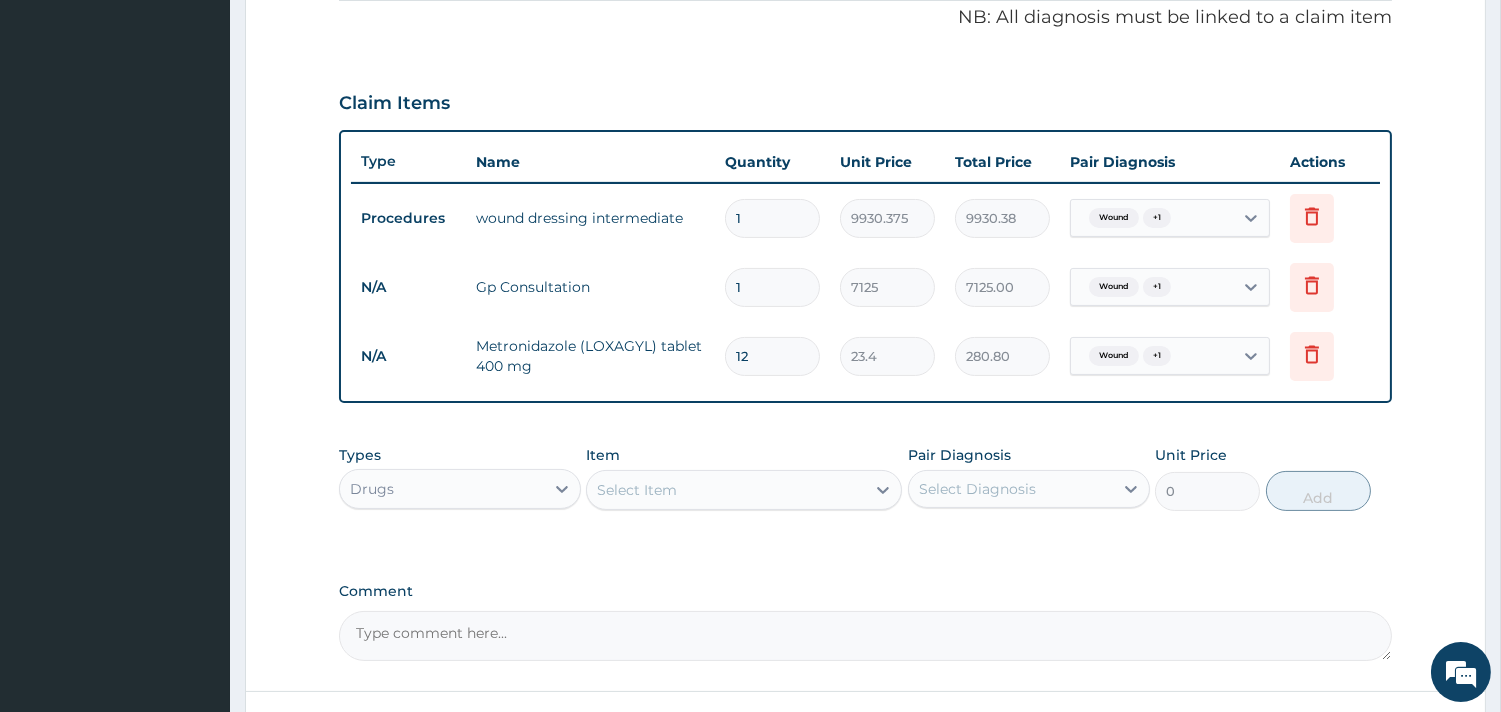 click on "Item Select Item" at bounding box center [744, 478] 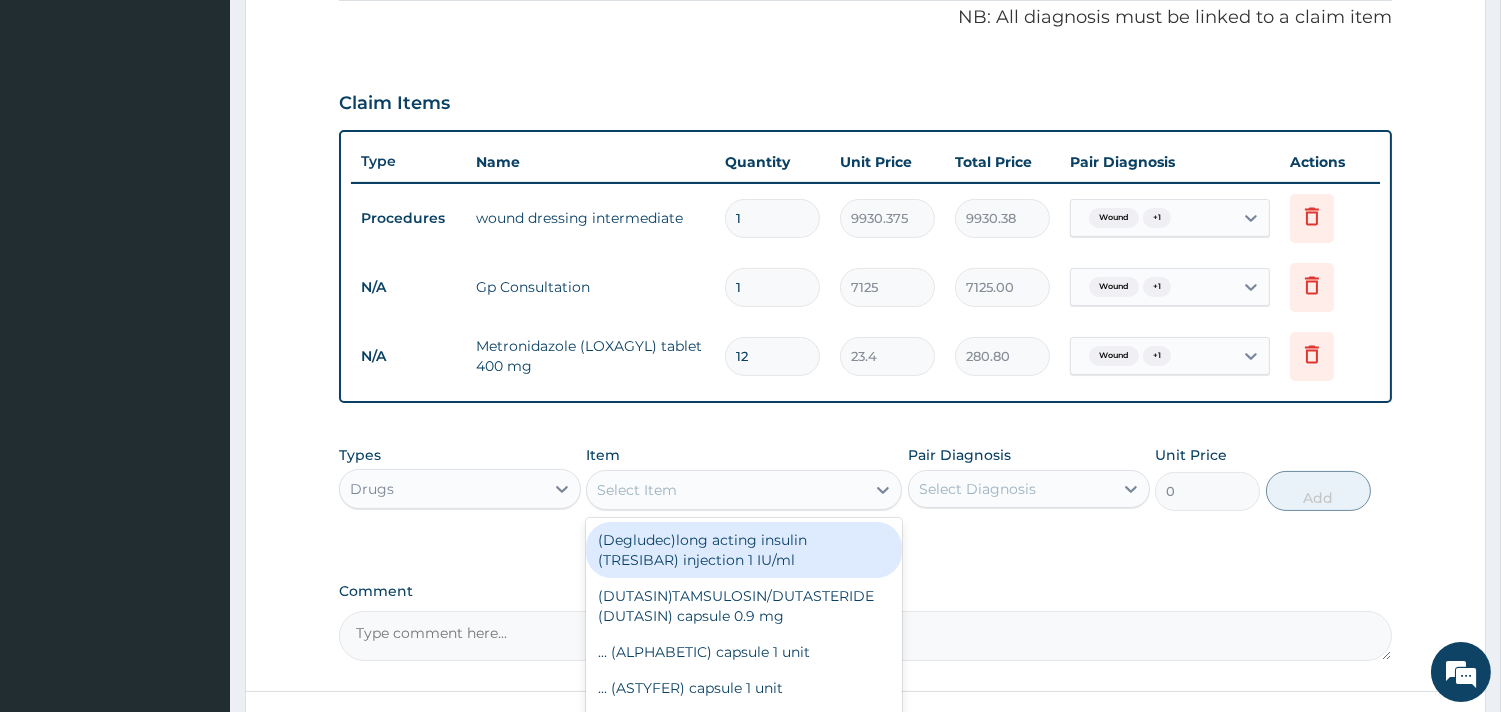 click on "Select Item" at bounding box center (726, 490) 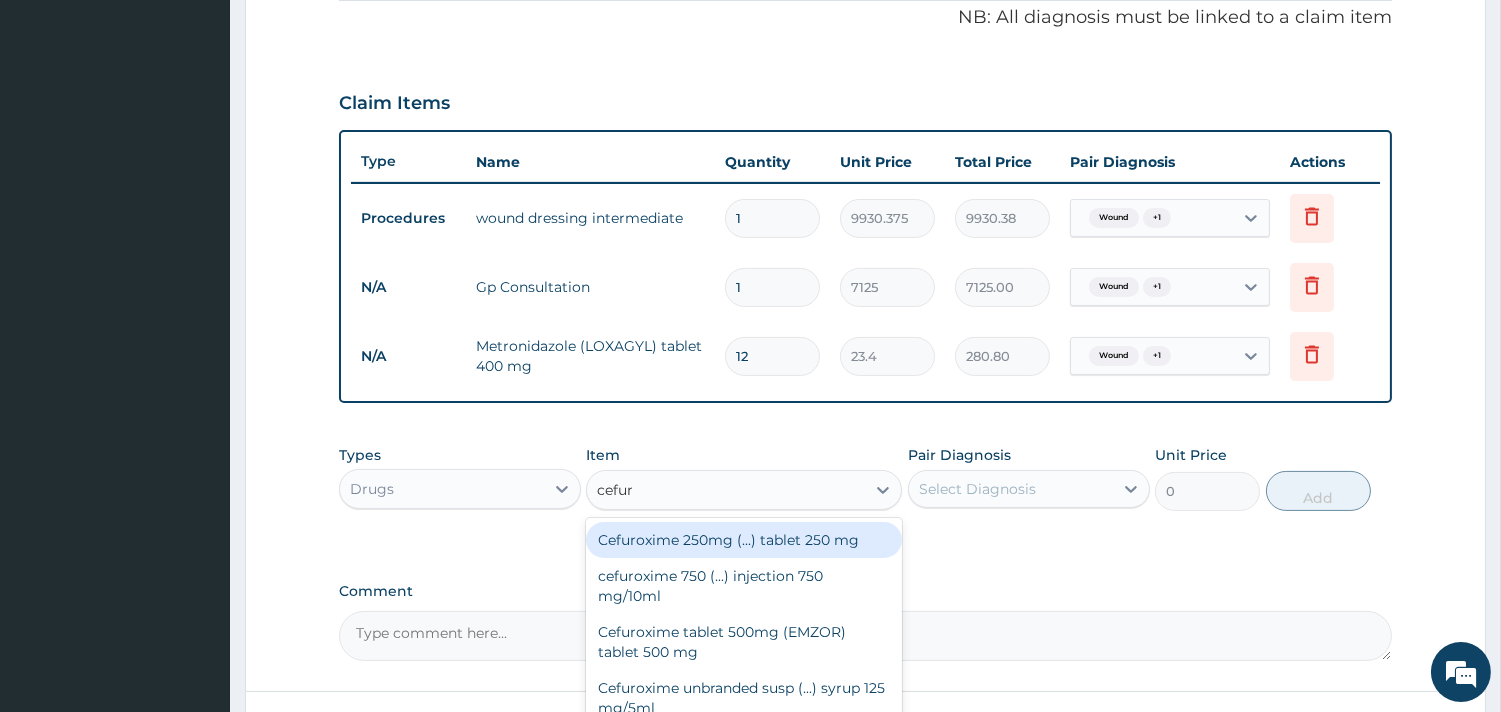 type on "cefuro" 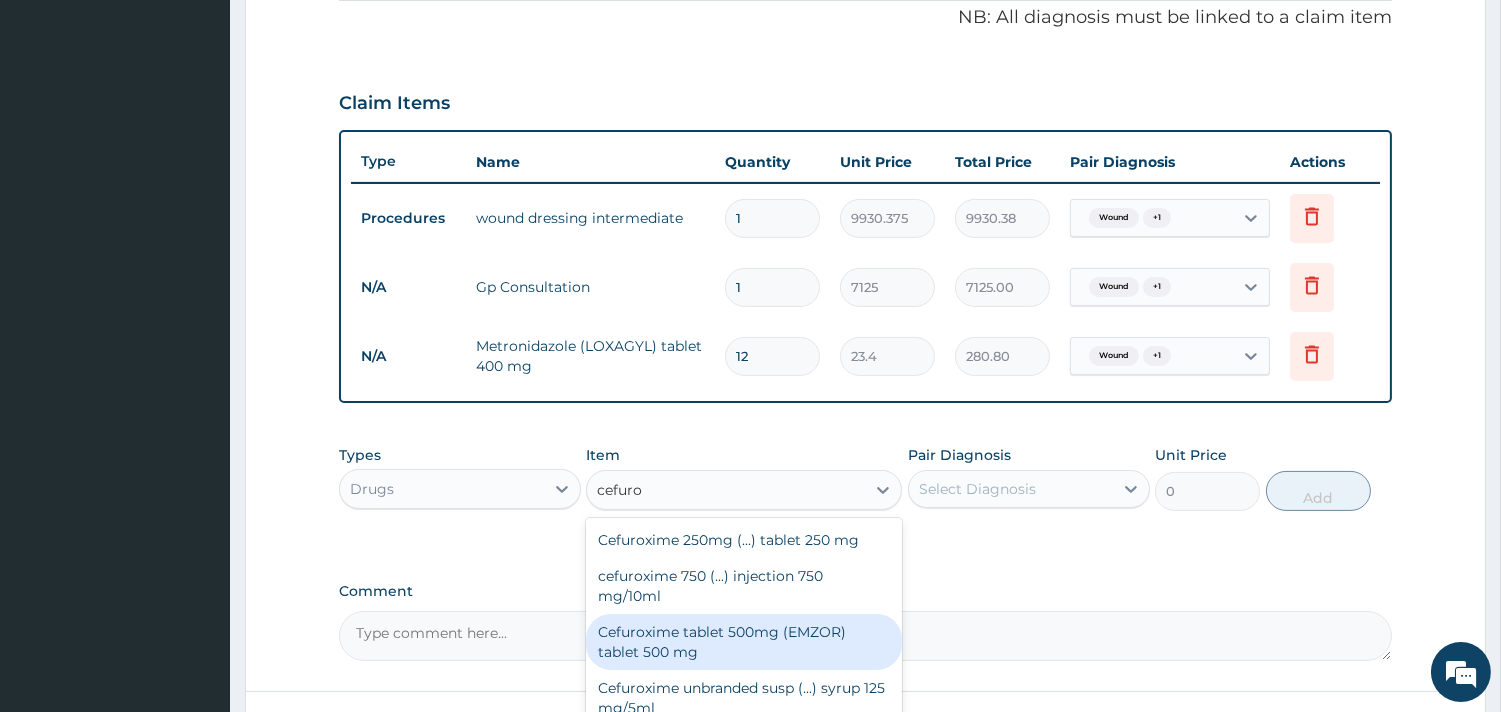click on "Cefuroxime tablet 500mg (EMZOR) tablet 500 mg" at bounding box center (744, 642) 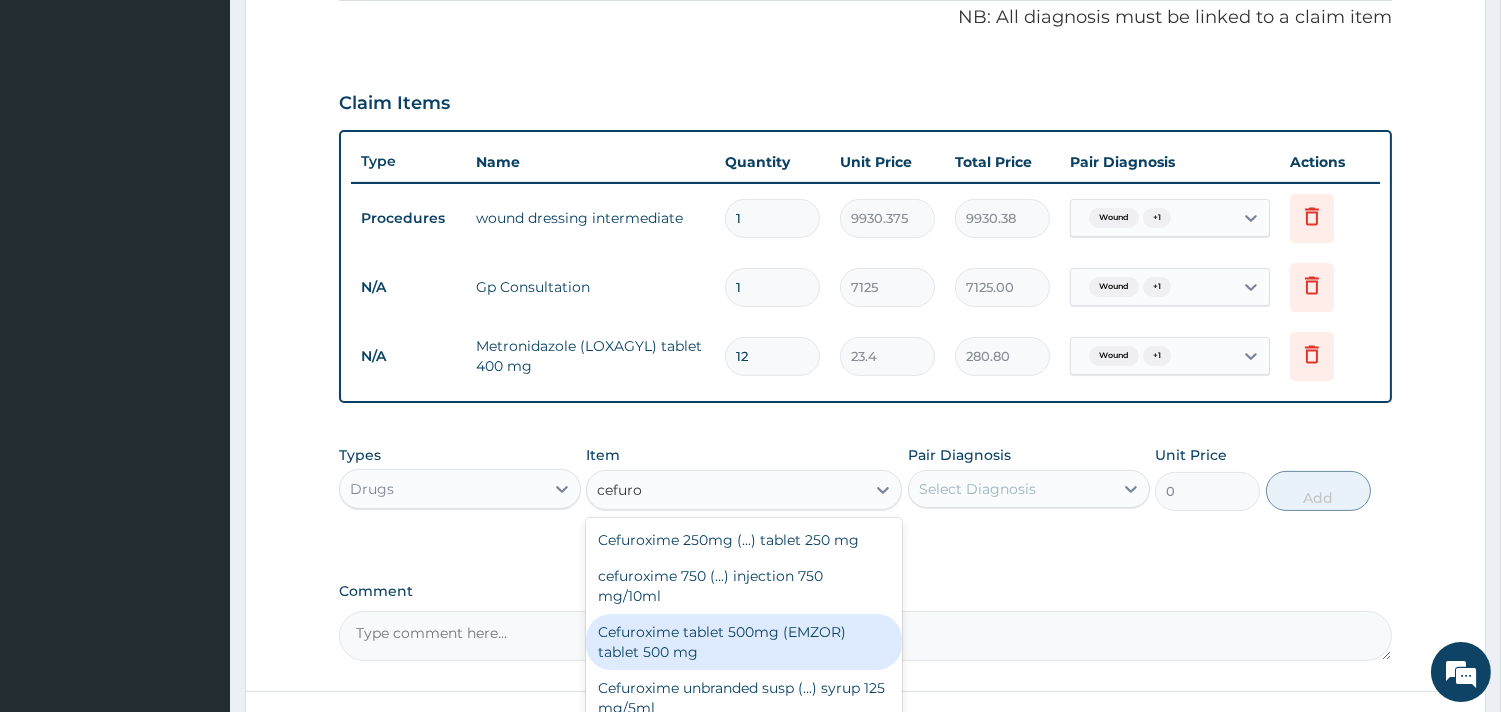 type 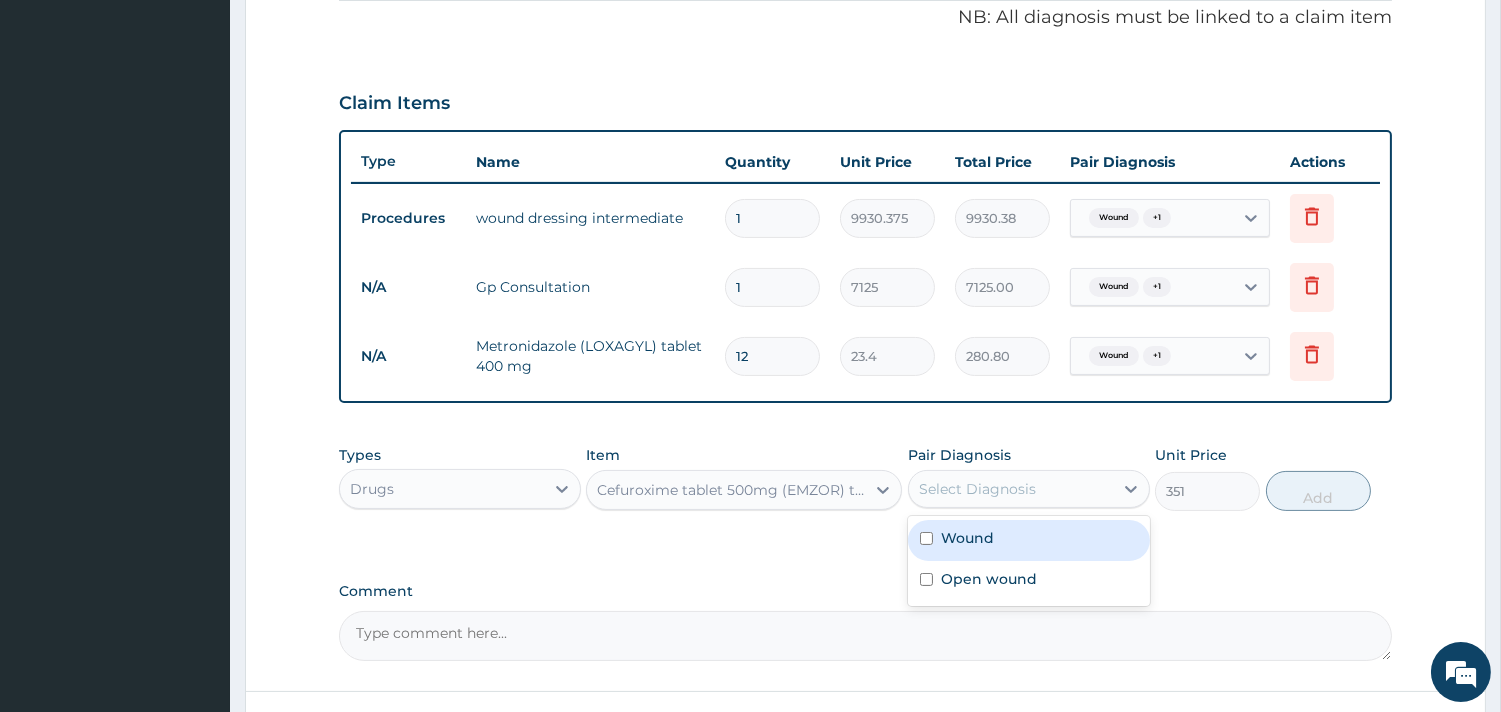 click on "Select Diagnosis" at bounding box center (1029, 489) 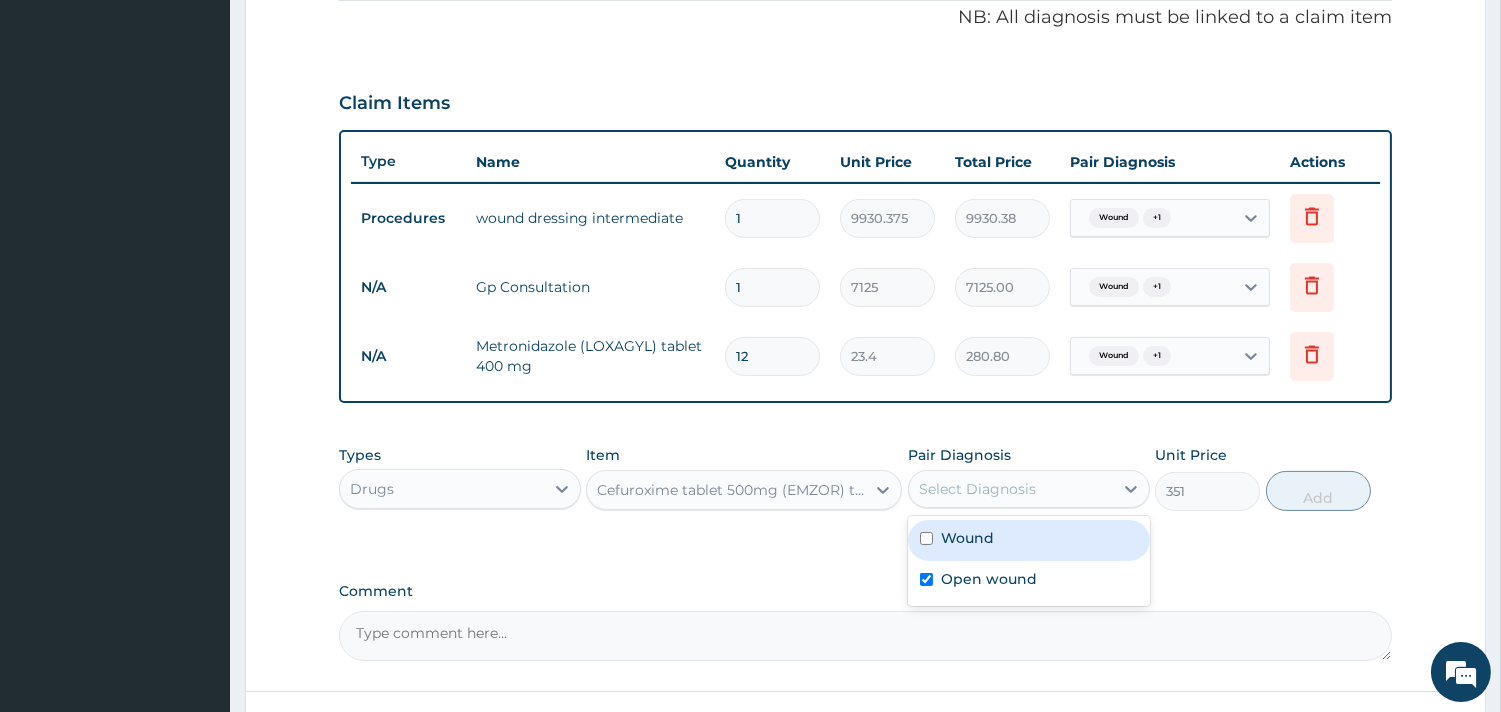 checkbox on "true" 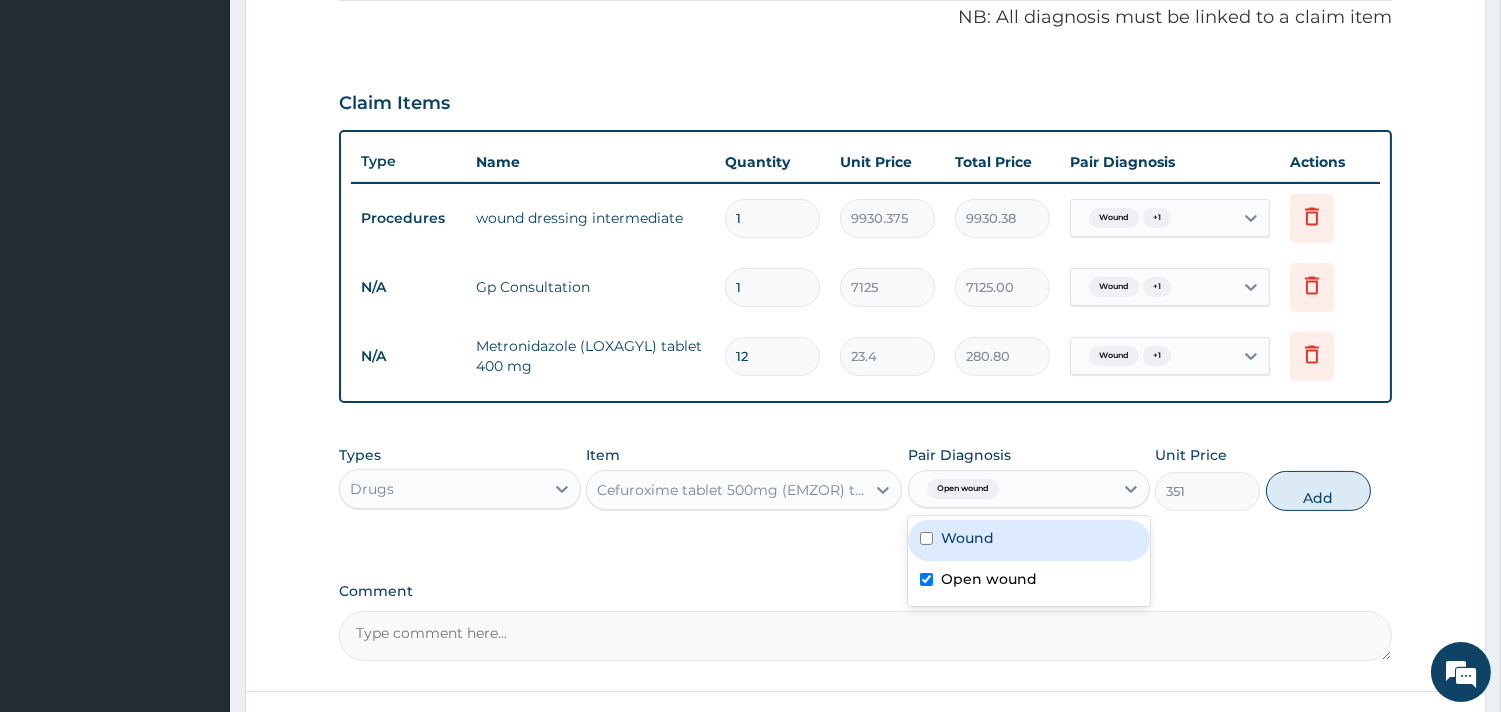 click on "Wound" at bounding box center [1029, 540] 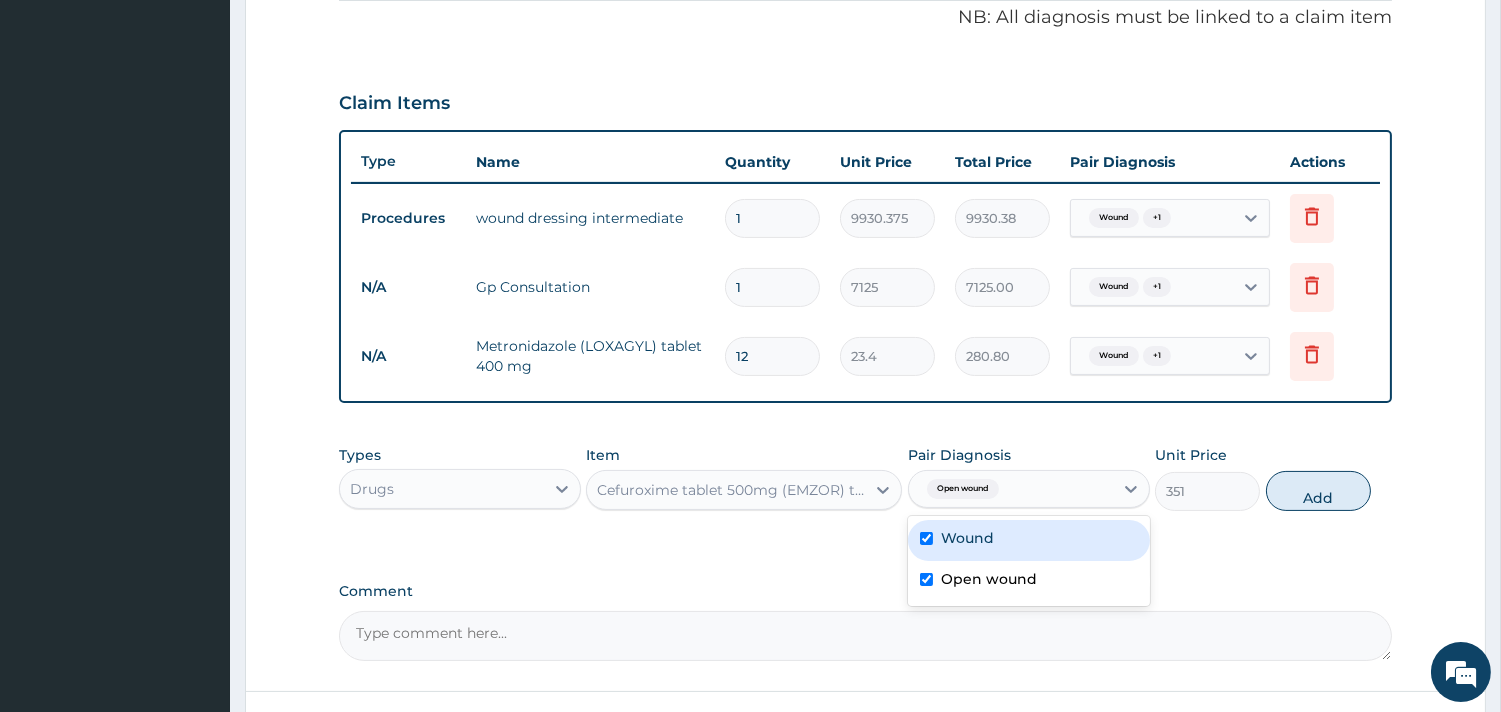checkbox on "true" 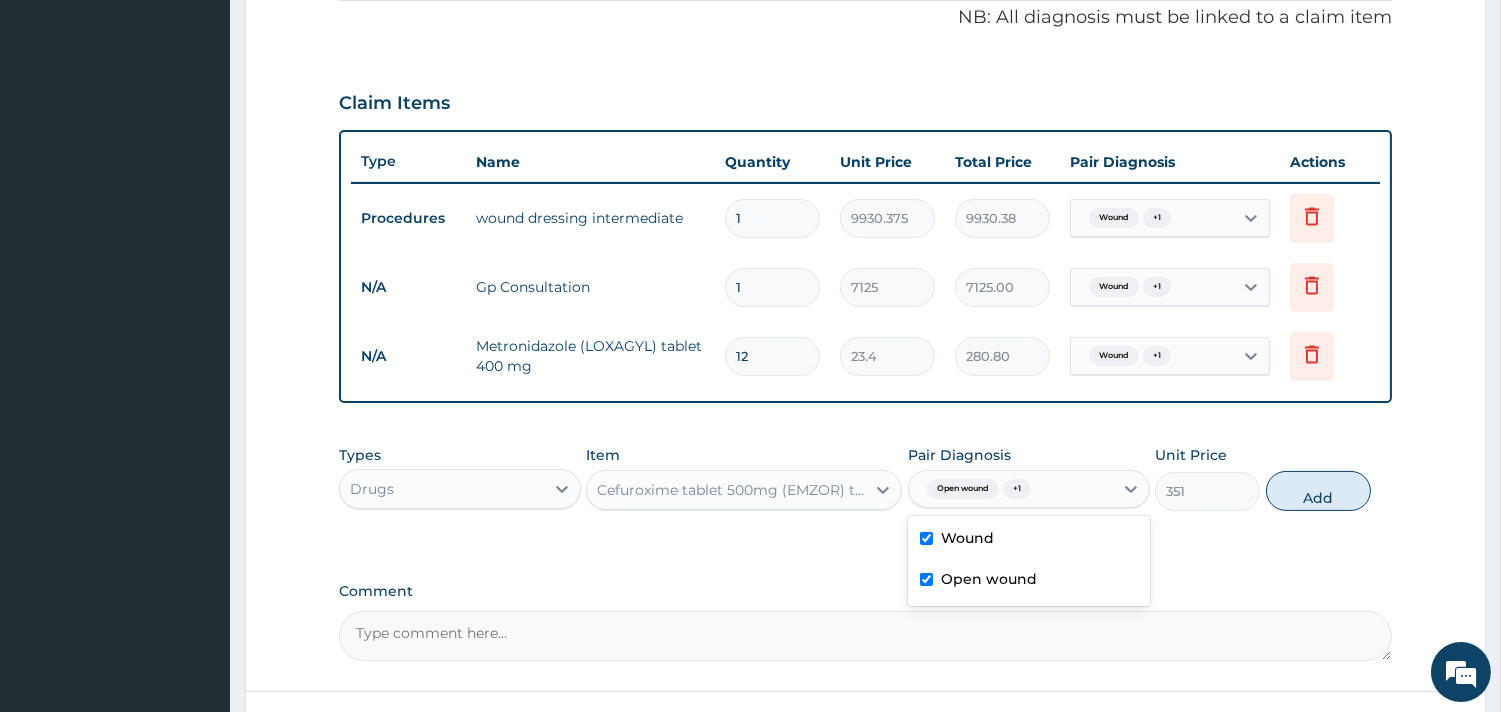 drag, startPoint x: 1328, startPoint y: 496, endPoint x: 1065, endPoint y: 475, distance: 263.83707 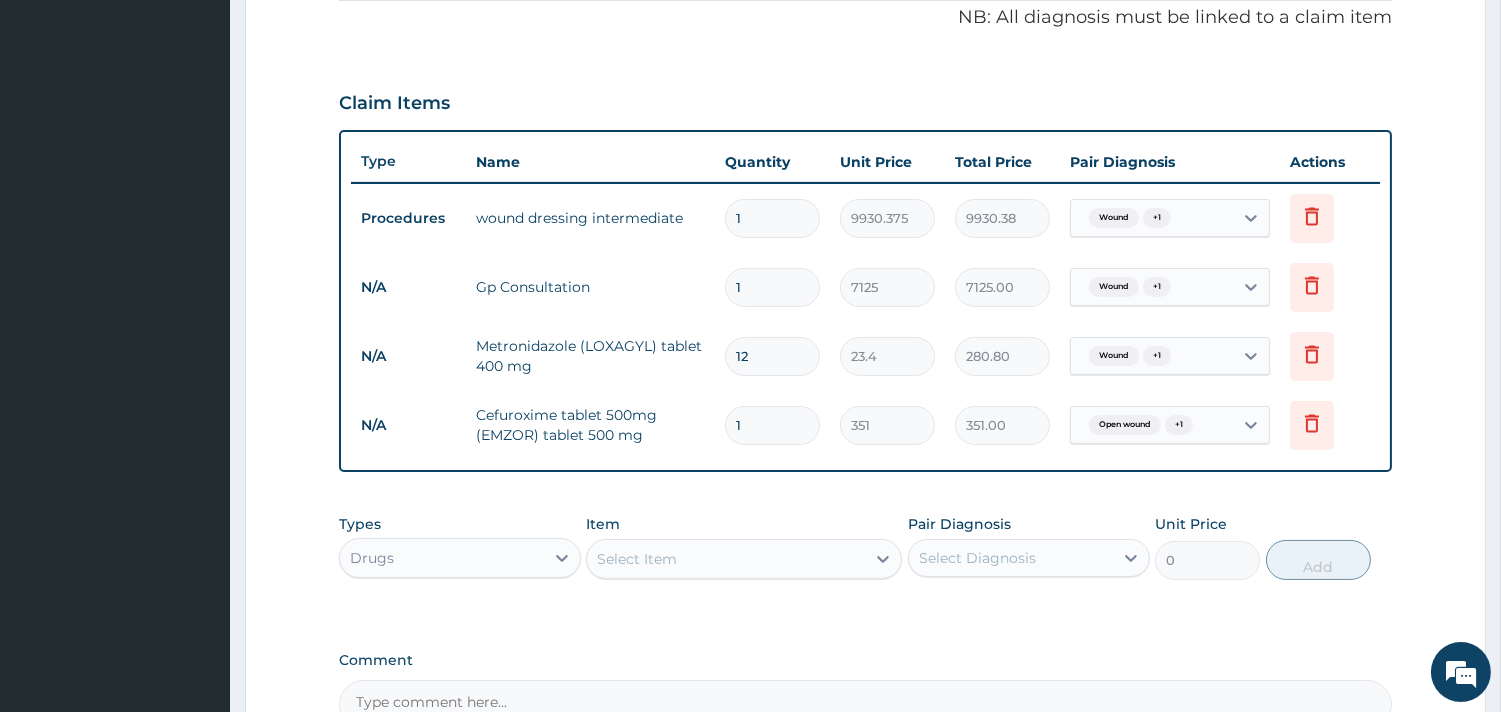 drag, startPoint x: 758, startPoint y: 438, endPoint x: 652, endPoint y: 425, distance: 106.7942 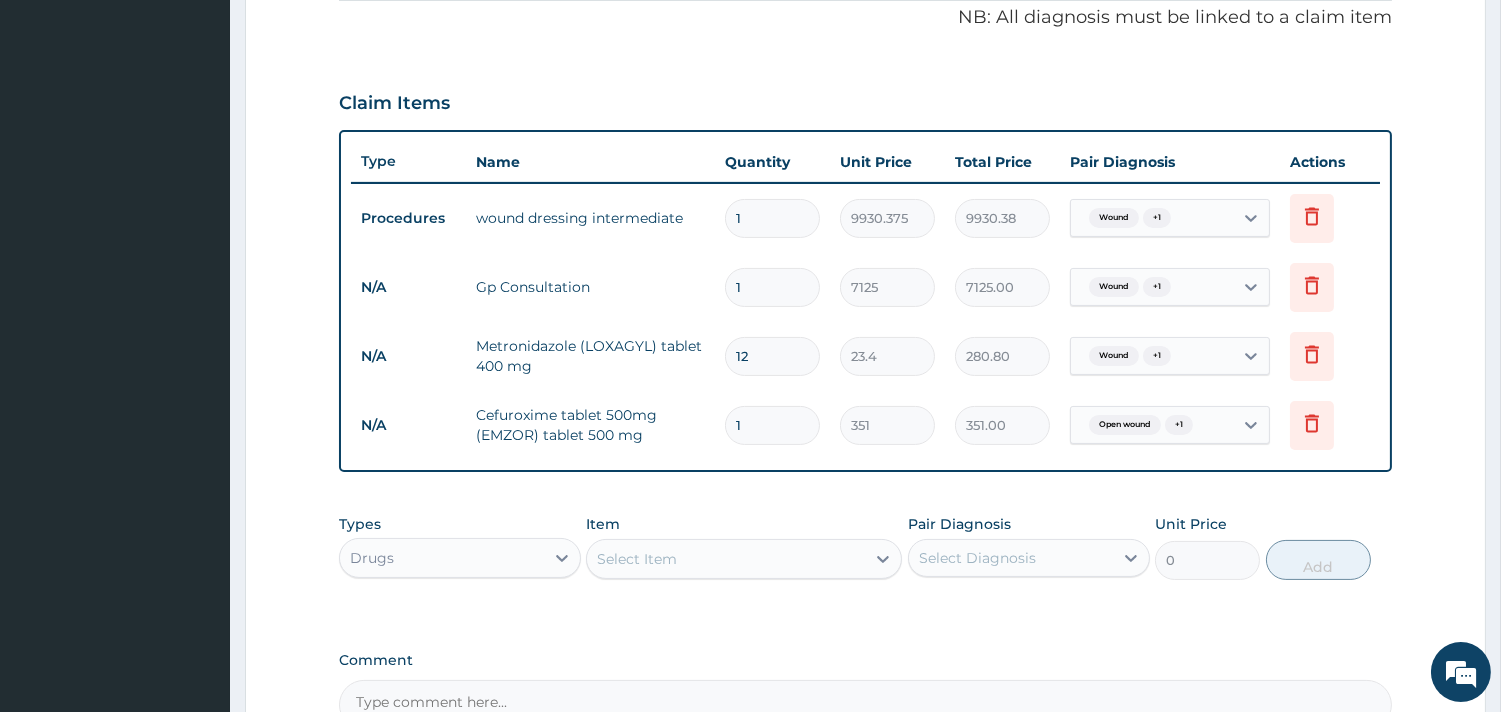 click on "N/A Cefuroxime tablet 500mg (EMZOR) tablet 500 mg 1 351 351.00 Open wound  + 1 Delete" at bounding box center (865, 425) 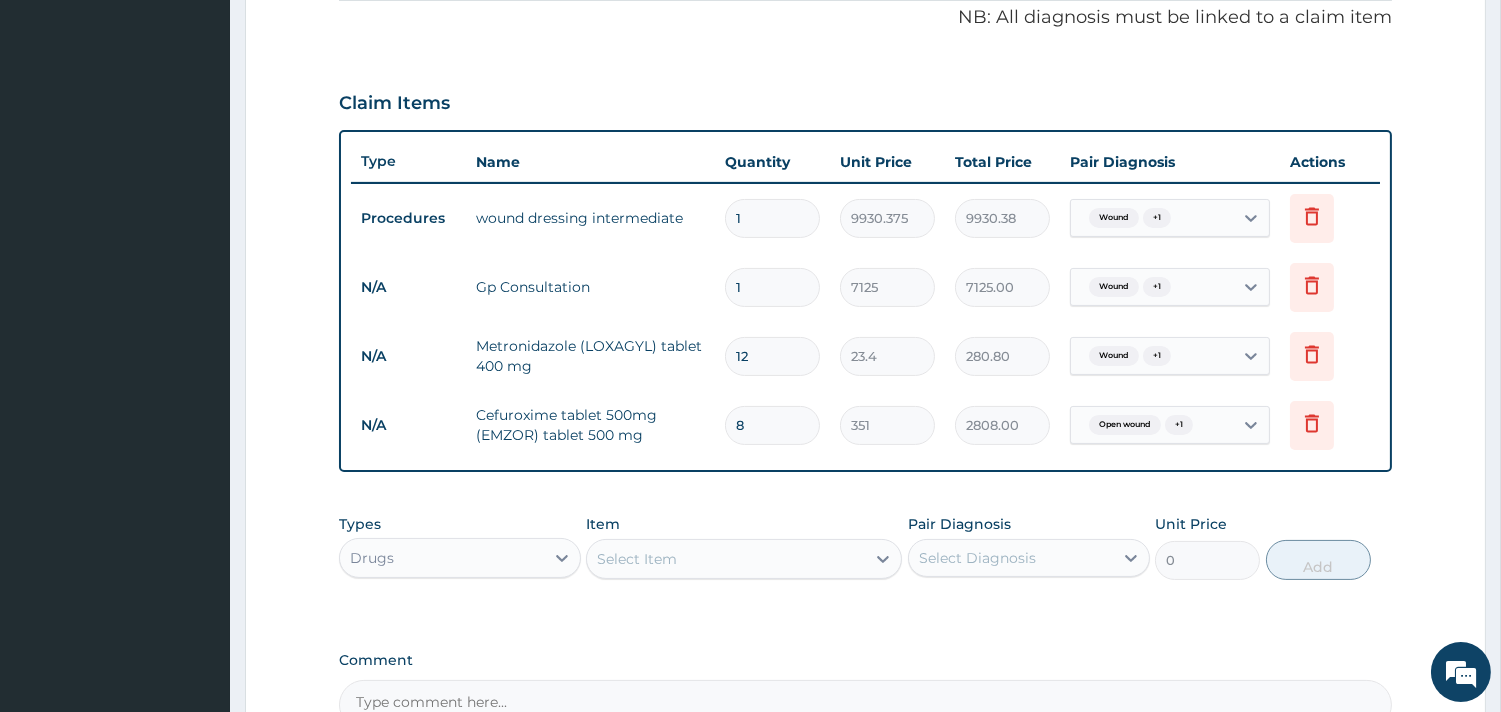 type on "8" 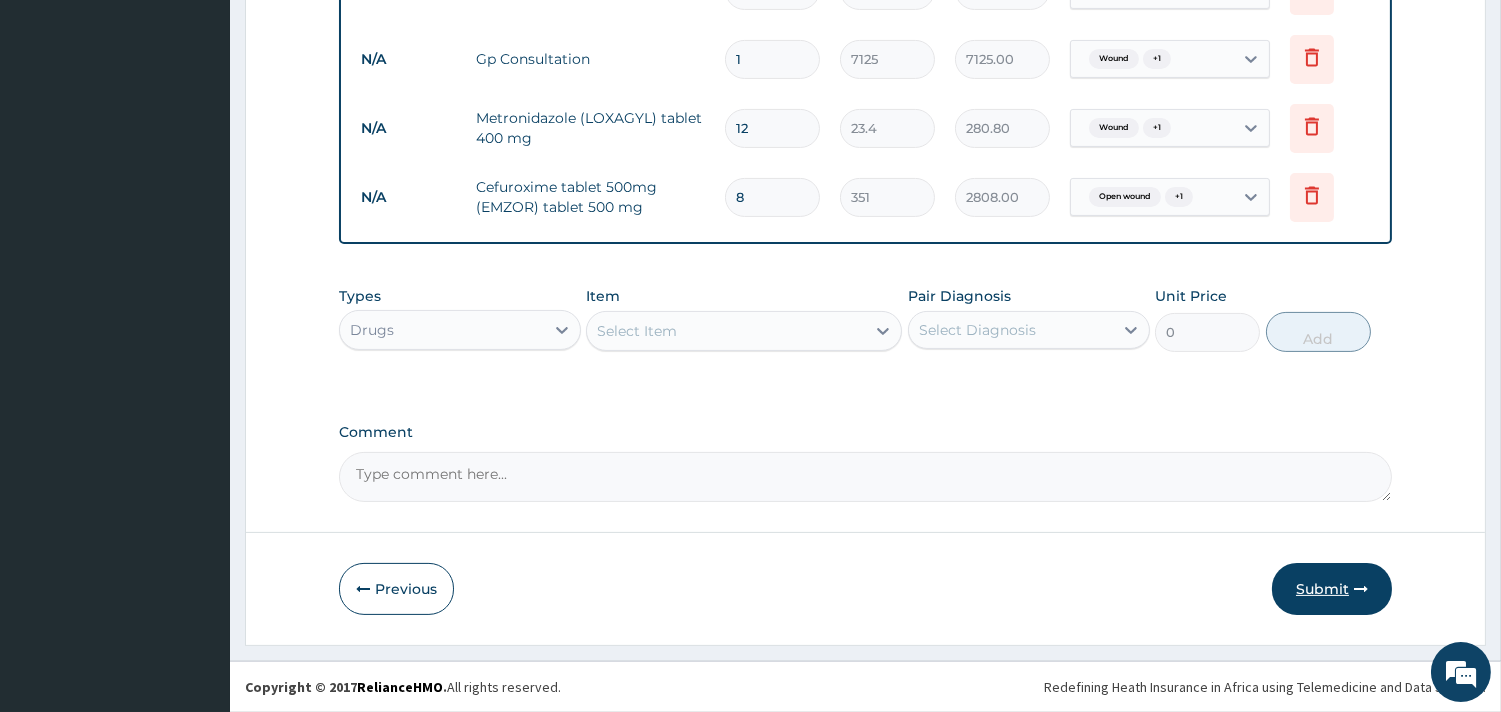 click on "Submit" at bounding box center (1332, 589) 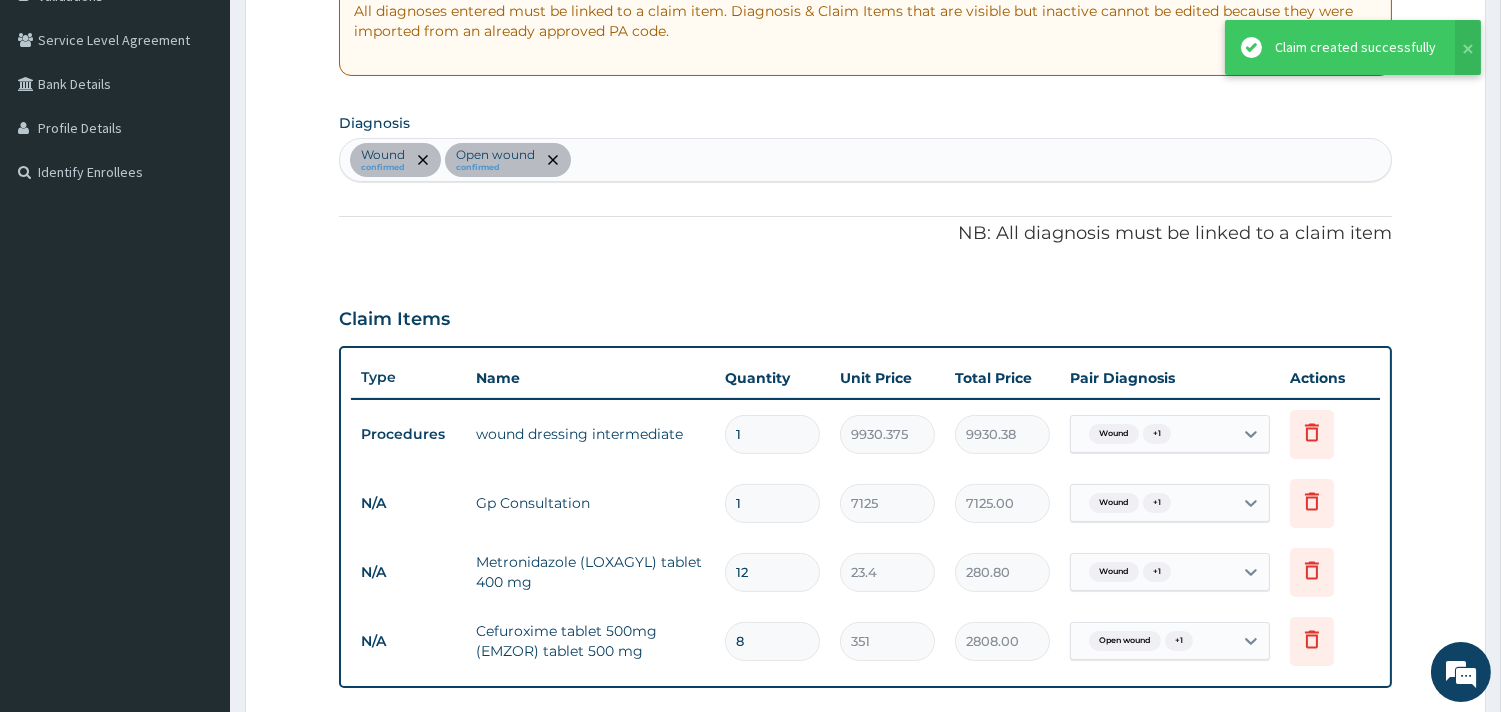 scroll, scrollTop: 397, scrollLeft: 0, axis: vertical 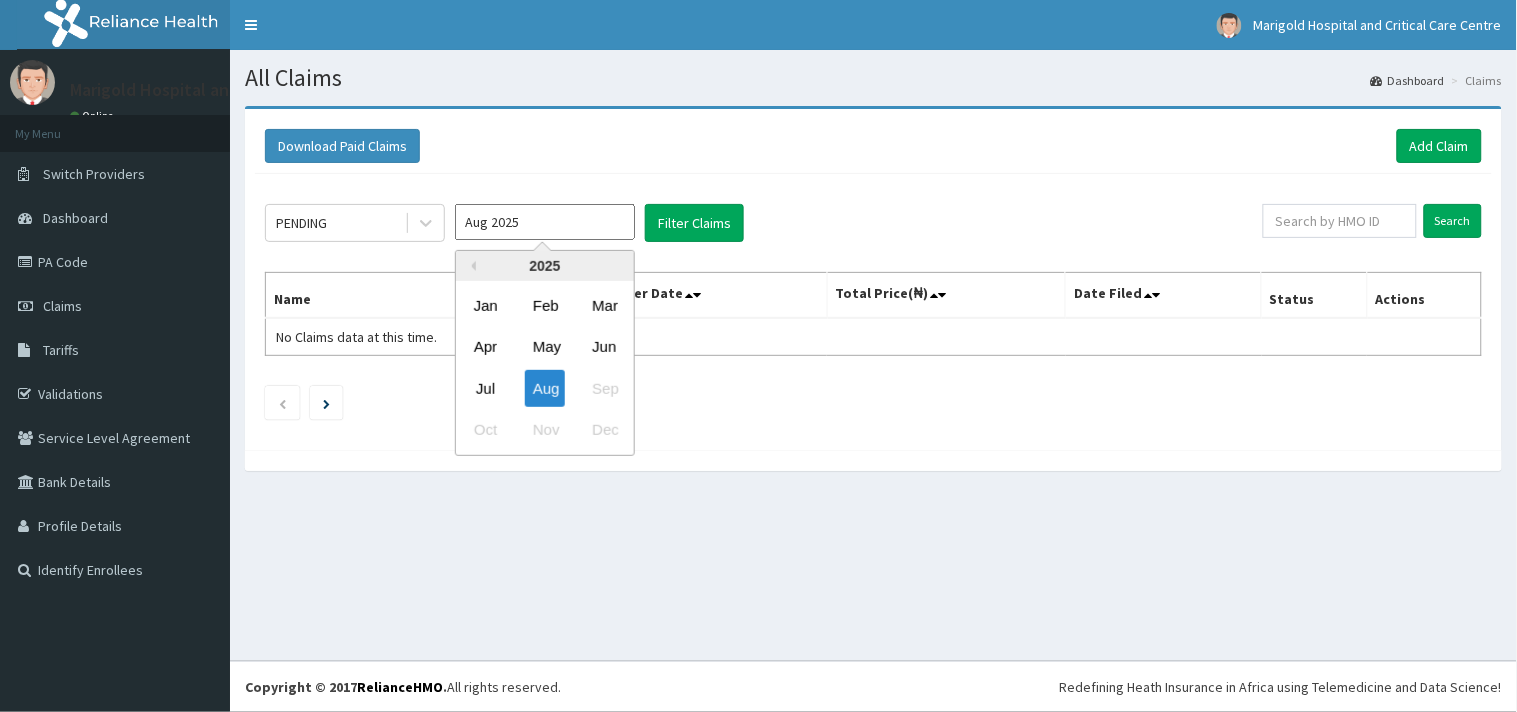 click on "Aug 2025" at bounding box center [545, 222] 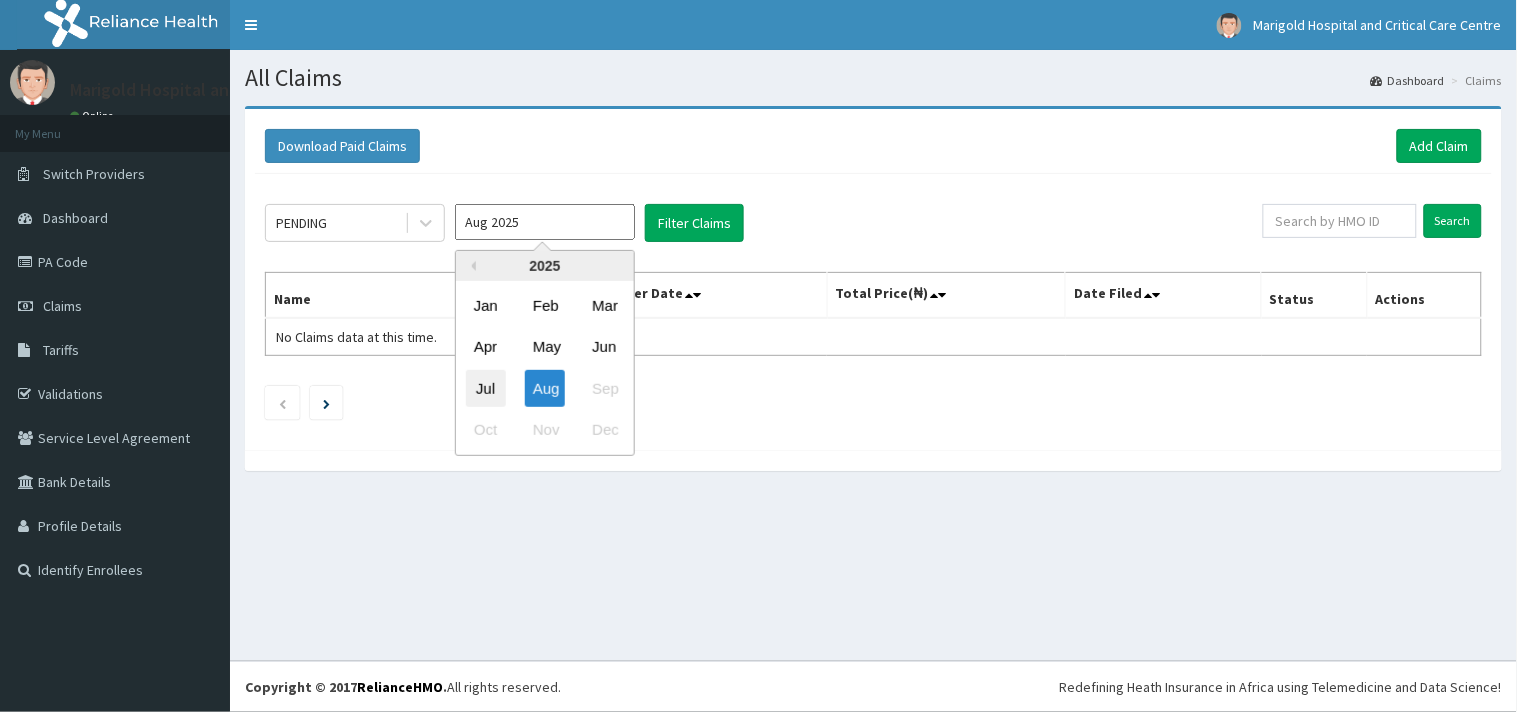 click on "Jul" at bounding box center (486, 388) 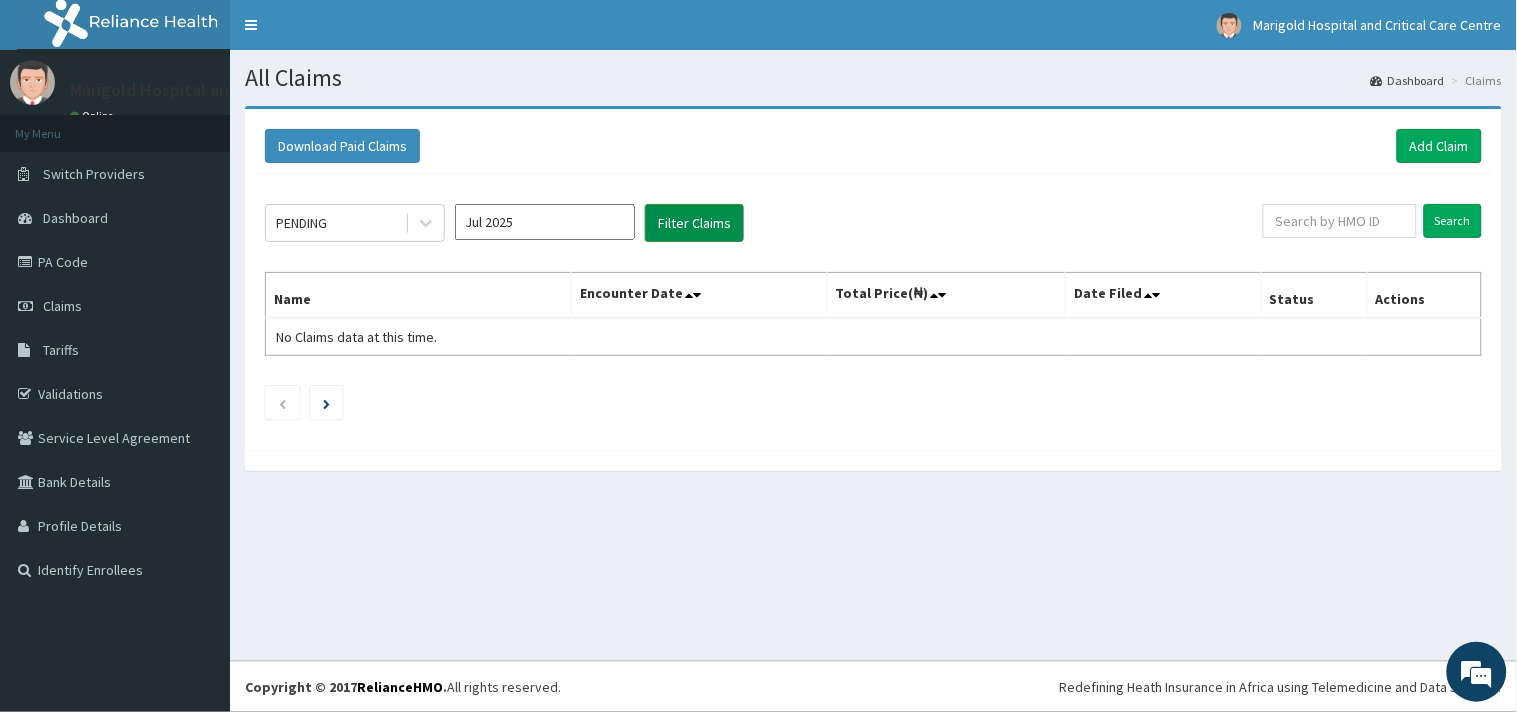 click on "Filter Claims" at bounding box center [694, 223] 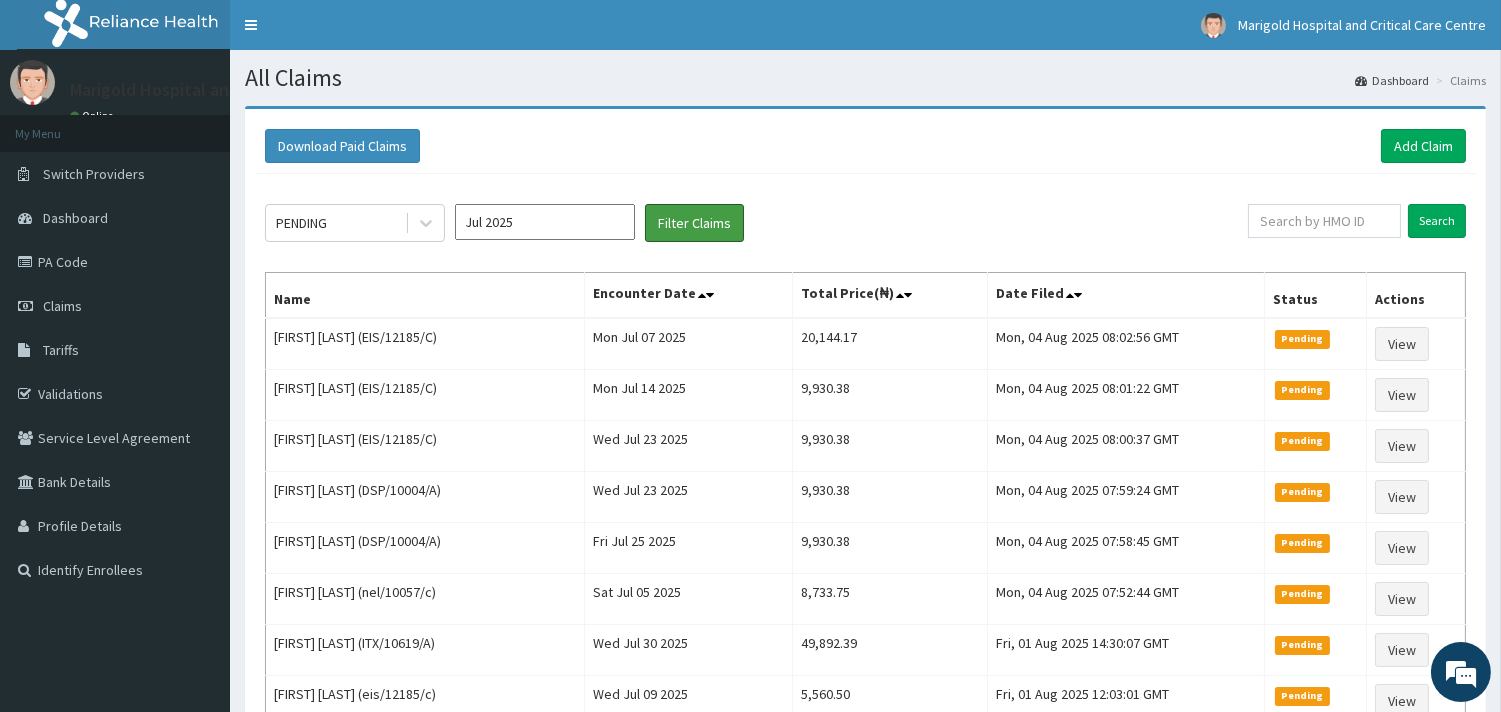 scroll, scrollTop: 0, scrollLeft: 0, axis: both 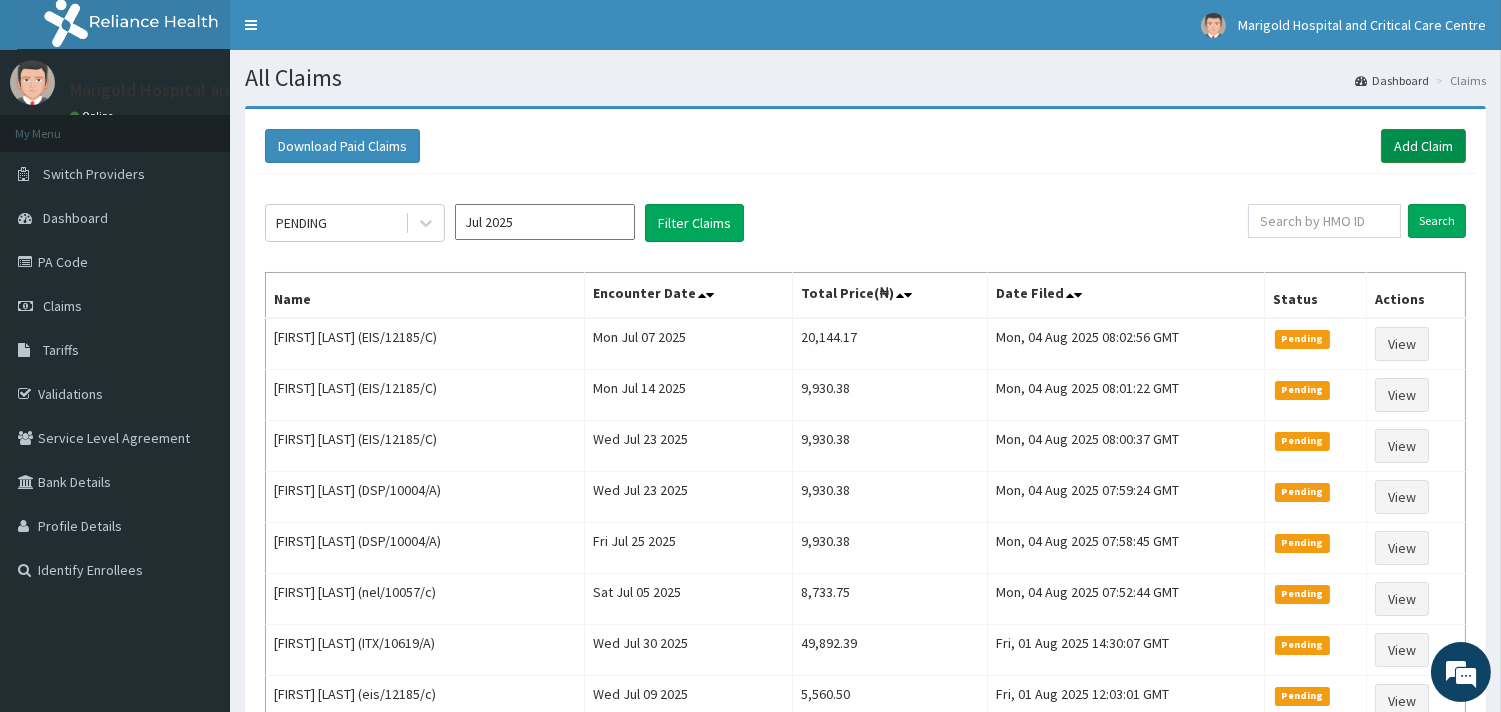 click on "Add Claim" at bounding box center (1423, 146) 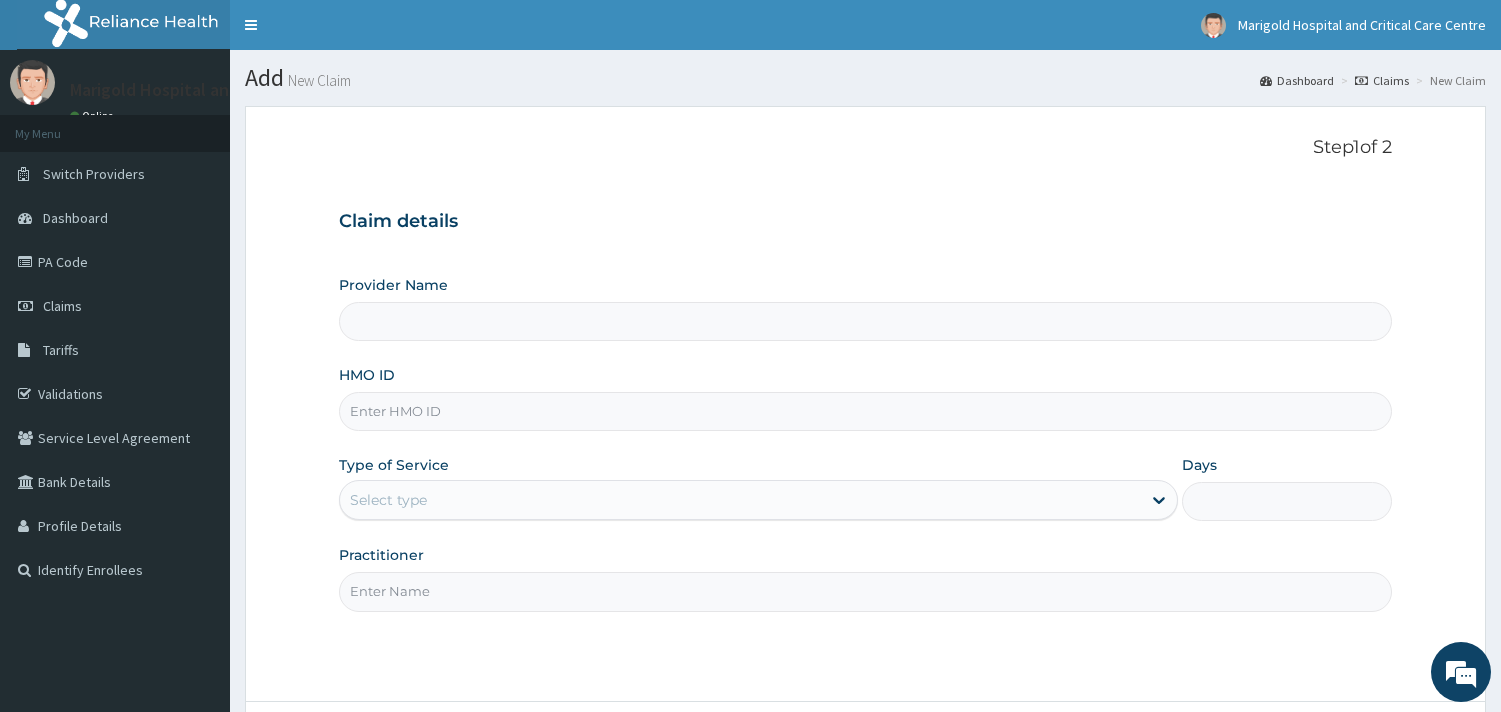 type on "Marigold Hospital and Critical Care Centre" 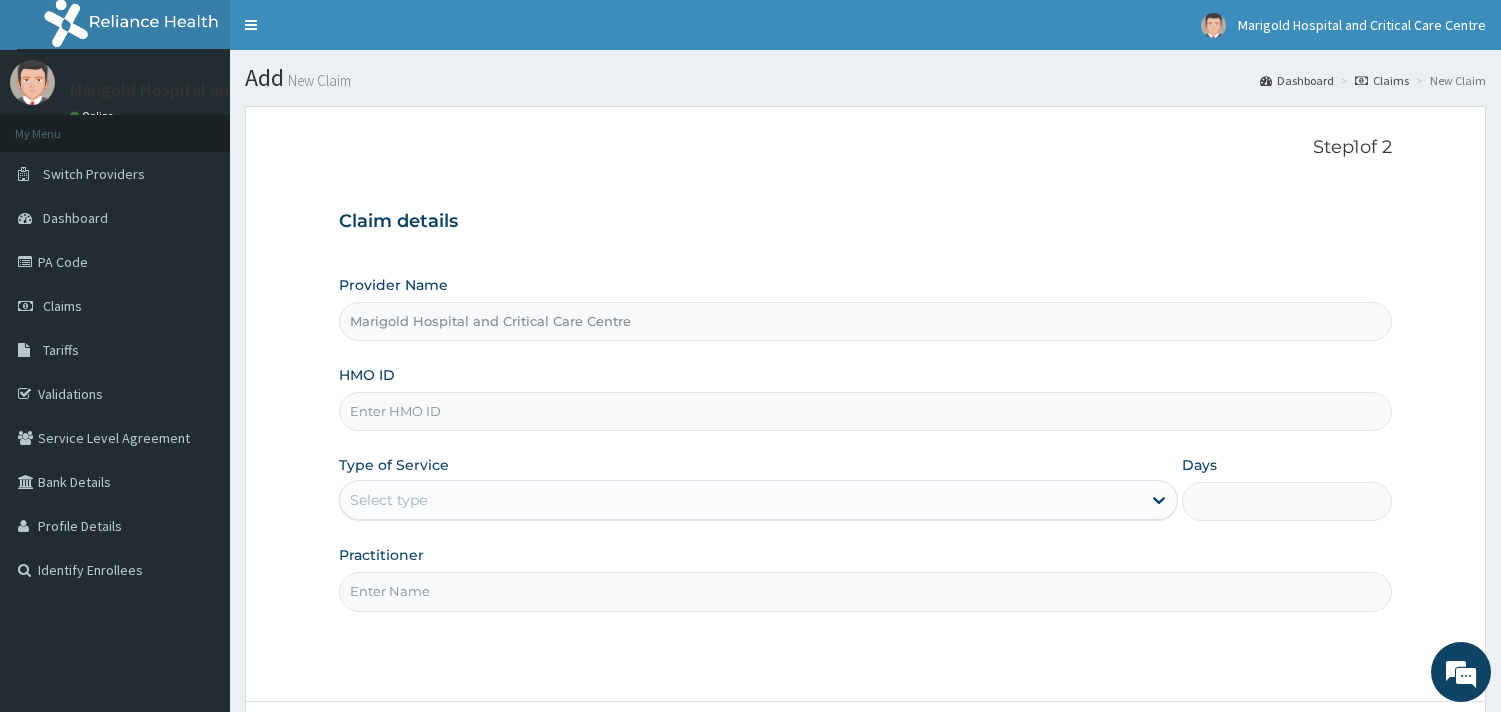scroll, scrollTop: 0, scrollLeft: 0, axis: both 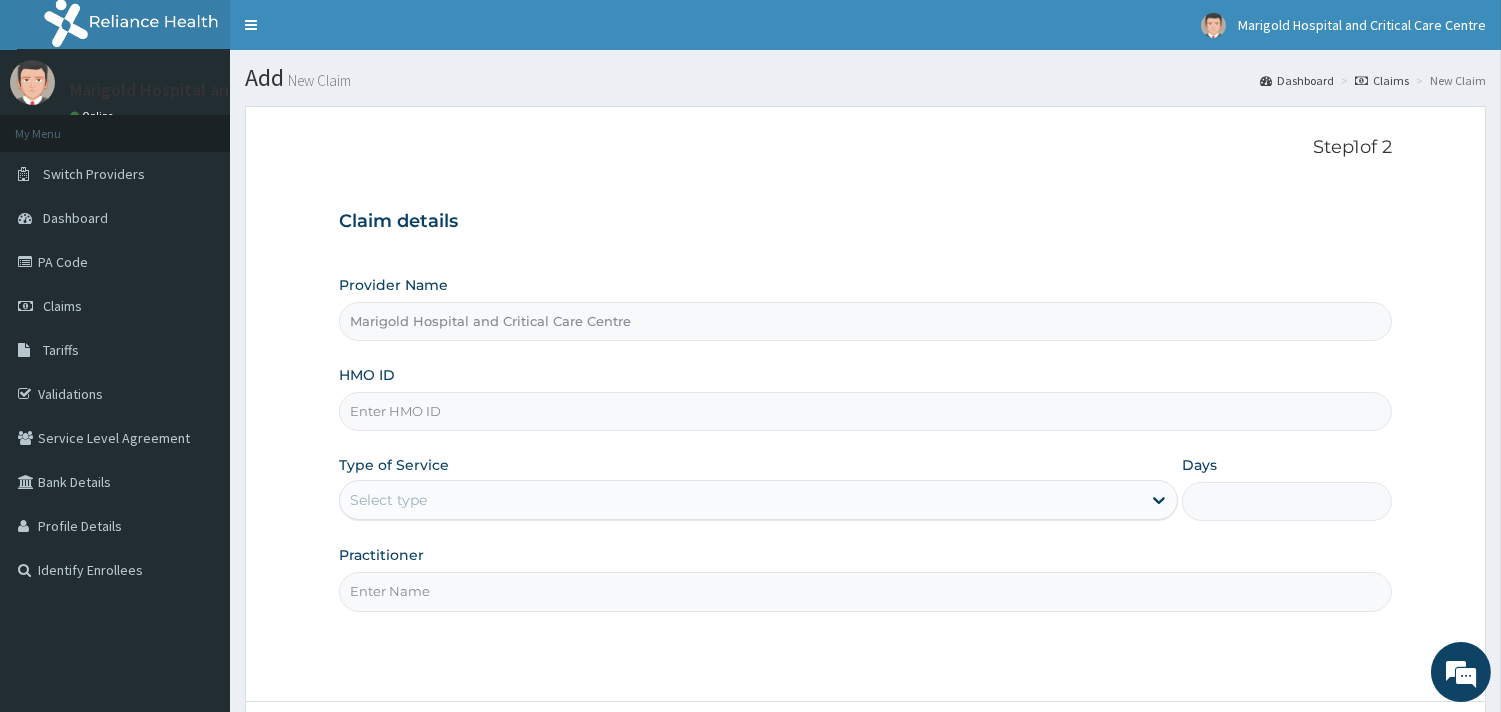 paste on "EIS/12185/C" 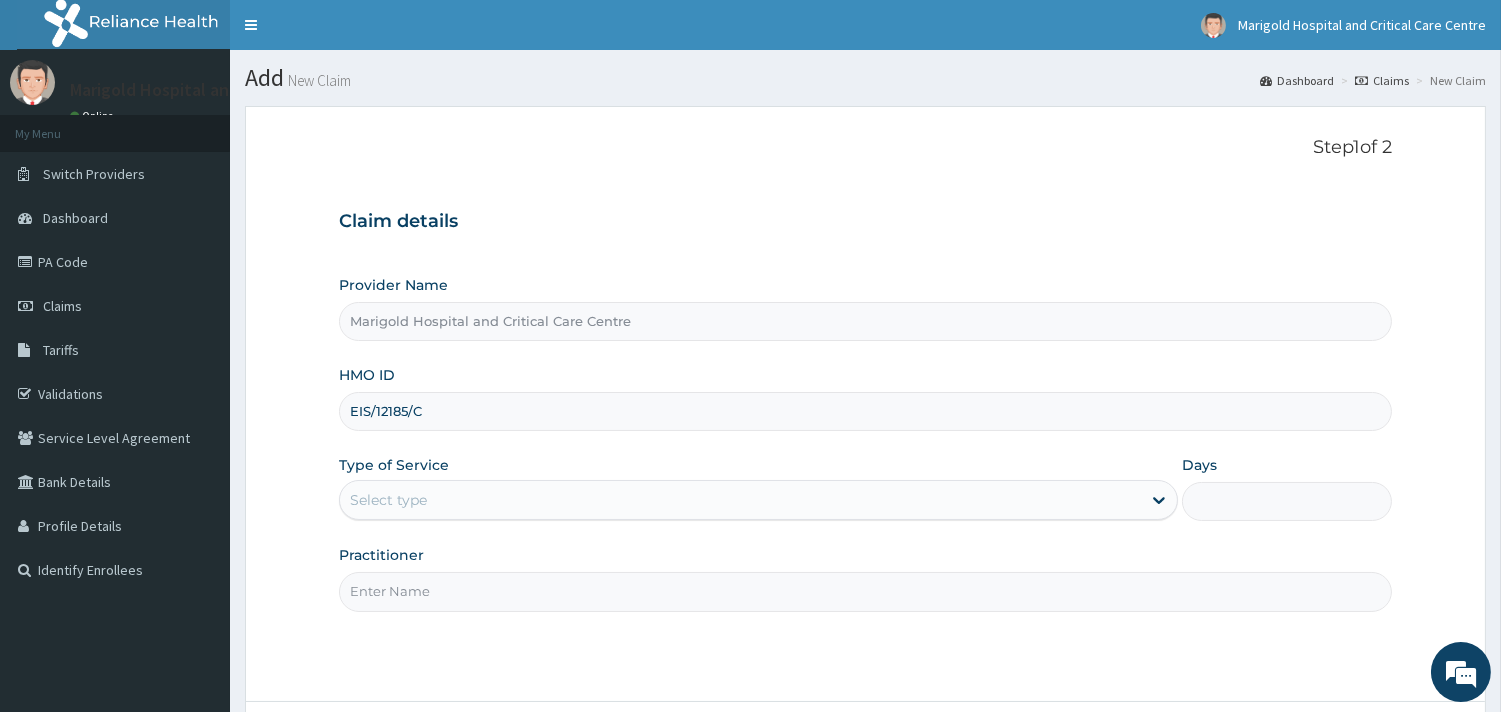 type on "EIS/12185/C" 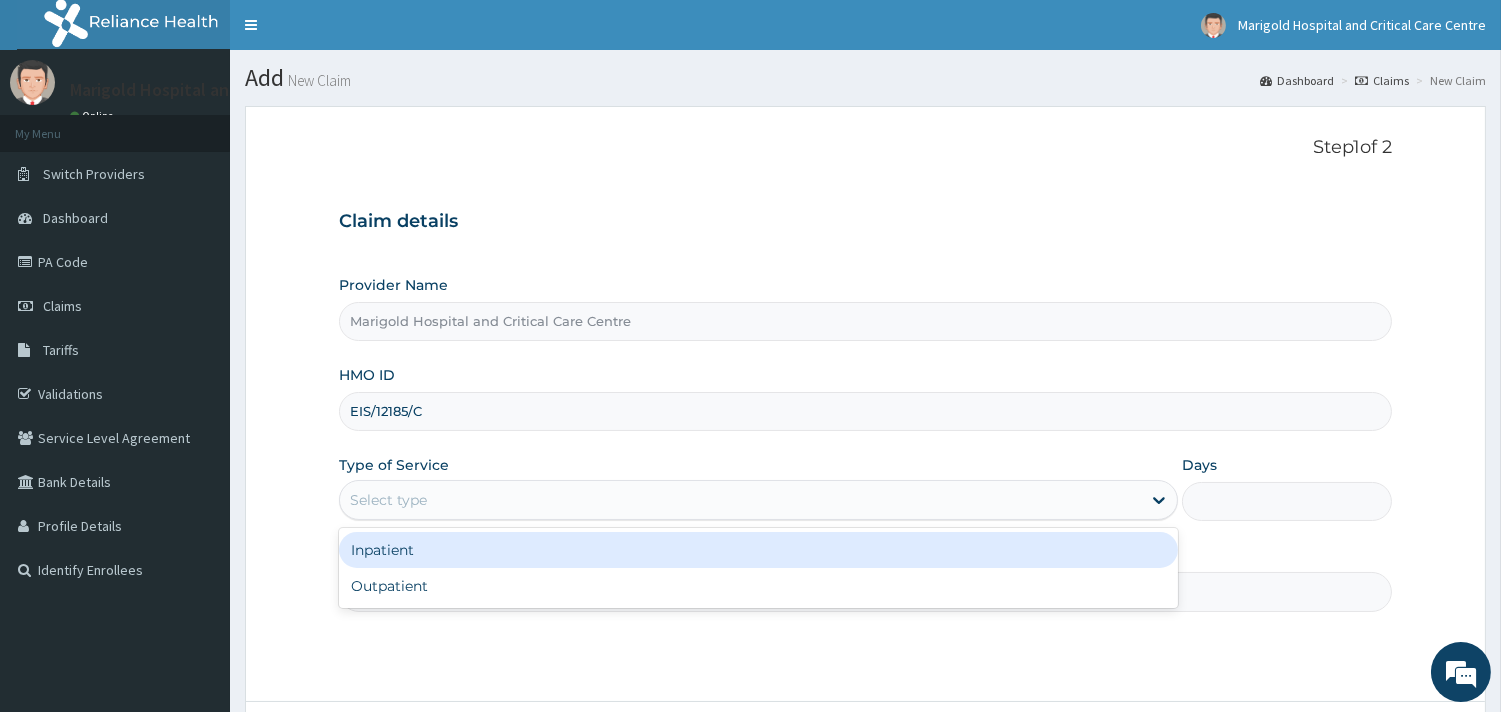 click on "Select type" at bounding box center [740, 500] 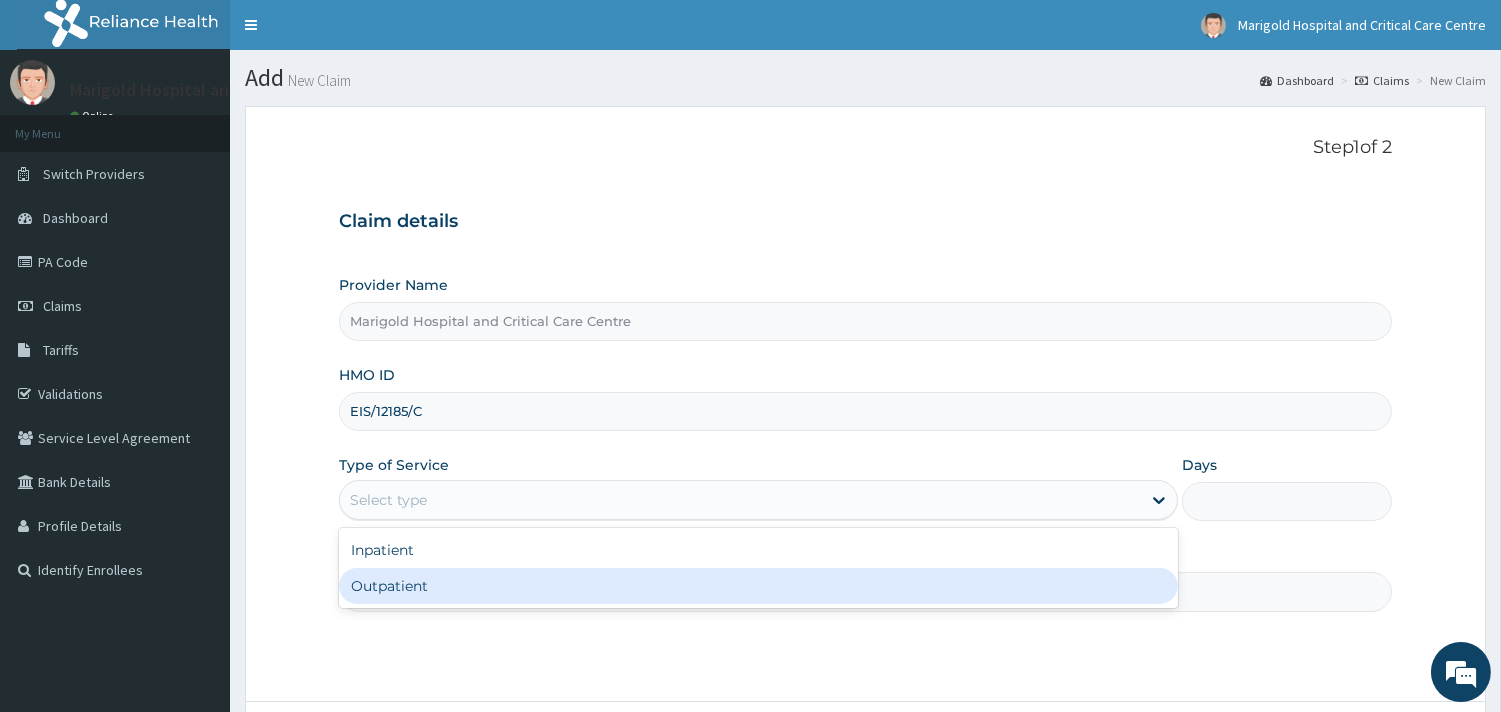 drag, startPoint x: 434, startPoint y: 575, endPoint x: 424, endPoint y: 594, distance: 21.470911 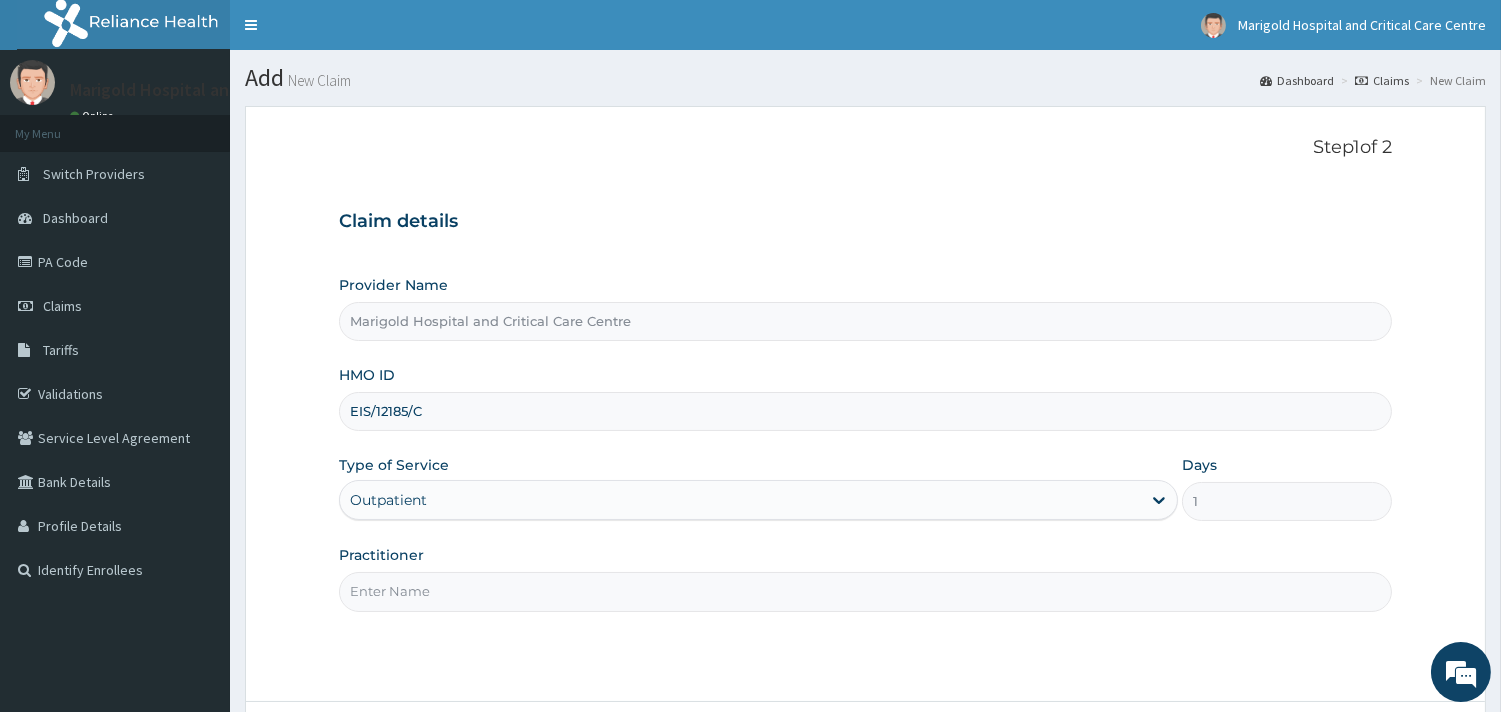 click on "Practitioner" at bounding box center (865, 591) 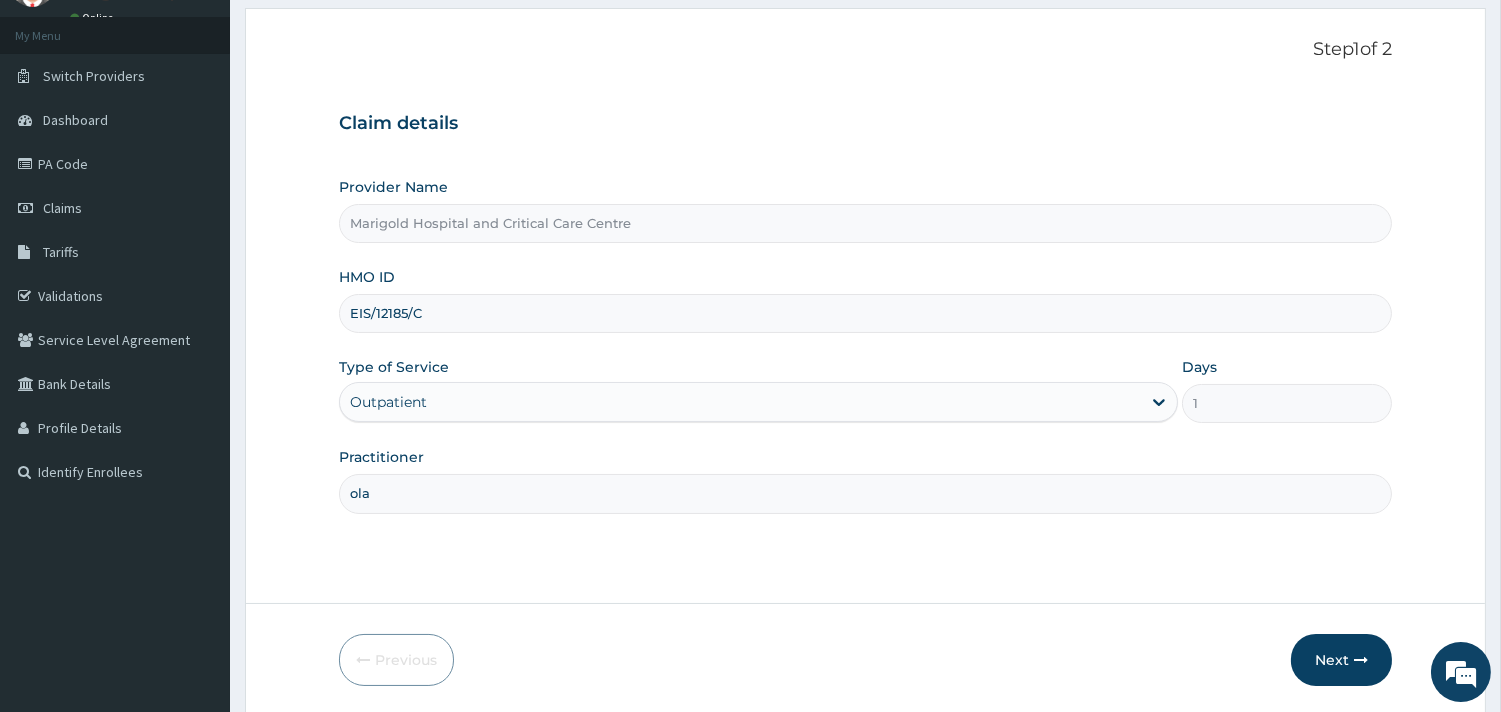 scroll, scrollTop: 170, scrollLeft: 0, axis: vertical 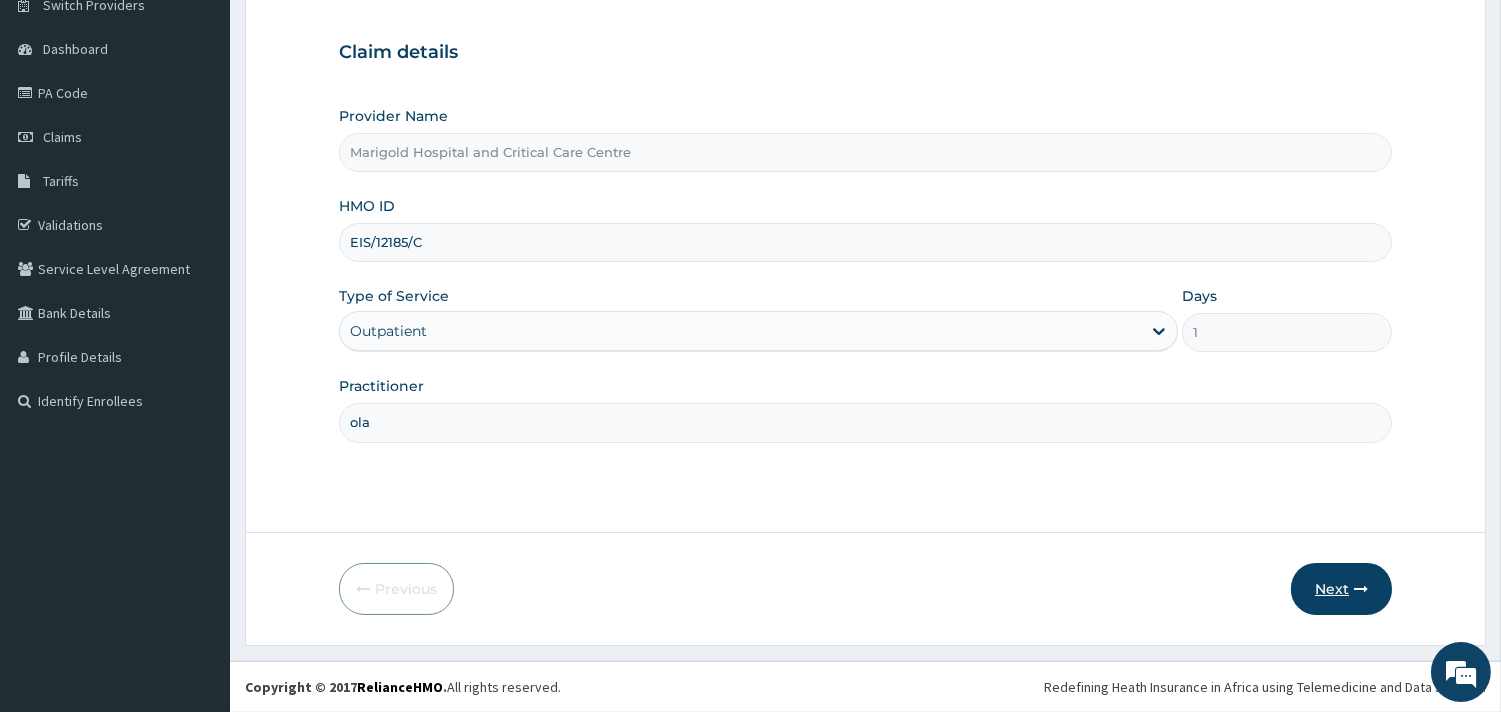type on "ola" 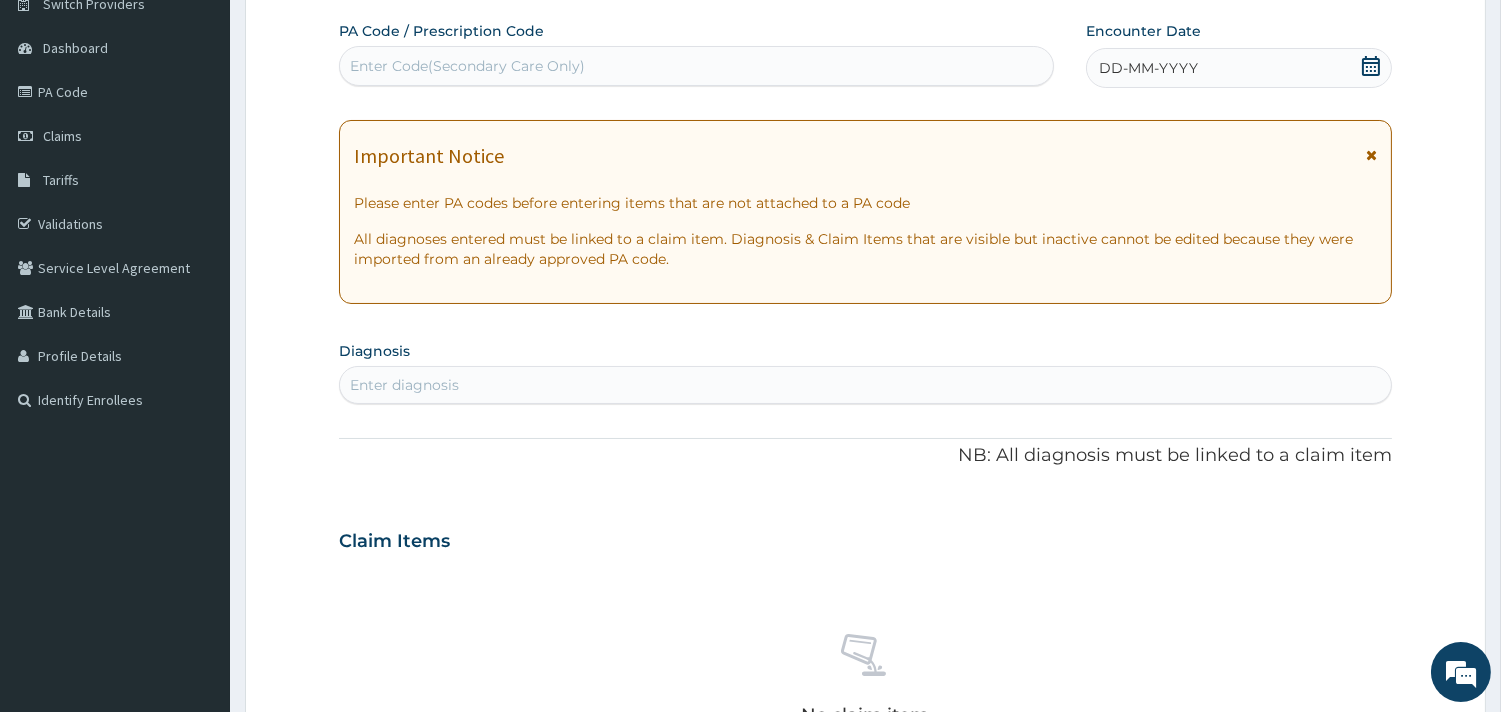 click on "Enter Code(Secondary Care Only)" at bounding box center [467, 66] 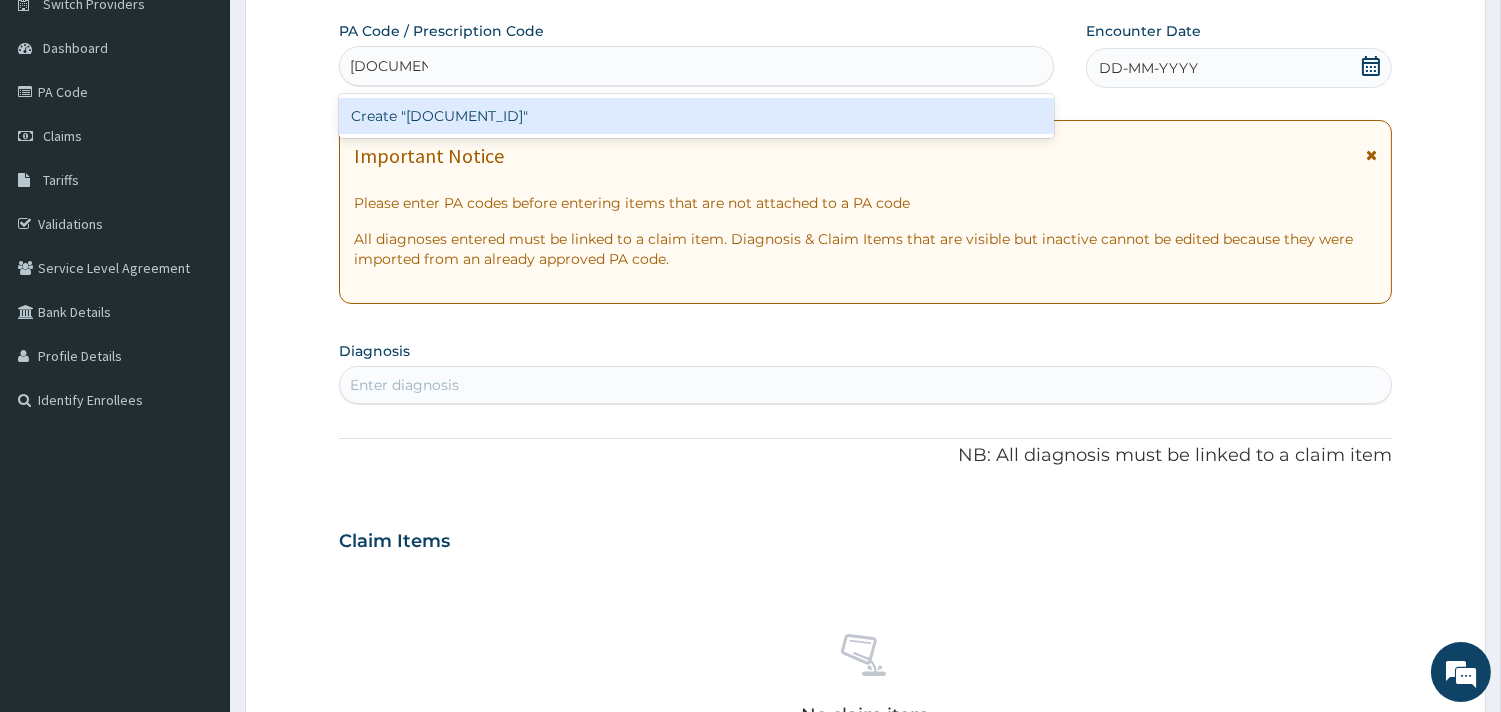 click on "Create "[DOCUMENT_ID]"" at bounding box center (696, 116) 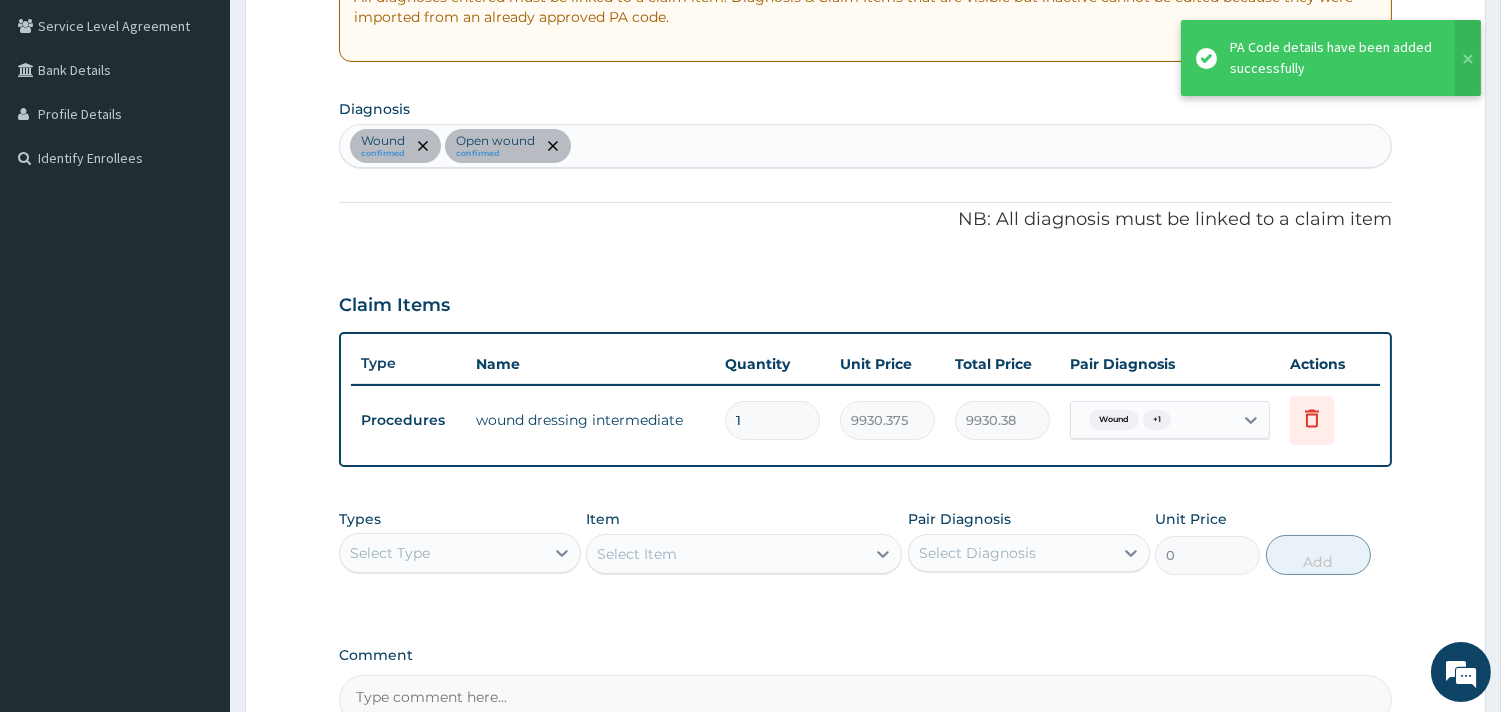 scroll, scrollTop: 633, scrollLeft: 0, axis: vertical 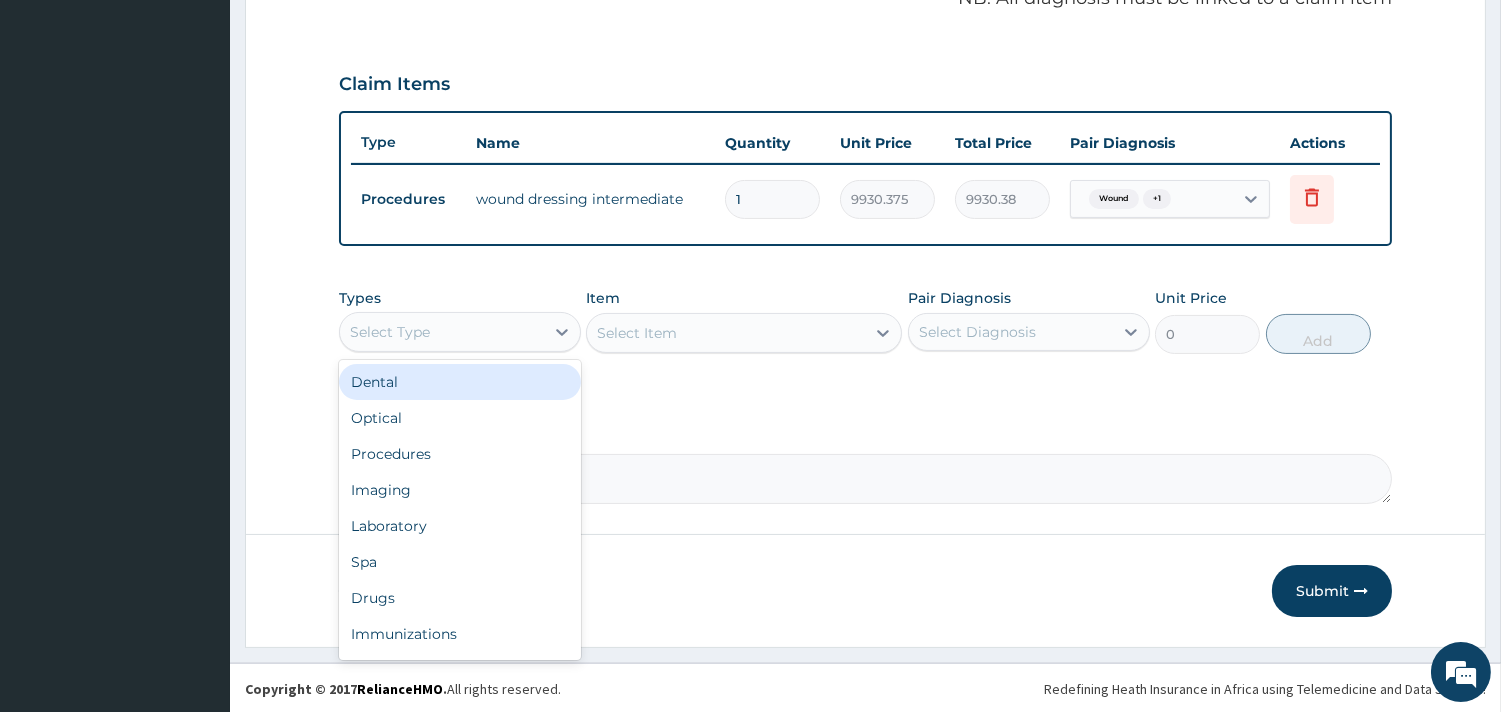 click on "Select Type" at bounding box center [442, 332] 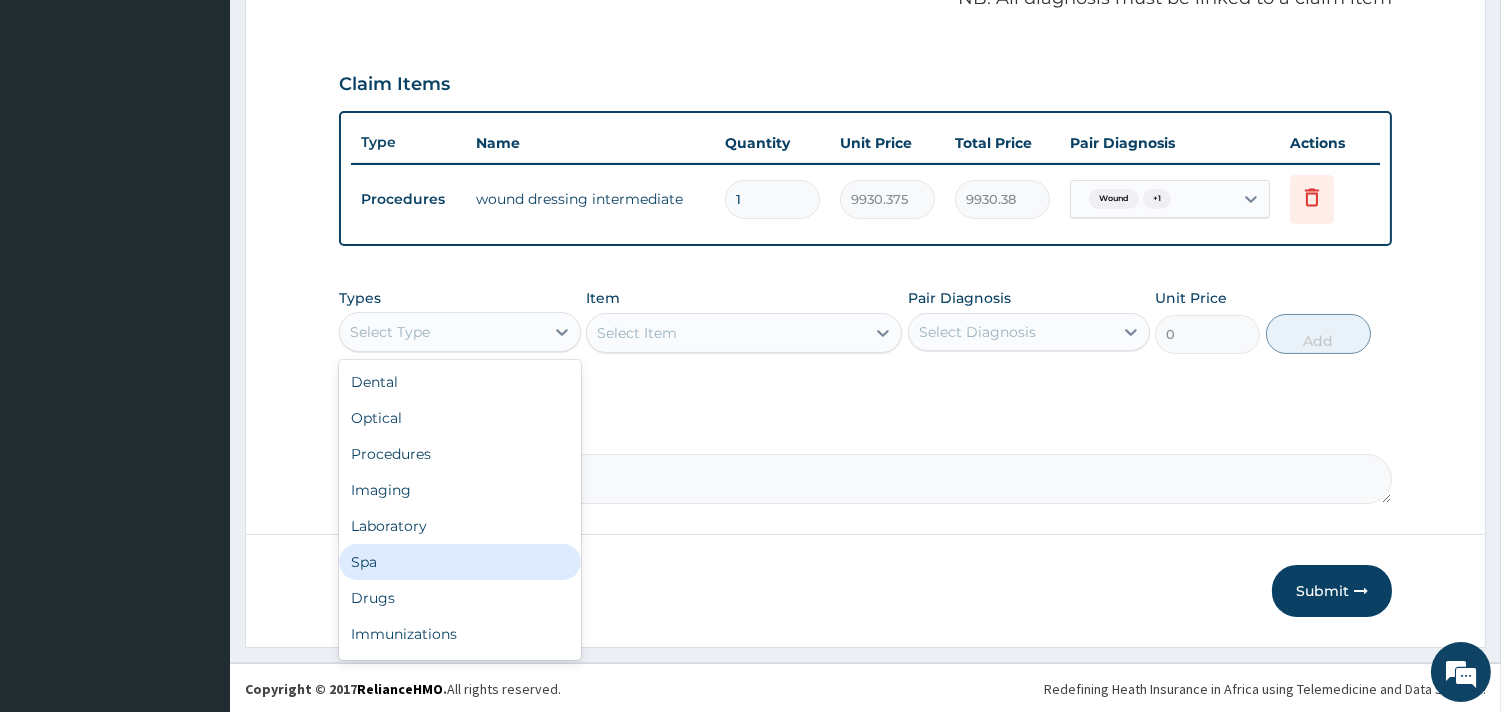 click on "Drugs" at bounding box center (460, 598) 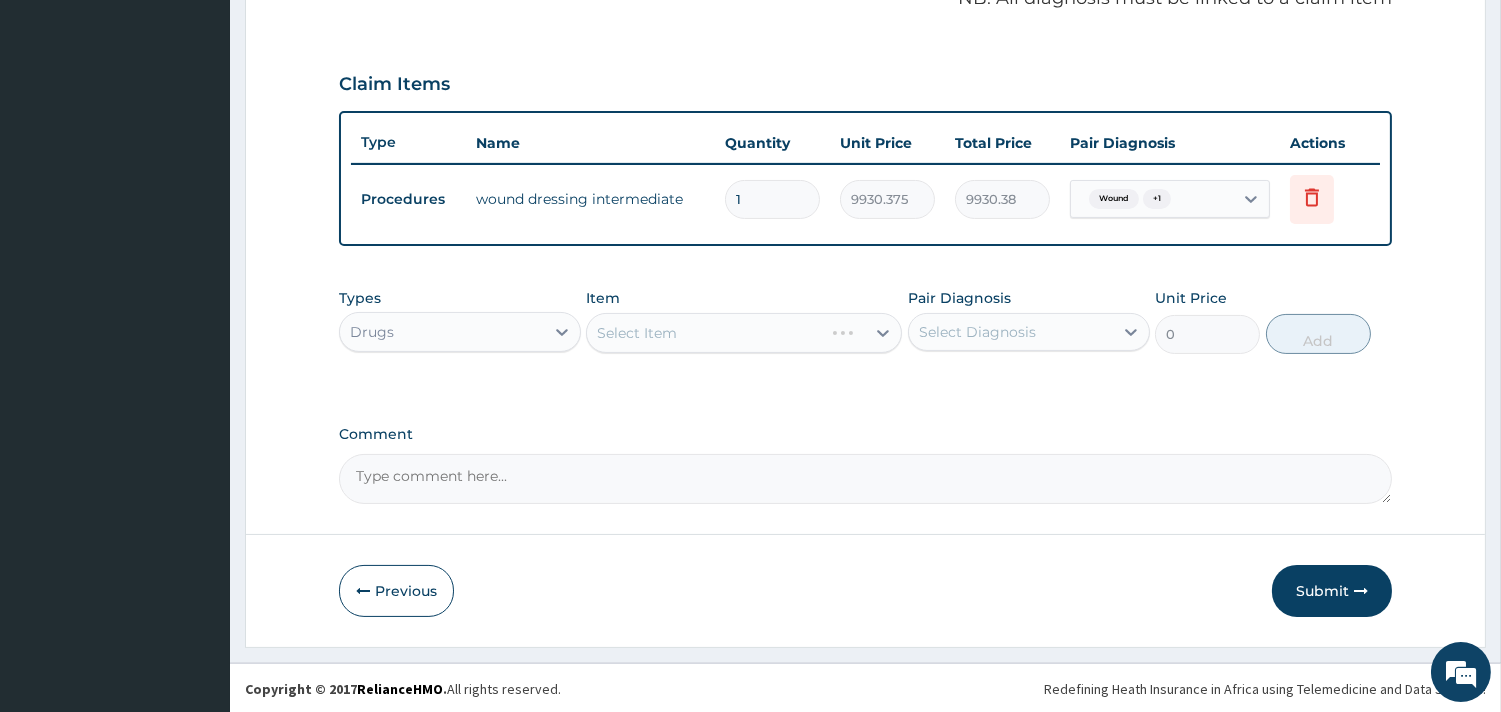 click on "Select Item" at bounding box center (744, 333) 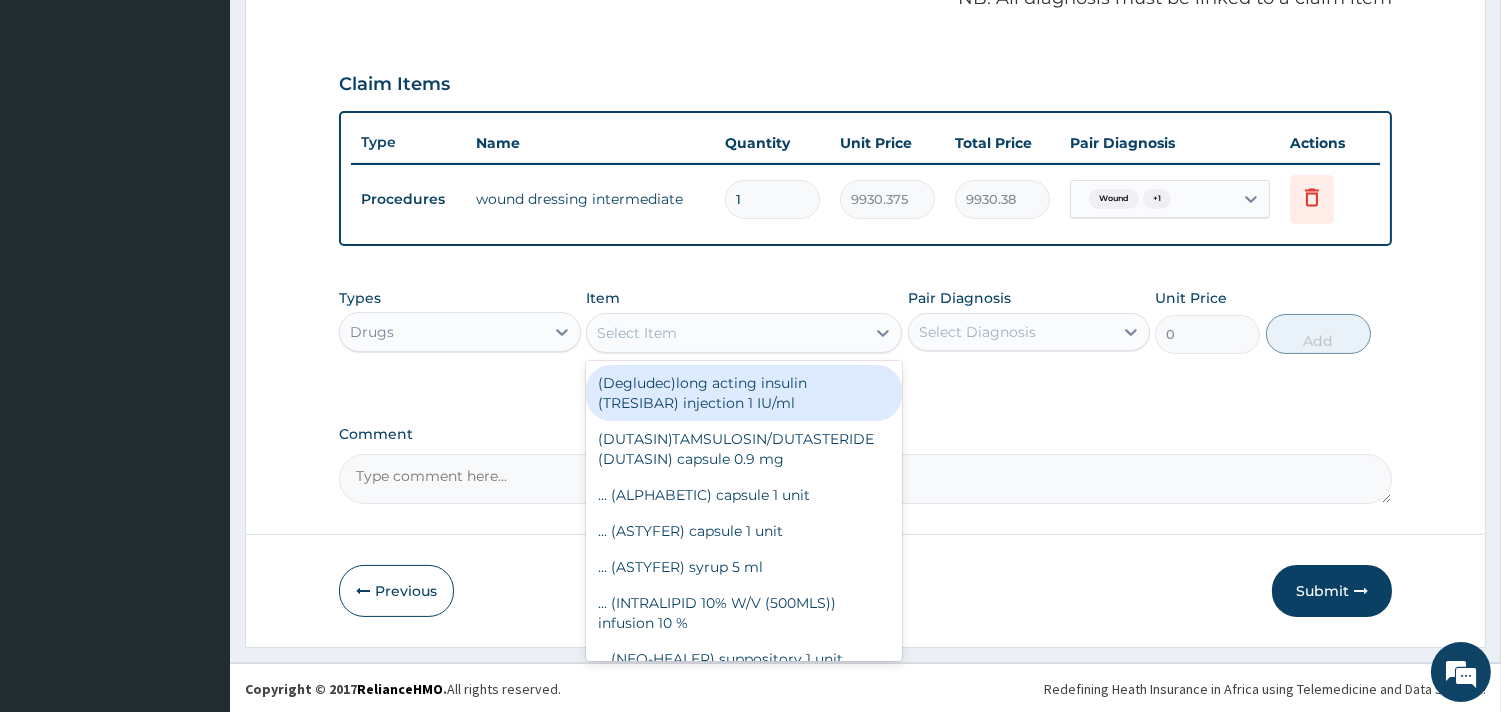 click on "Select Item" at bounding box center [726, 333] 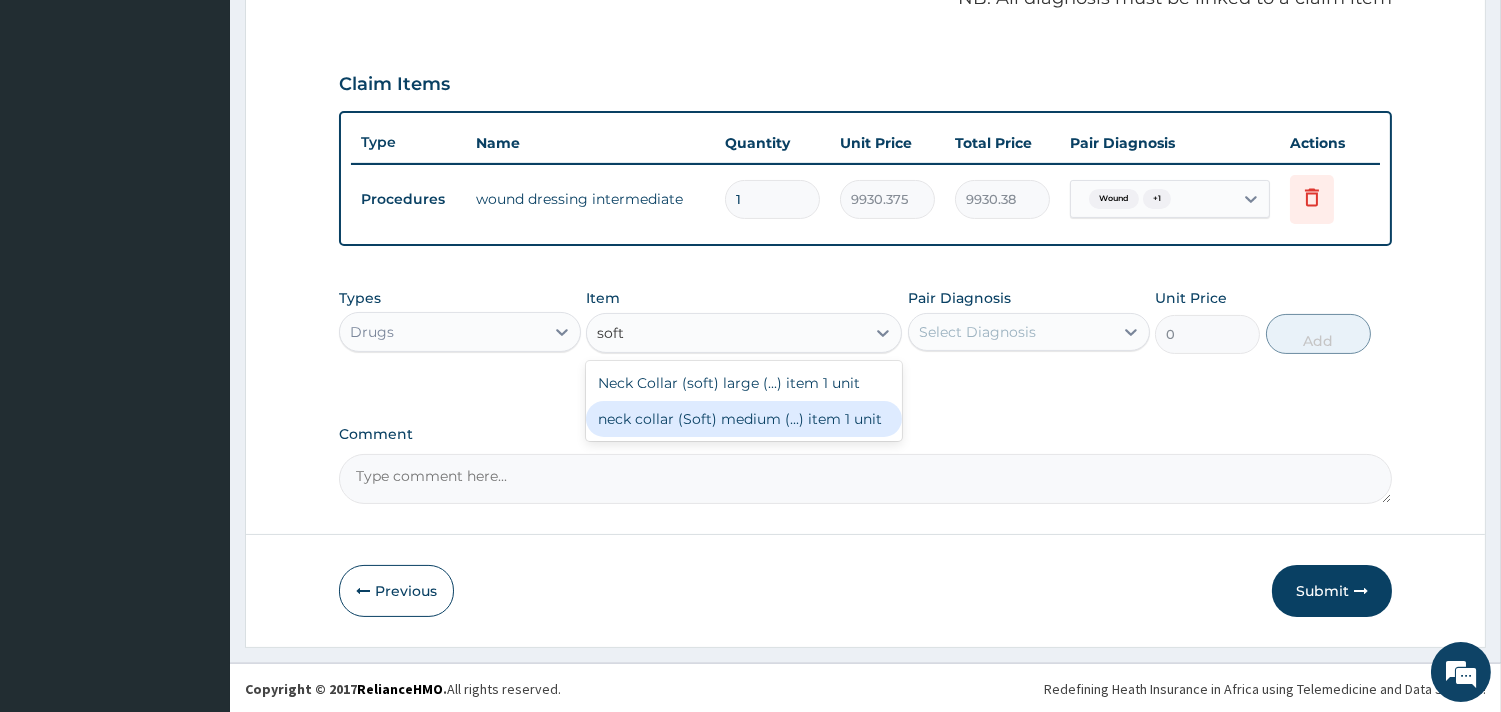 type on "soft" 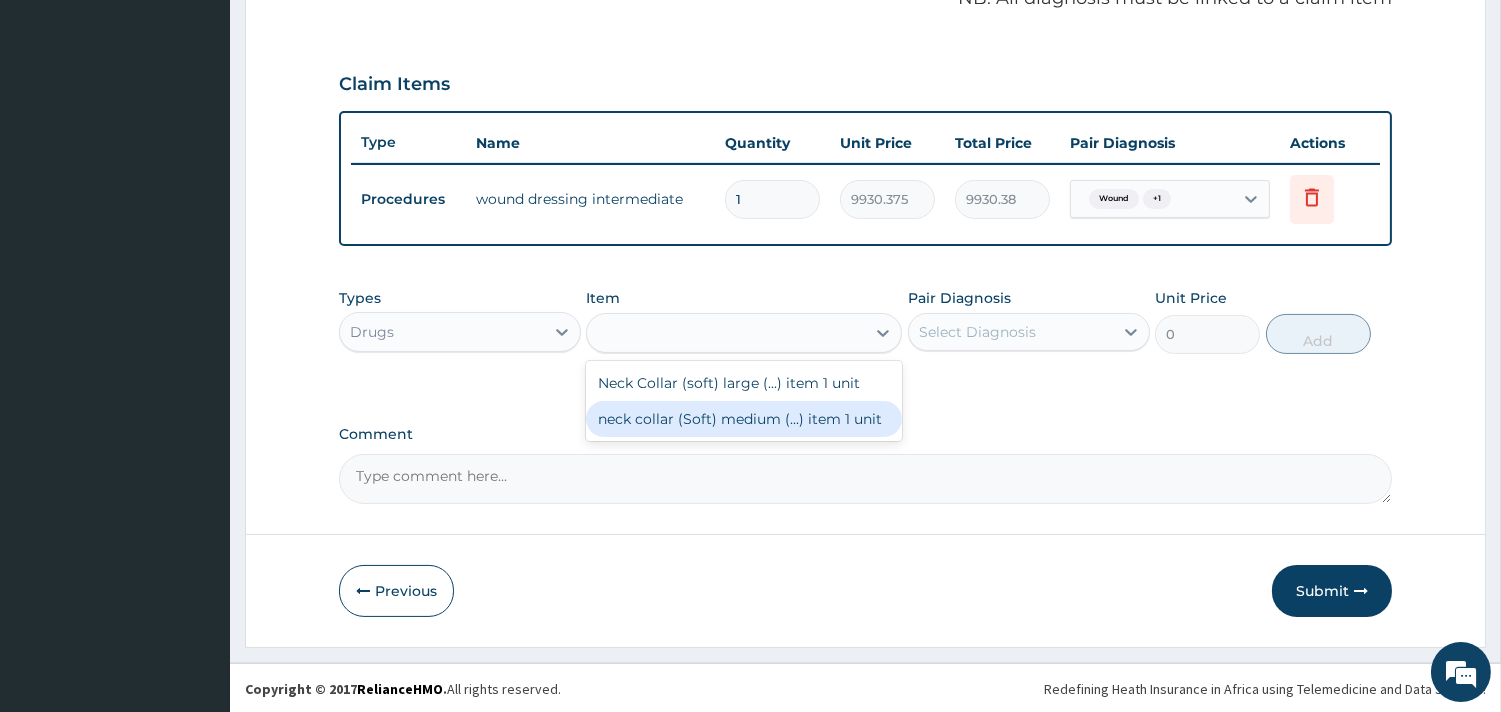 click on "Select Diagnosis" at bounding box center (977, 332) 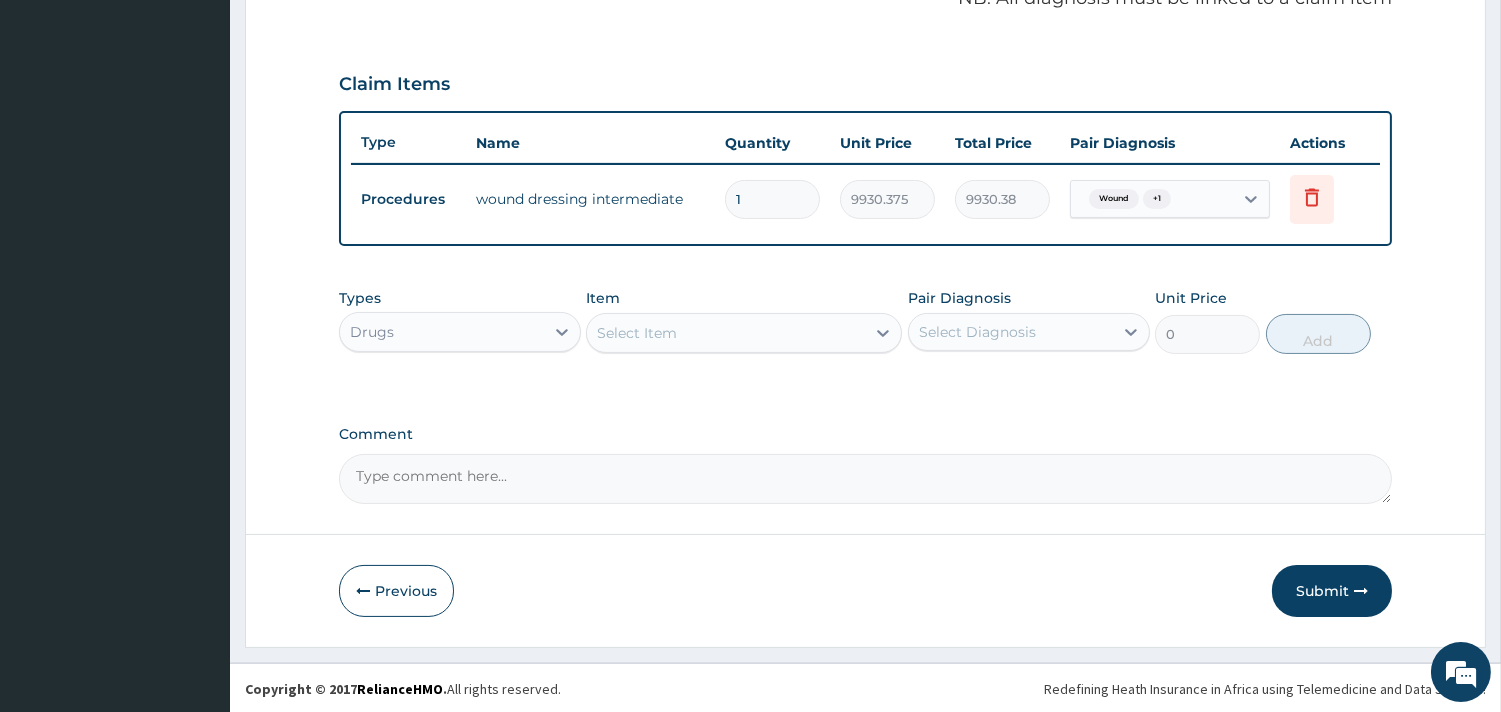 click on "PA Code / Prescription Code PA/2FC287 Encounter Date 16-07-2025 Important Notice Please enter PA codes before entering items that are not attached to a PA code   All diagnoses entered must be linked to a claim item. Diagnosis & Claim Items that are visible but inactive cannot be edited because they were imported from an already approved PA code. Diagnosis Wound confirmed Open wound confirmed NB: All diagnosis must be linked to a claim item Claim Items Type Name Quantity Unit Price Total Price Pair Diagnosis Actions Procedures wound dressing intermediate 1 9930.375 9930.38 Wound  + 1 Delete Types Drugs Item Select Item Pair Diagnosis Select Diagnosis Unit Price 0 Add Comment" at bounding box center (865, 31) 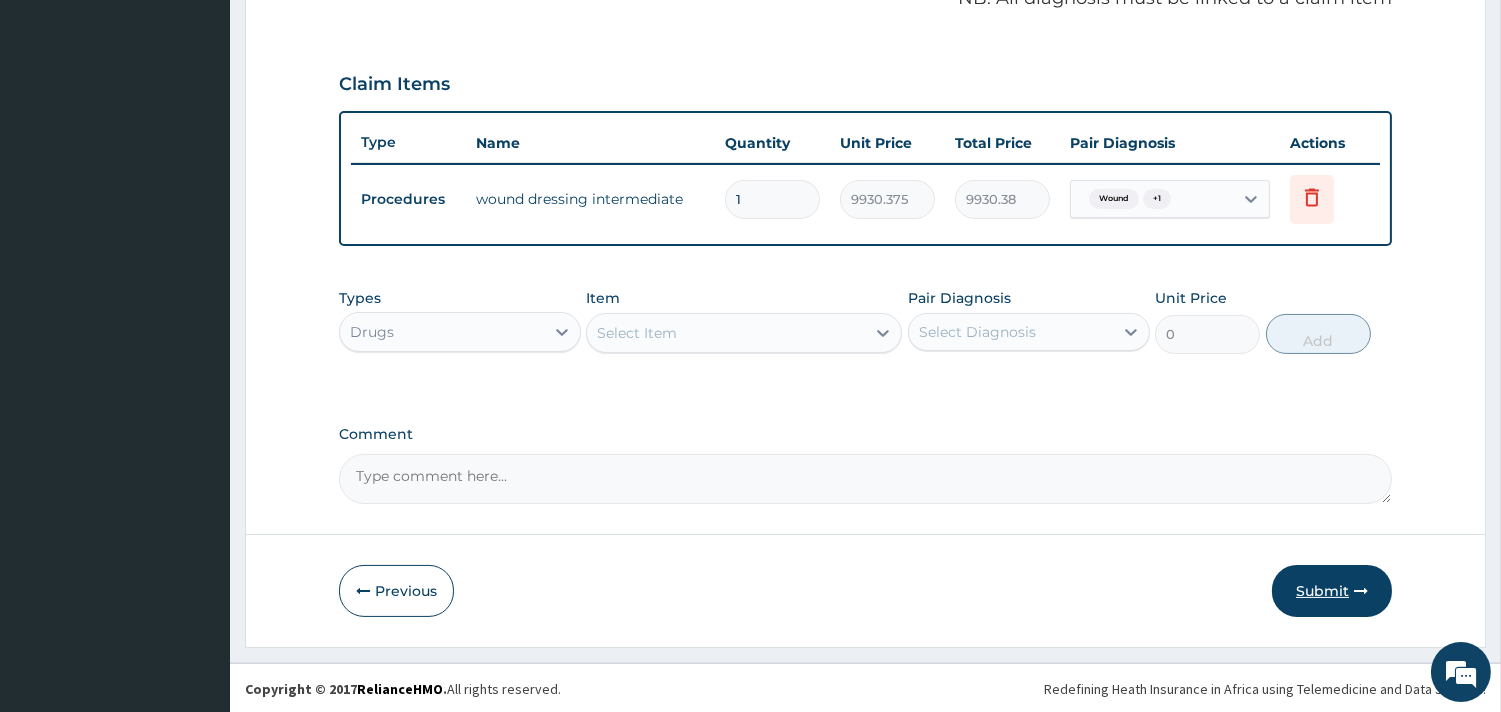 click on "Submit" at bounding box center [1332, 591] 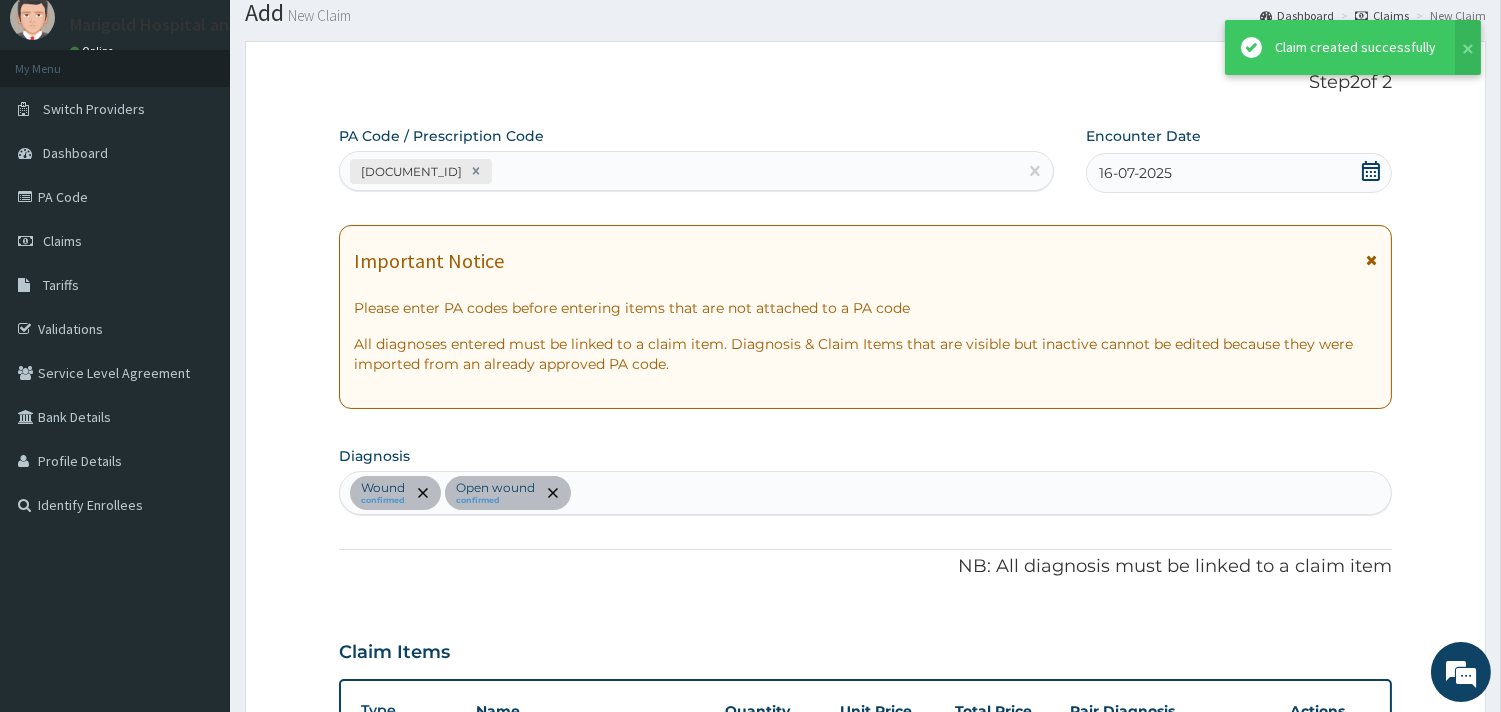 scroll, scrollTop: 633, scrollLeft: 0, axis: vertical 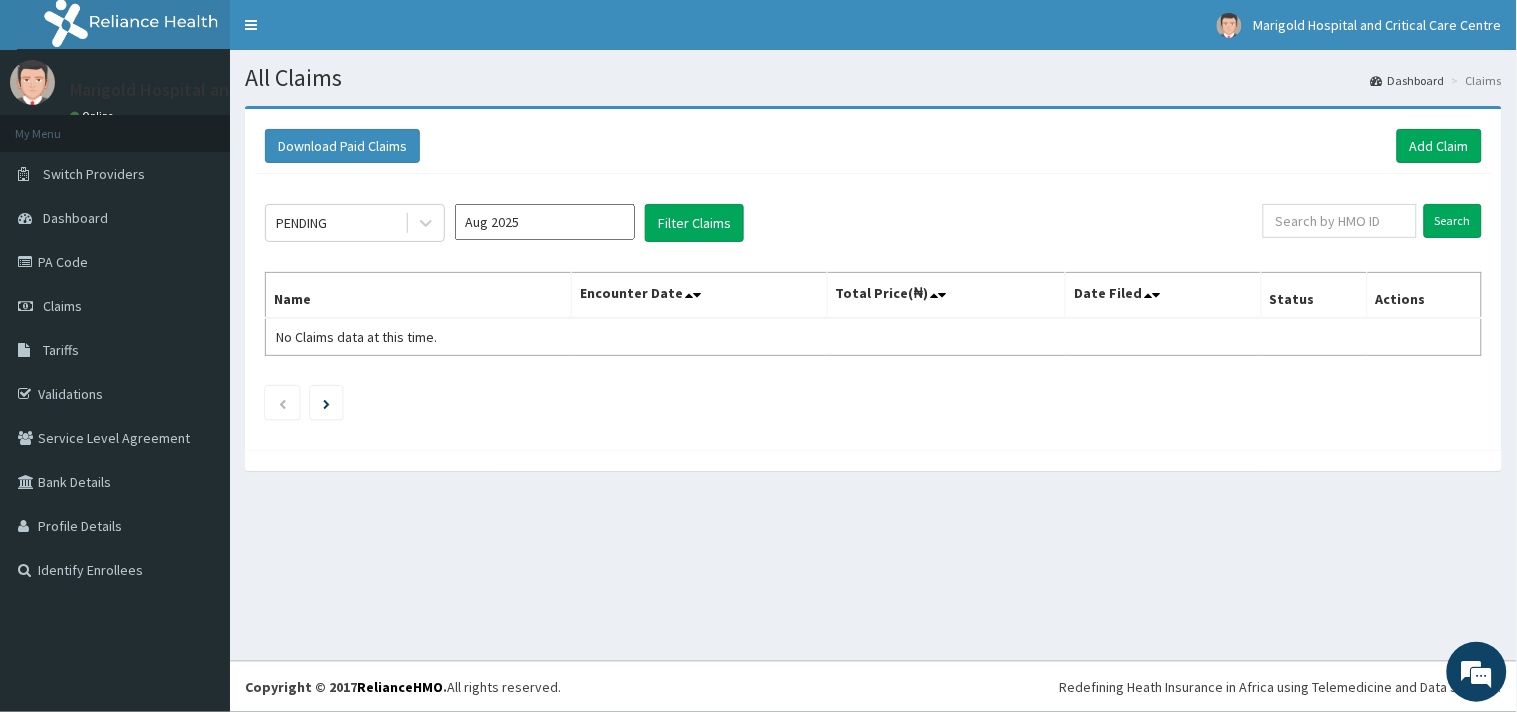 click on "Download Paid Claims Add Claim" at bounding box center (873, 146) 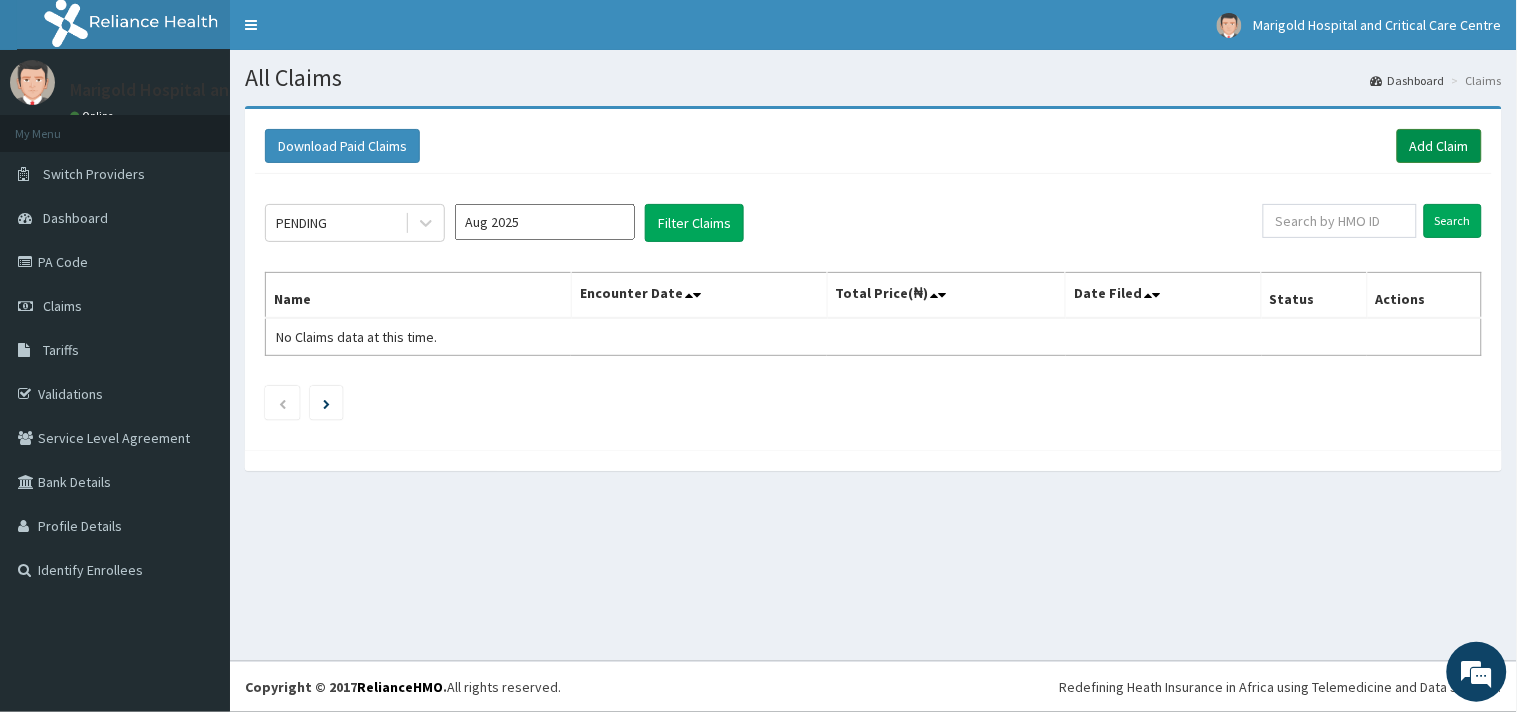 click on "Add Claim" at bounding box center [1439, 146] 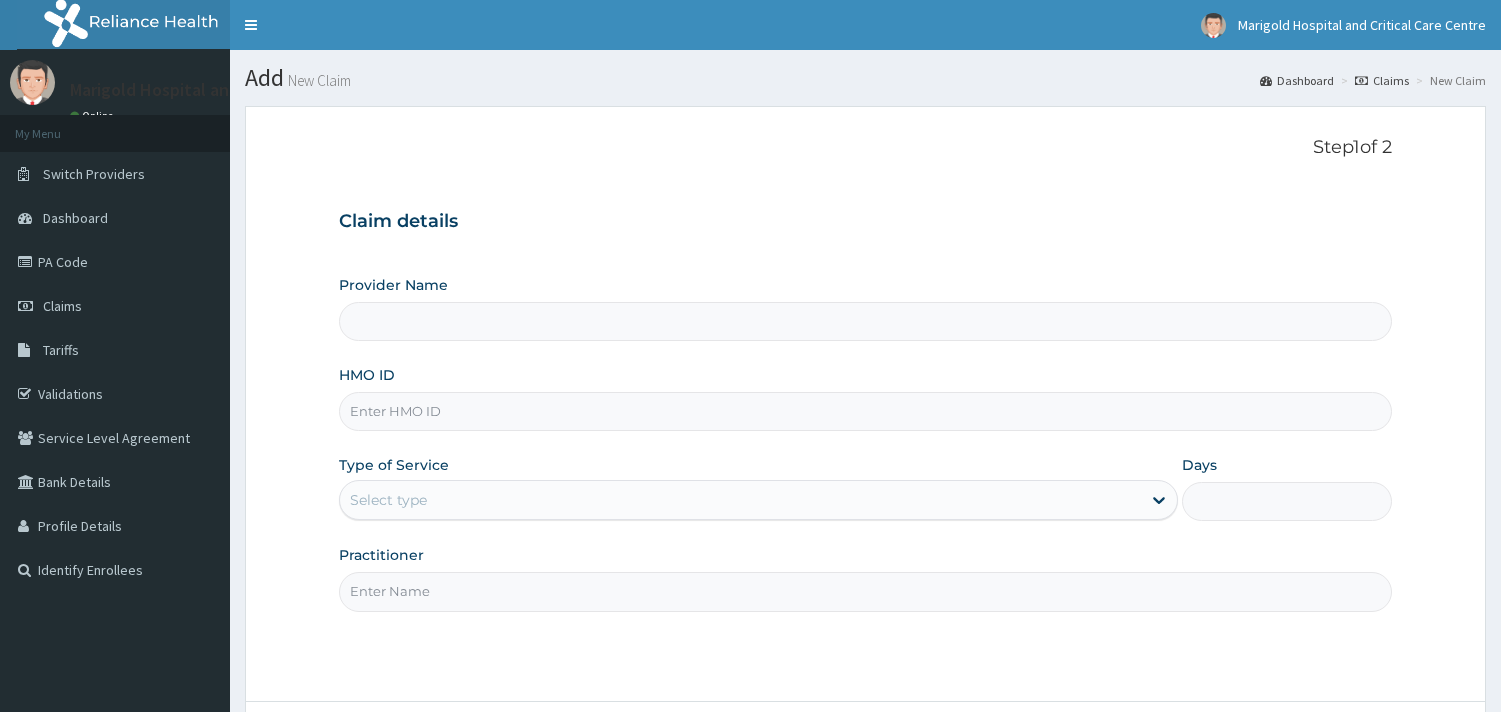 scroll, scrollTop: 0, scrollLeft: 0, axis: both 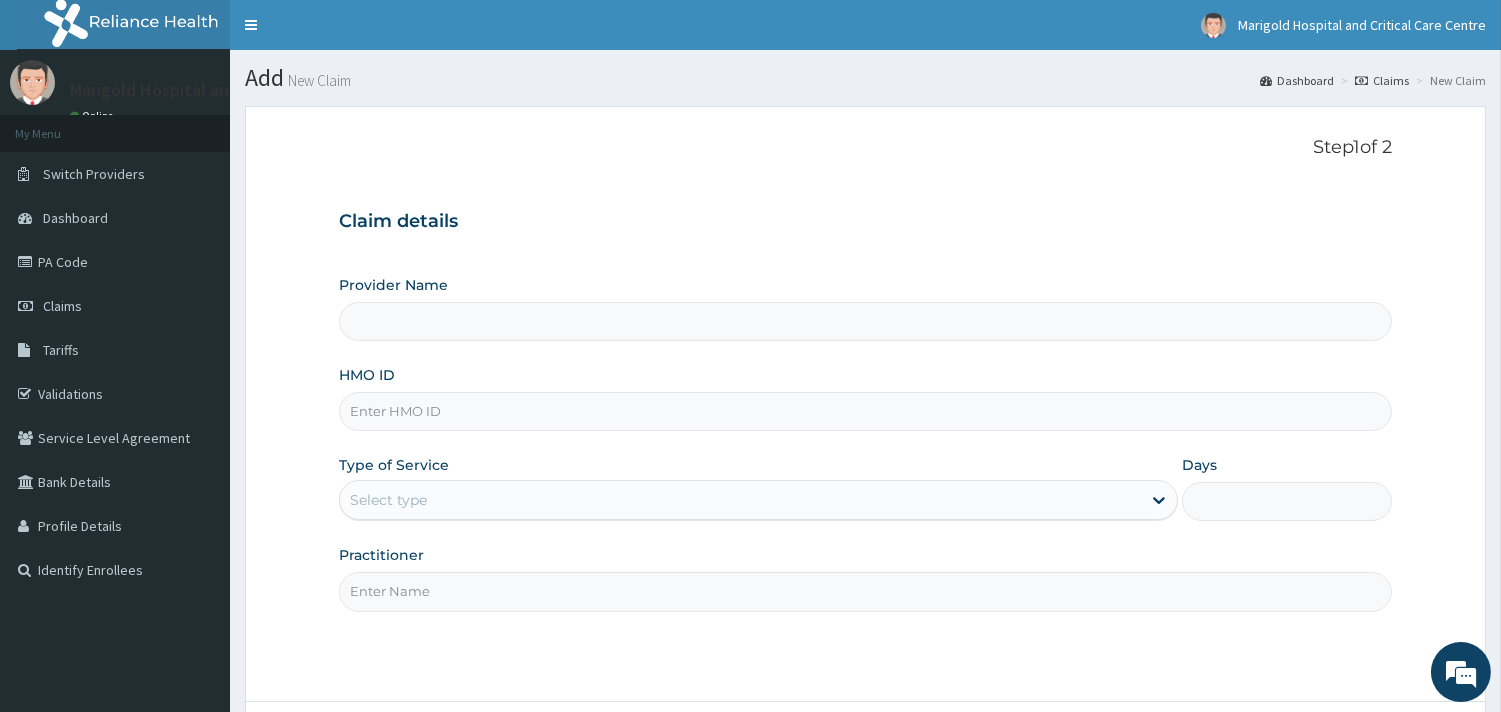 paste on "ISL/10003/B" 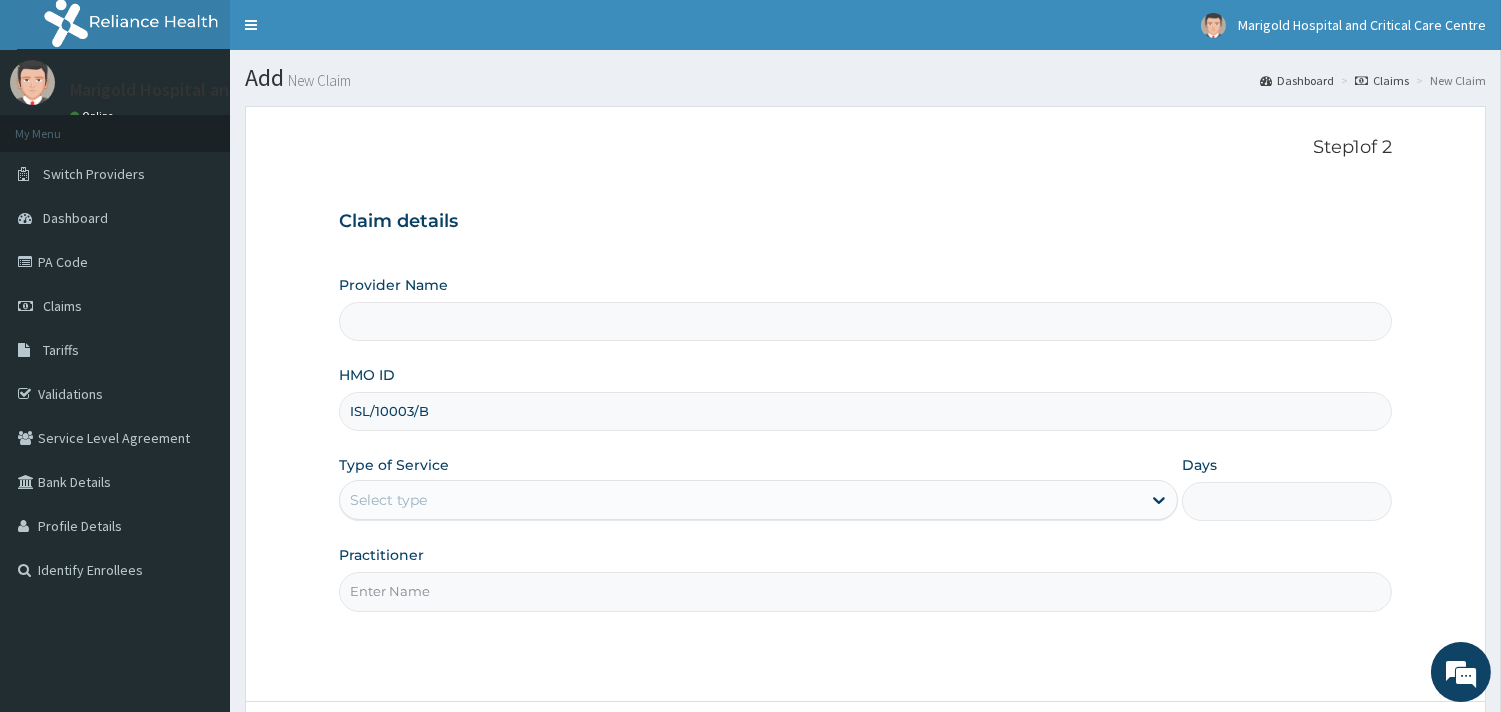 type on "Marigold Hospital and Critical Care Centre" 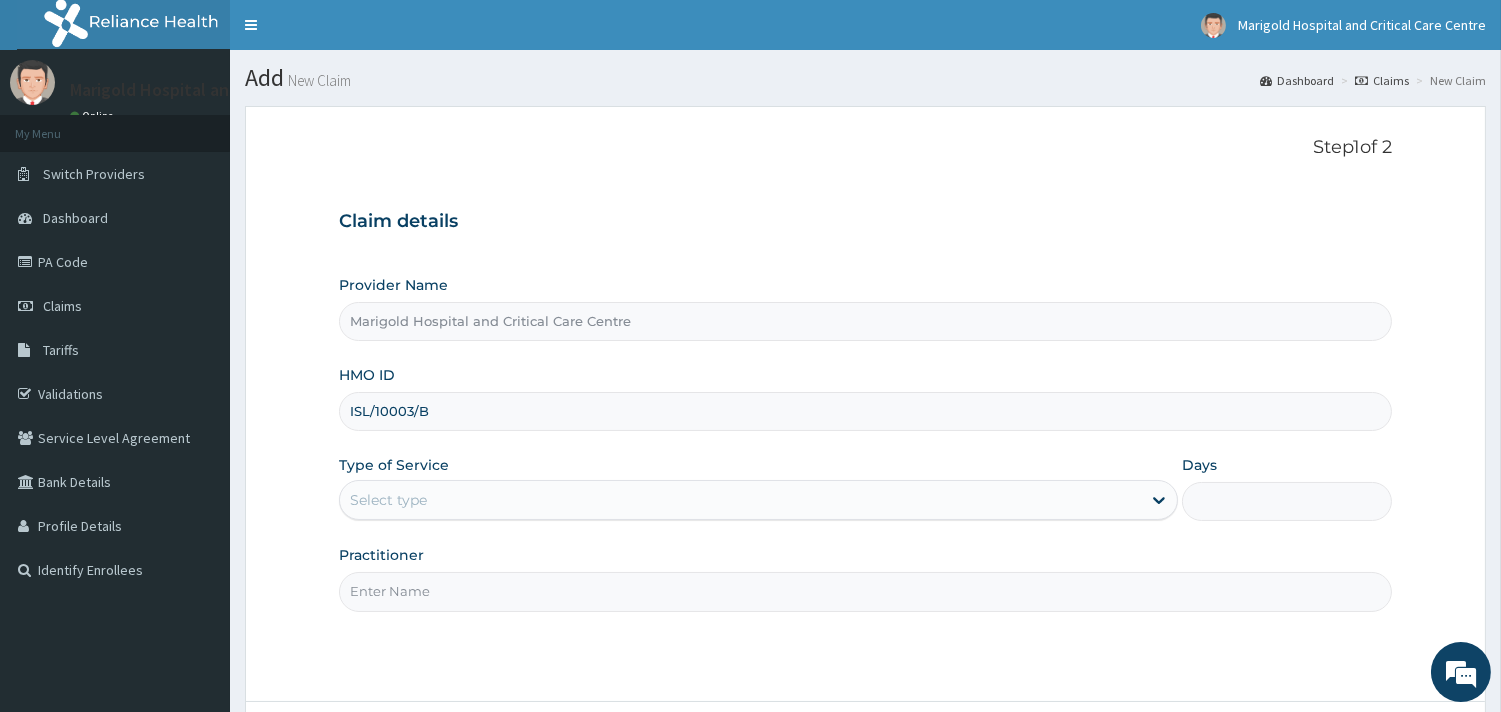 type on "ISL/10003/B" 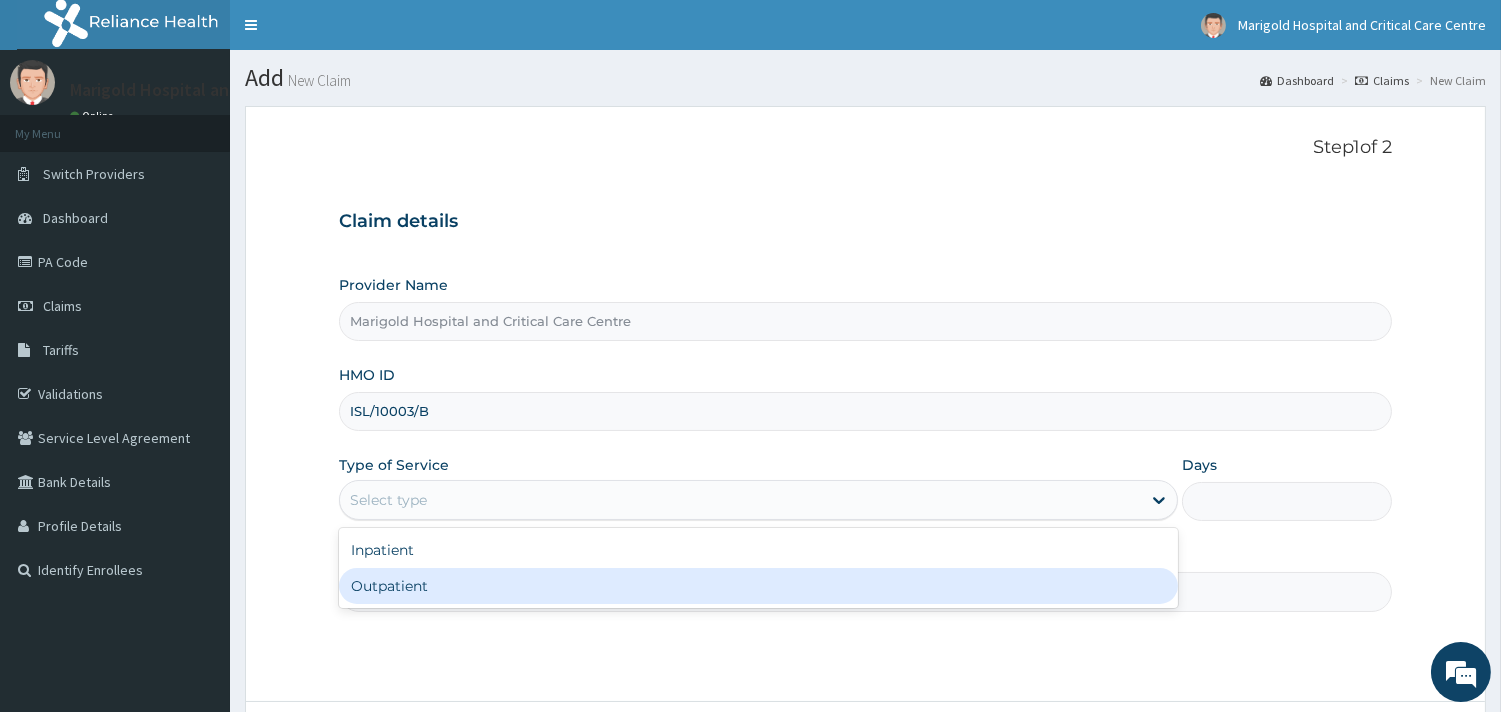 click on "Outpatient" at bounding box center (758, 586) 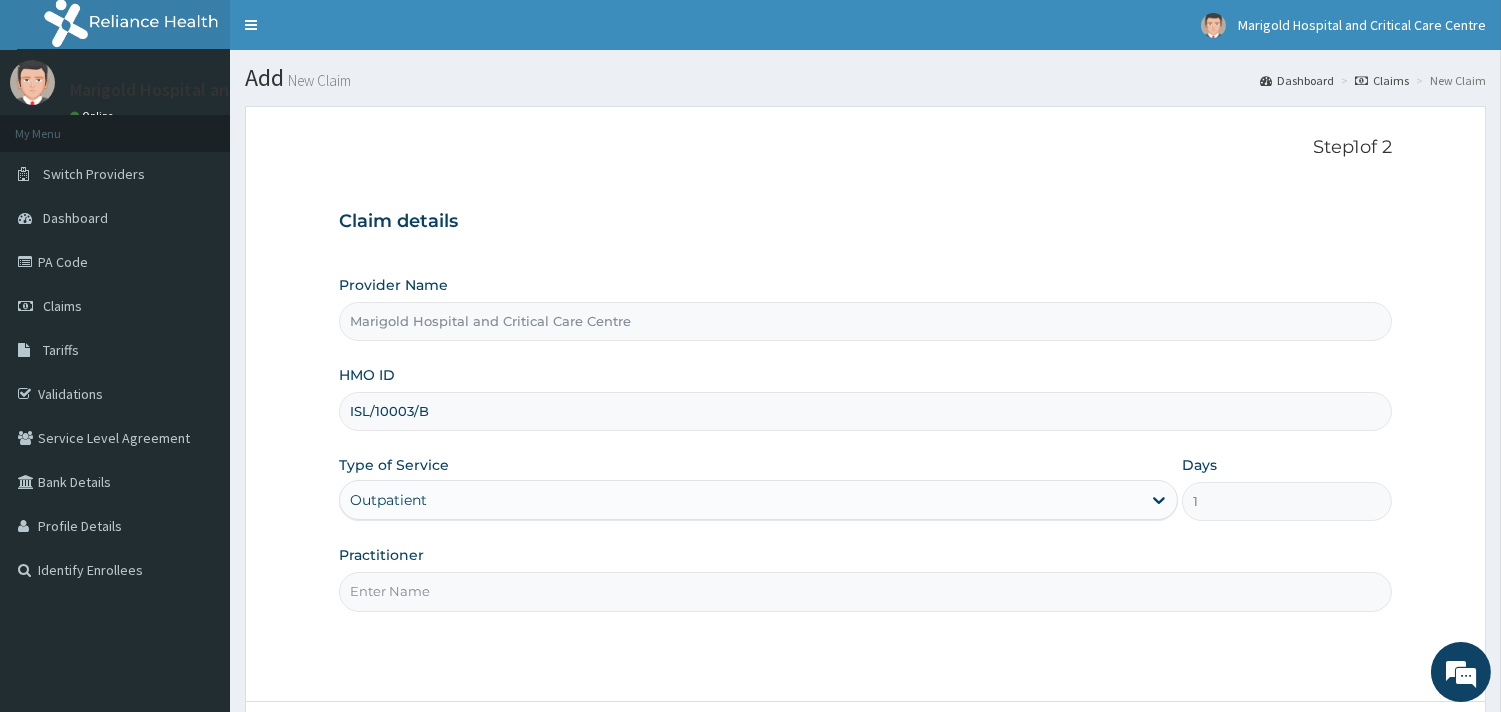 click on "Practitioner" at bounding box center [865, 591] 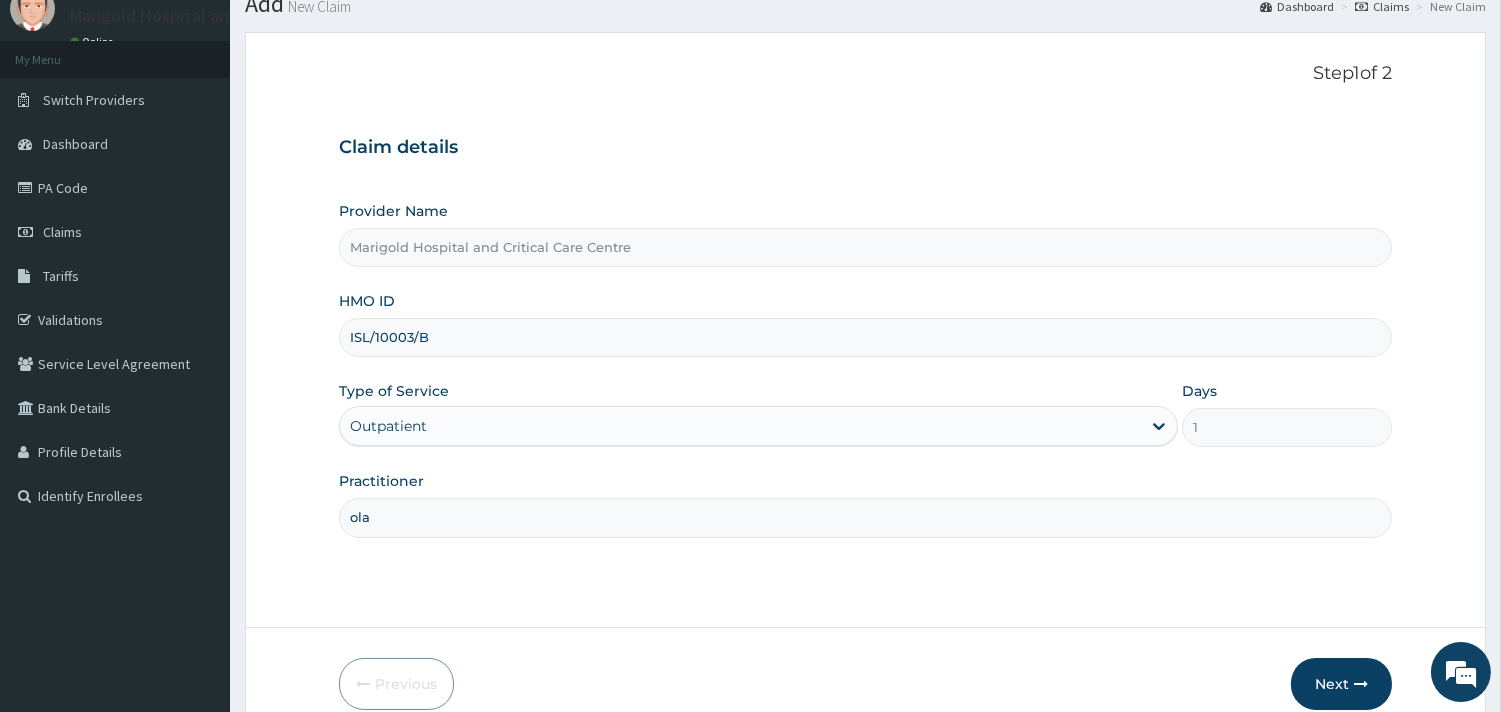 scroll, scrollTop: 170, scrollLeft: 0, axis: vertical 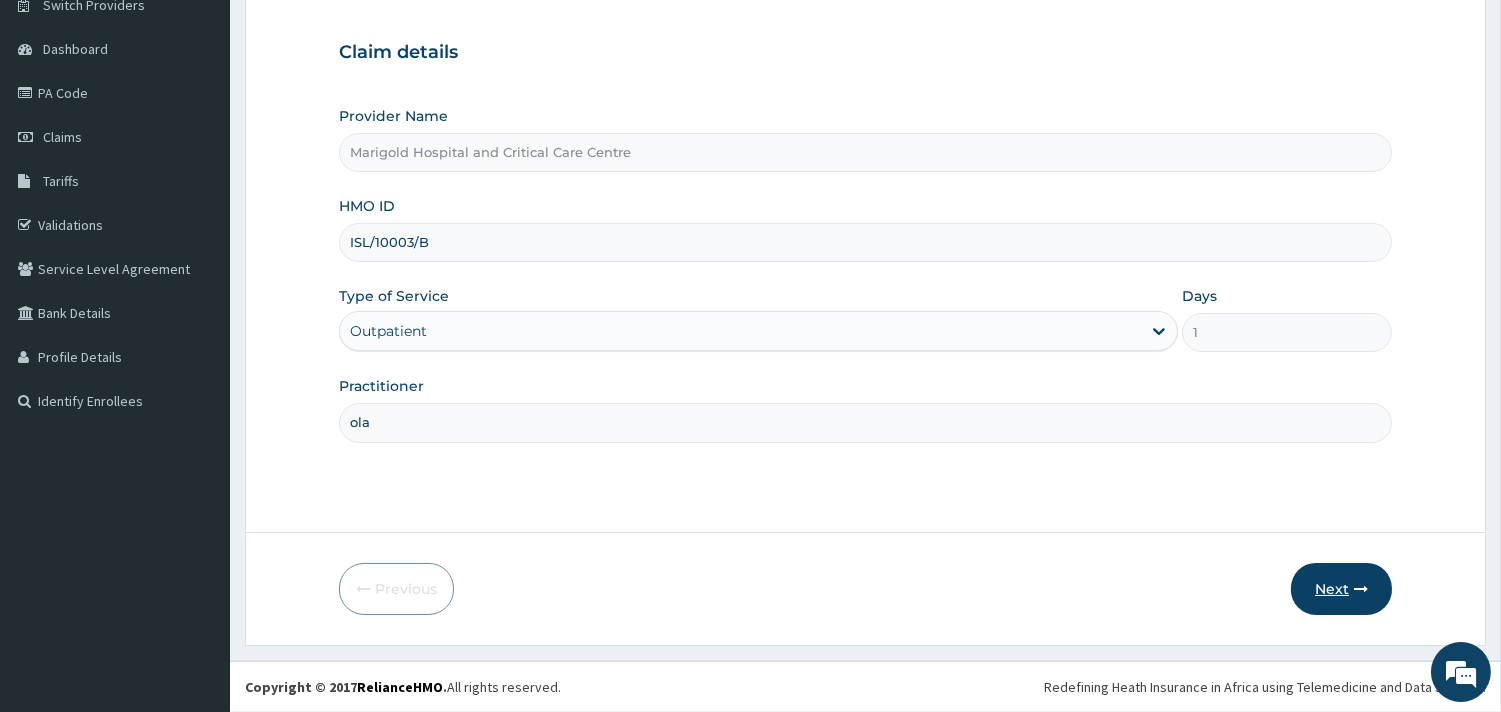 type on "ola" 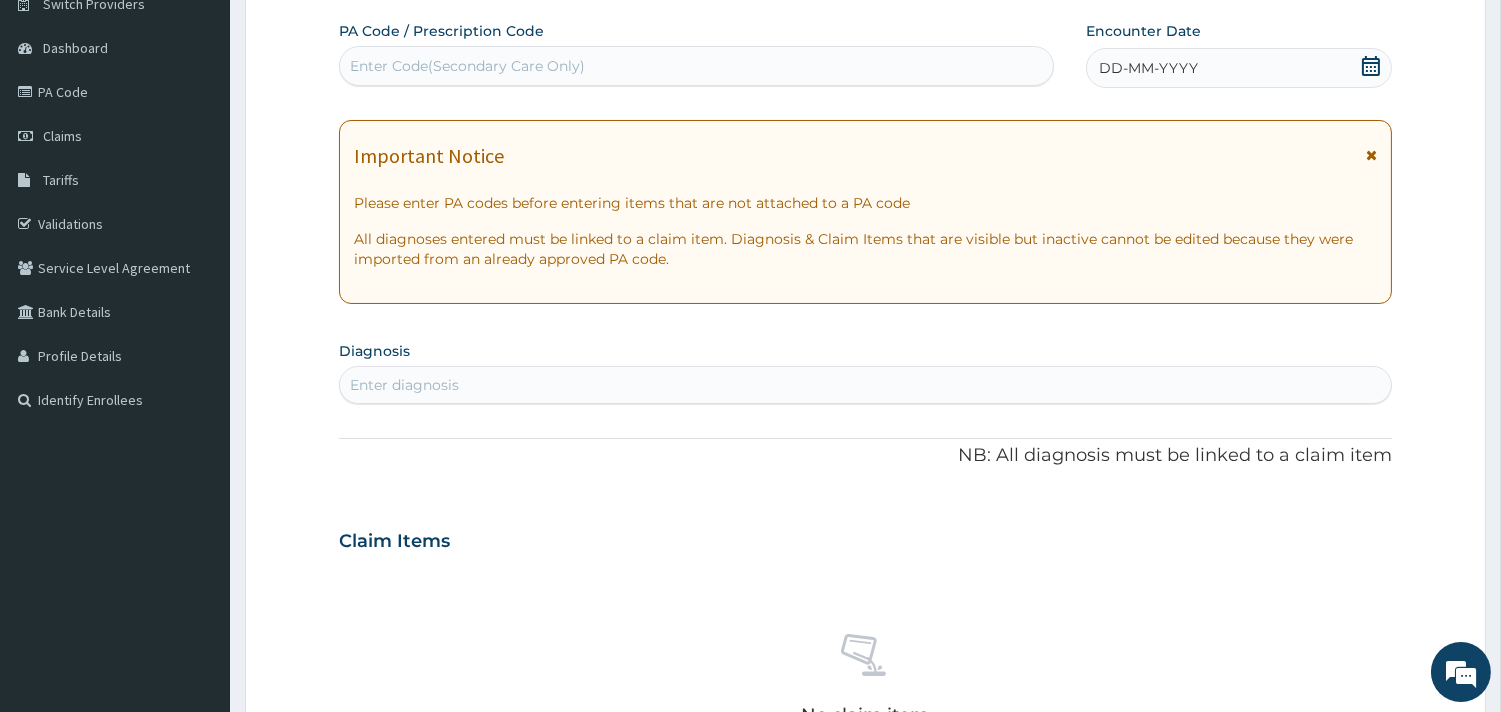 click on "Enter Code(Secondary Care Only)" at bounding box center (467, 66) 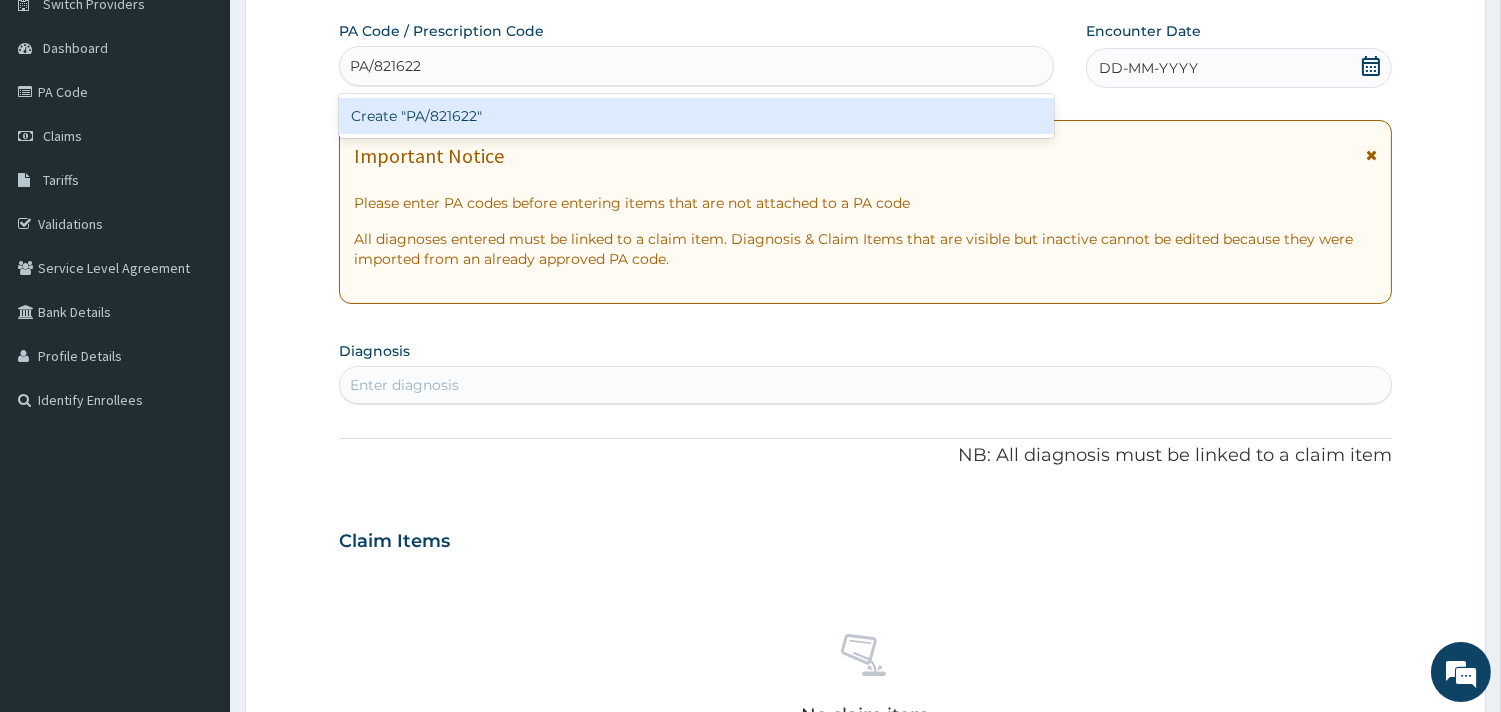 scroll, scrollTop: 0, scrollLeft: 0, axis: both 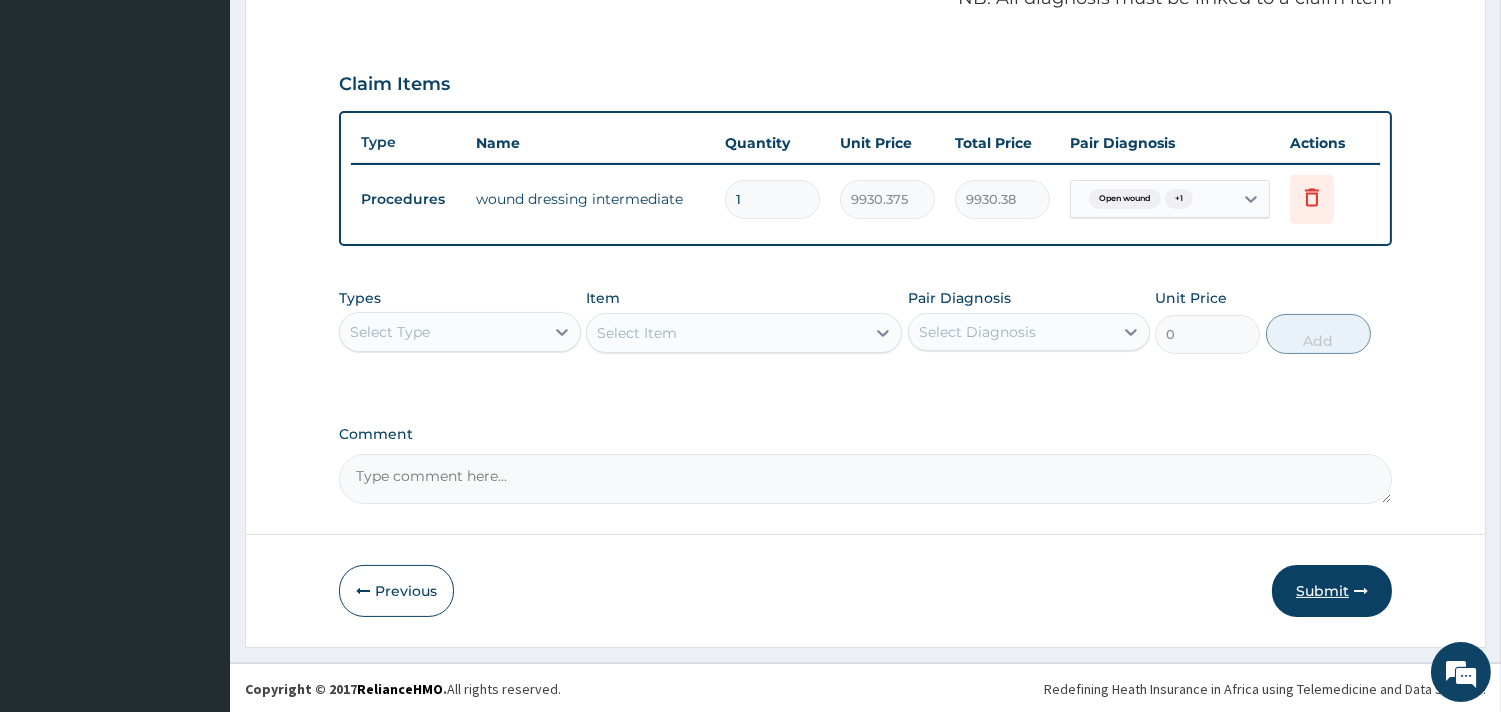 click on "Submit" at bounding box center (1332, 591) 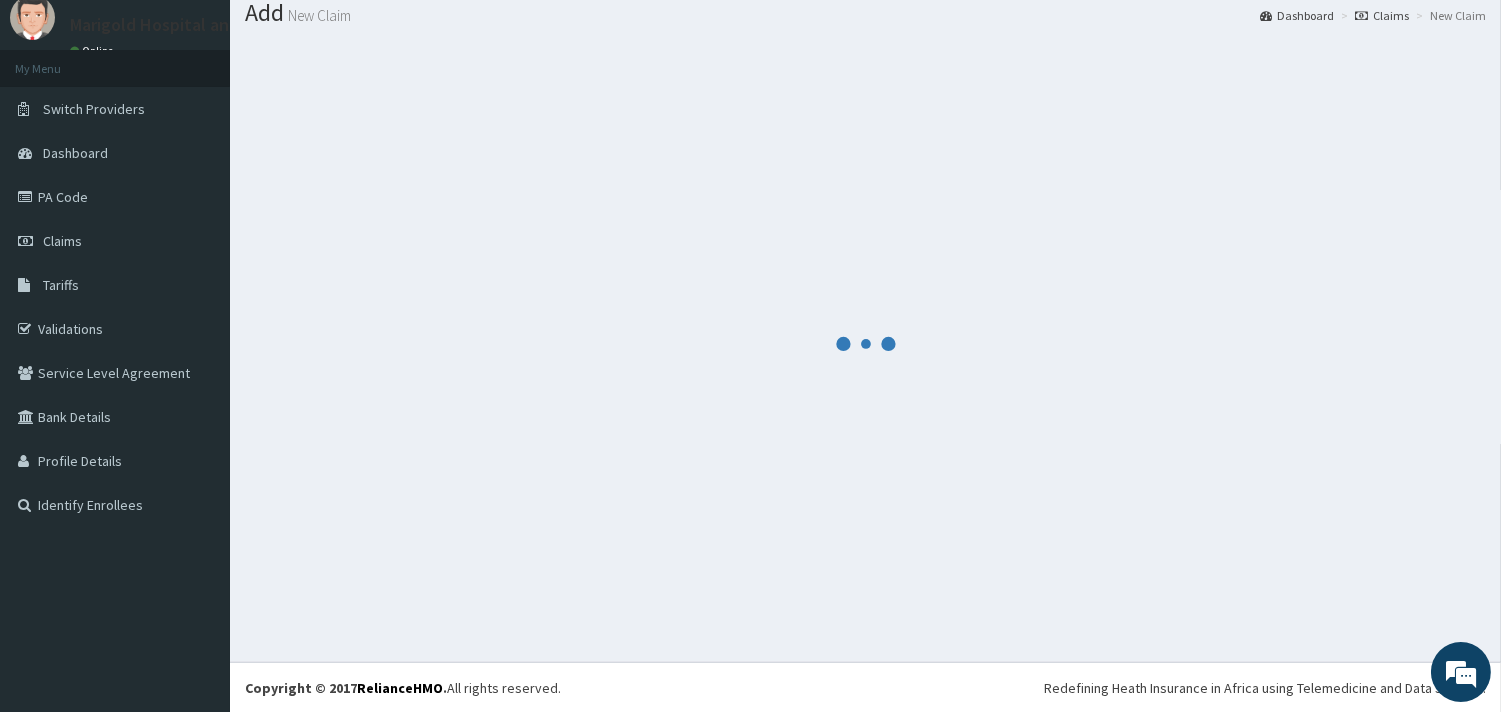 scroll, scrollTop: 633, scrollLeft: 0, axis: vertical 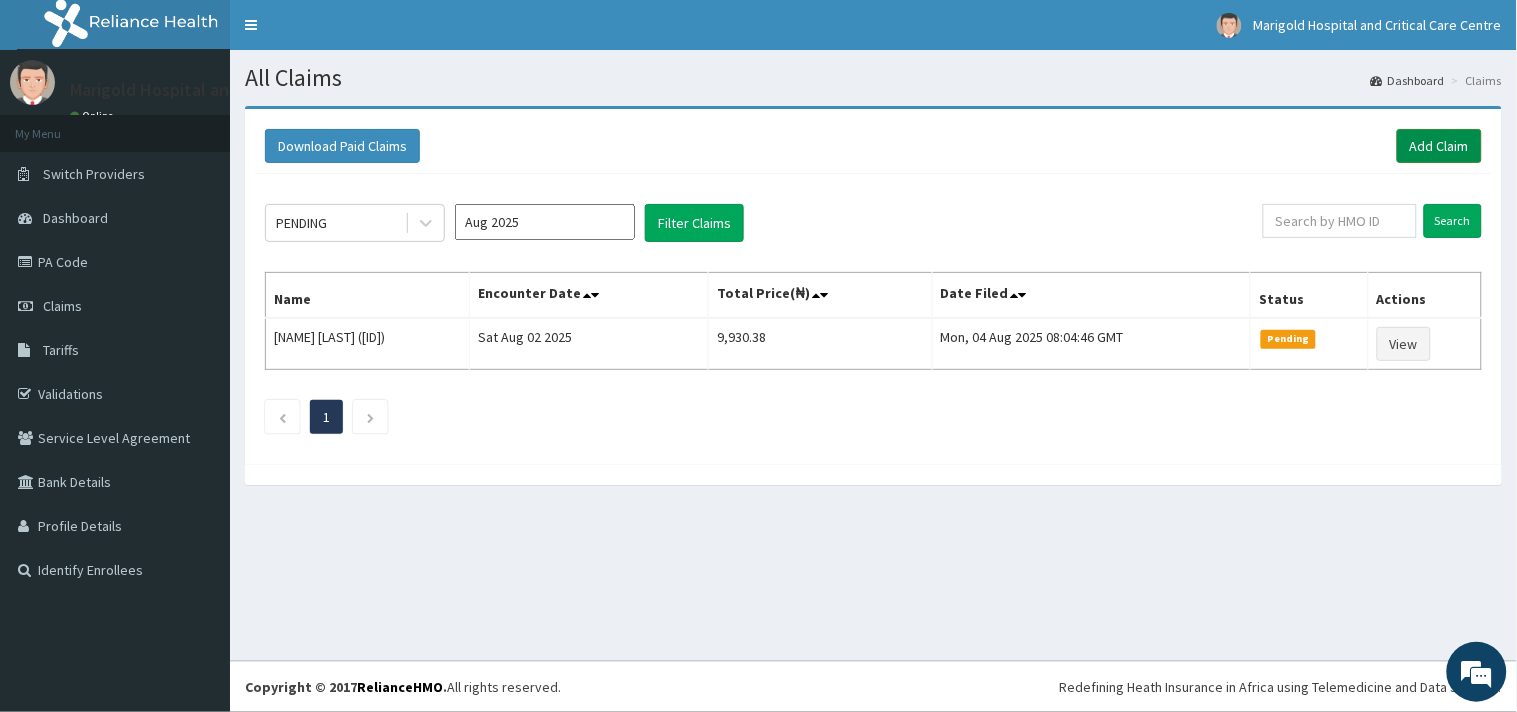 click on "Add Claim" at bounding box center (1439, 146) 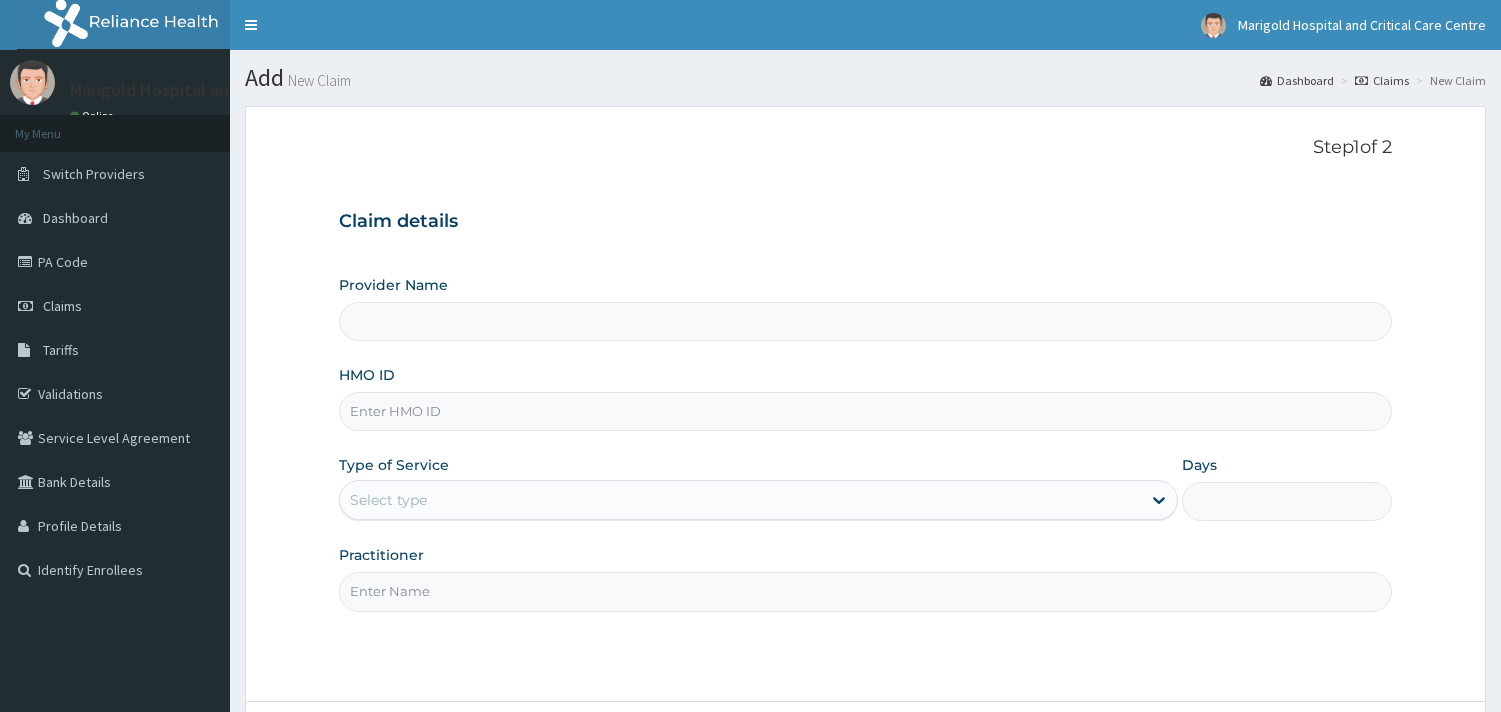 scroll, scrollTop: 0, scrollLeft: 0, axis: both 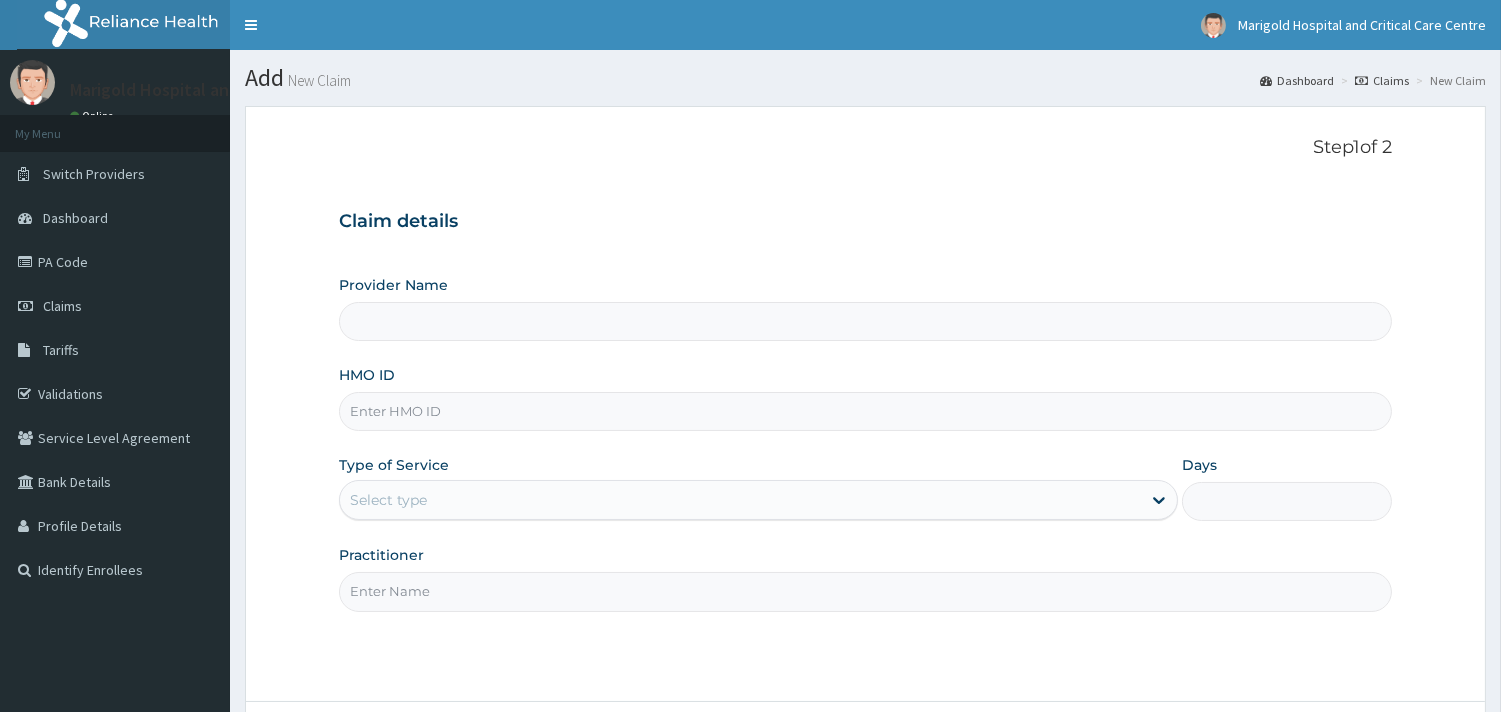 paste on "ISL/10003/B" 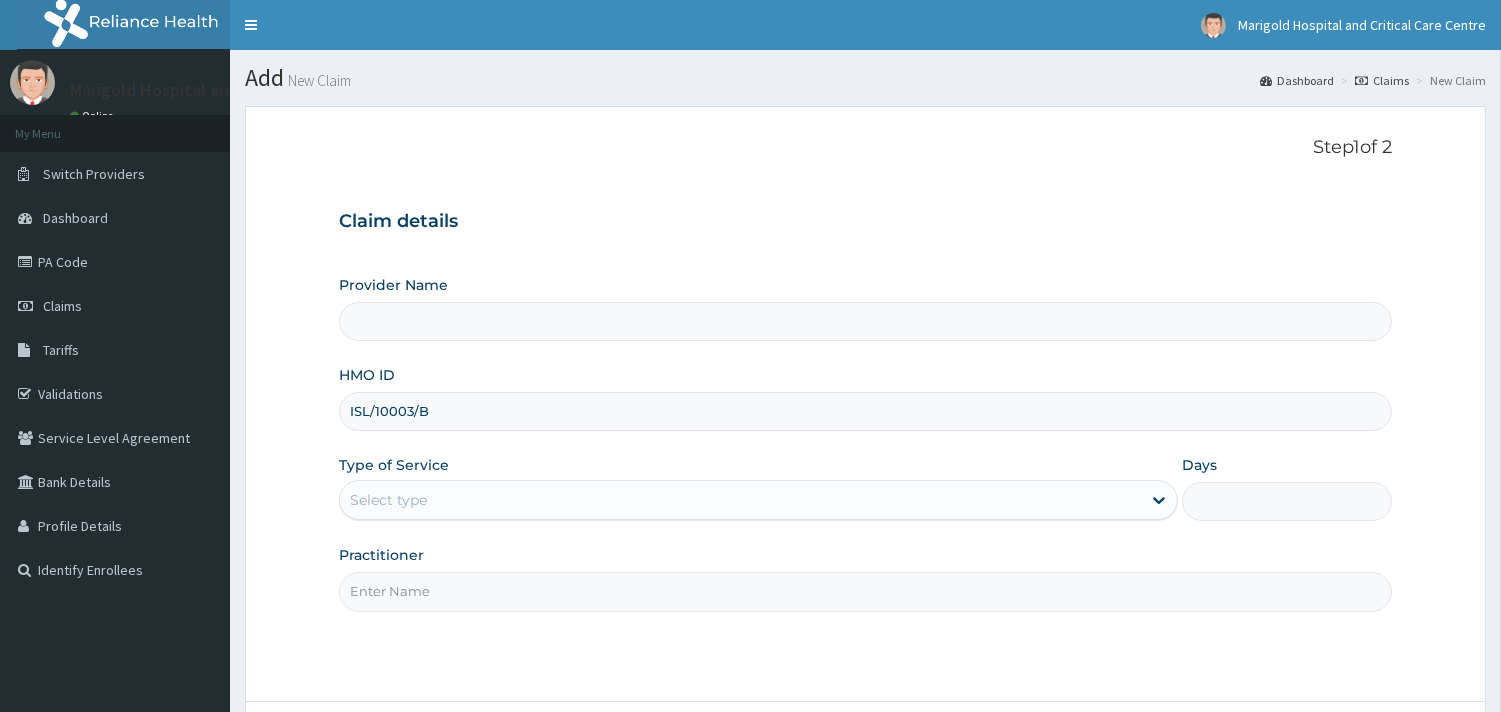 type on "ISL/10003/B" 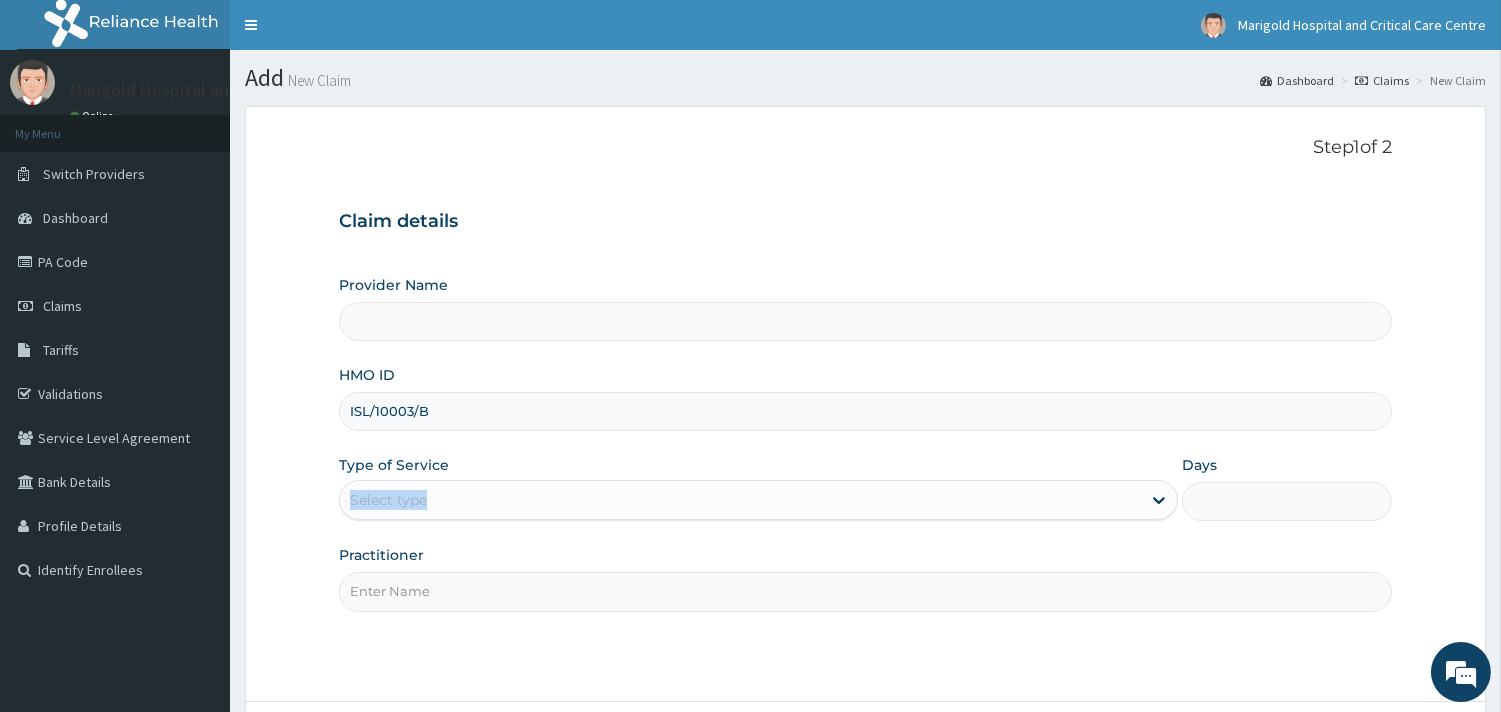type on "Marigold Hospital and Critical Care Centre" 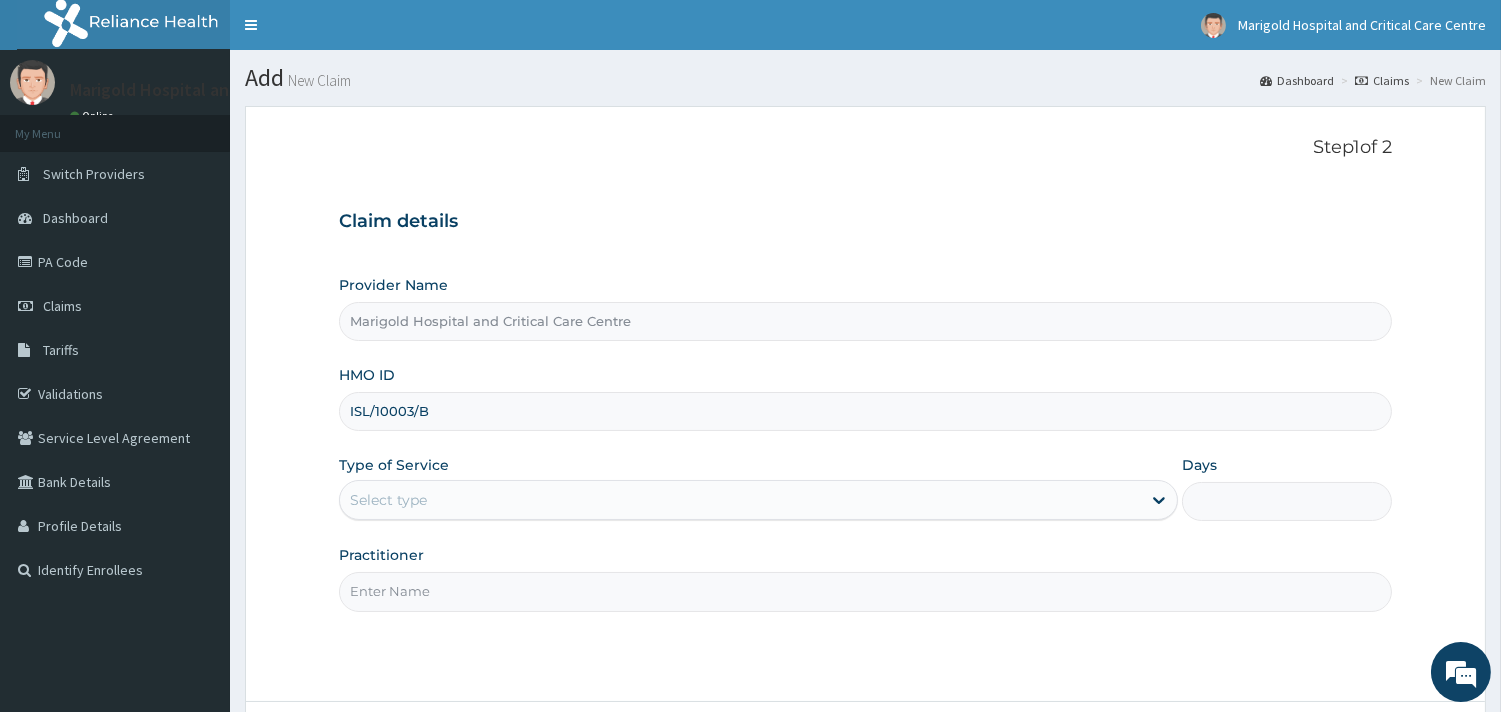 click on "Select type" at bounding box center [740, 500] 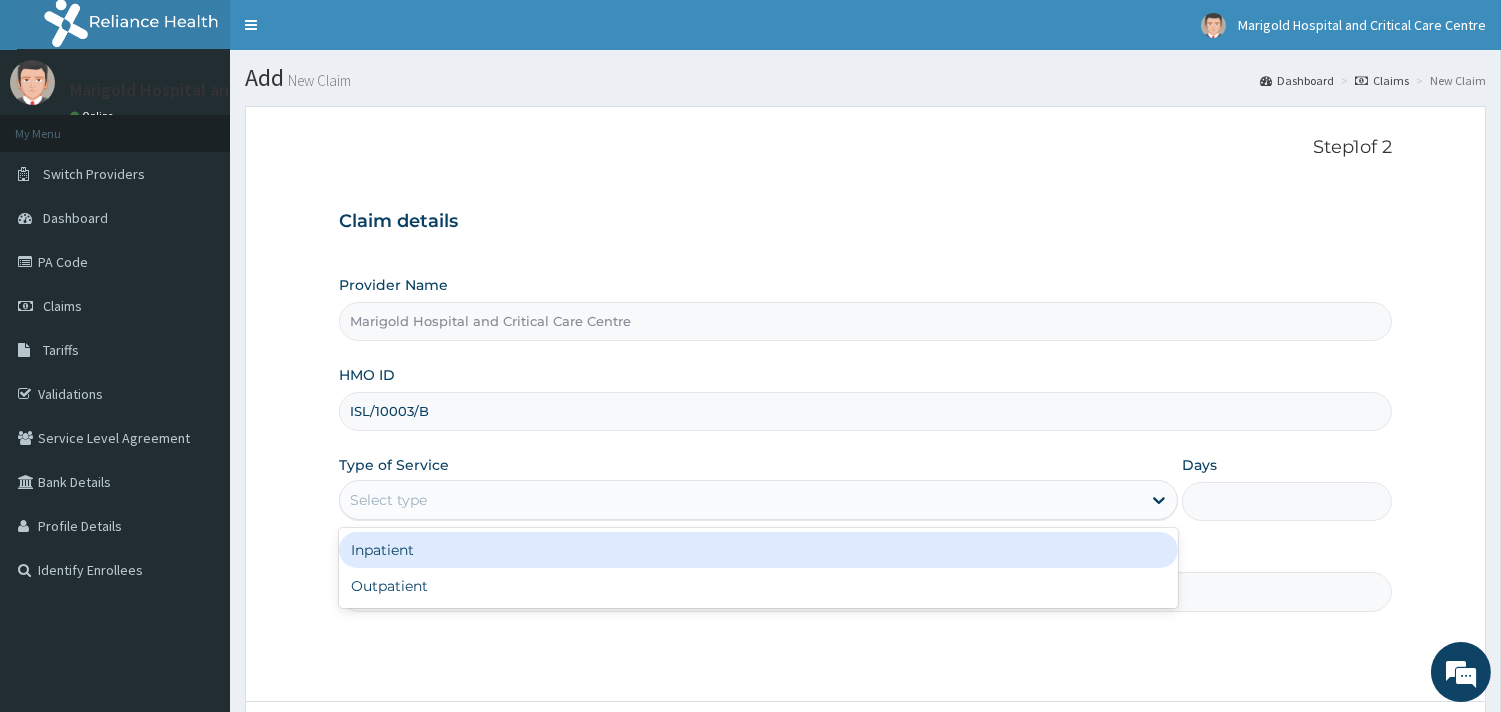 click on "Outpatient" at bounding box center [758, 586] 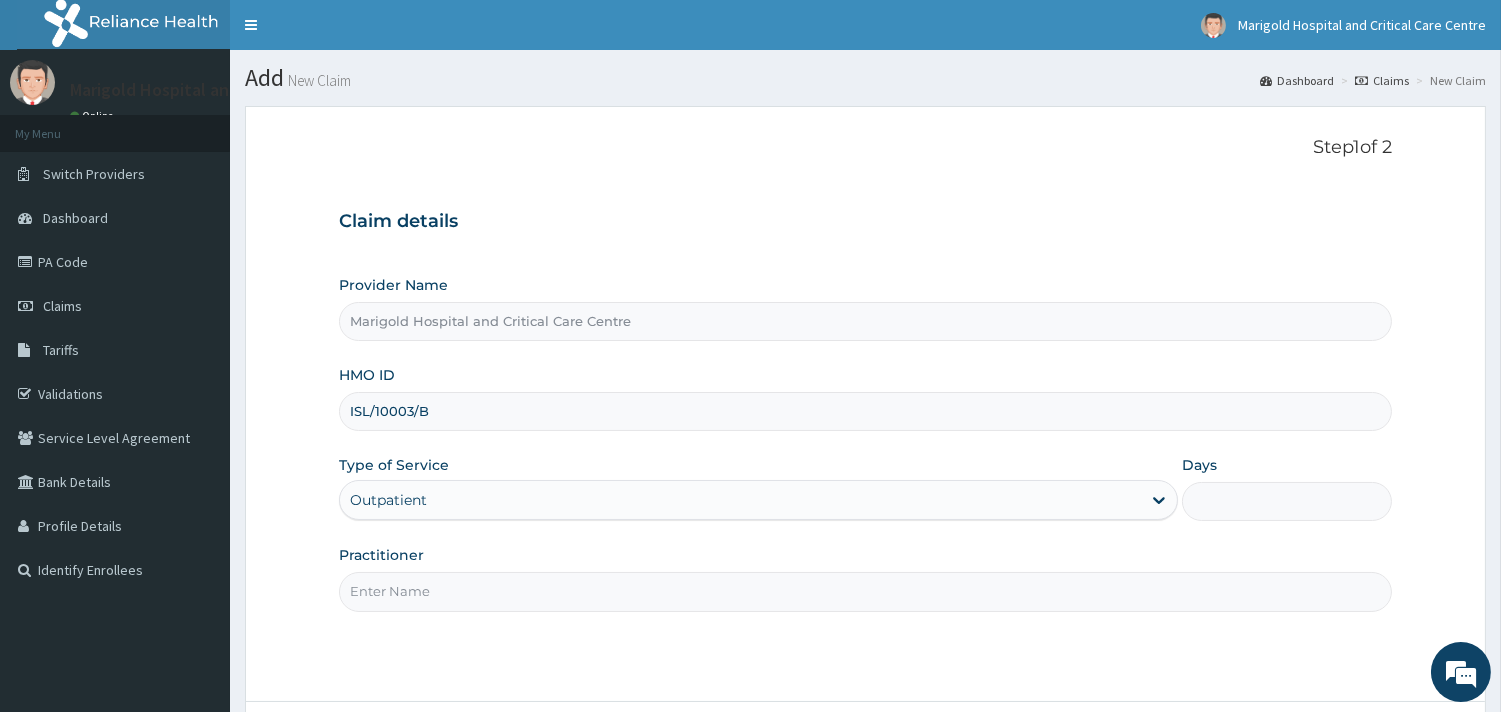 type on "1" 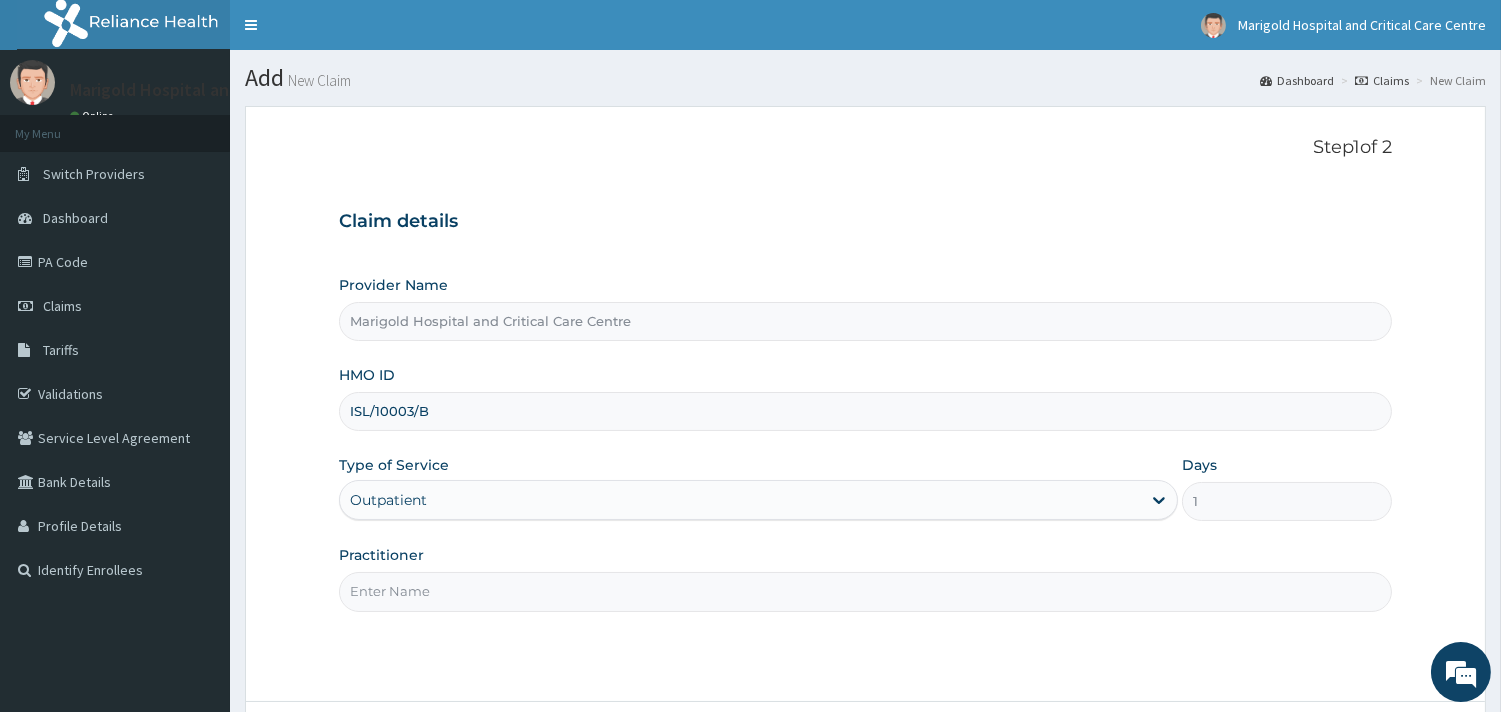 click on "Practitioner" at bounding box center (865, 591) 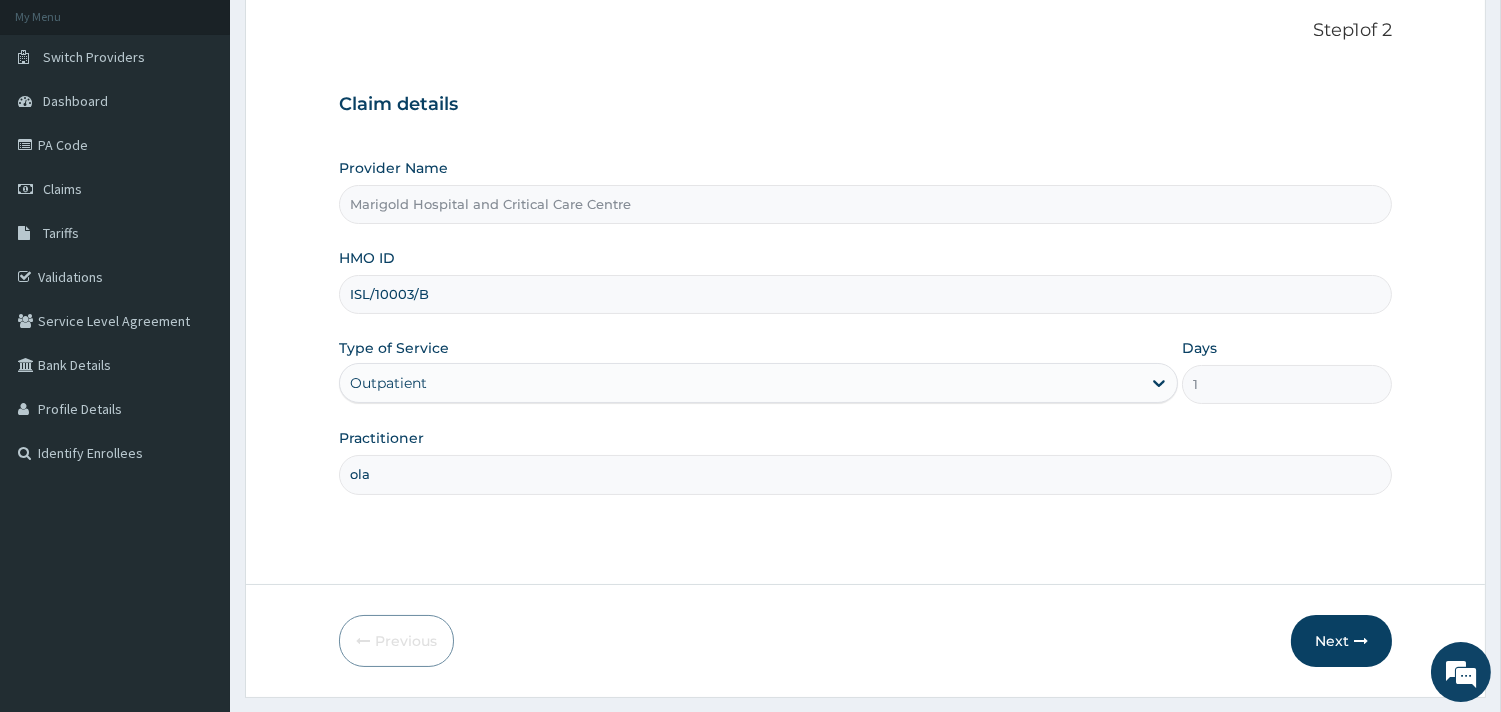 scroll, scrollTop: 170, scrollLeft: 0, axis: vertical 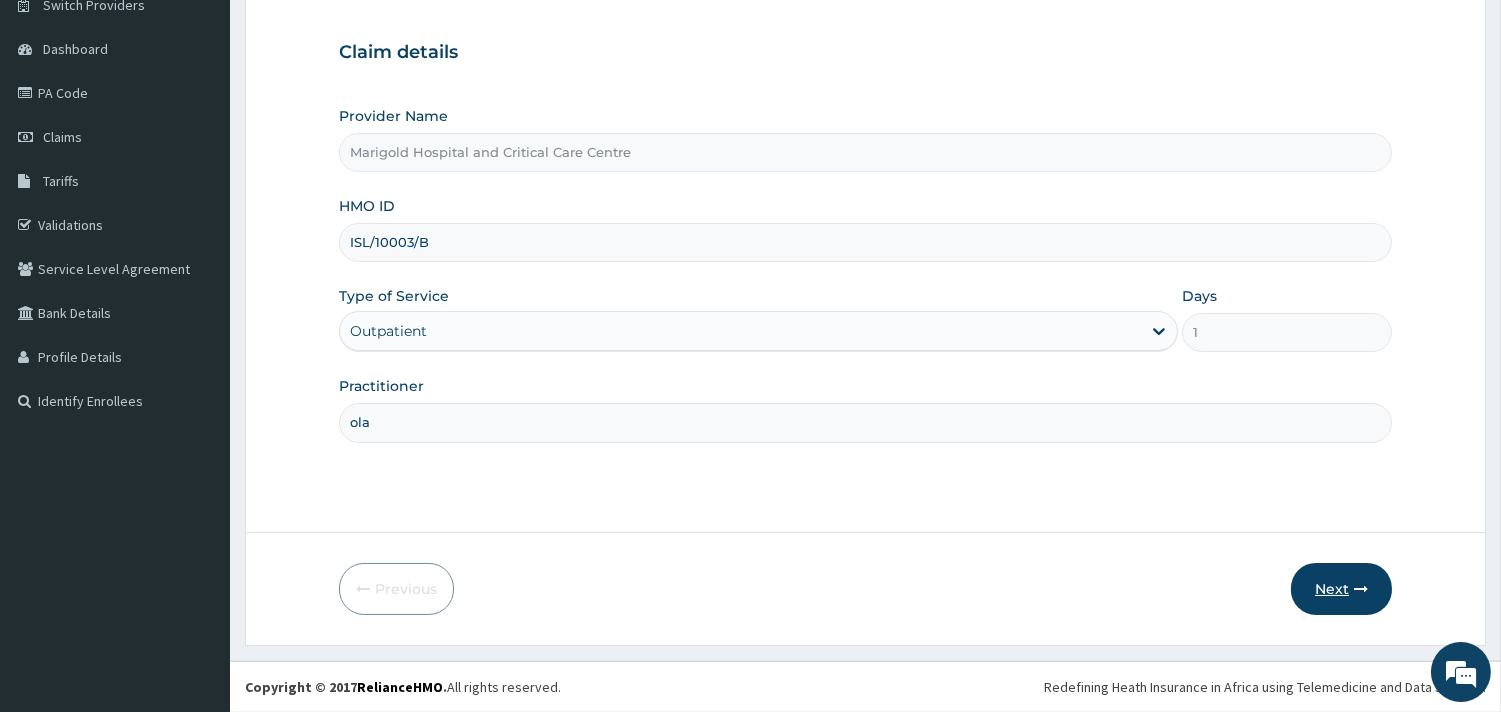 type on "ola" 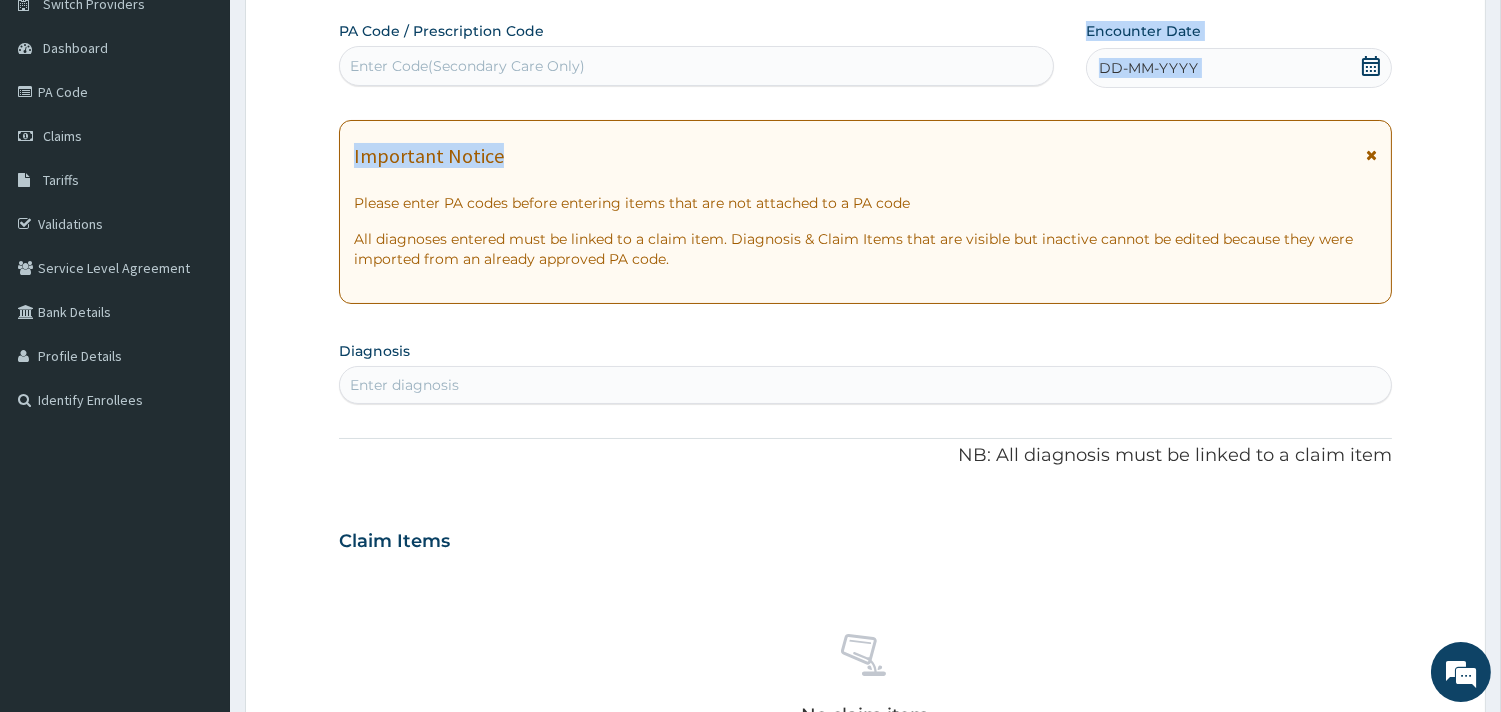 drag, startPoint x: 538, startPoint y: 67, endPoint x: 505, endPoint y: 105, distance: 50.32892 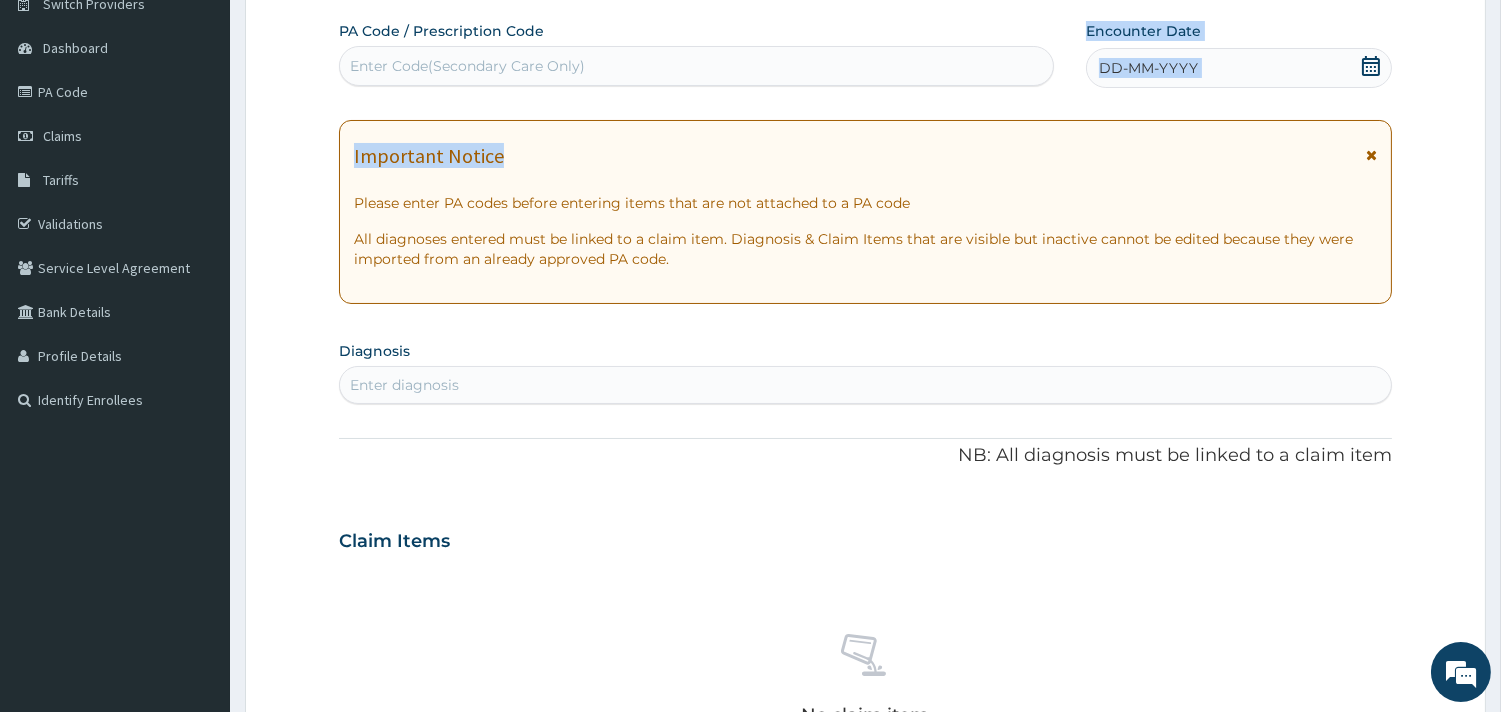 scroll, scrollTop: 0, scrollLeft: 0, axis: both 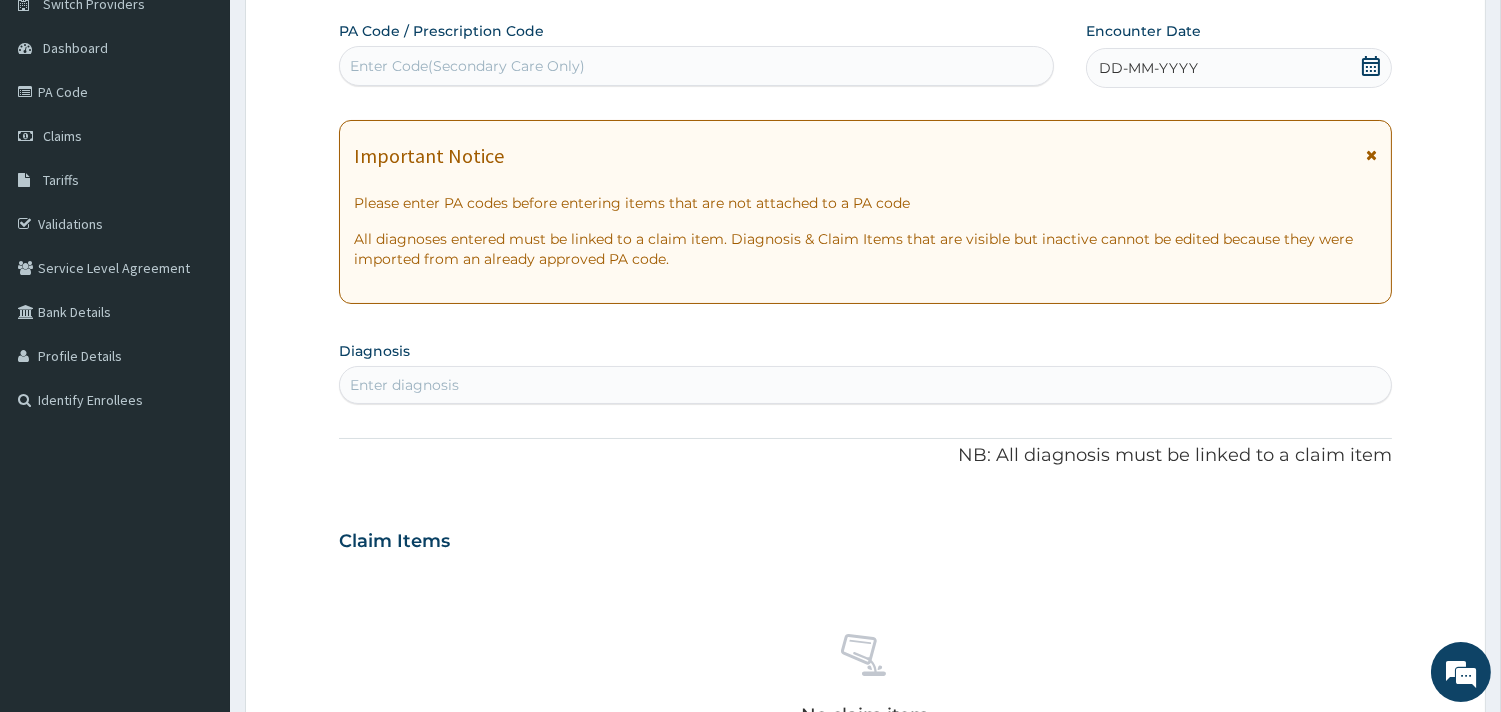 click on "Enter Code(Secondary Care Only)" at bounding box center (696, 66) 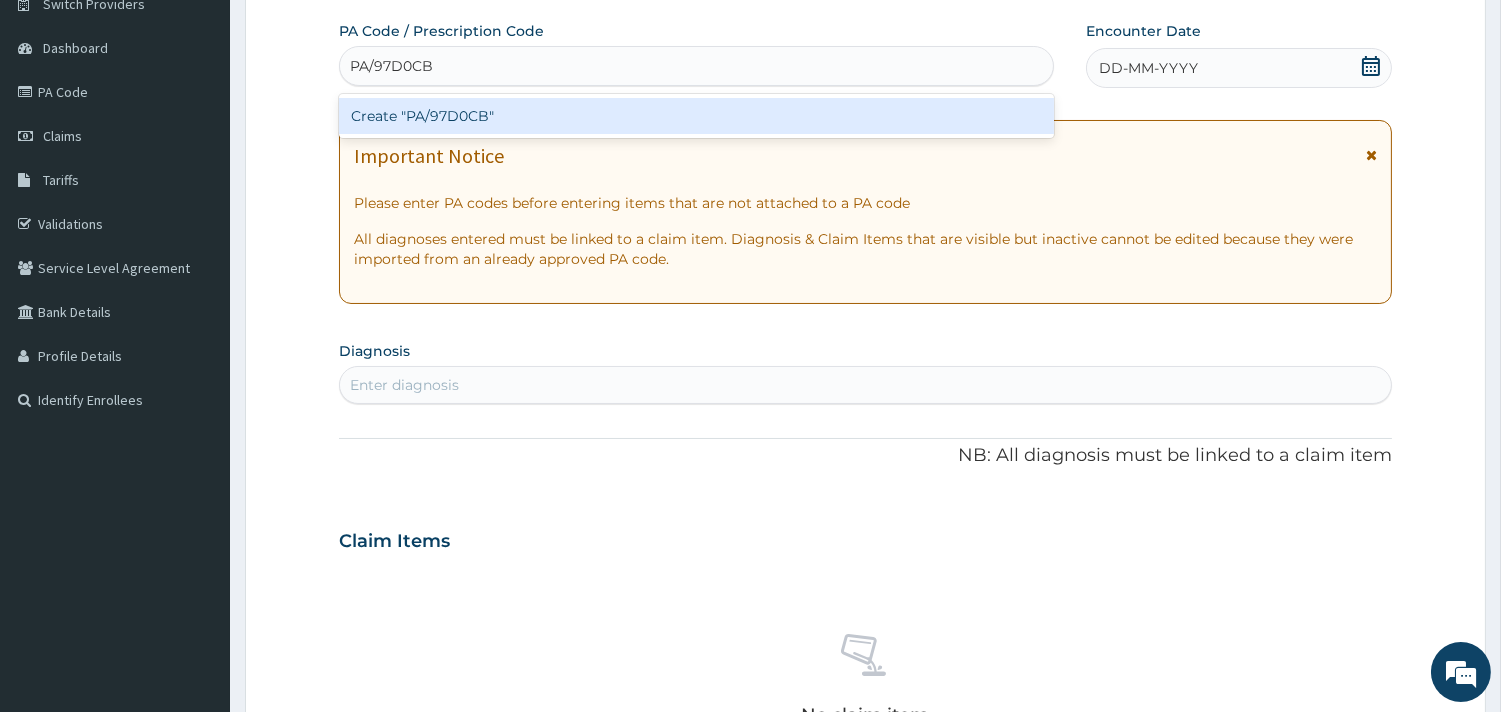 click on "Create "PA/97D0CB"" at bounding box center (696, 116) 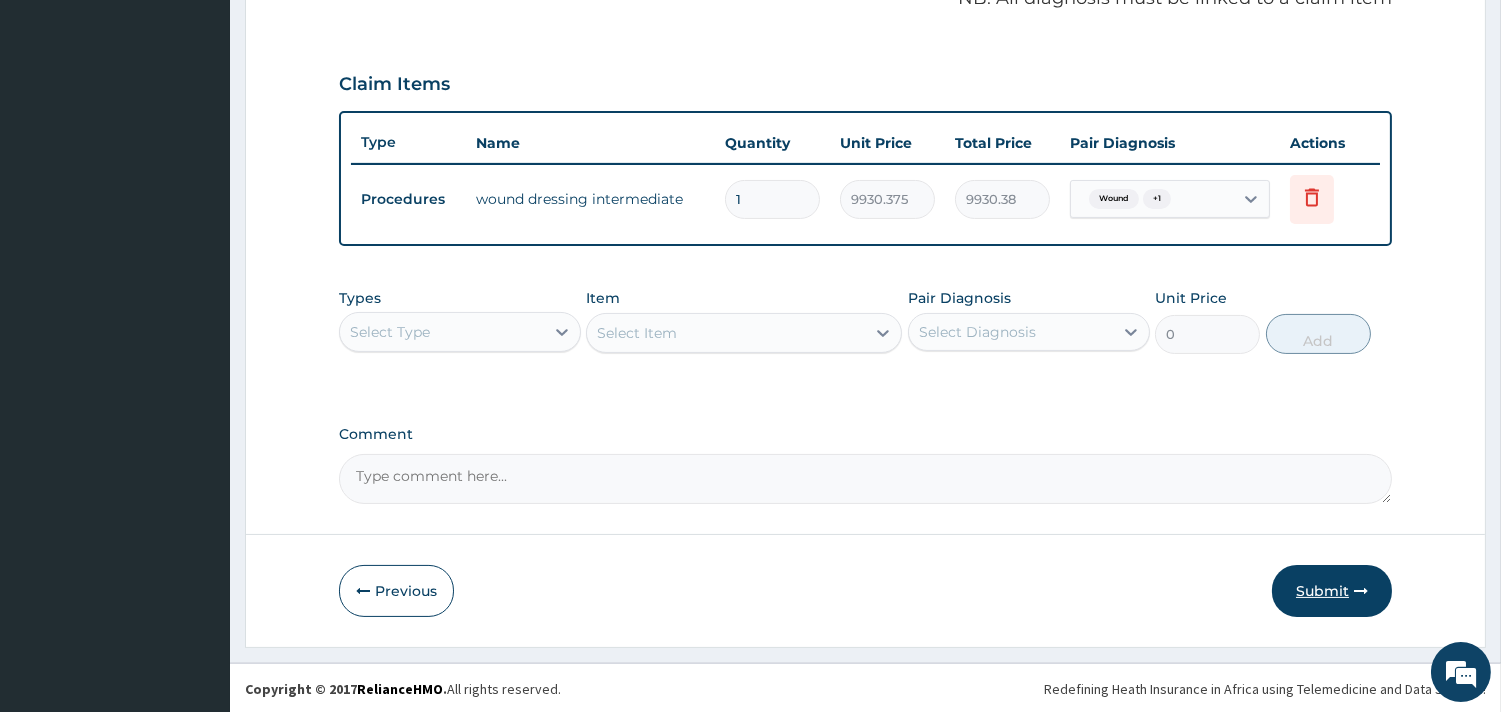 click on "Submit" at bounding box center [1332, 591] 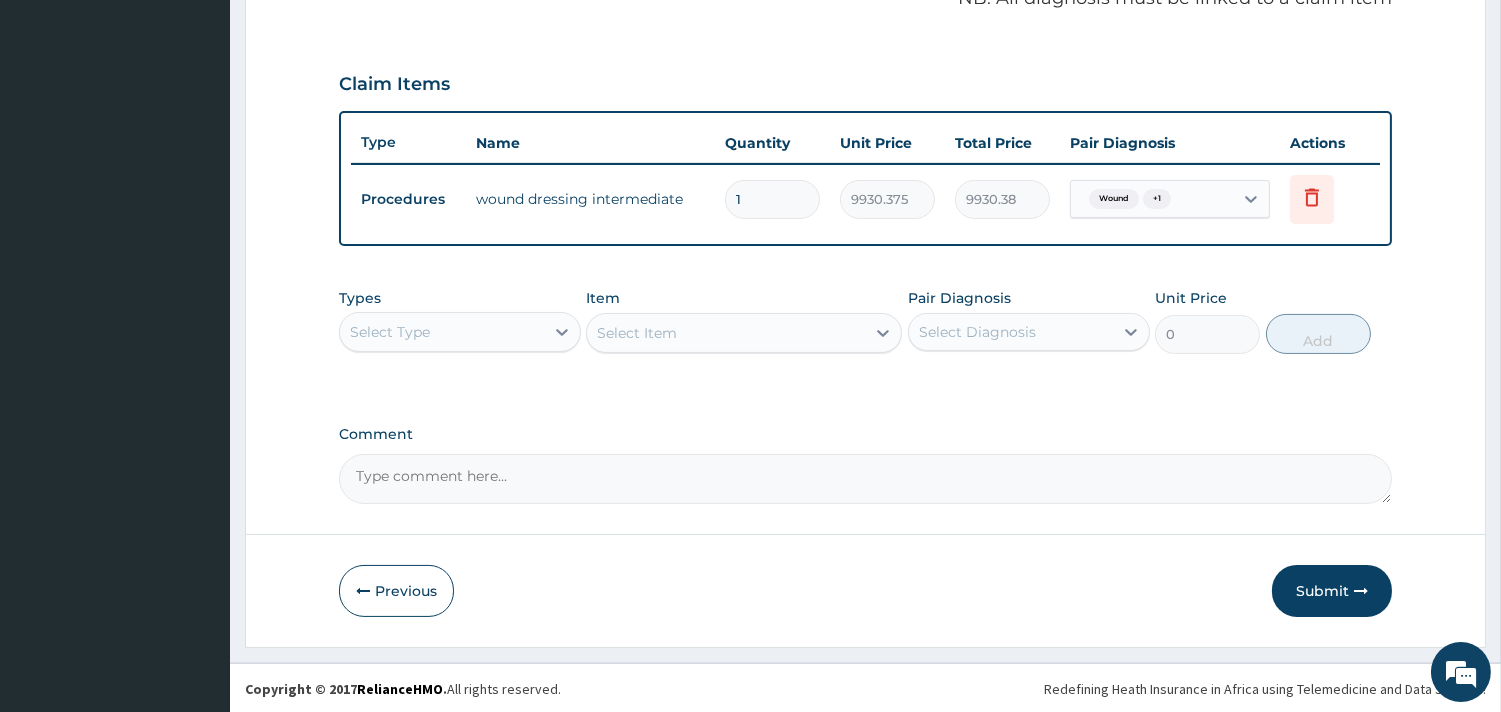 scroll, scrollTop: 65, scrollLeft: 0, axis: vertical 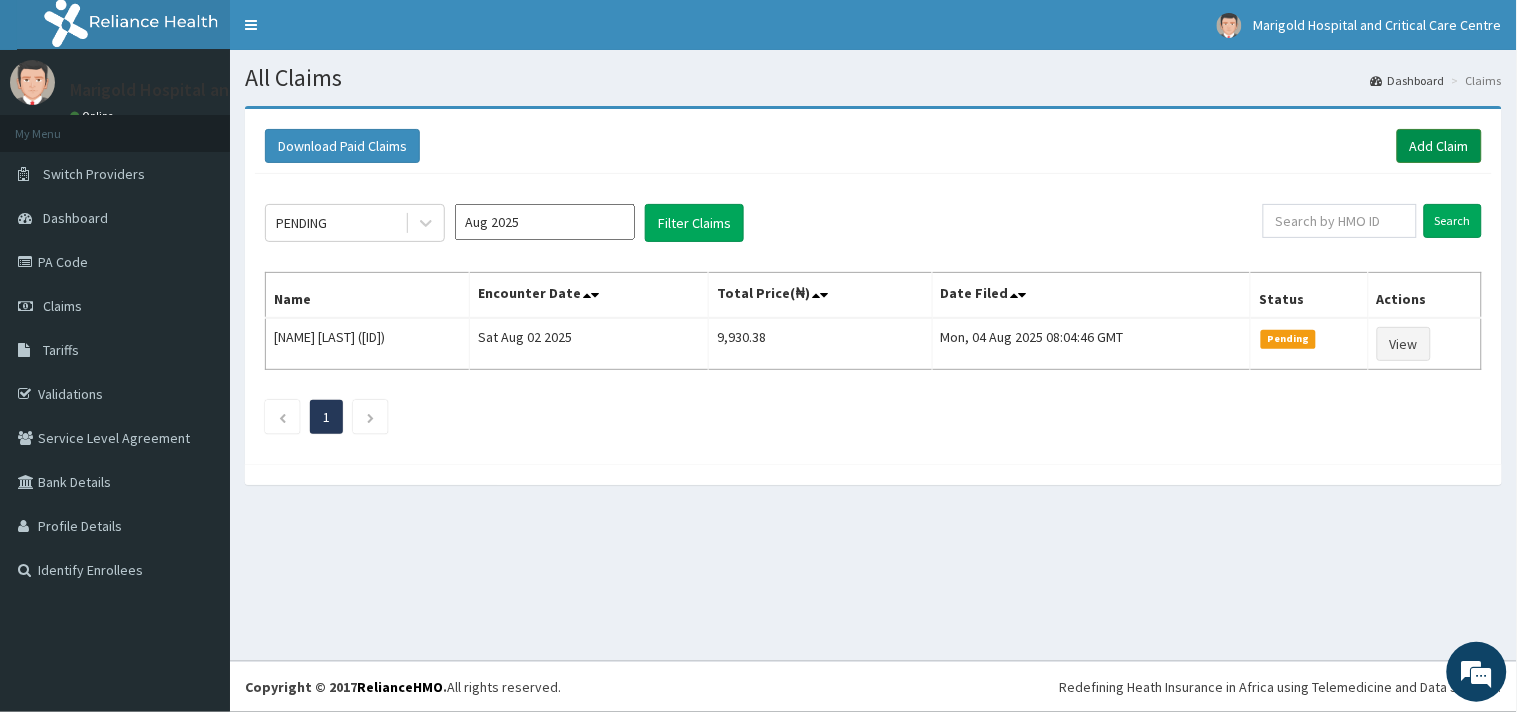 click on "Add Claim" at bounding box center (1439, 146) 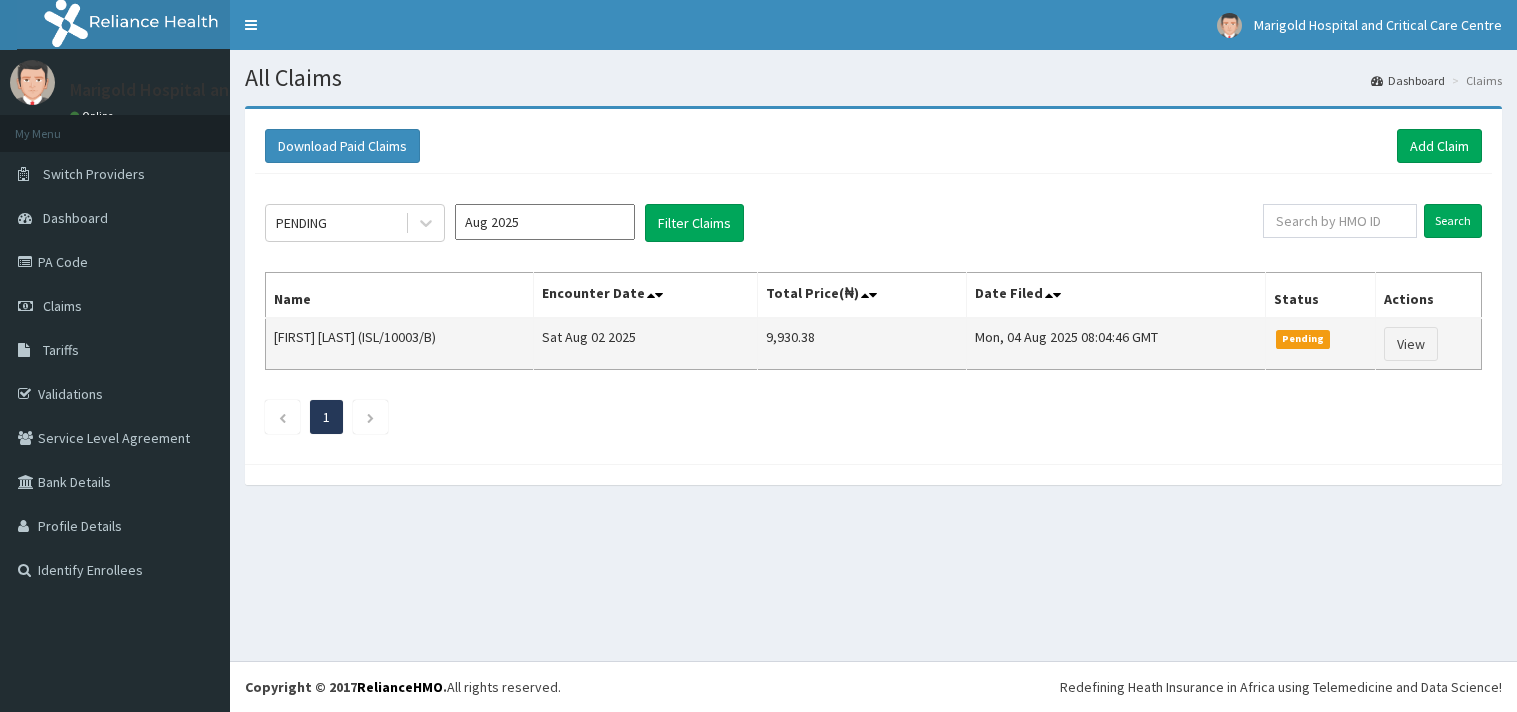 scroll, scrollTop: 0, scrollLeft: 0, axis: both 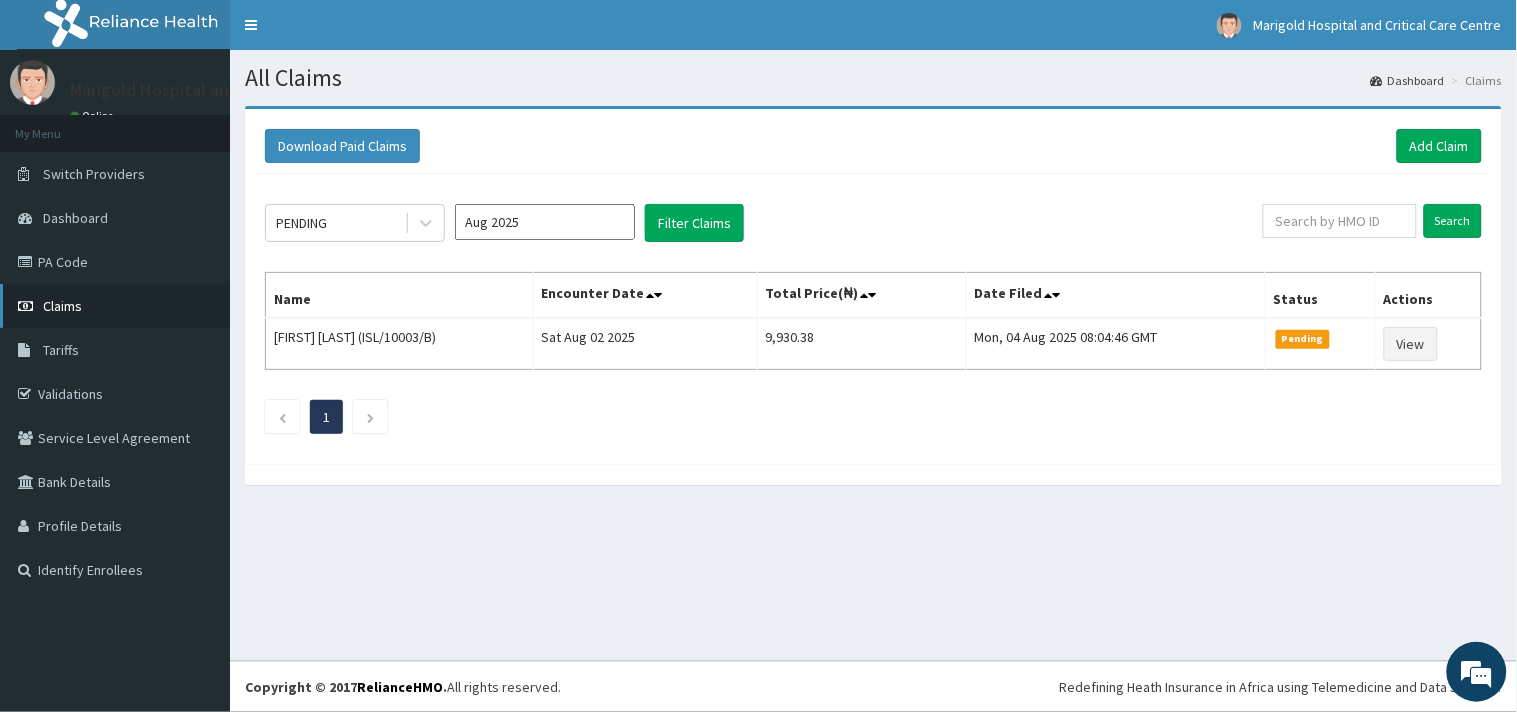 drag, startPoint x: 110, startPoint y: 285, endPoint x: 112, endPoint y: 274, distance: 11.18034 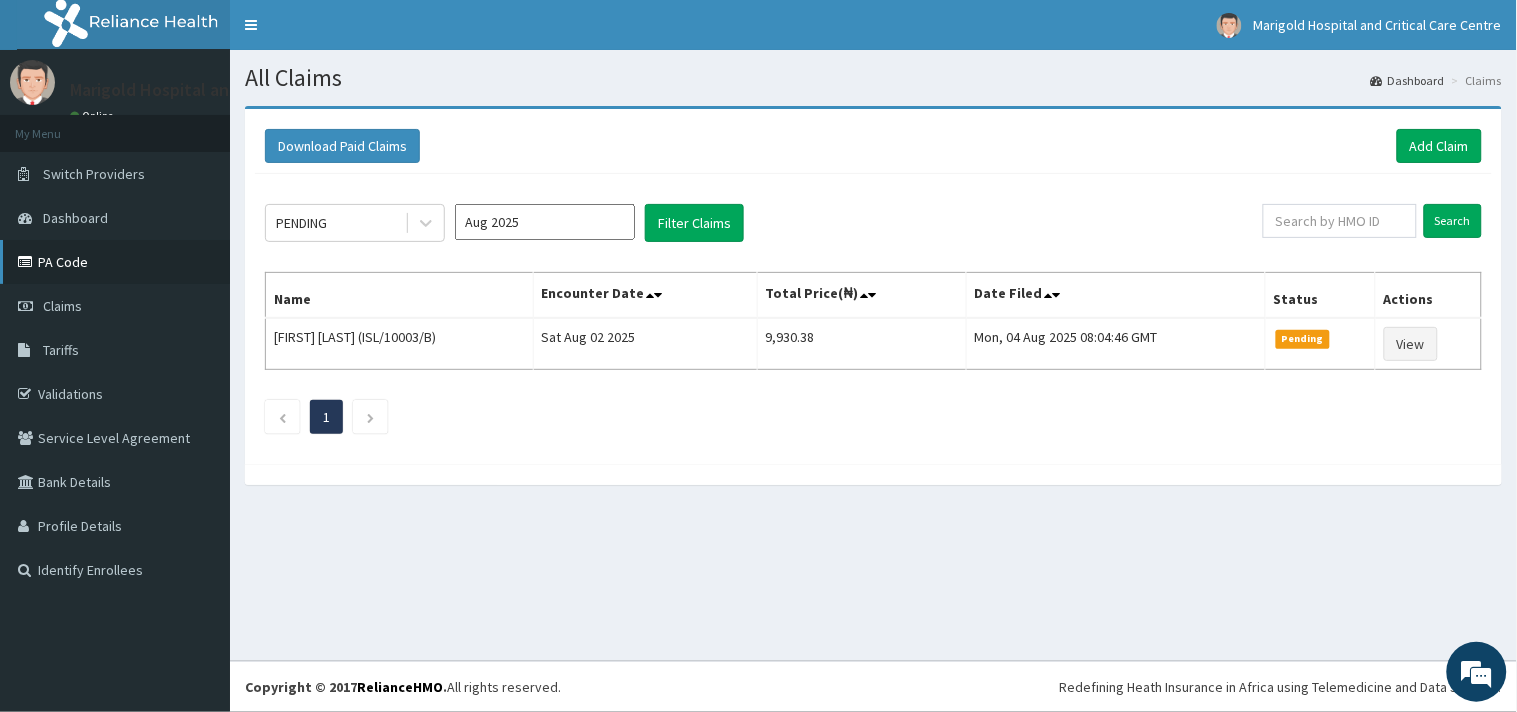 click on "My Menu
Switch Providers
Dashboard
PA Code
Claims
Tariffs
Validations
Service Level Agreement
Bank Details
Profile Details
Identify Enrollees" at bounding box center (115, 353) 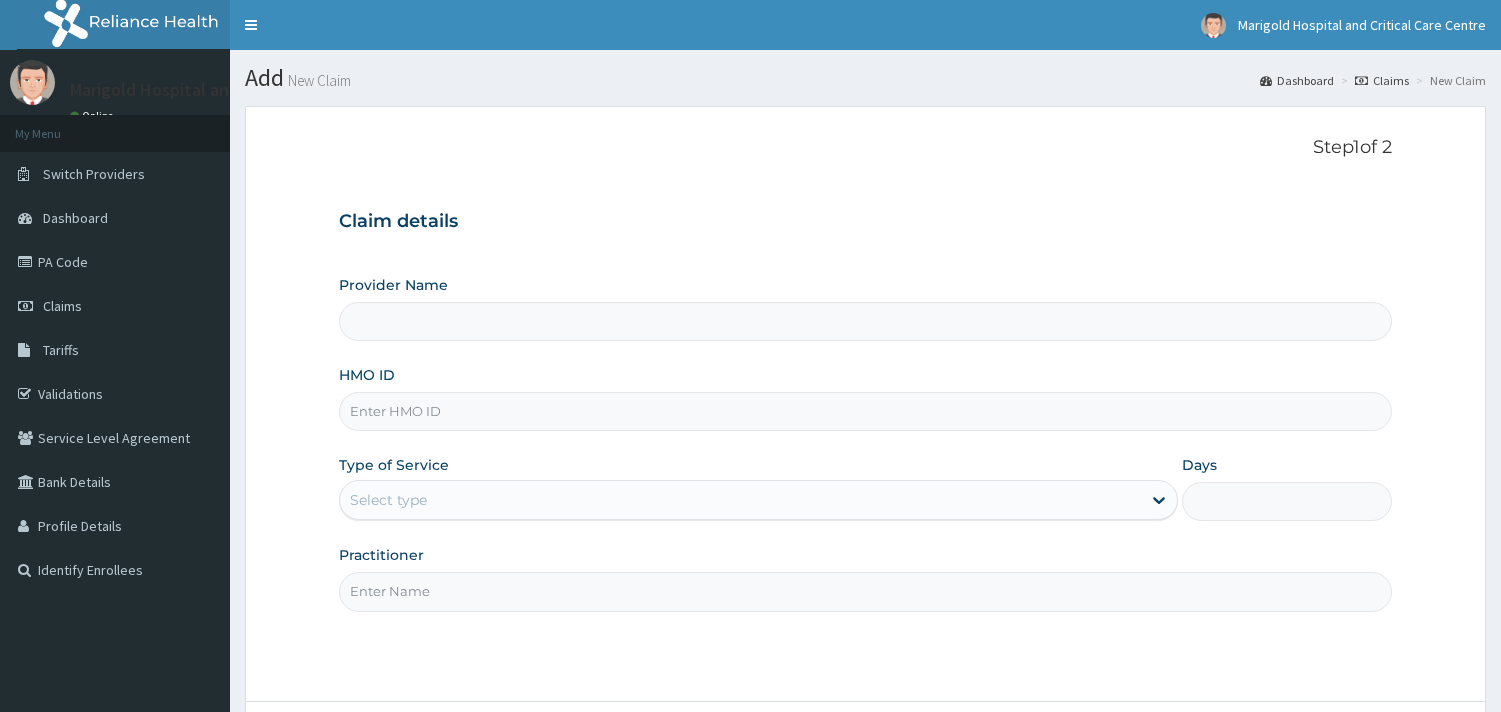 scroll, scrollTop: 0, scrollLeft: 0, axis: both 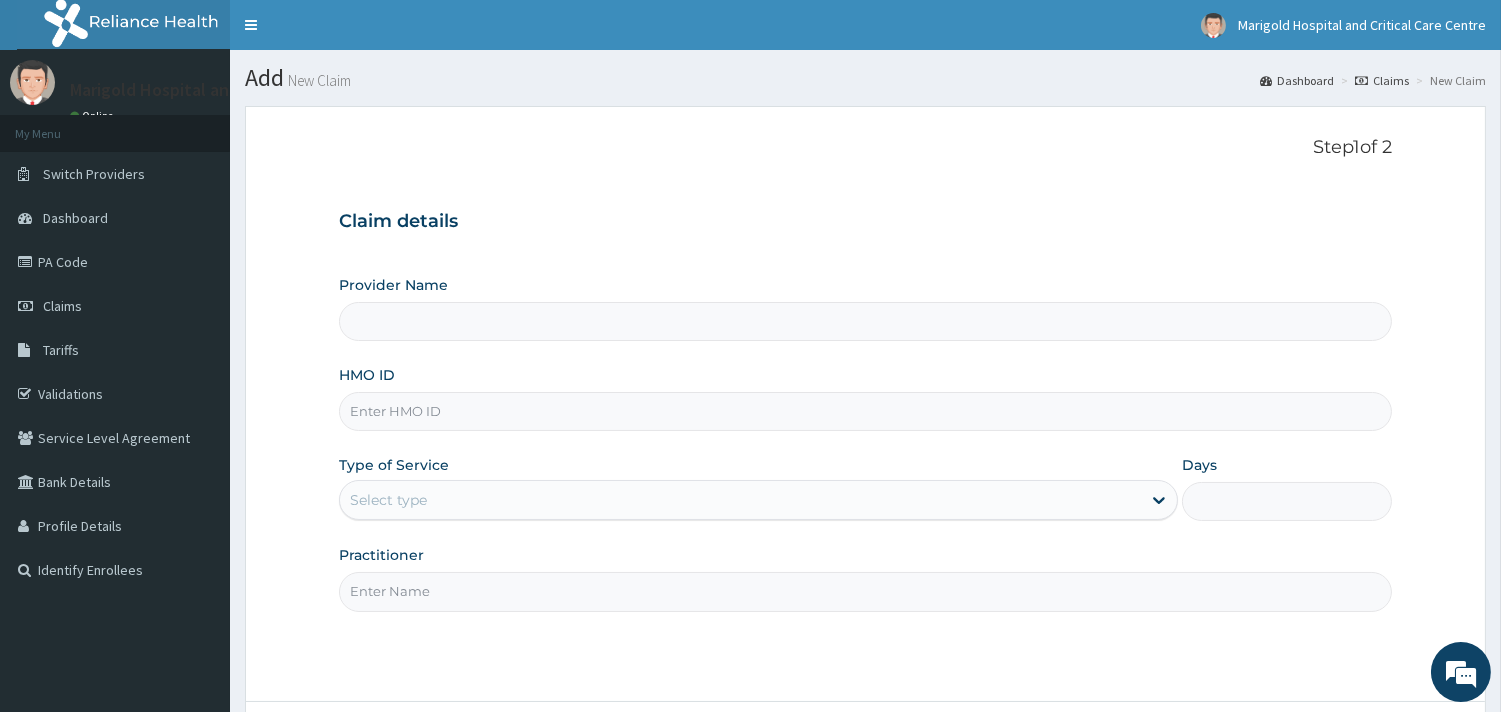 paste on "ISL/10003/B" 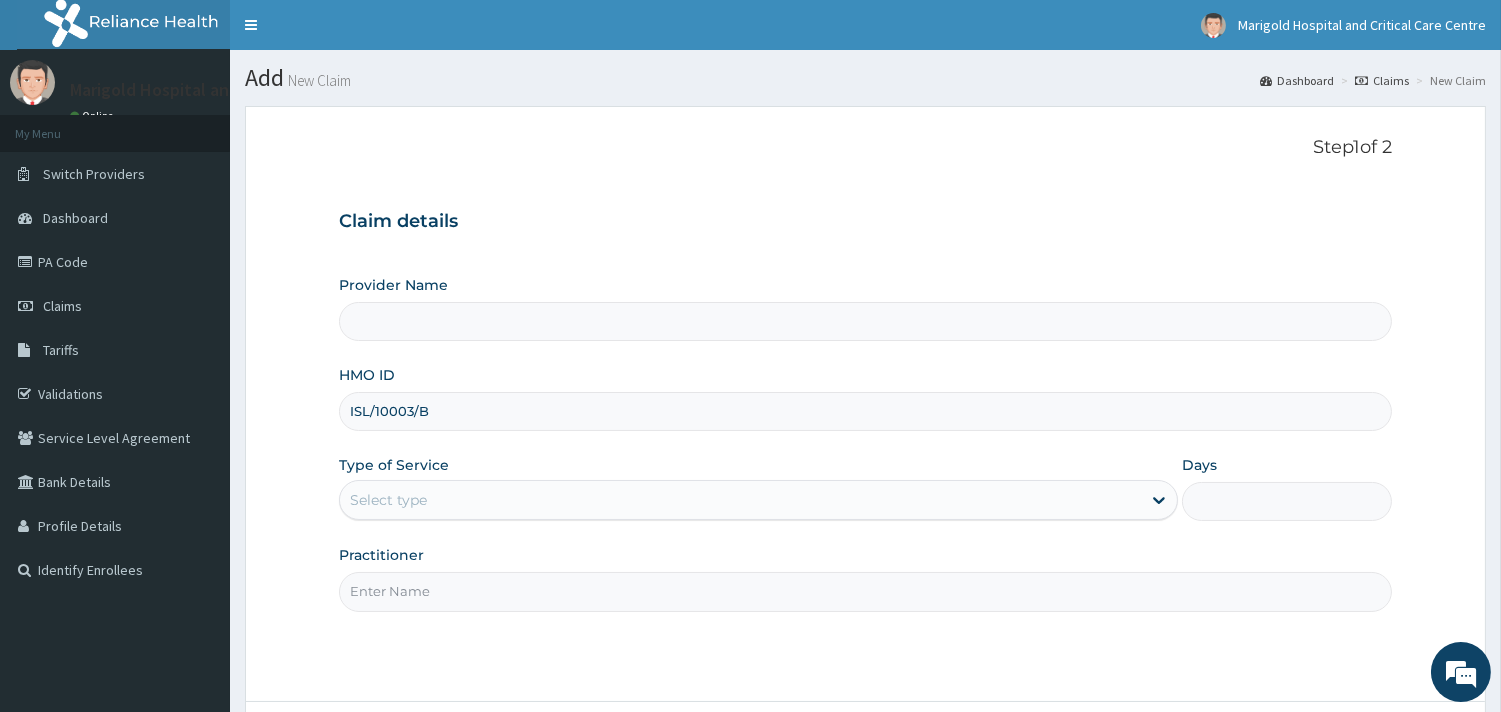 type on "ISL/10003/B" 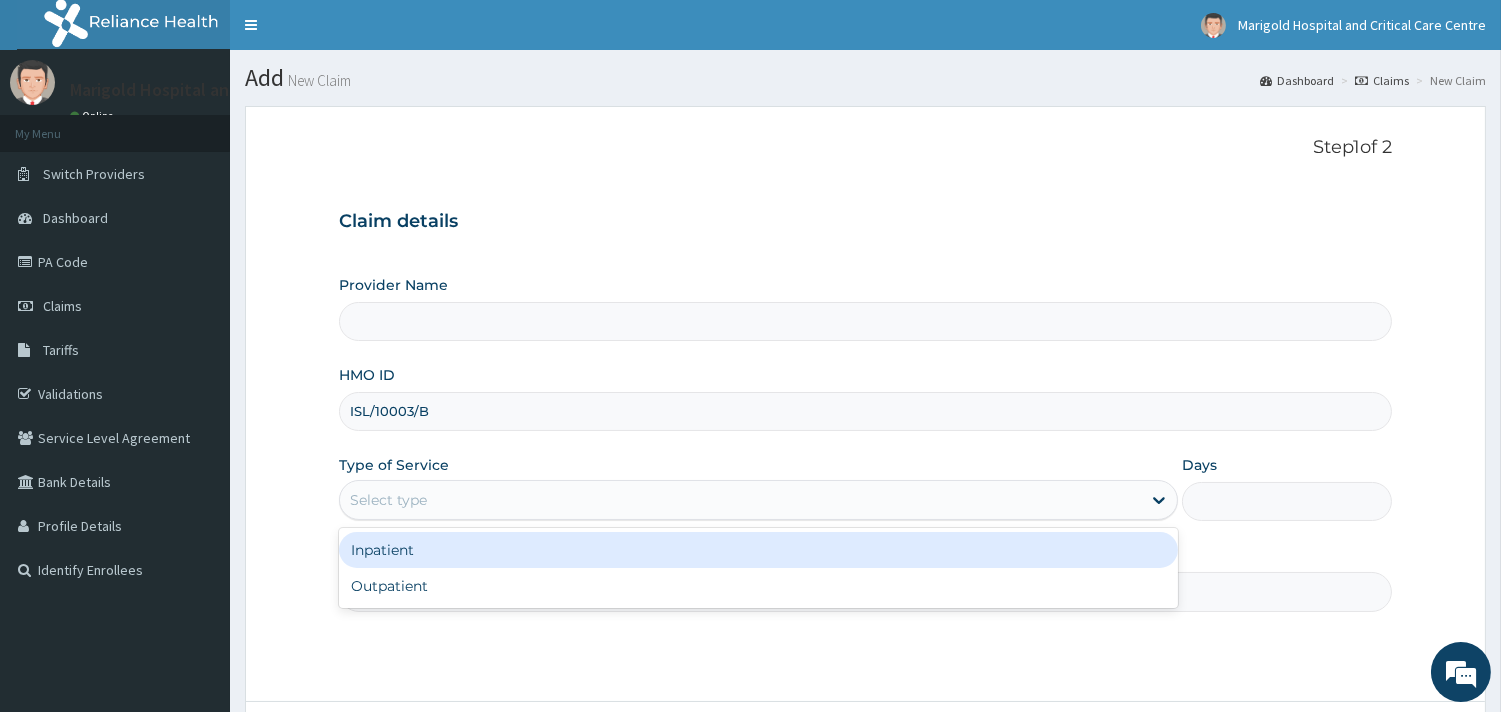 type on "Marigold Hospital and Critical Care Centre" 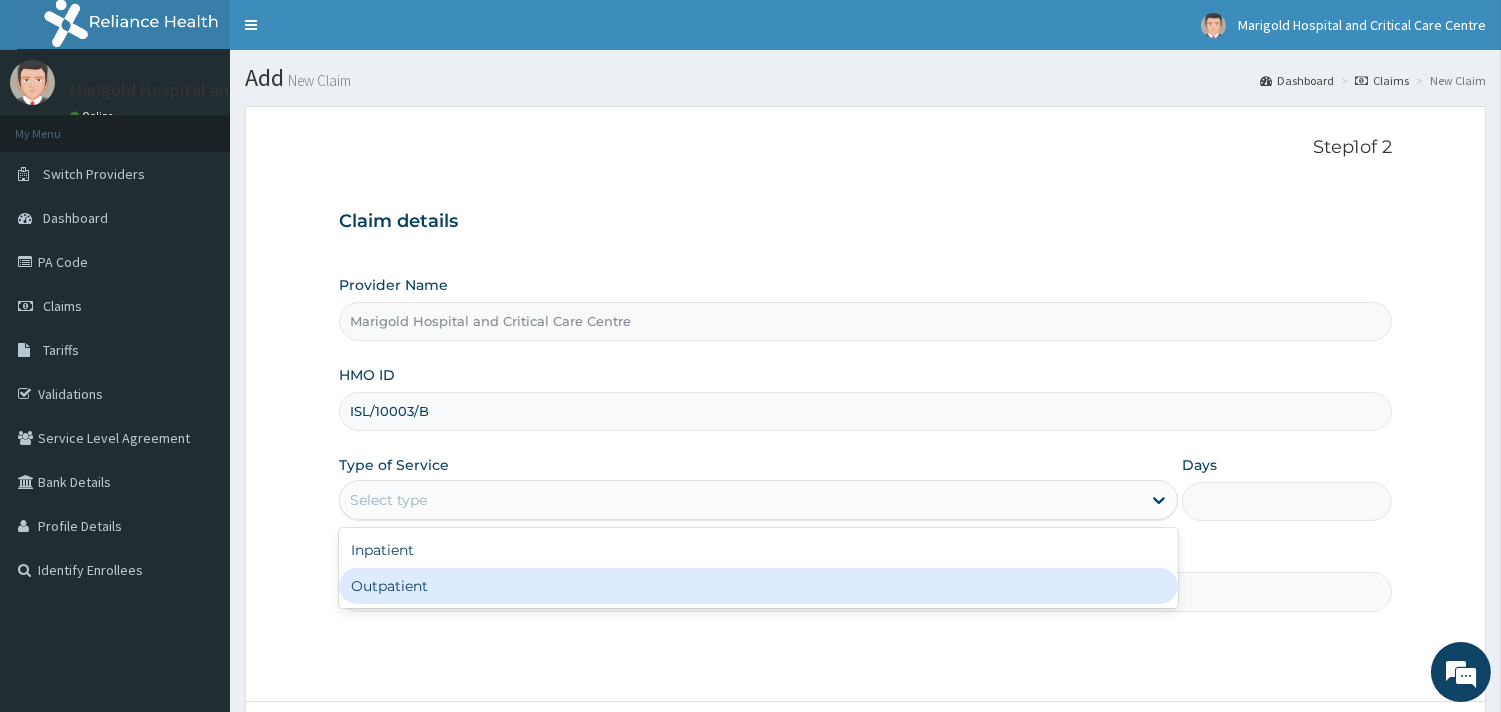 click on "Outpatient" at bounding box center [758, 586] 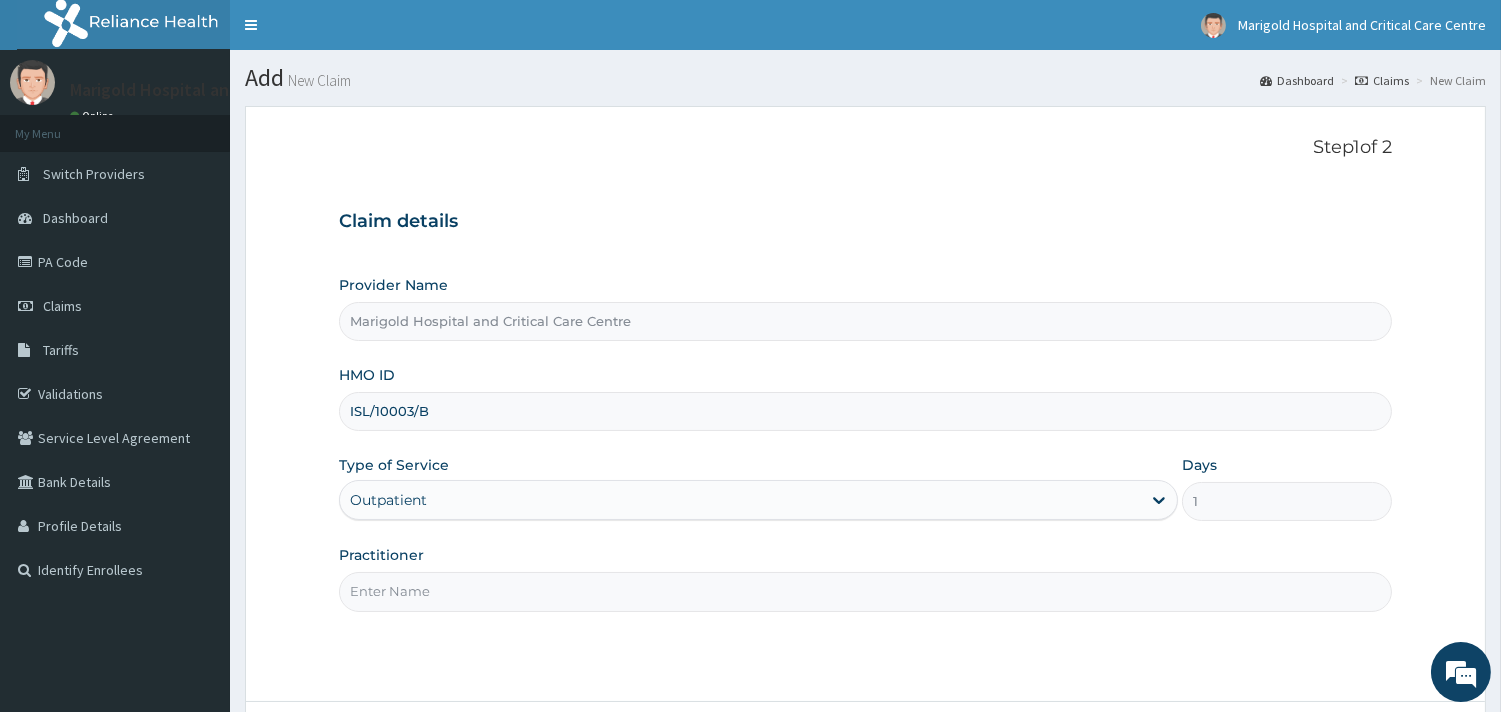 click on "Practitioner" at bounding box center (865, 591) 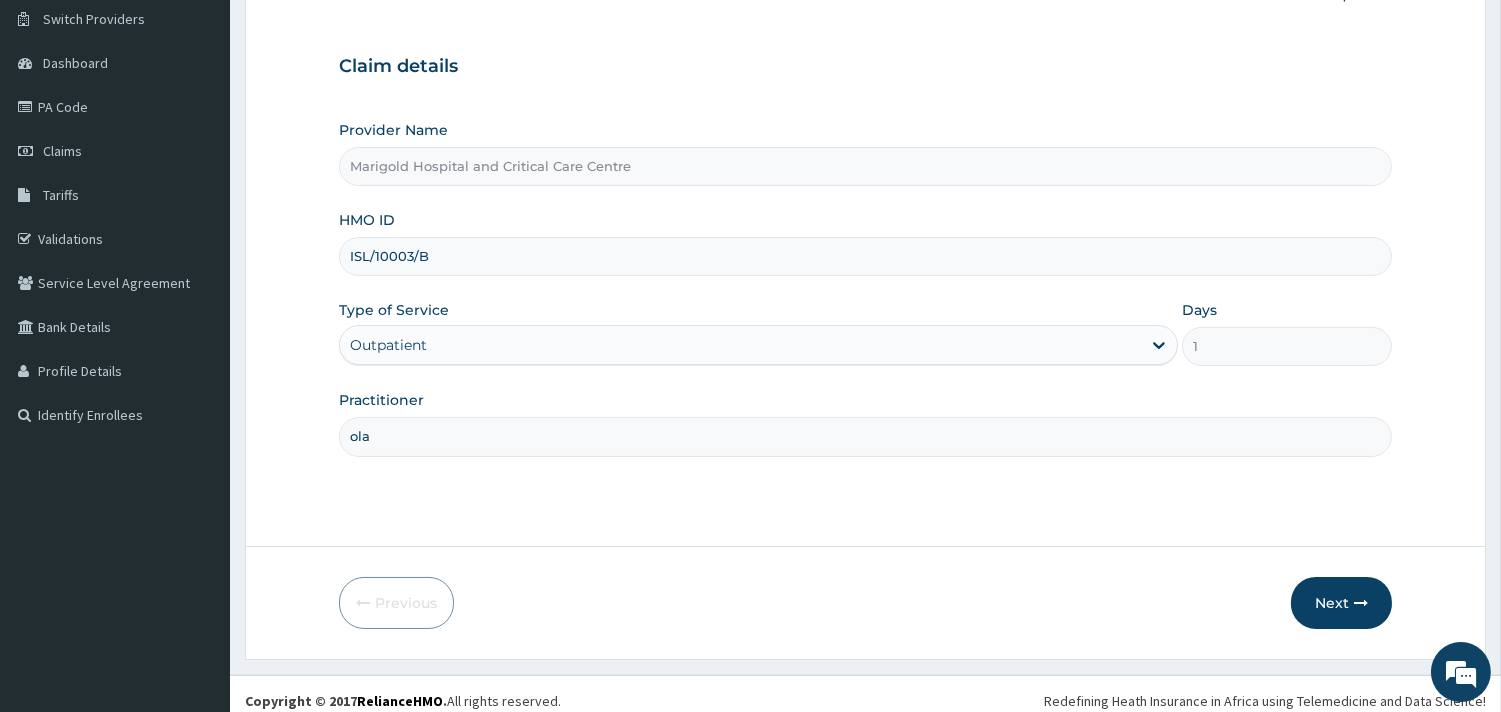 scroll, scrollTop: 170, scrollLeft: 0, axis: vertical 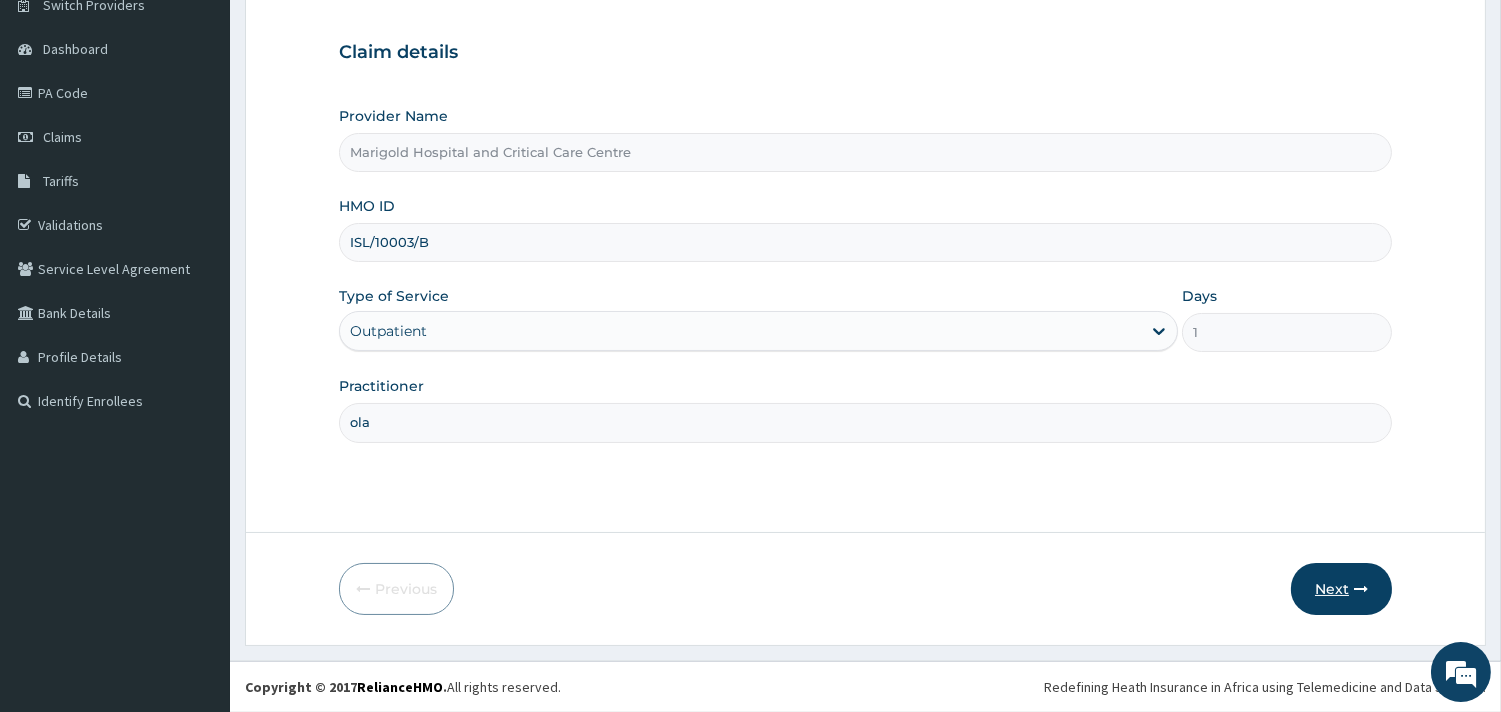 type on "ola" 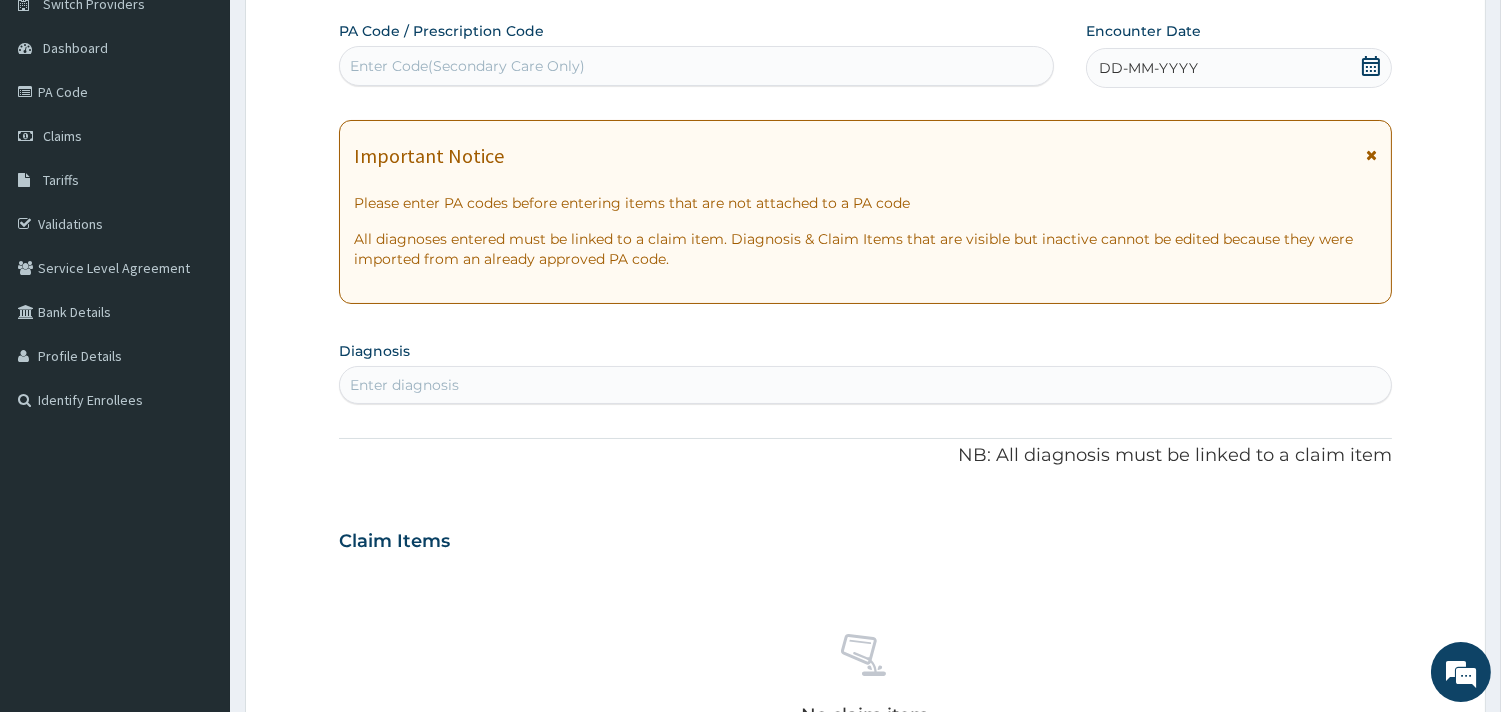 click on "No claim item" at bounding box center [865, 683] 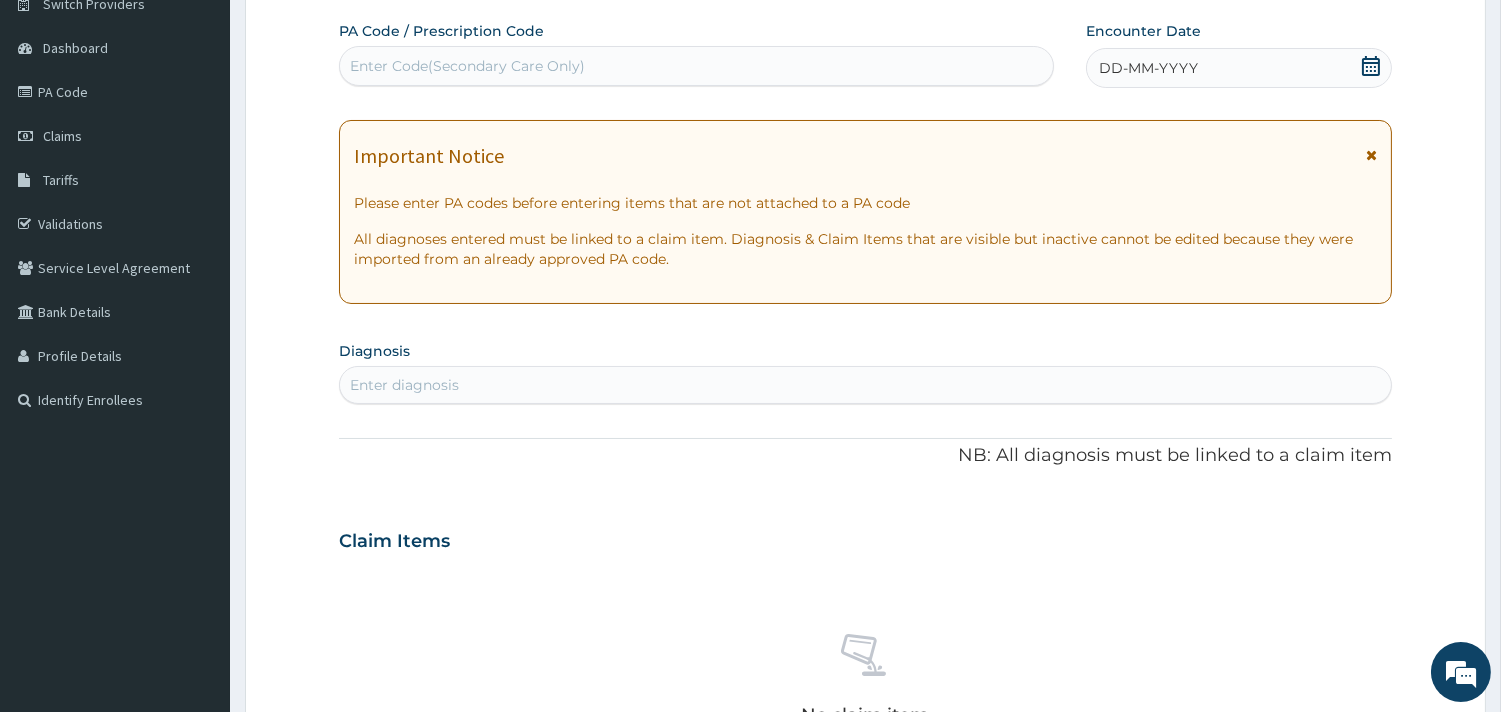 scroll, scrollTop: 0, scrollLeft: 0, axis: both 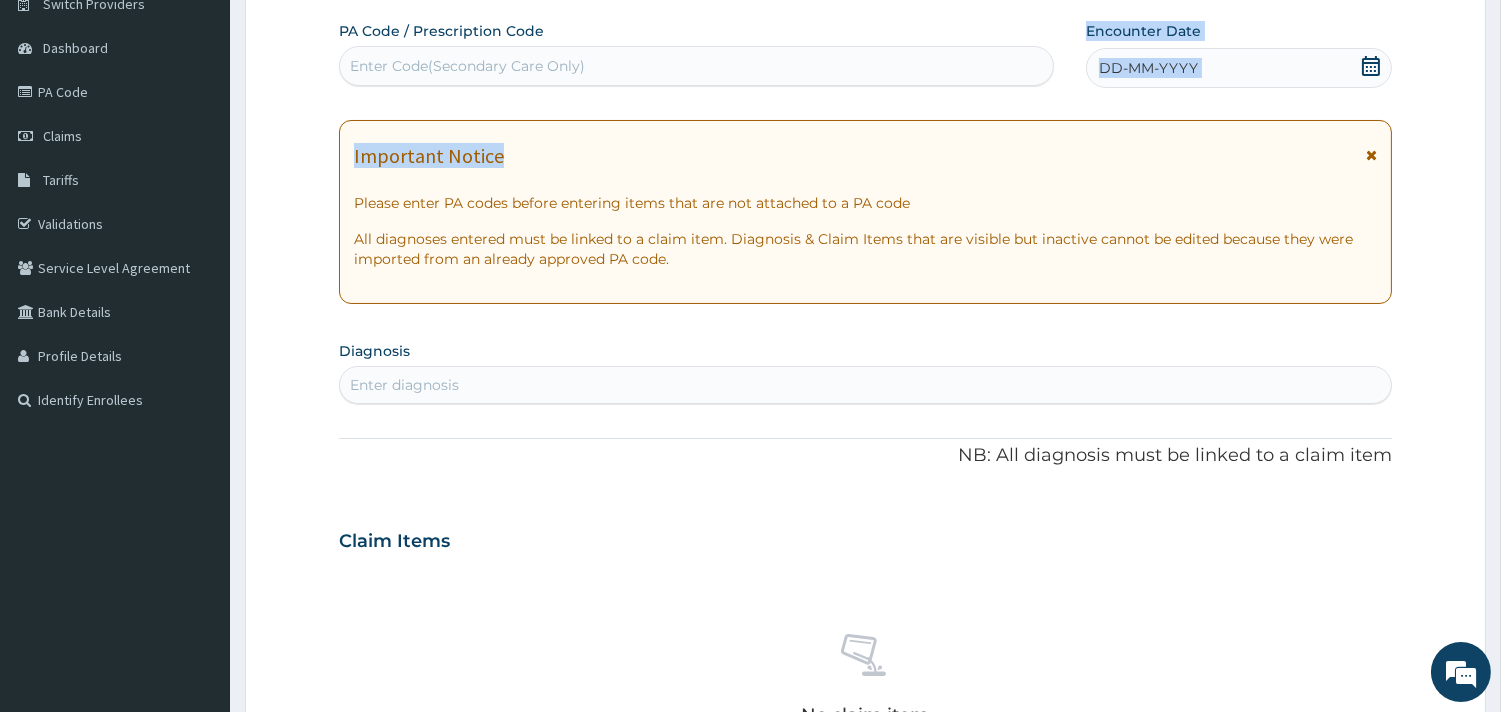 click on "PA Code / Prescription Code   Select is focused ,type to refine list, press Down to open the menu,  press left to focus selected values Enter Code(Secondary Care Only) Encounter Date DD-MM-YYYY Important Notice Please enter PA codes before entering items that are not attached to a PA code   All diagnoses entered must be linked to a claim item. Diagnosis & Claim Items that are visible but inactive cannot be edited because they were imported from an already approved PA code. Diagnosis Enter diagnosis NB: All diagnosis must be linked to a claim item Claim Items No claim item Types Select Type Item Select Item Pair Diagnosis Select Diagnosis Unit Price 0 Add Comment" at bounding box center (865, 538) 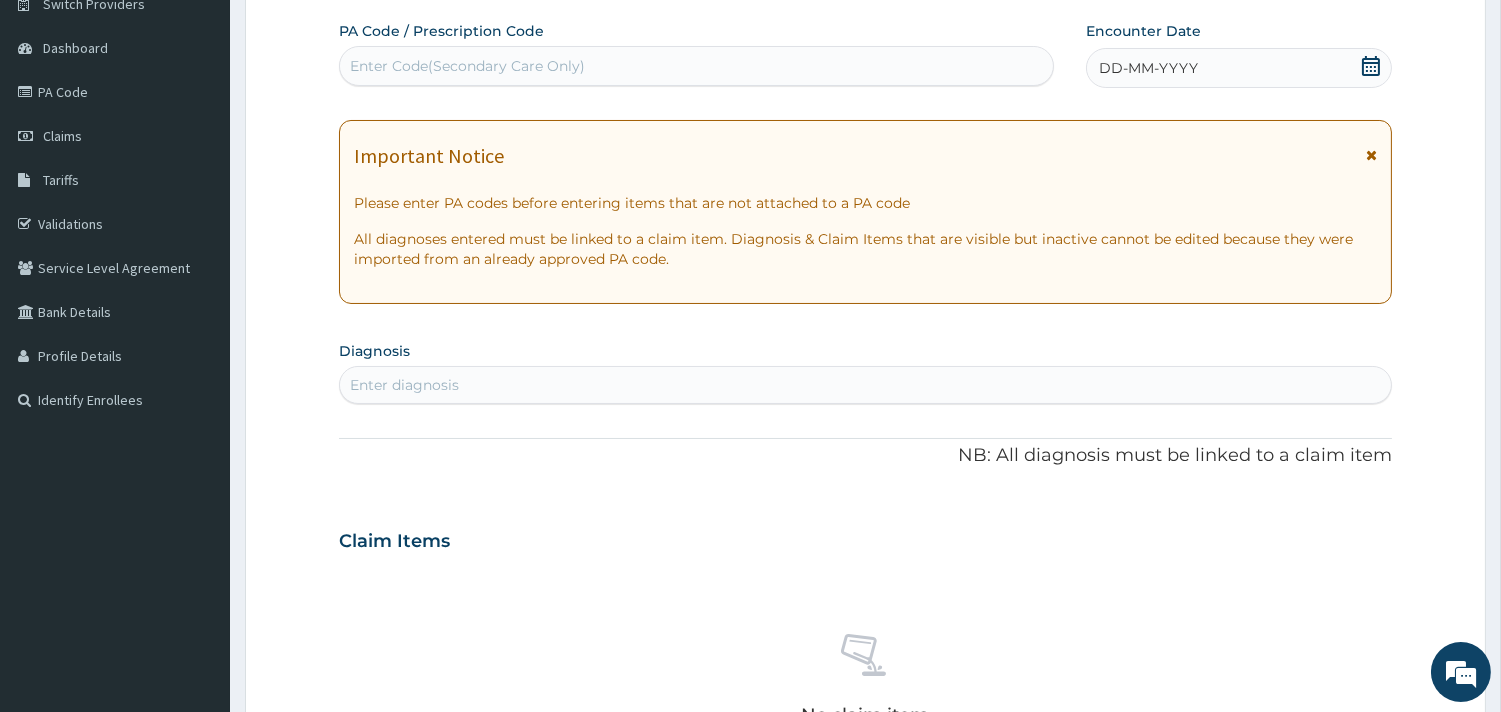 click on "Enter Code(Secondary Care Only)" at bounding box center [696, 66] 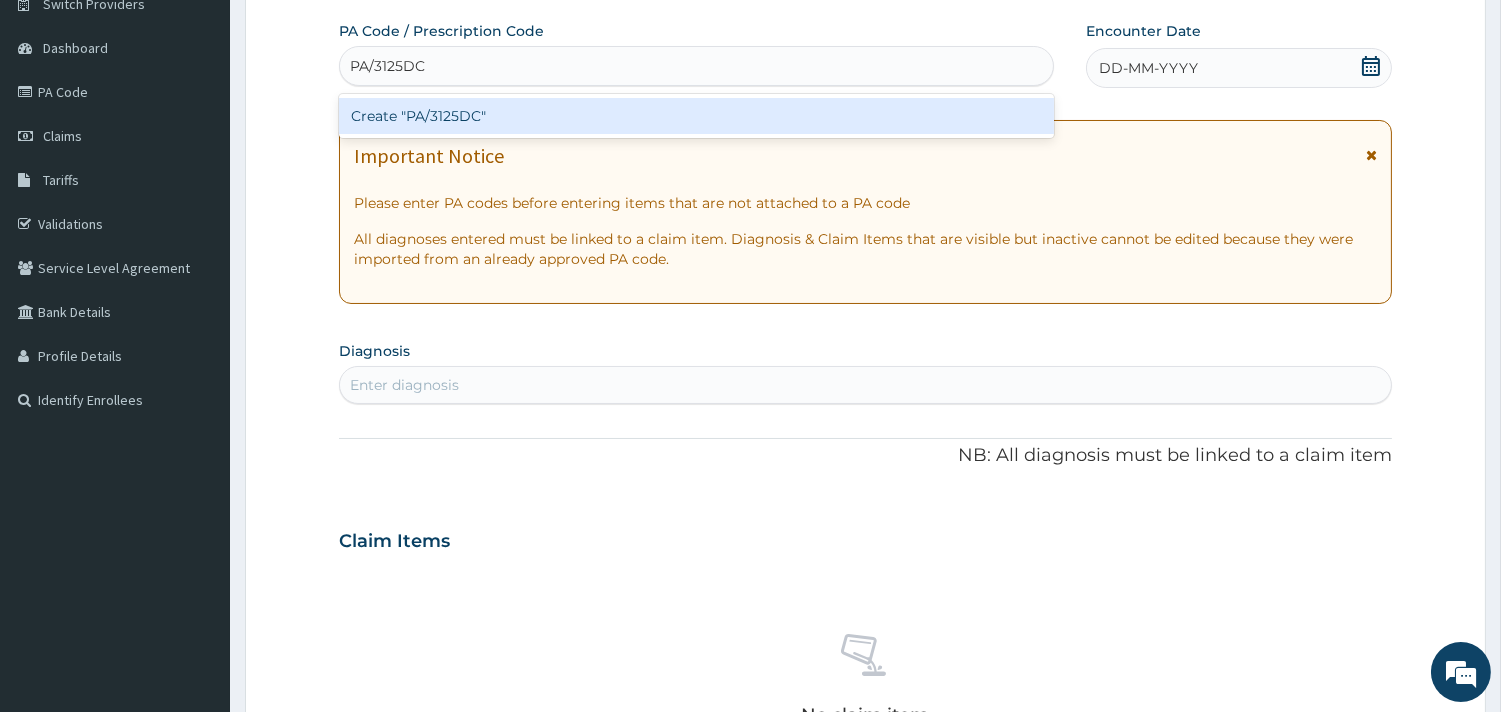 click on "Create "PA/3125DC"" at bounding box center (696, 116) 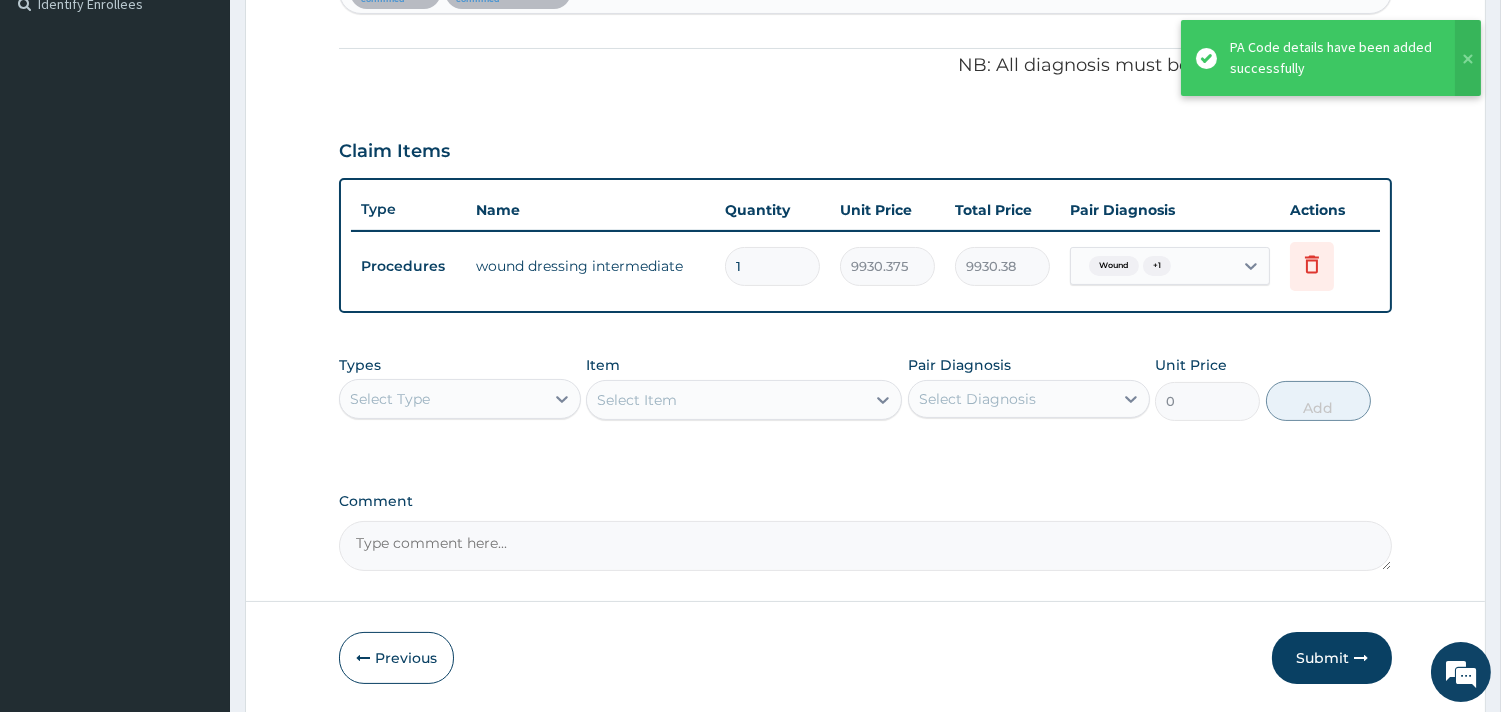 scroll, scrollTop: 633, scrollLeft: 0, axis: vertical 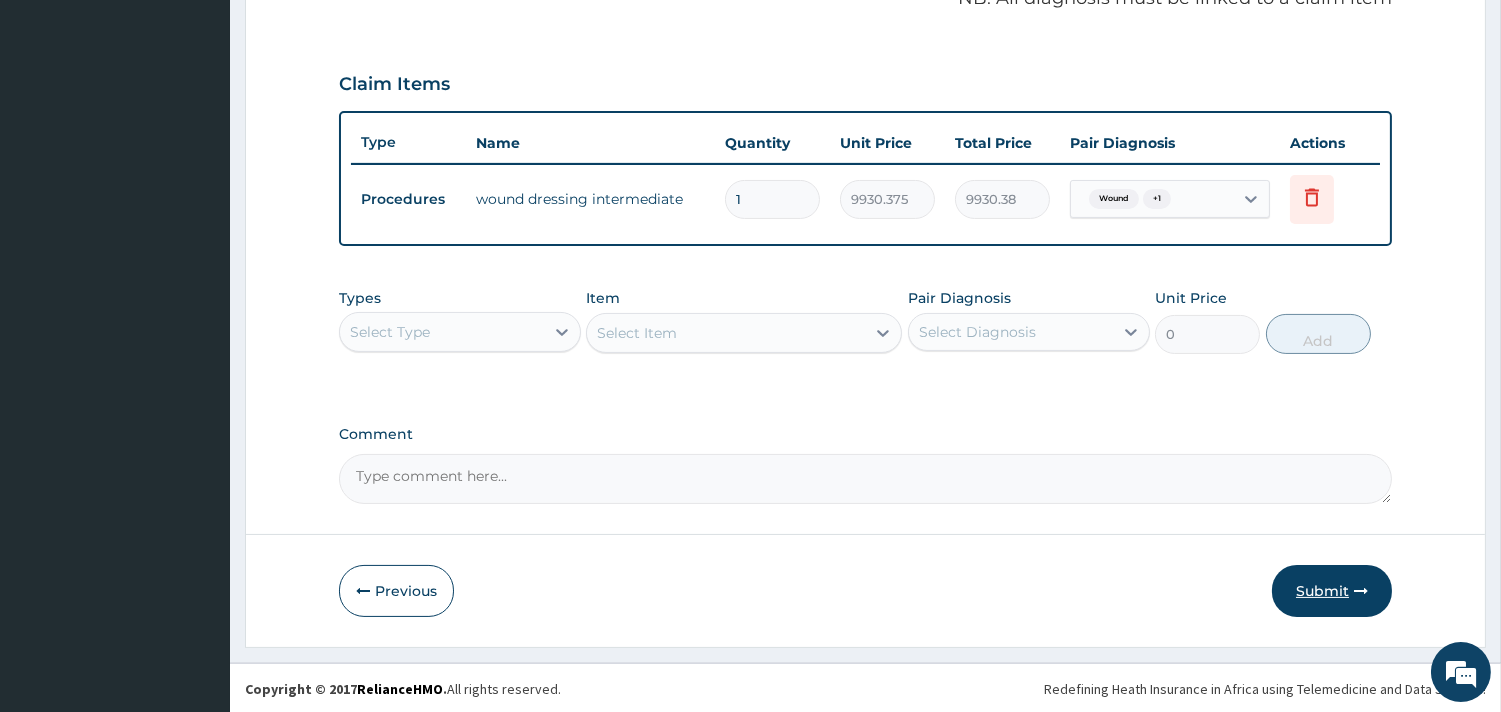 click on "Submit" at bounding box center (1332, 591) 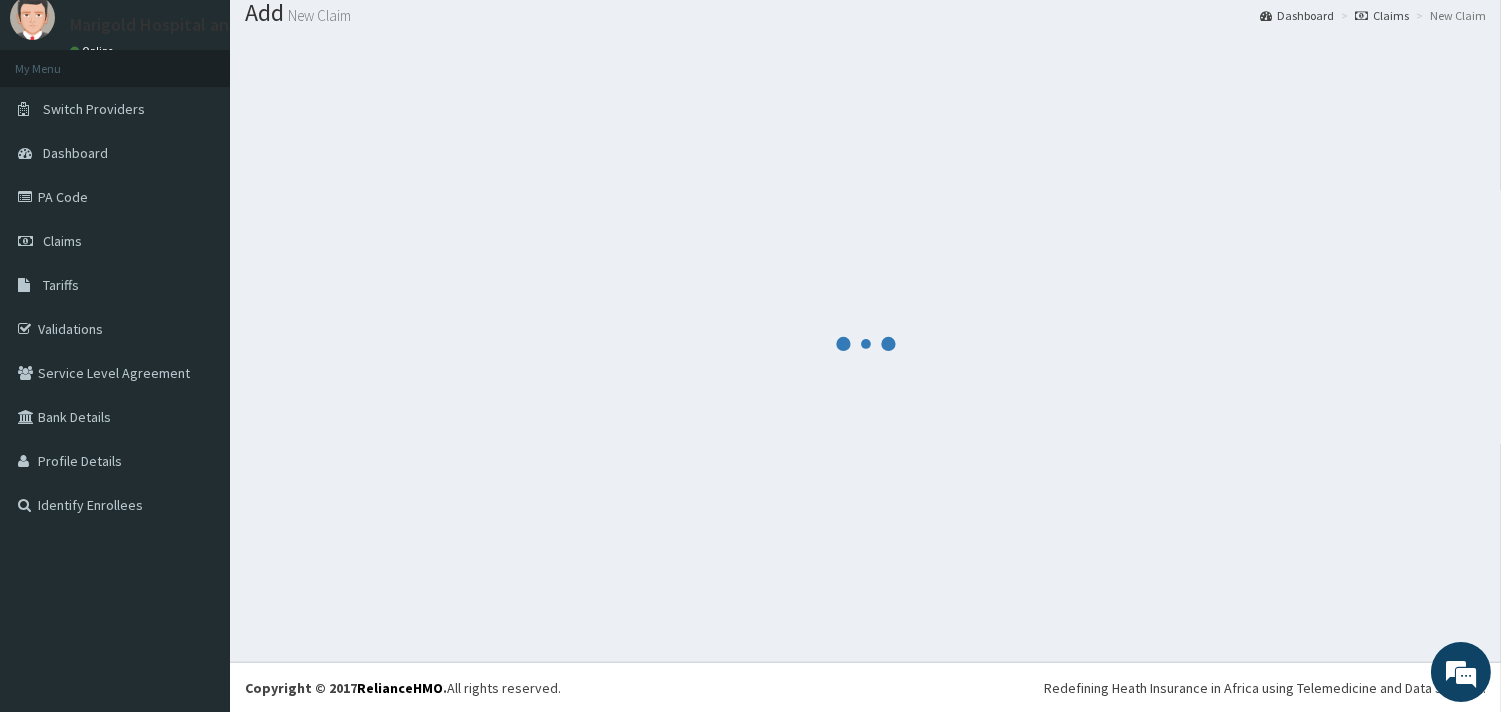 scroll, scrollTop: 633, scrollLeft: 0, axis: vertical 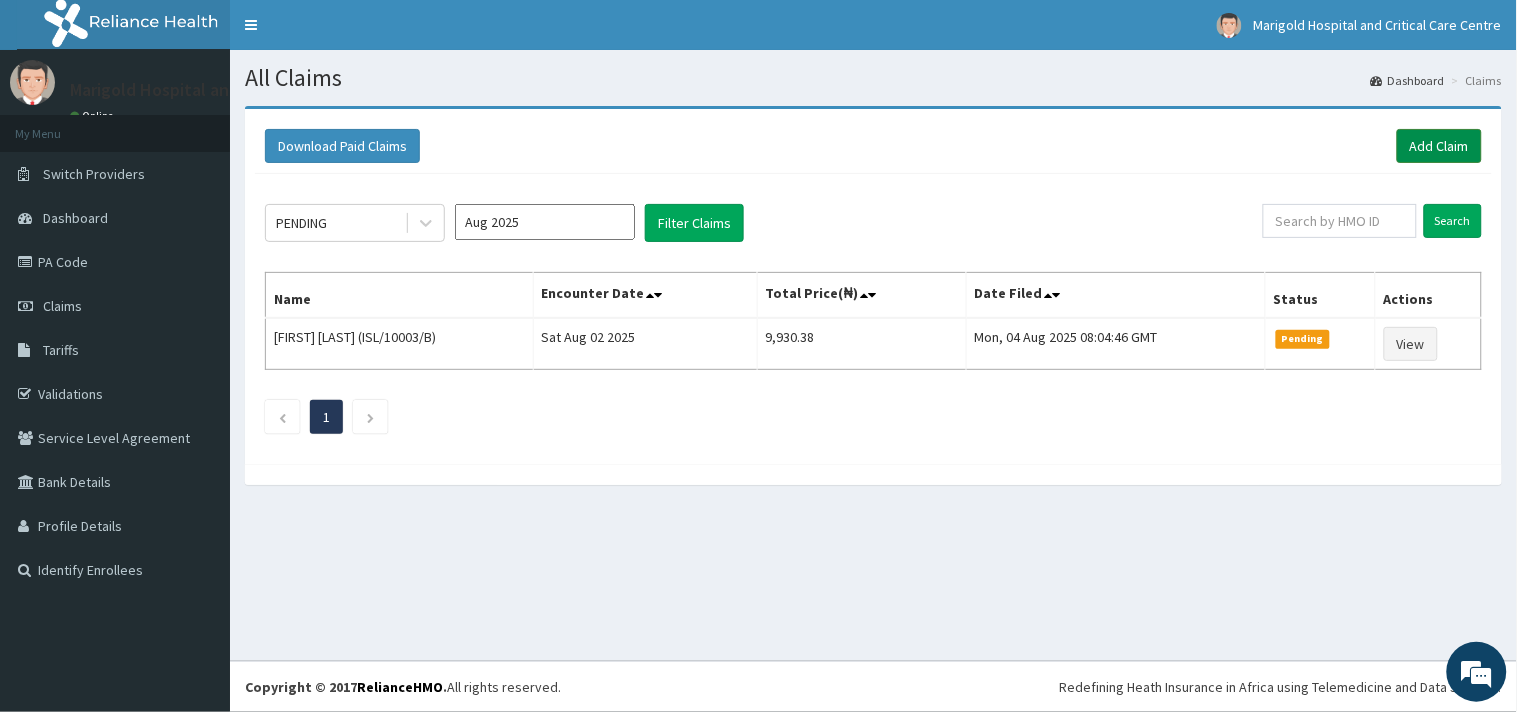 click on "Add Claim" at bounding box center (1439, 146) 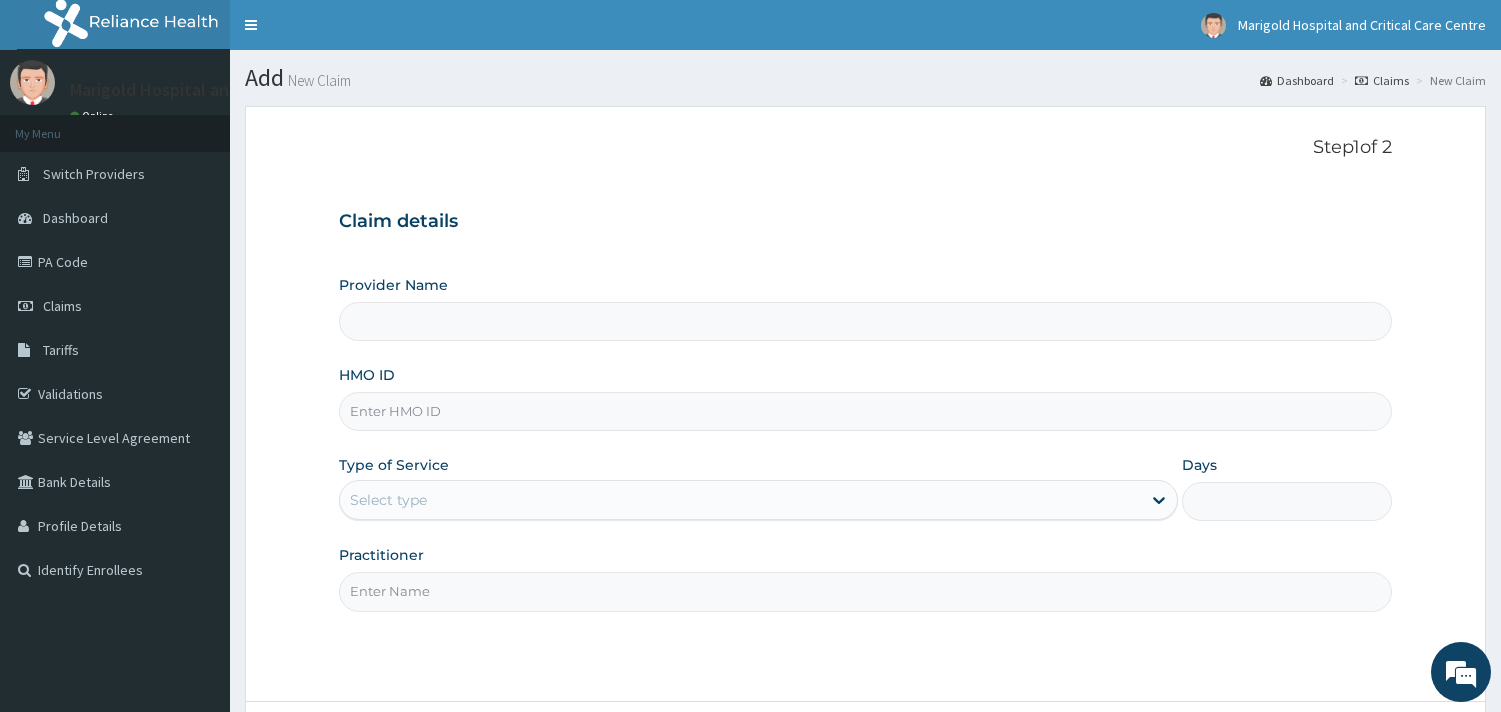 type on "Marigold Hospital and Critical Care Centre" 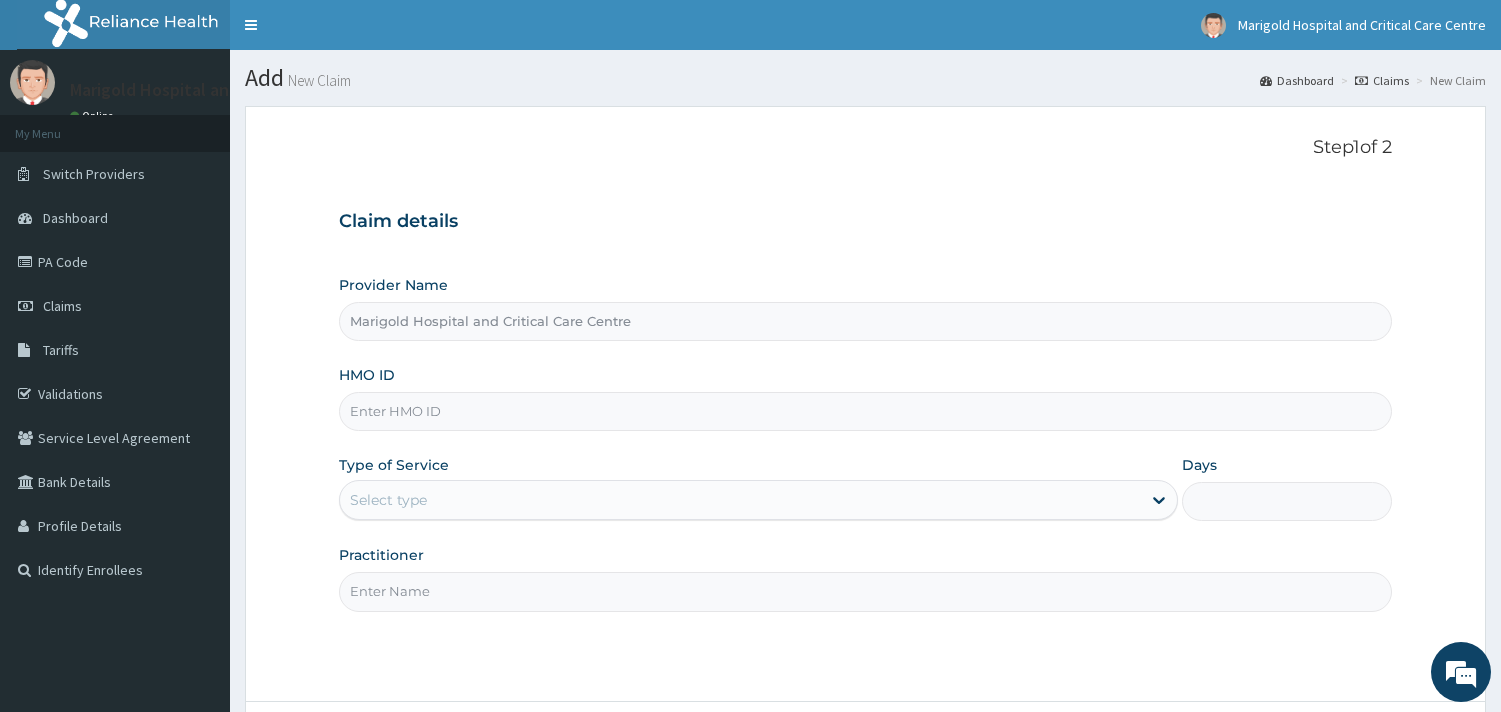 scroll, scrollTop: 0, scrollLeft: 0, axis: both 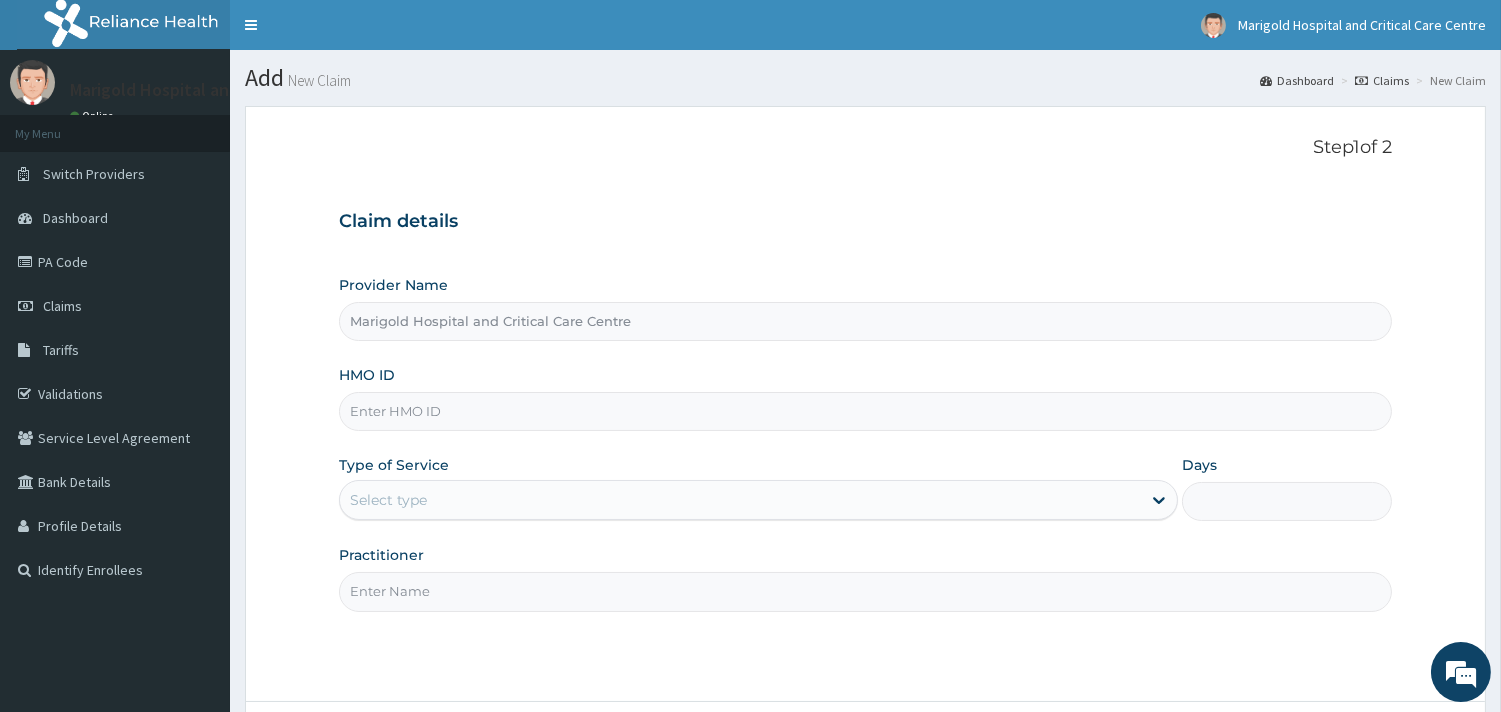 paste on "EIS/12185/C" 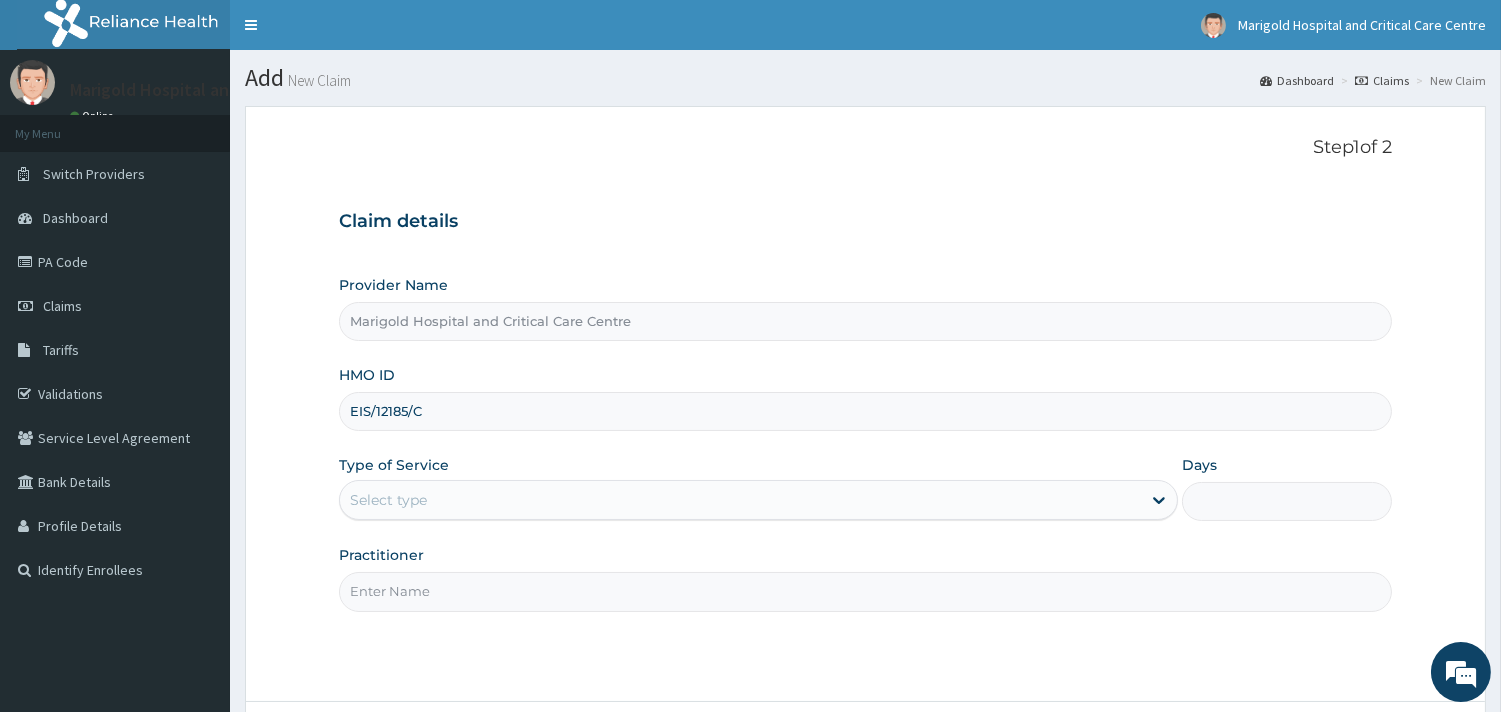 type on "EIS/12185/C" 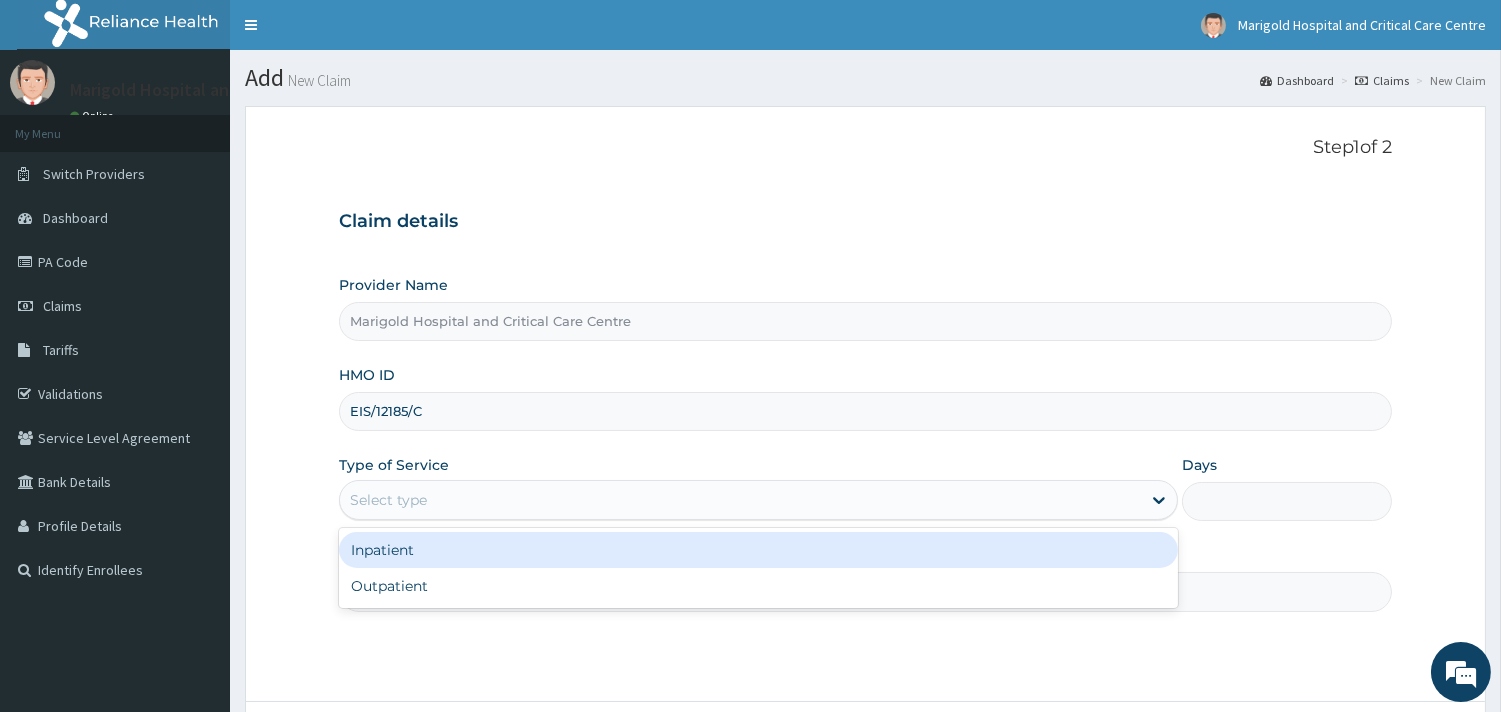 drag, startPoint x: 462, startPoint y: 498, endPoint x: 457, endPoint y: 511, distance: 13.928389 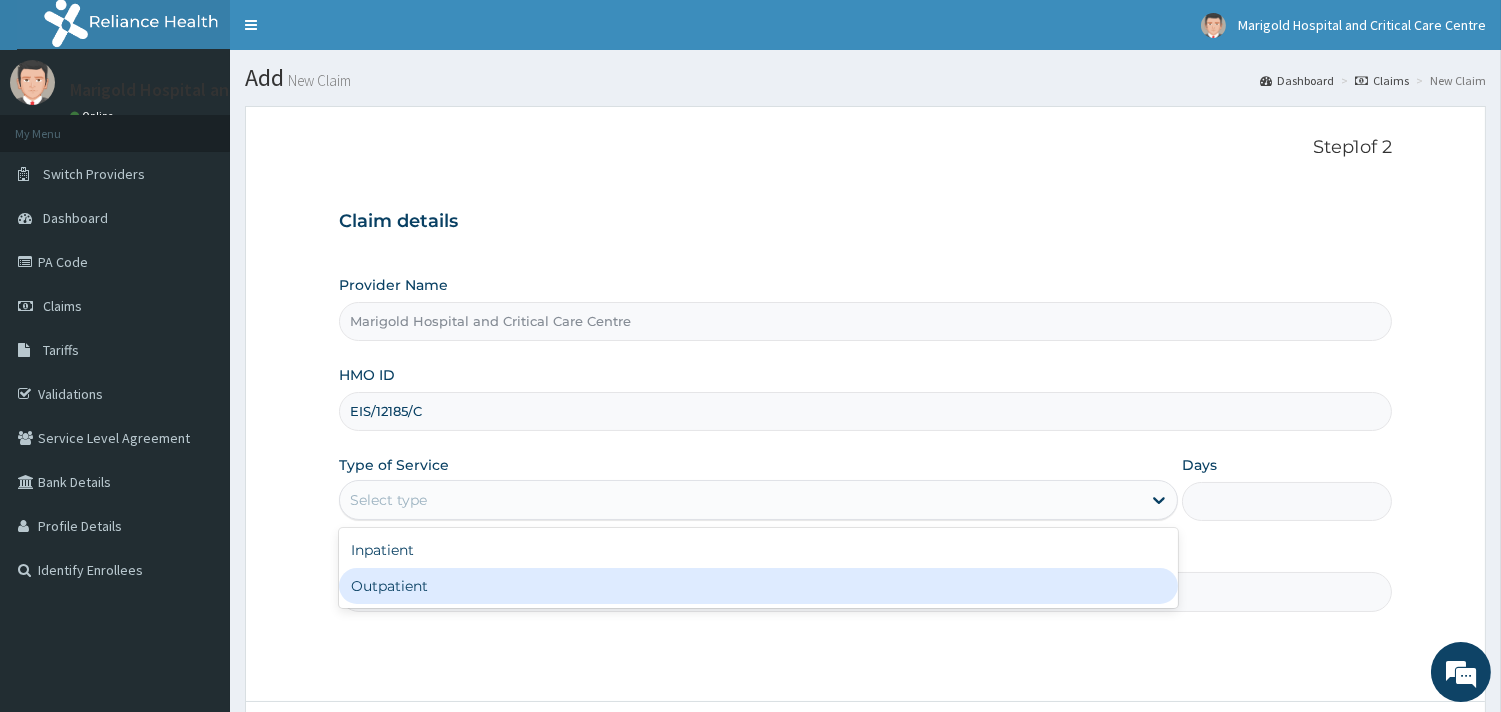 click on "Outpatient" at bounding box center [758, 586] 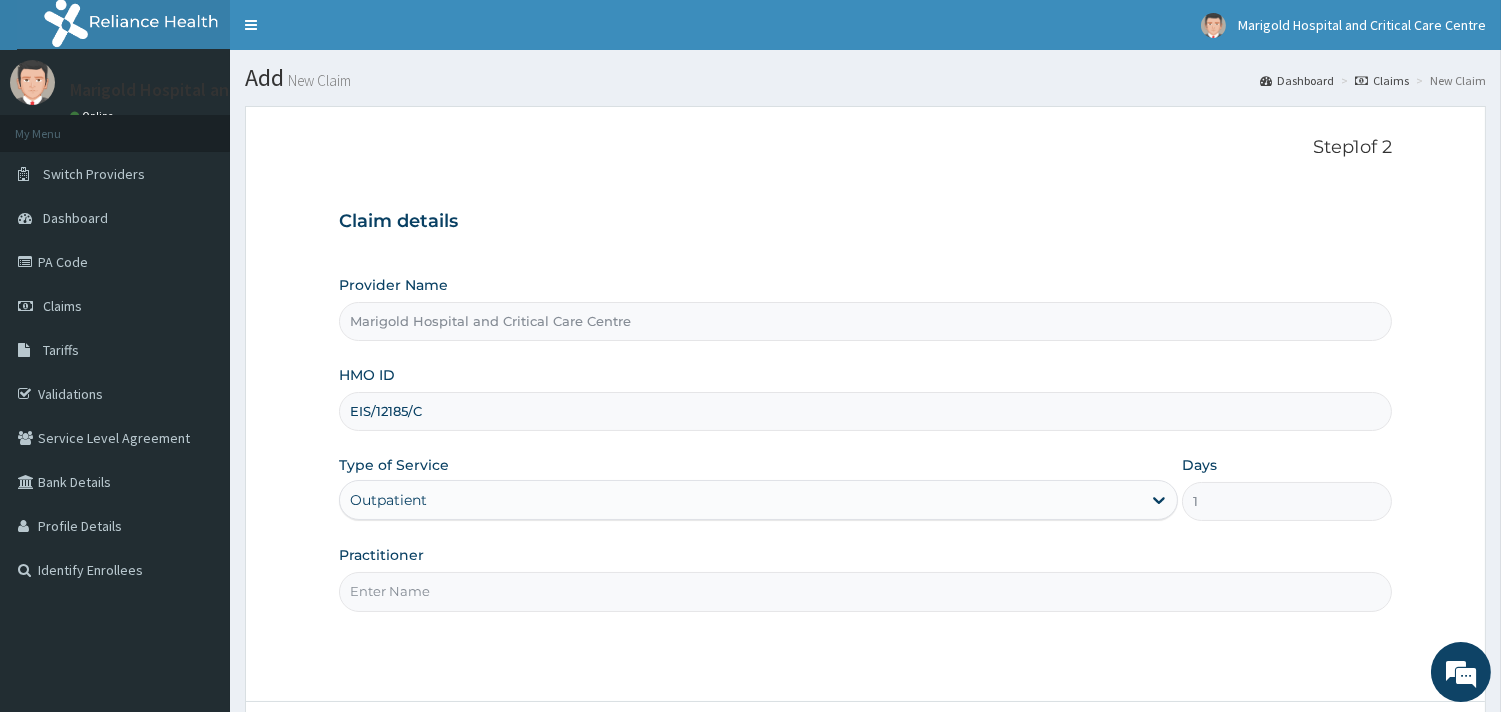 click on "Practitioner" at bounding box center (865, 591) 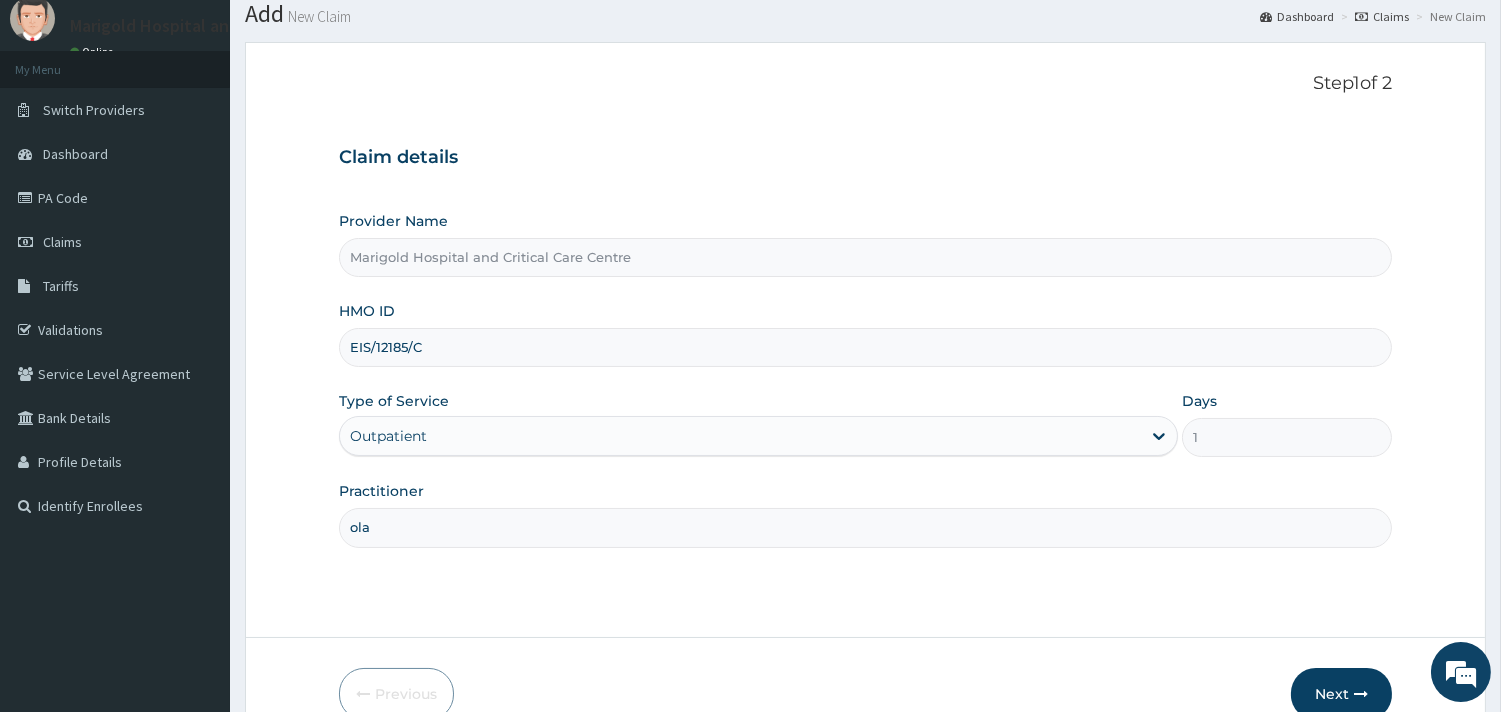 scroll, scrollTop: 170, scrollLeft: 0, axis: vertical 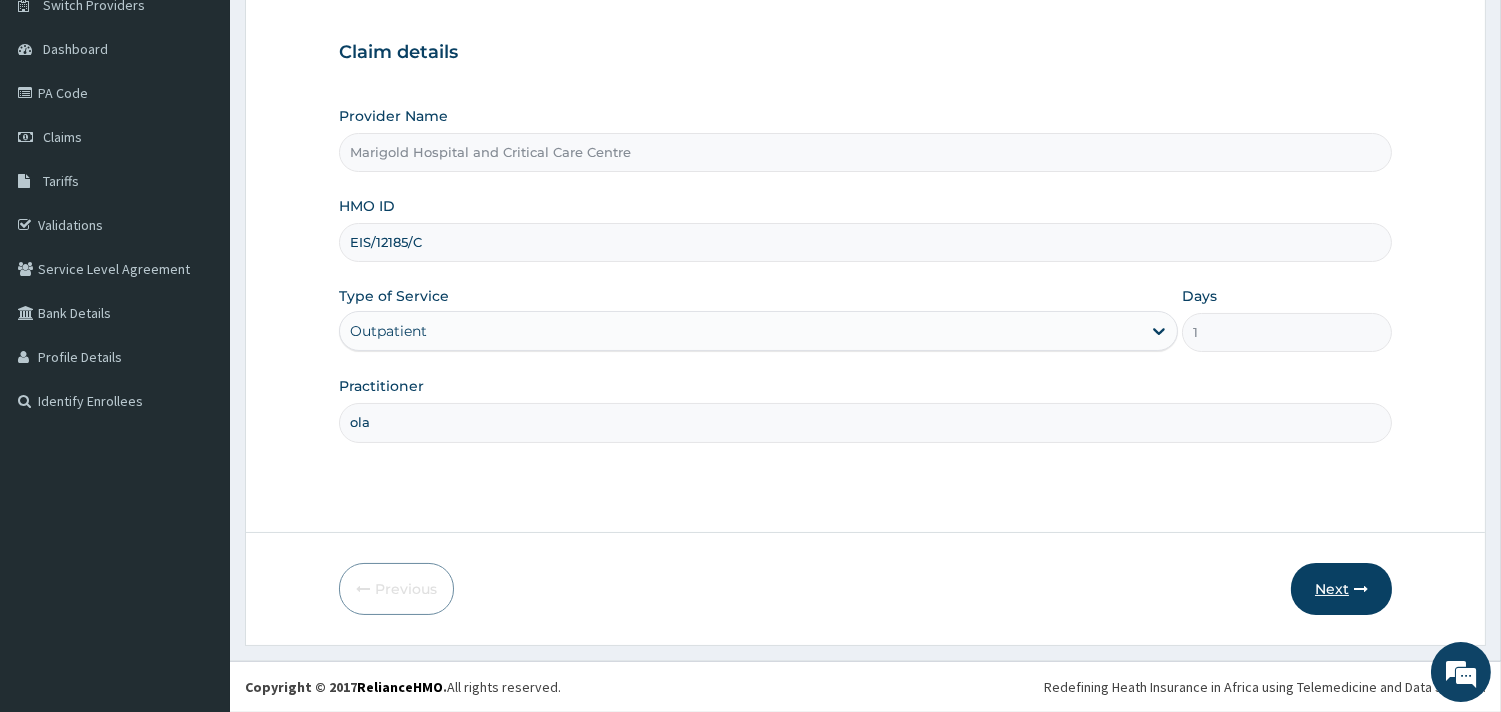 type on "ola" 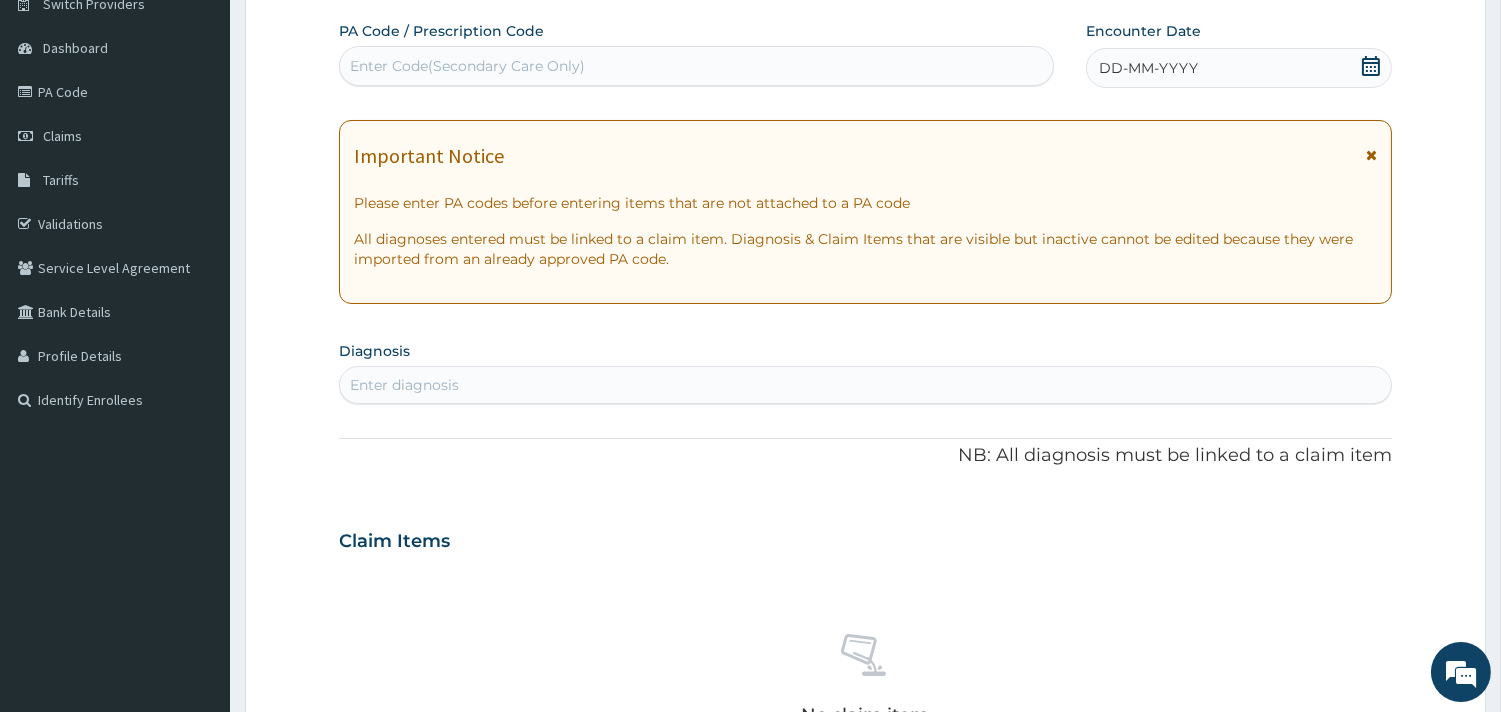 click on "Enter Code(Secondary Care Only)" at bounding box center [696, 66] 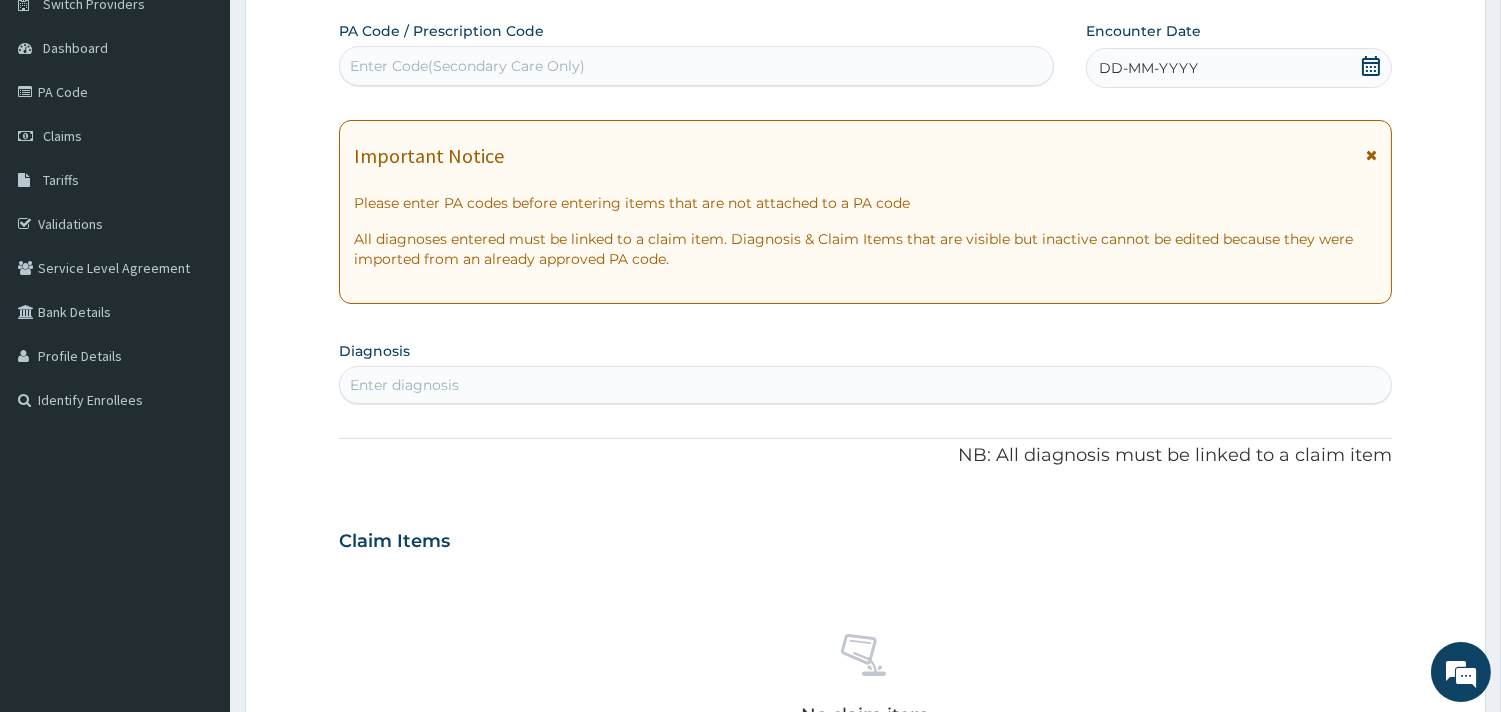 scroll, scrollTop: 0, scrollLeft: 0, axis: both 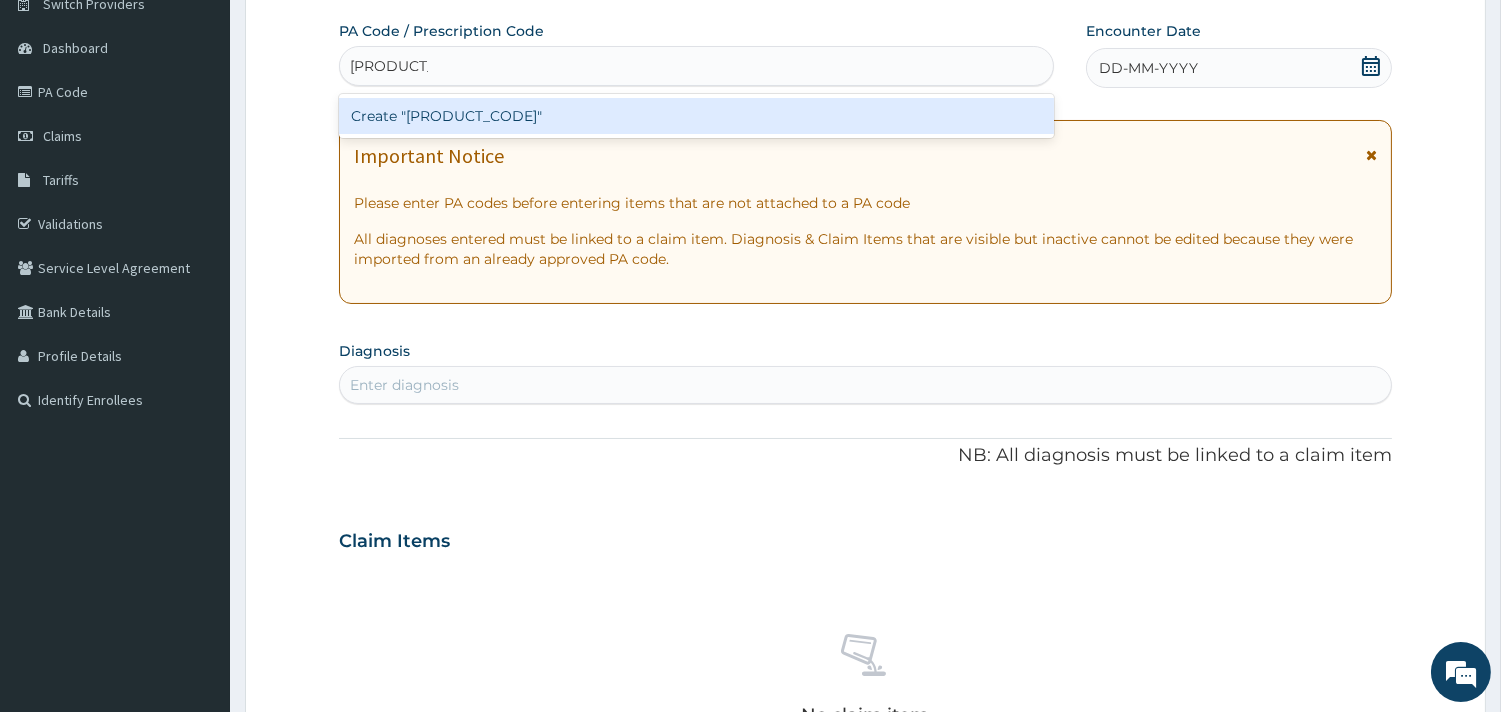 click on "Create "PA/E39874"" at bounding box center [696, 116] 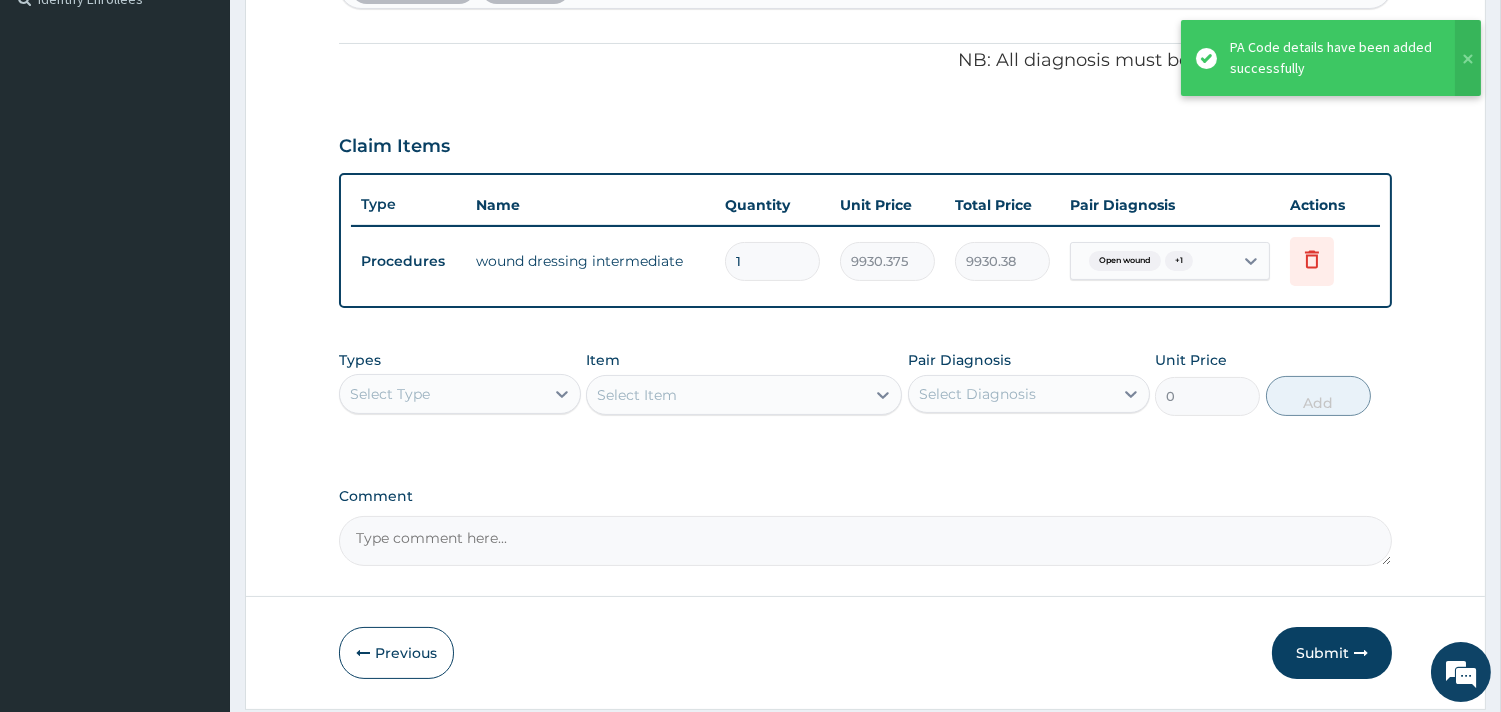 scroll, scrollTop: 614, scrollLeft: 0, axis: vertical 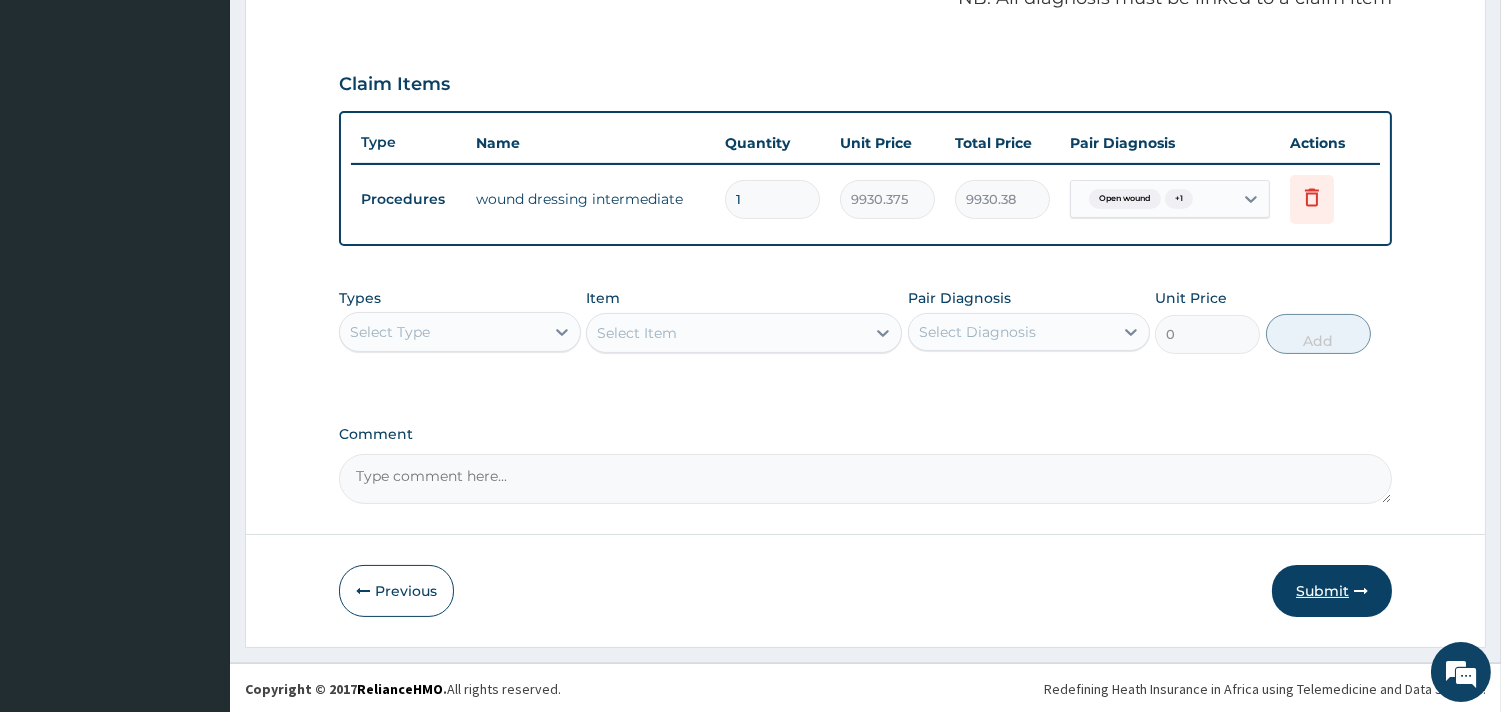 click on "Submit" at bounding box center [1332, 591] 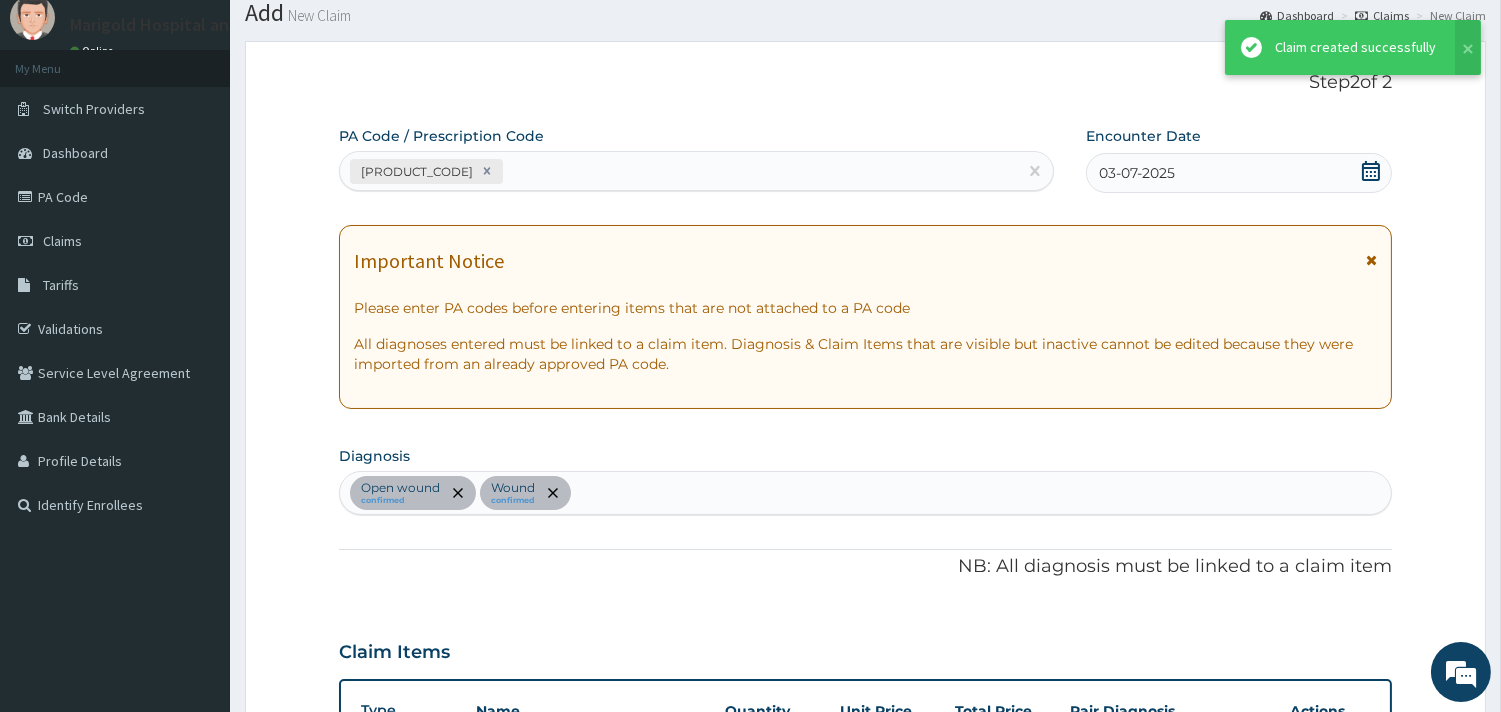 scroll, scrollTop: 633, scrollLeft: 0, axis: vertical 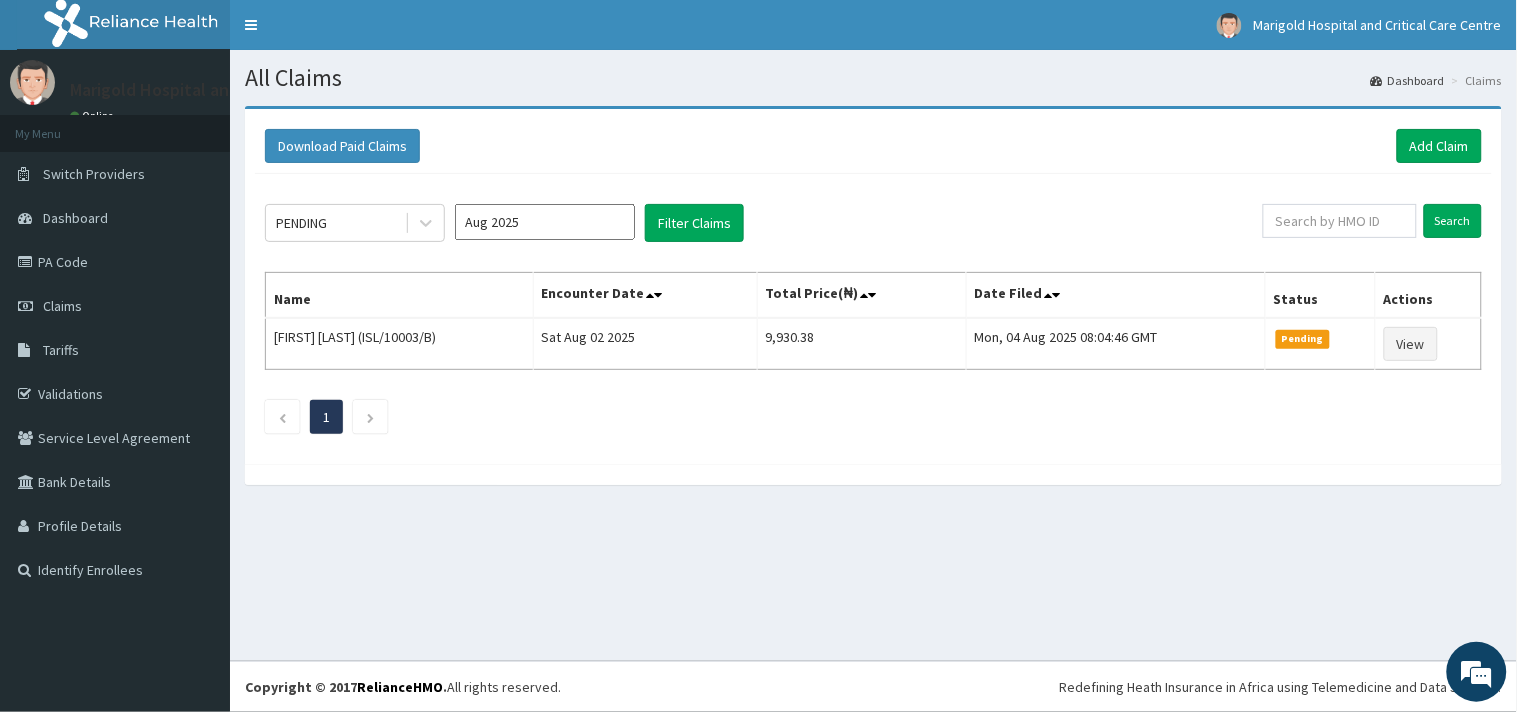 click on "Aug 2025" at bounding box center [545, 222] 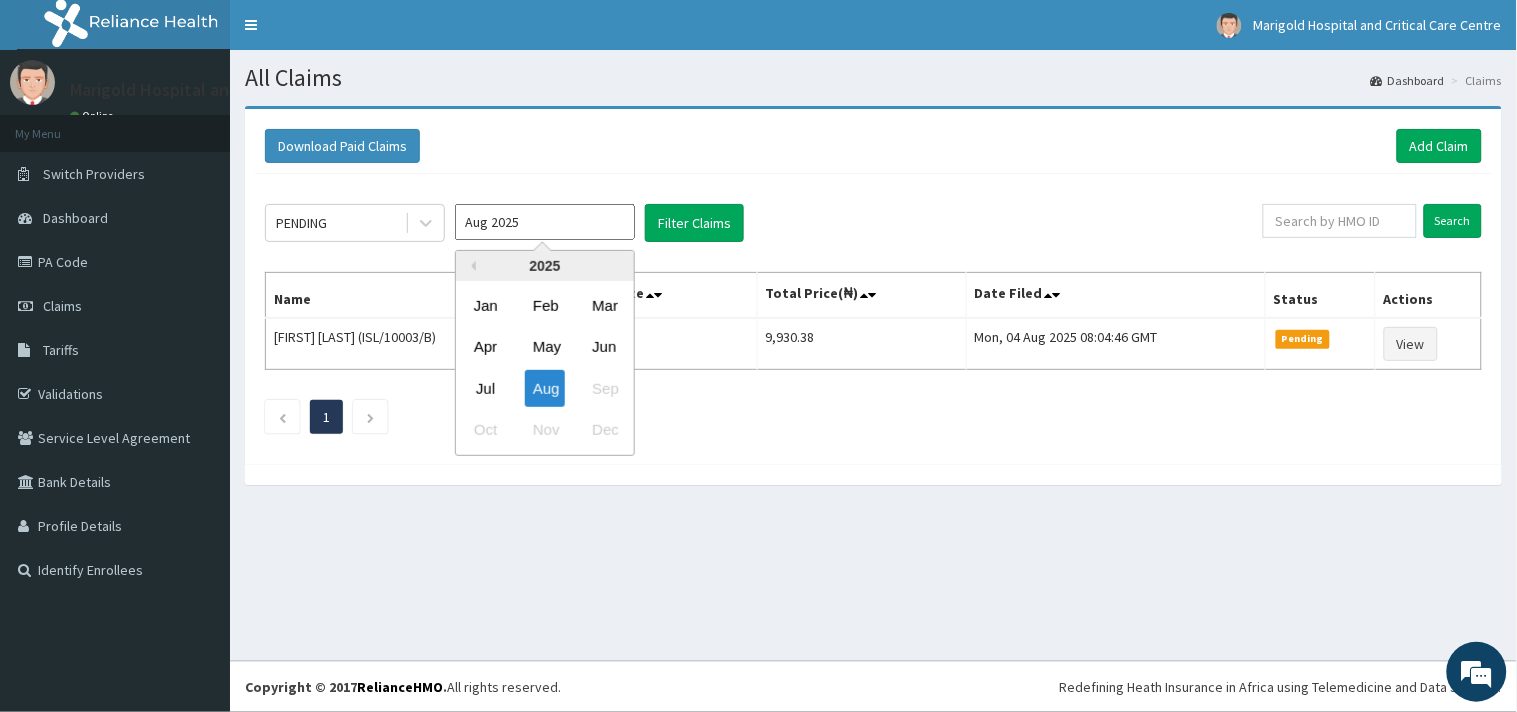 scroll, scrollTop: 0, scrollLeft: 0, axis: both 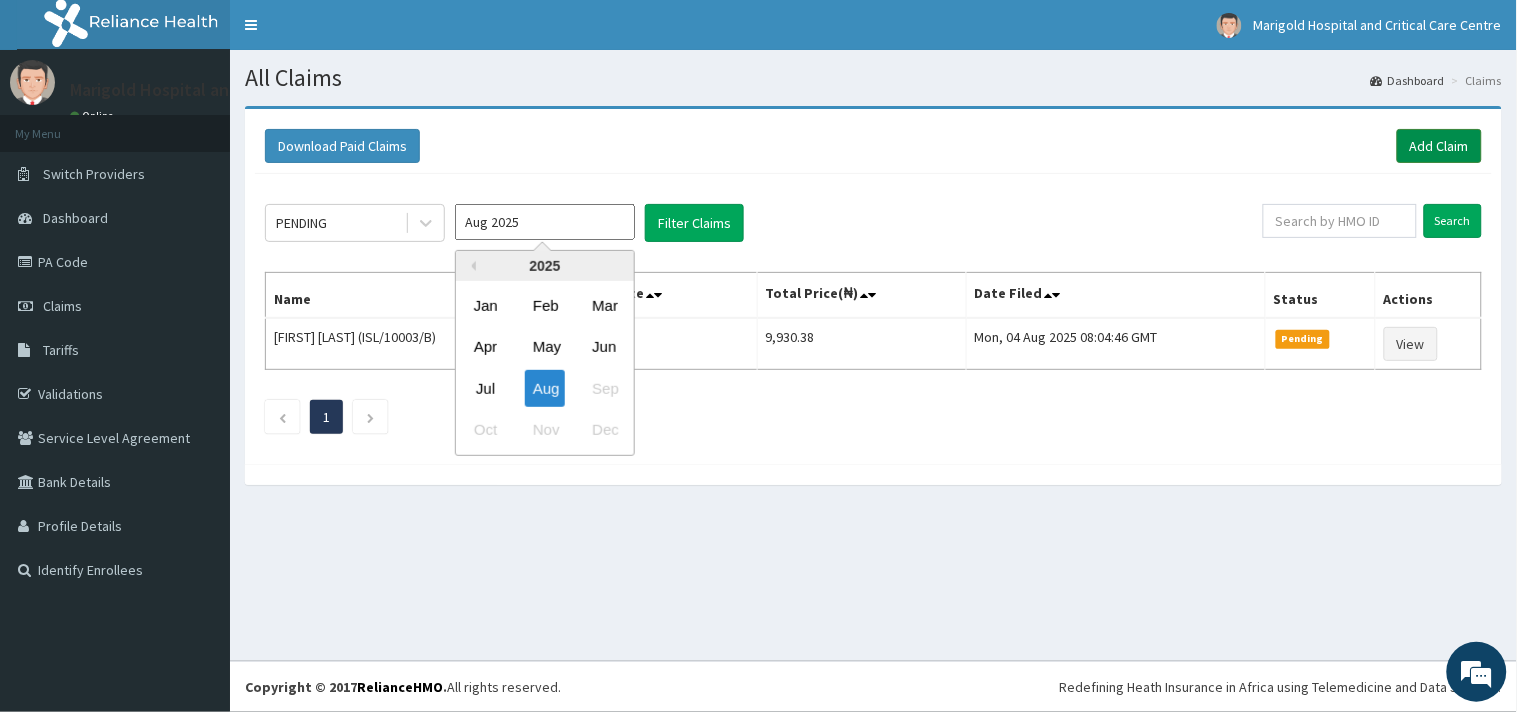 click on "Add Claim" at bounding box center (1439, 146) 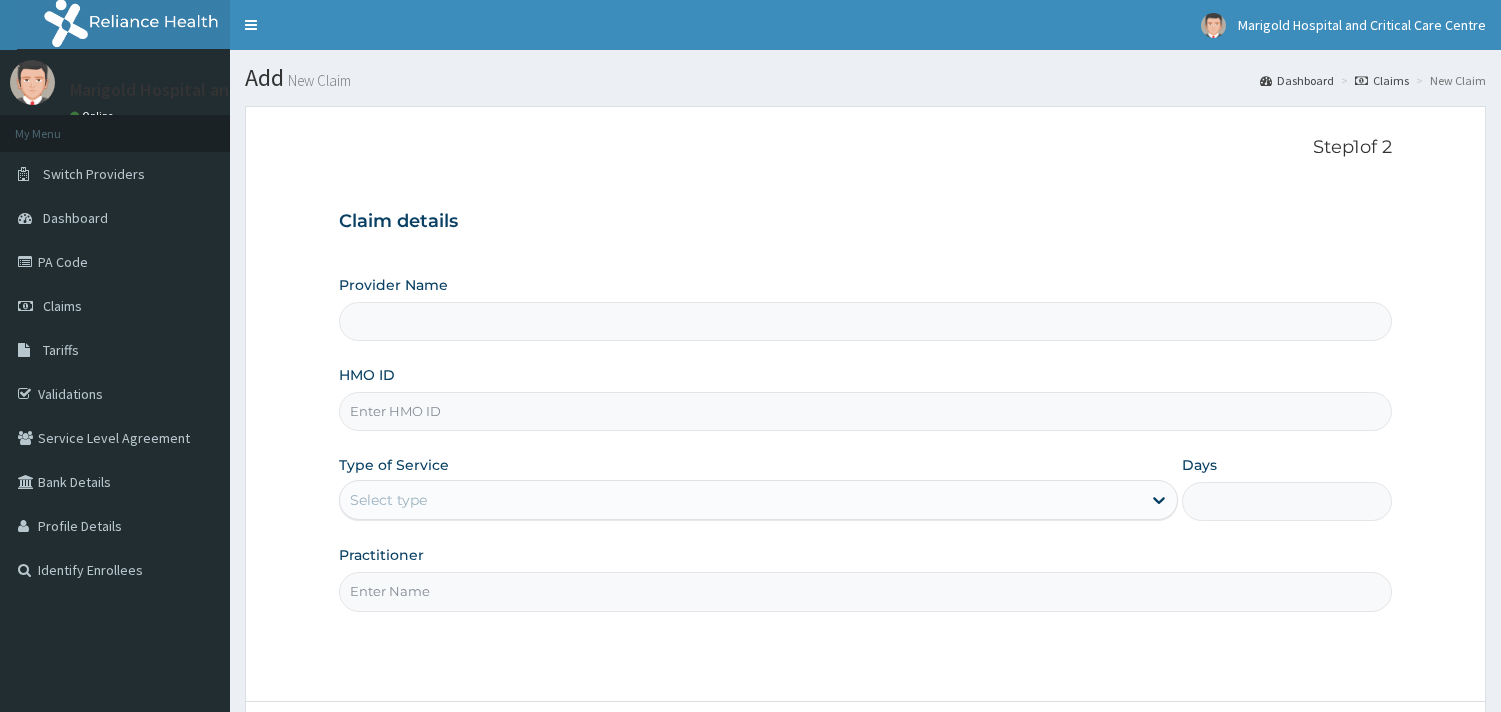 scroll, scrollTop: 0, scrollLeft: 0, axis: both 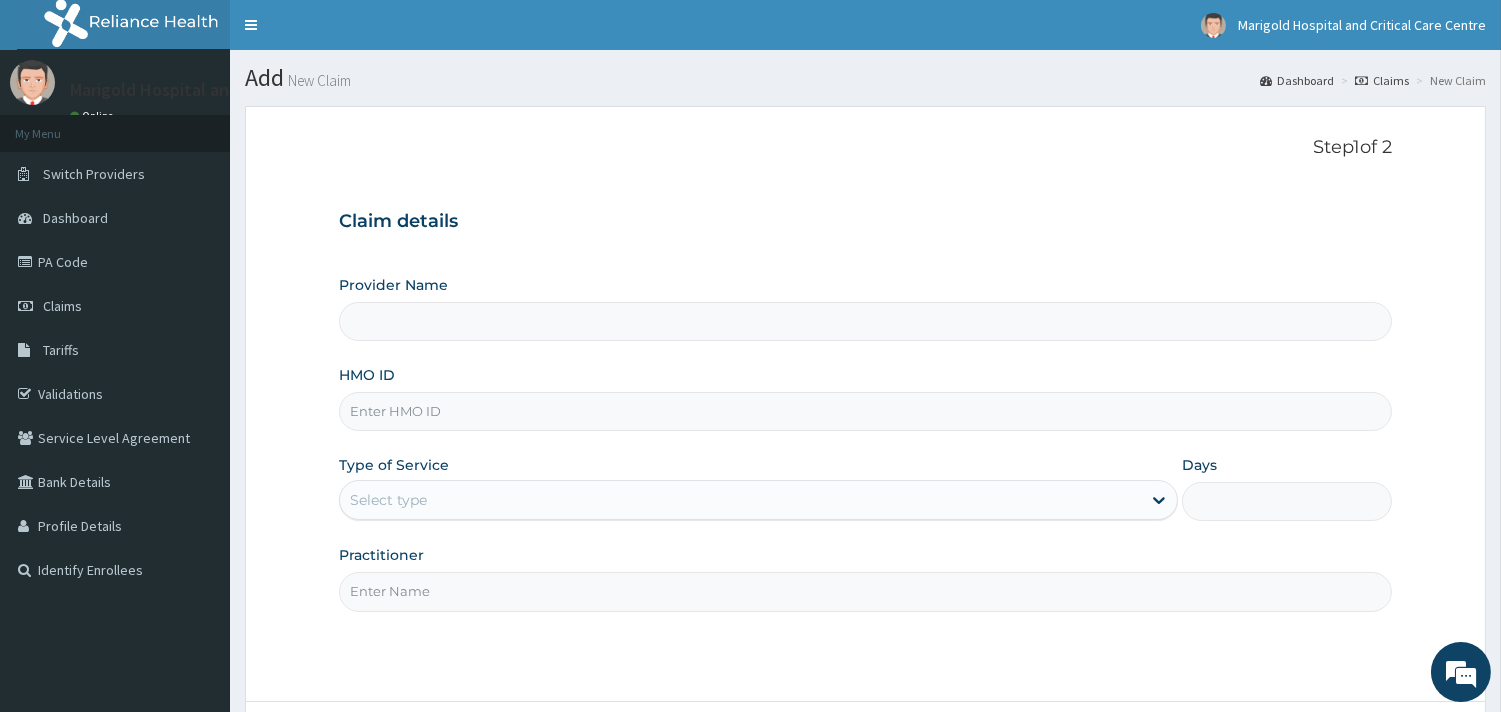 drag, startPoint x: 422, startPoint y: 335, endPoint x: 363, endPoint y: 414, distance: 98.600204 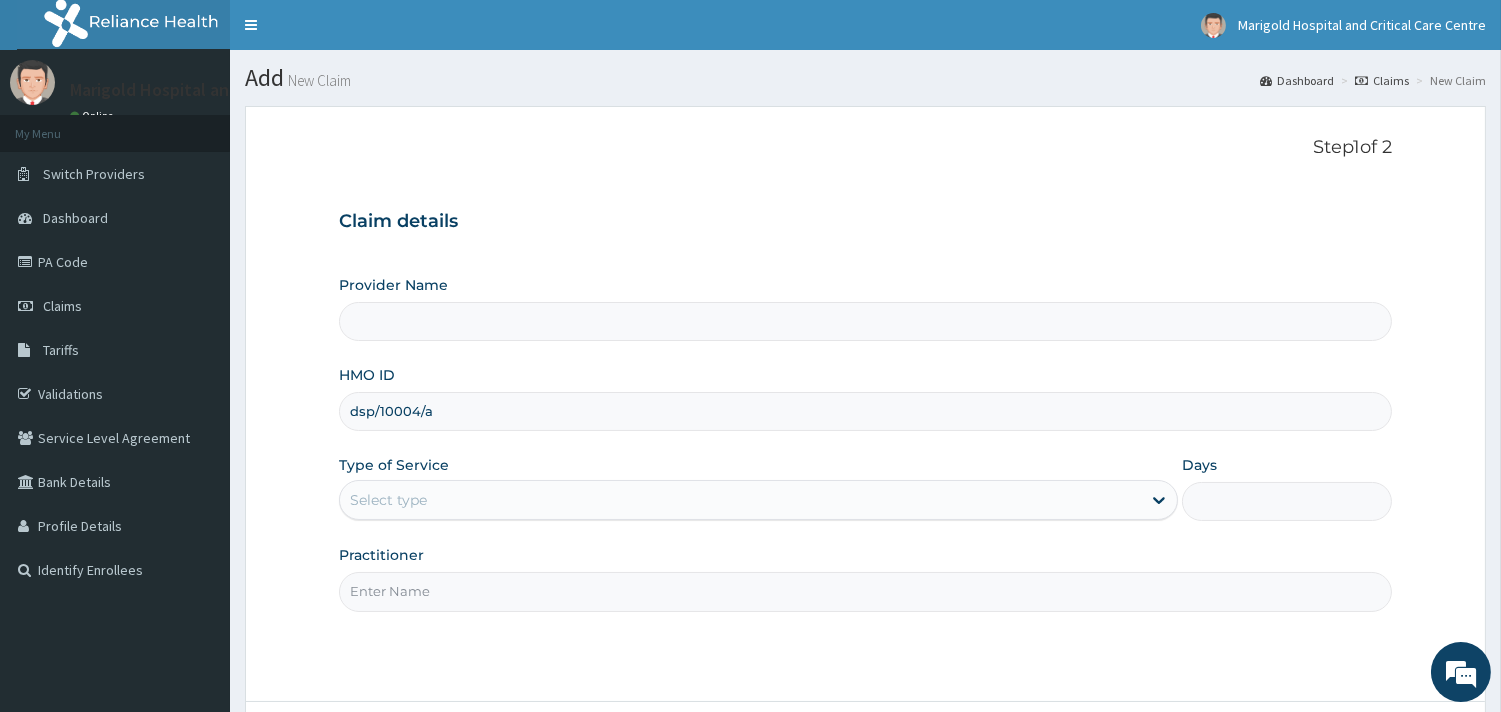 type on "Marigold Hospital and Critical Care Centre" 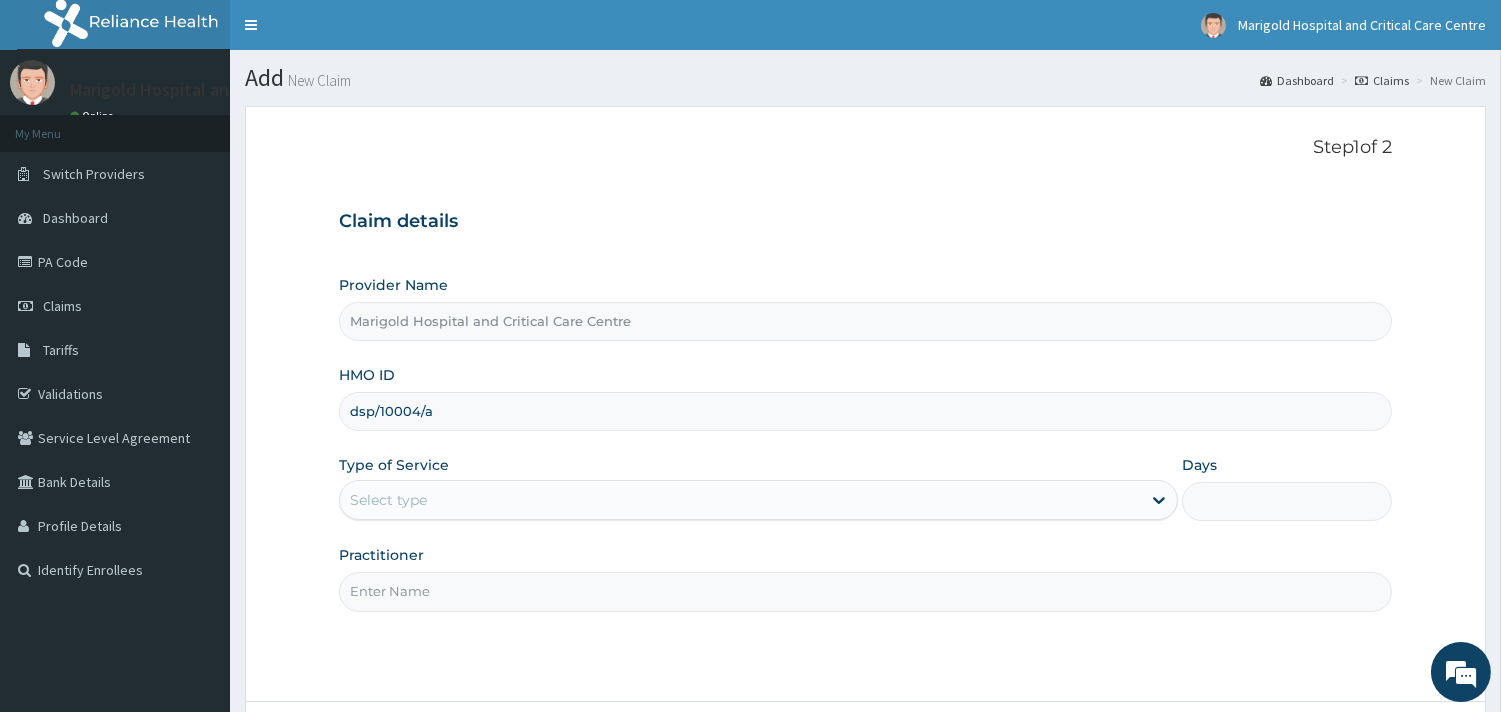 type on "dsp/10004/a" 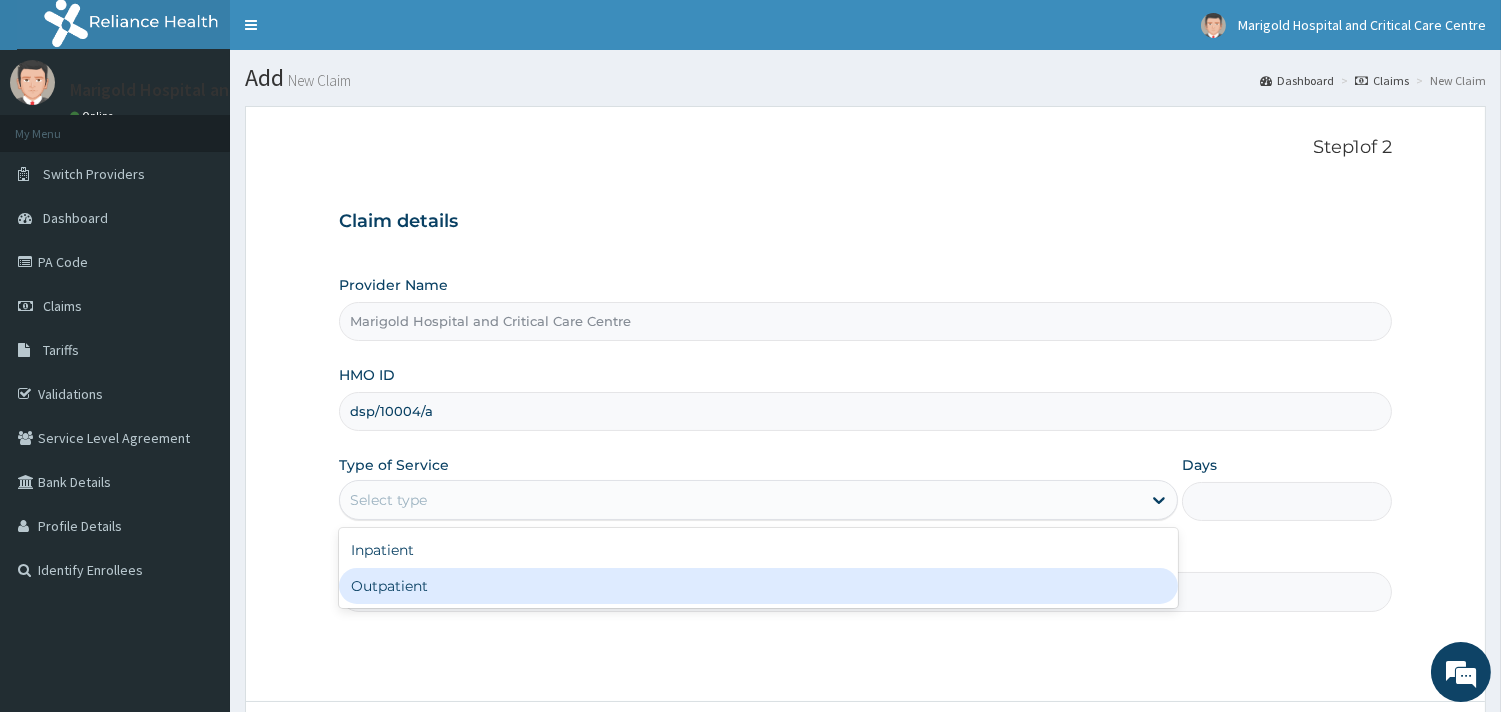 click on "Outpatient" at bounding box center (758, 586) 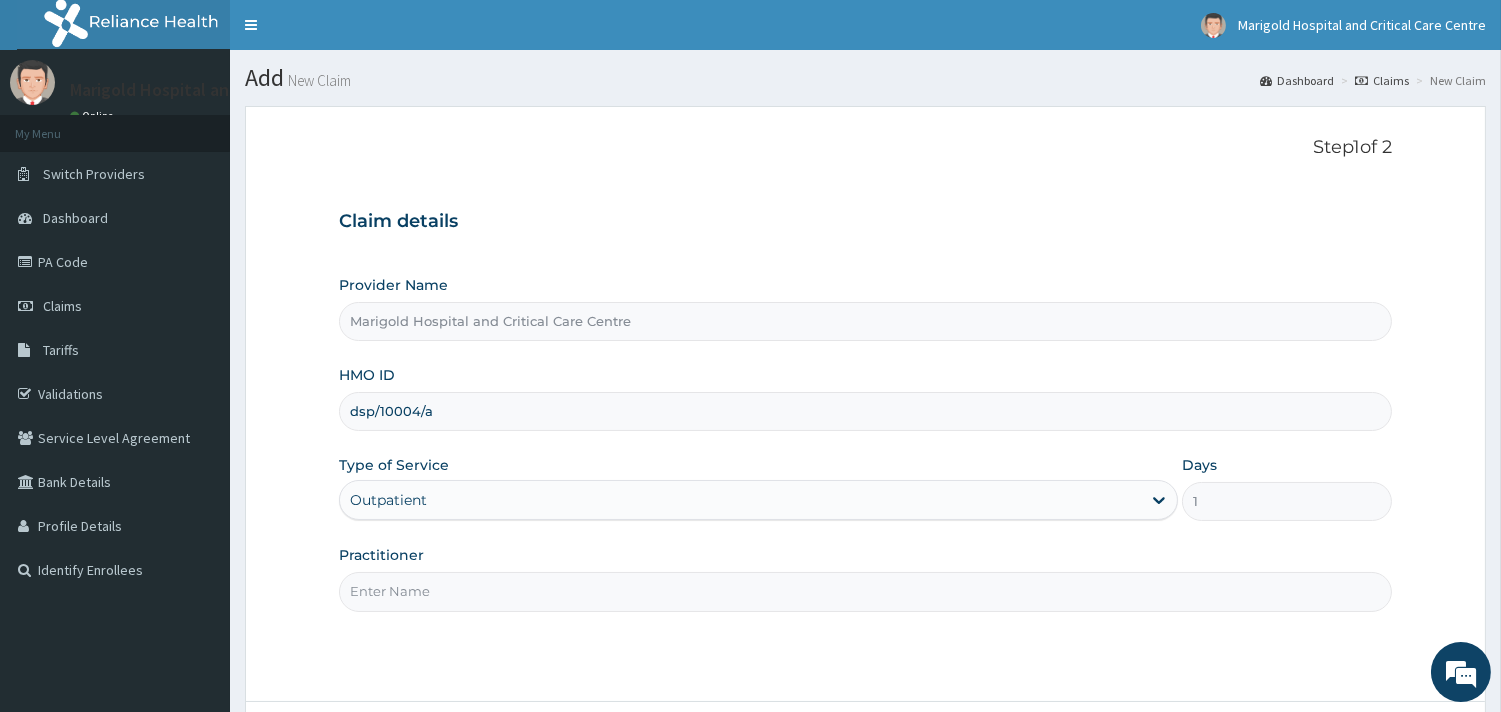 click on "Practitioner" at bounding box center (865, 591) 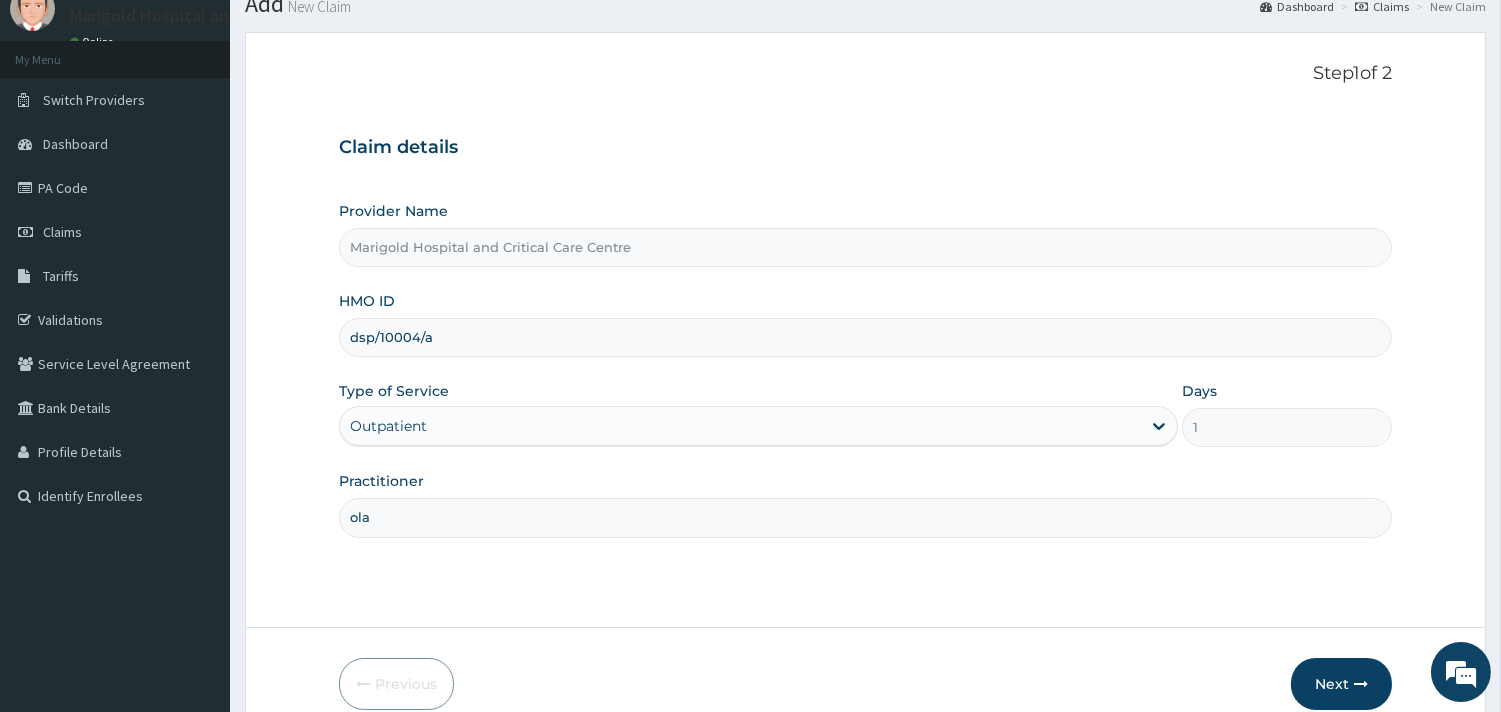 scroll, scrollTop: 170, scrollLeft: 0, axis: vertical 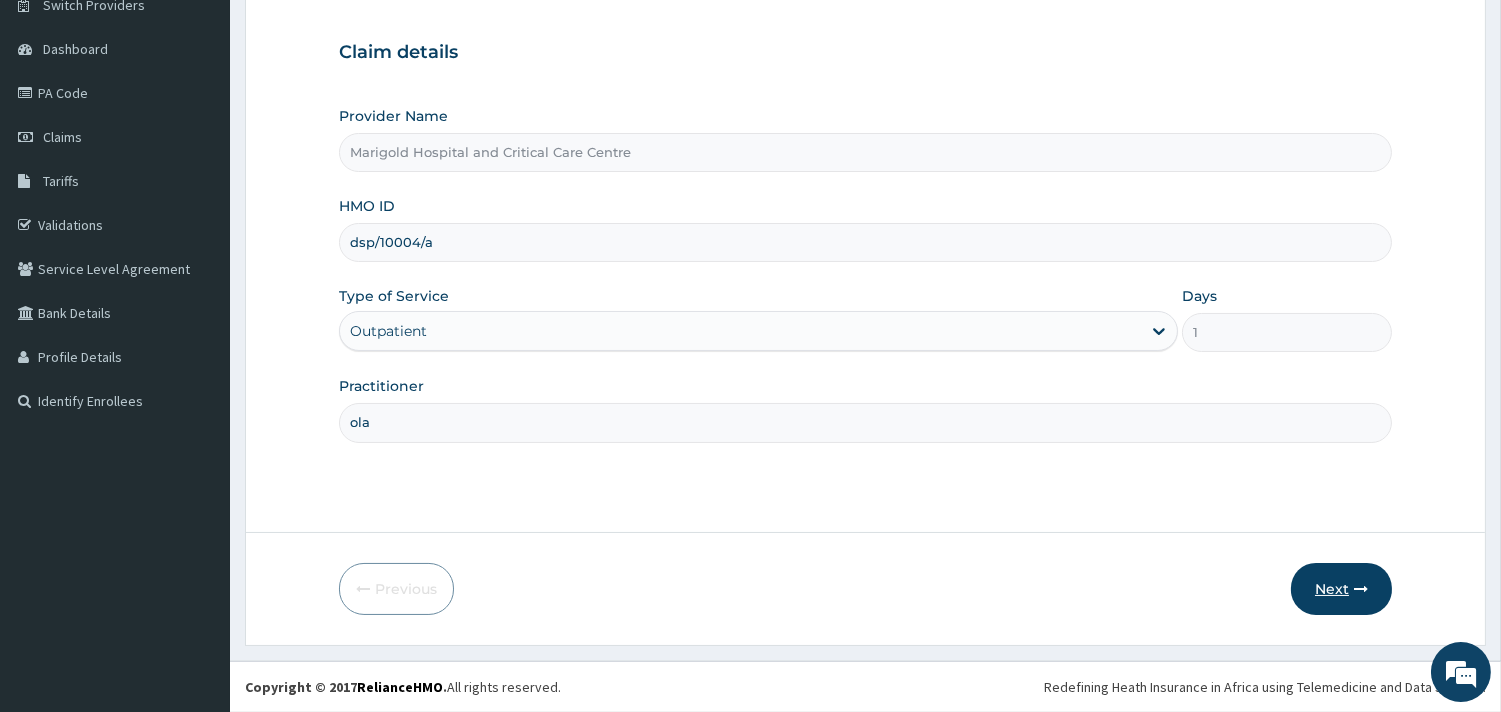 type on "ola" 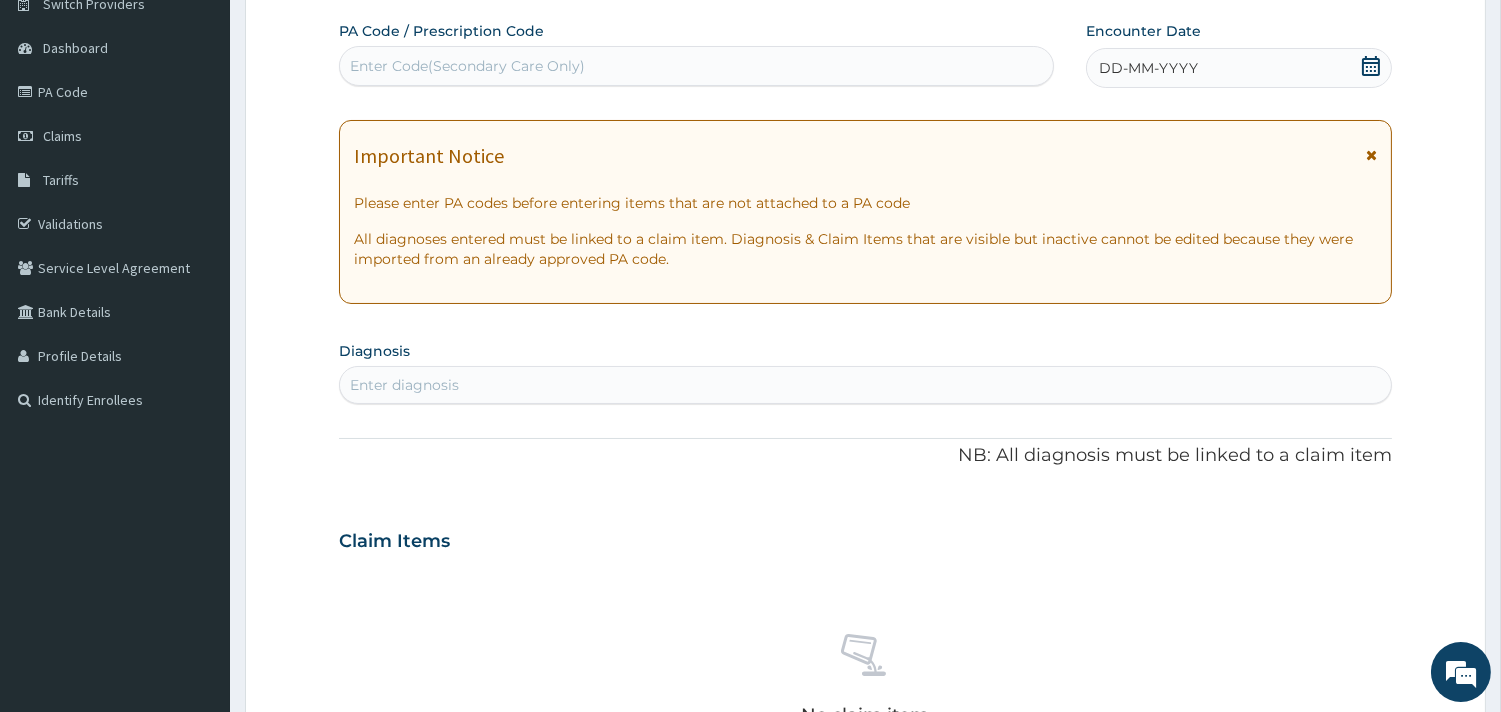 click on "Enter Code(Secondary Care Only)" at bounding box center (696, 66) 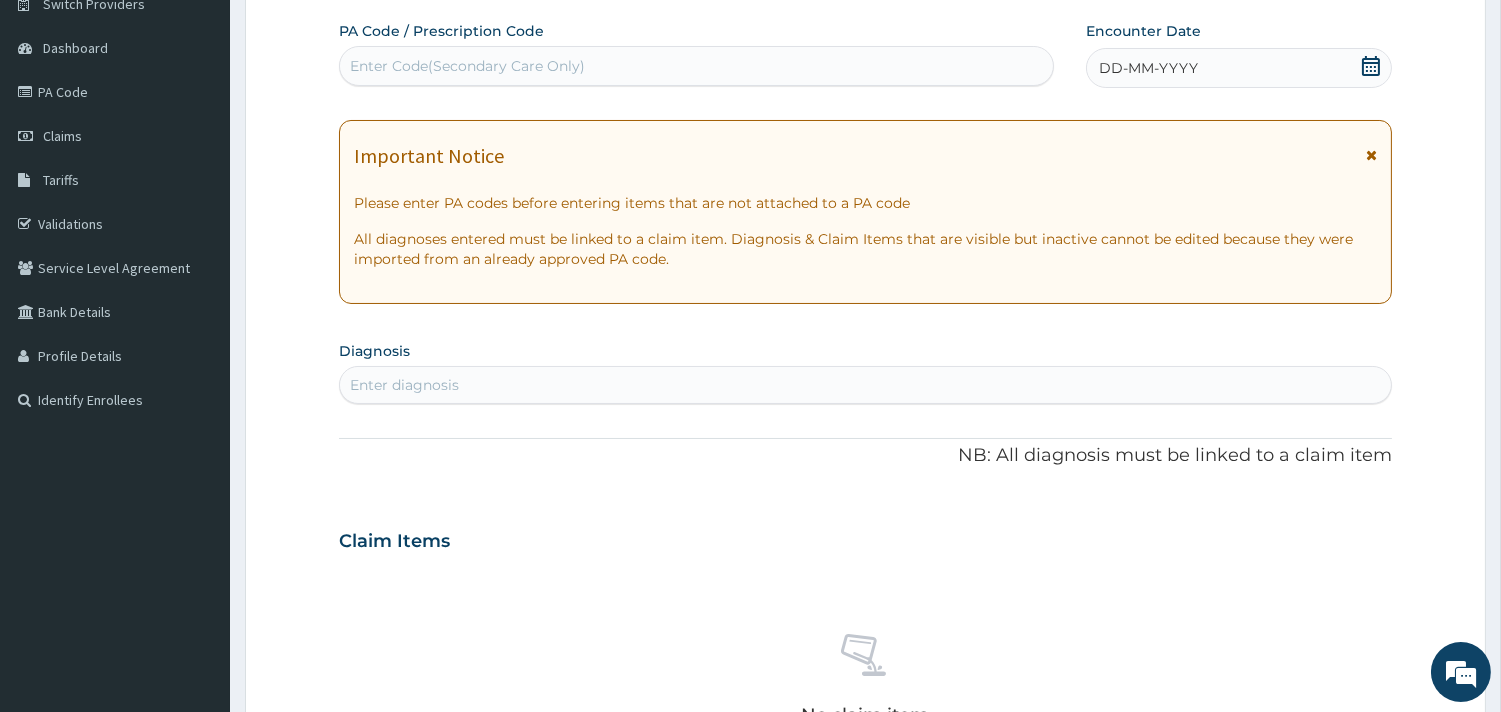 click on "Enter Code(Secondary Care Only)" at bounding box center (467, 66) 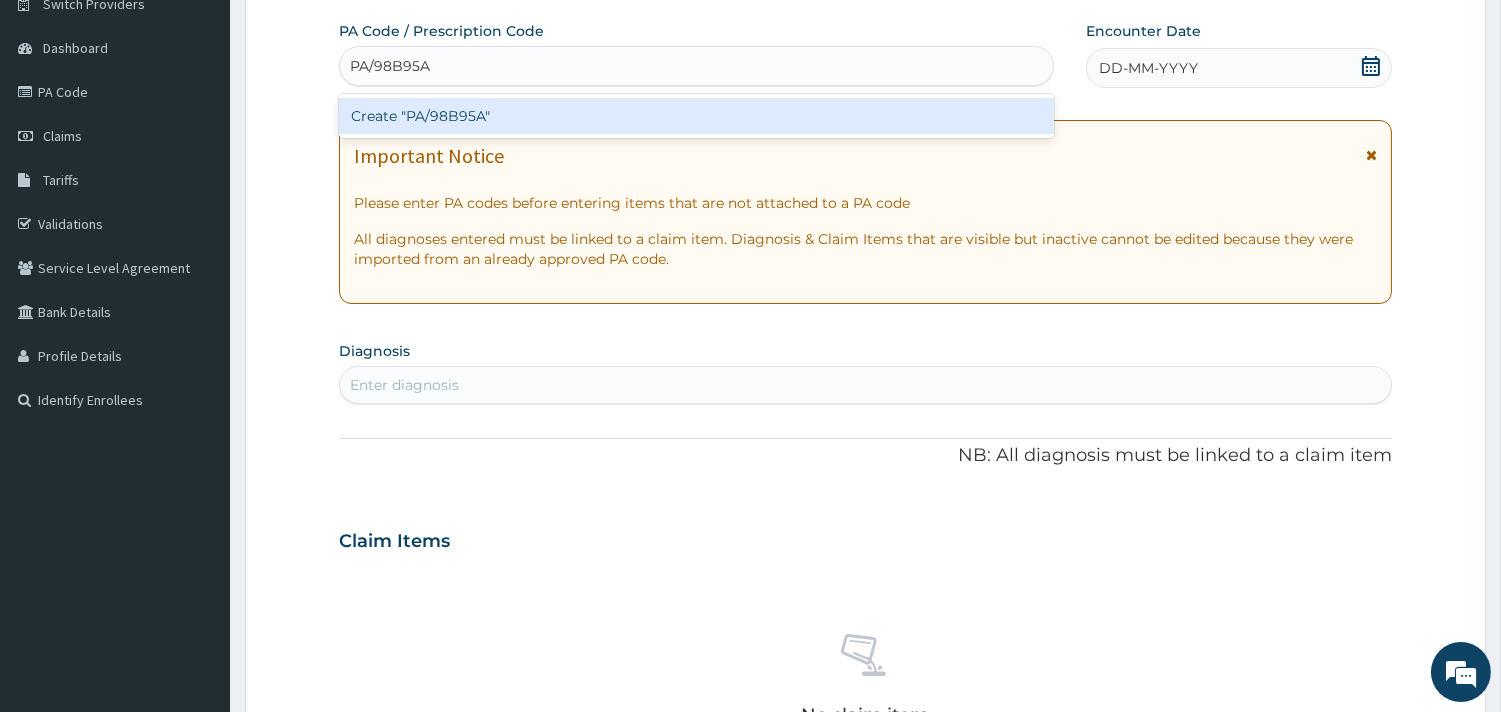 type on "PA/98B95A" 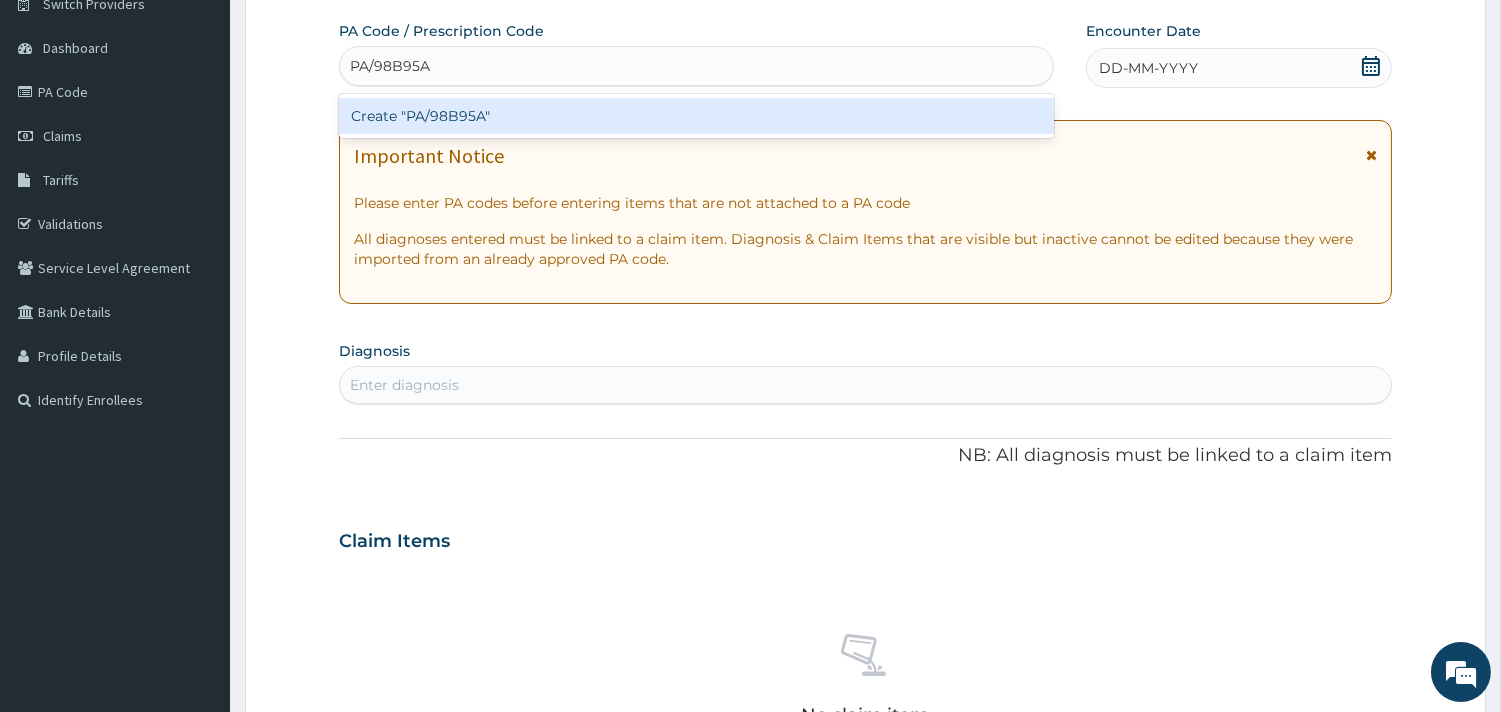 click on "Create "PA/98B95A"" at bounding box center (696, 116) 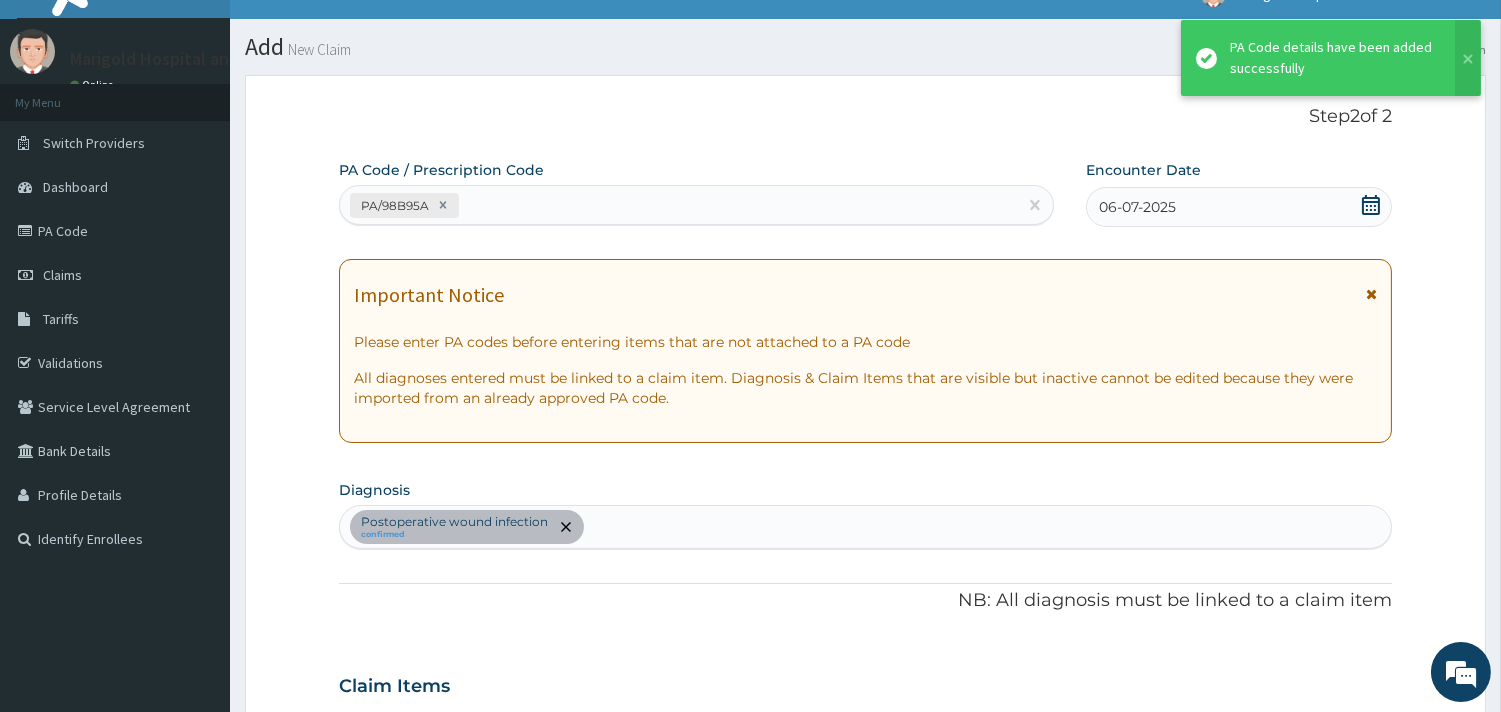 scroll, scrollTop: 0, scrollLeft: 0, axis: both 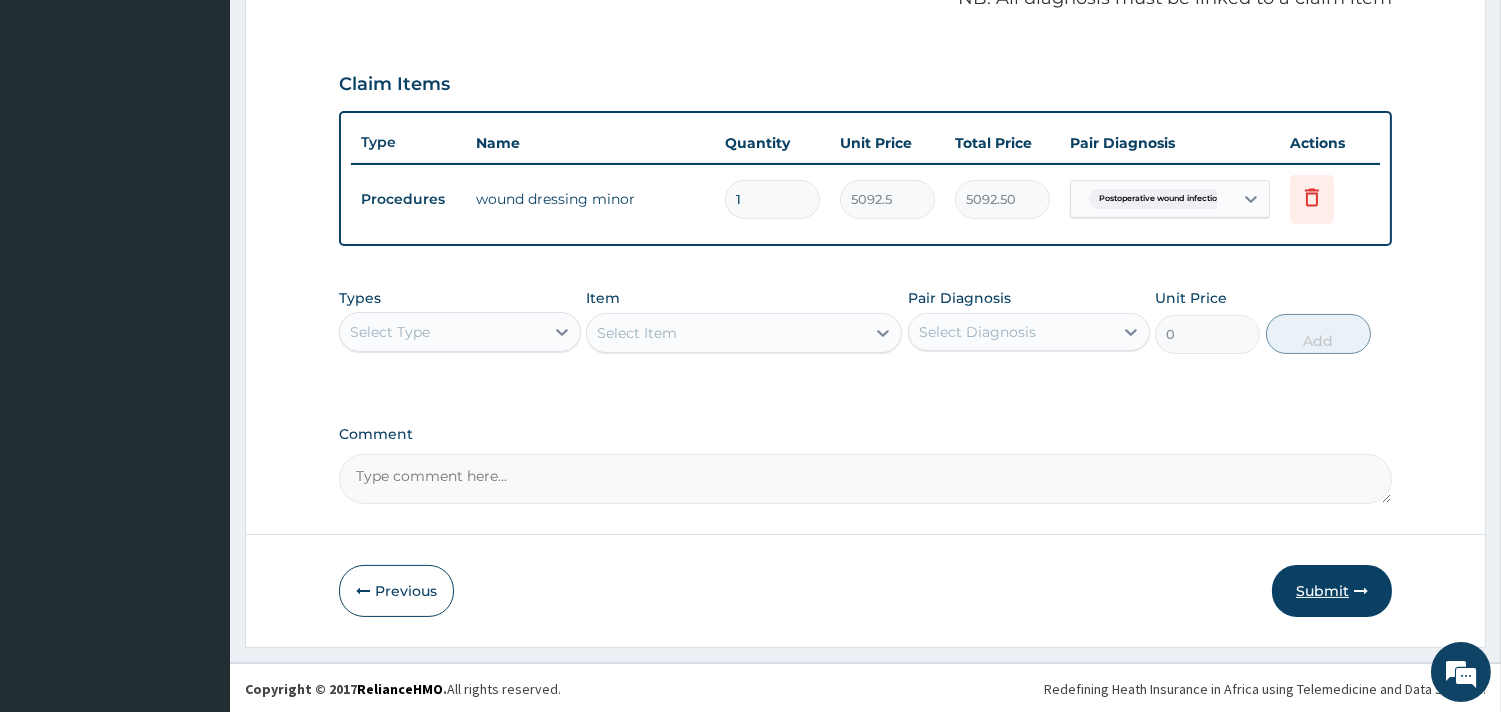 click on "Submit" at bounding box center (1332, 591) 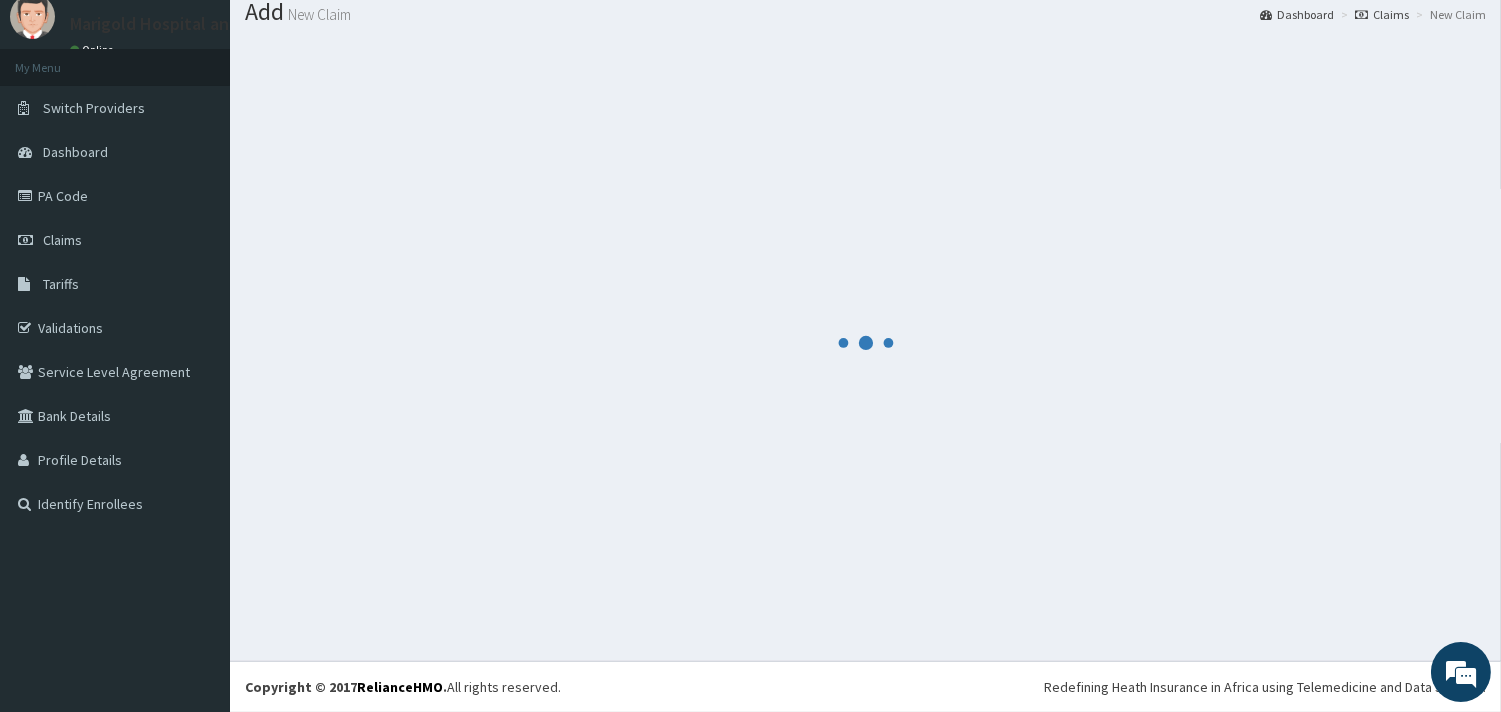 scroll, scrollTop: 65, scrollLeft: 0, axis: vertical 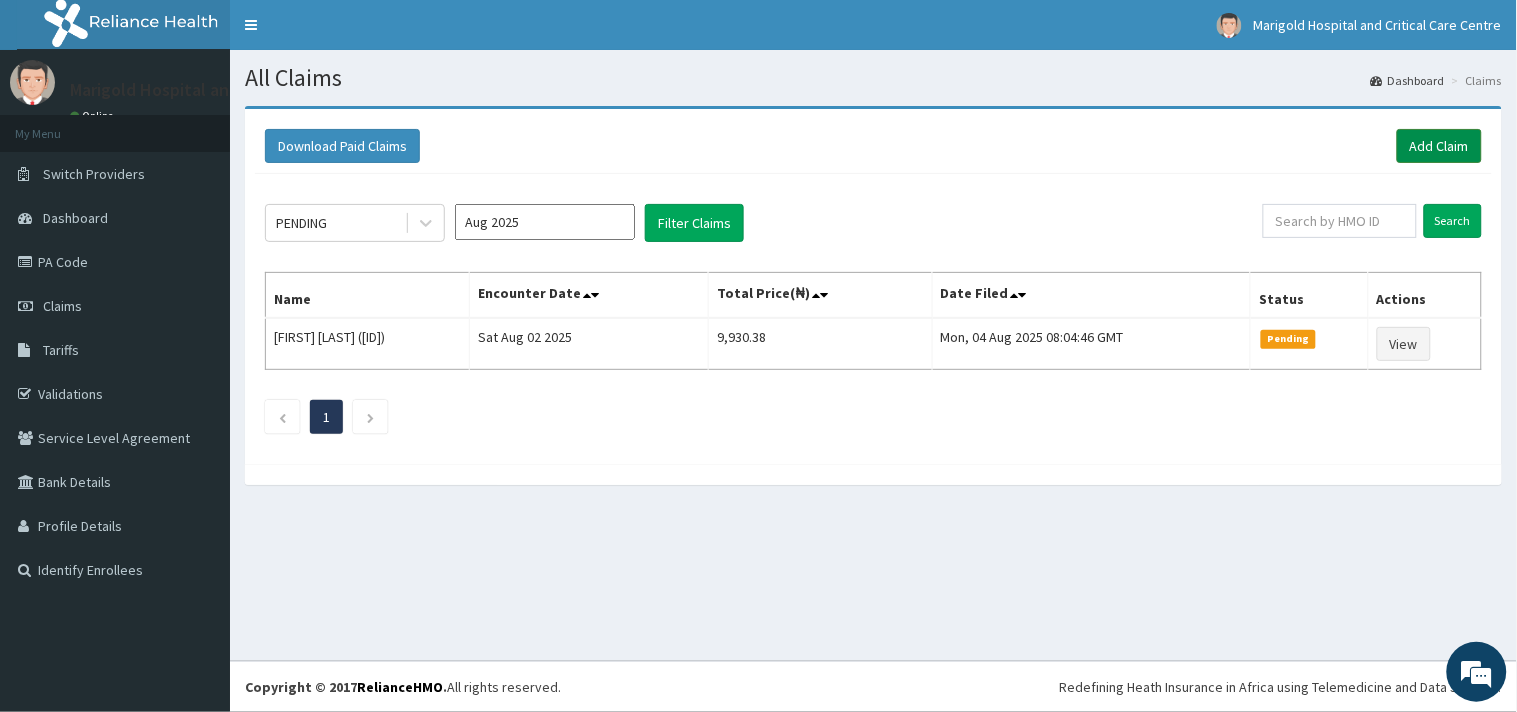 click on "Add Claim" at bounding box center [1439, 146] 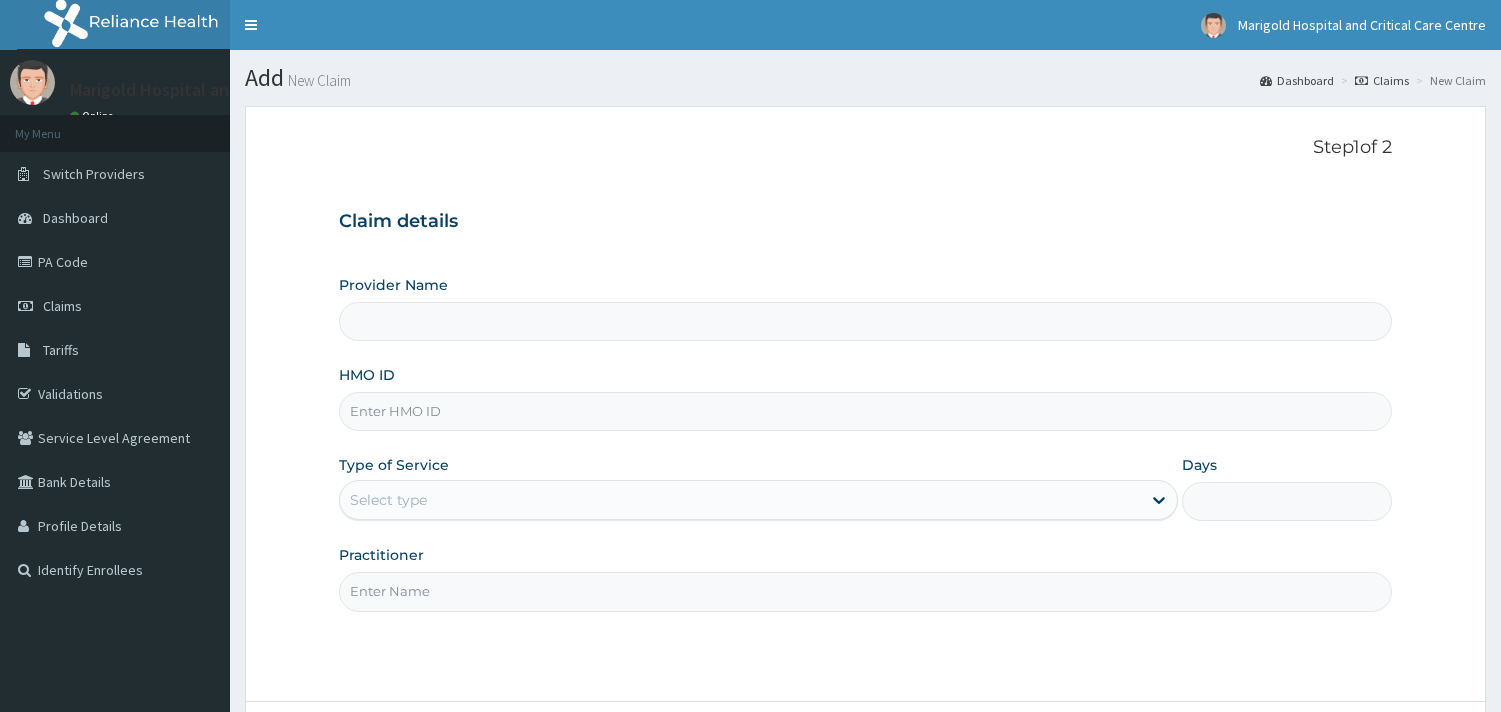 scroll, scrollTop: 0, scrollLeft: 0, axis: both 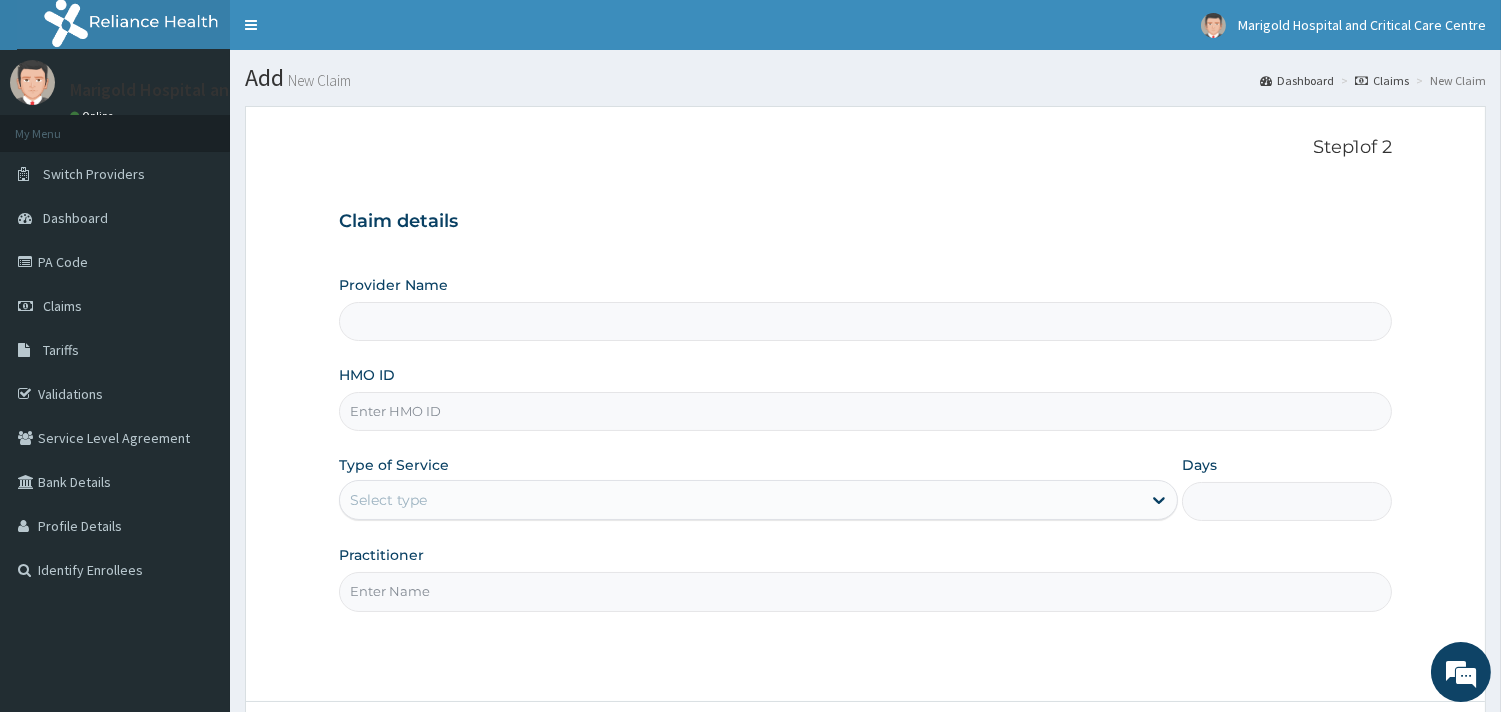 type on "Marigold Hospital and Critical Care Centre" 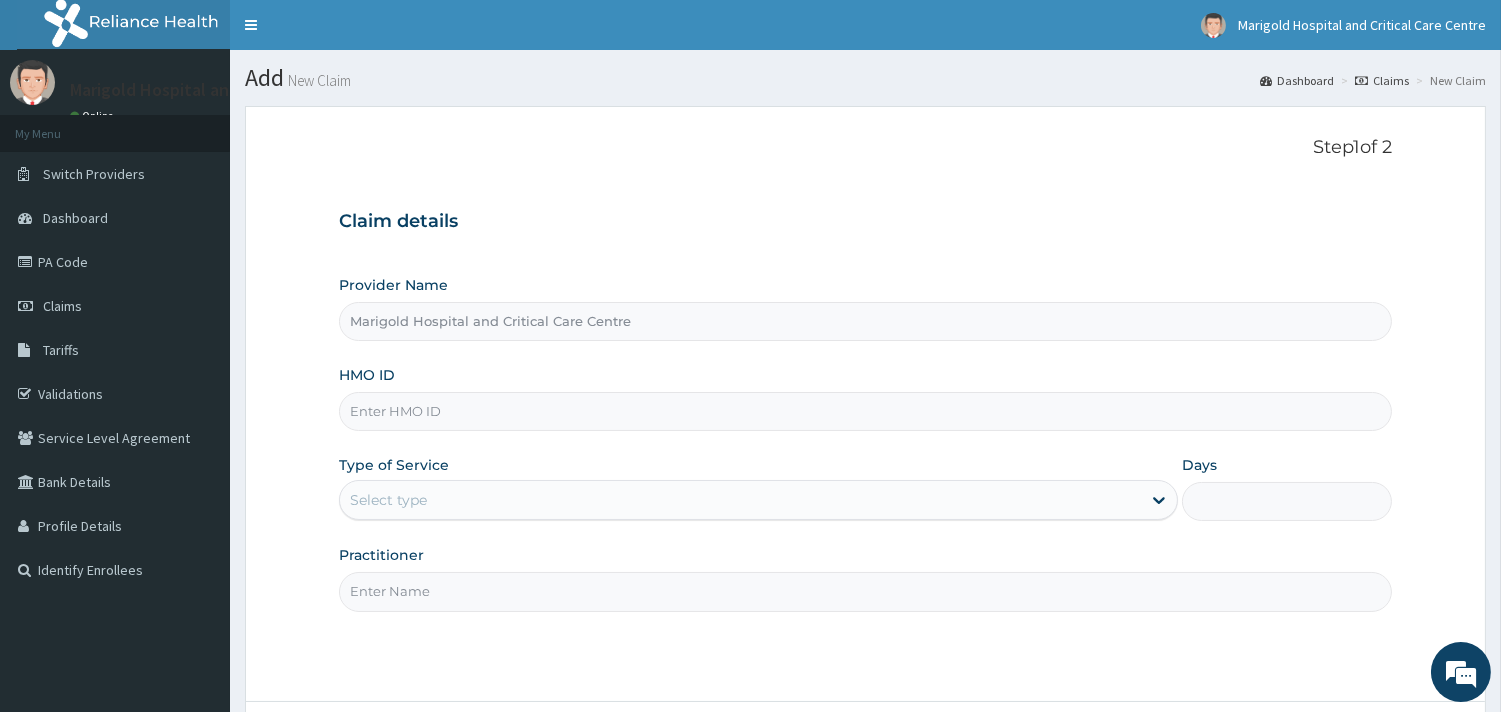 paste on "ISL/10003/B" 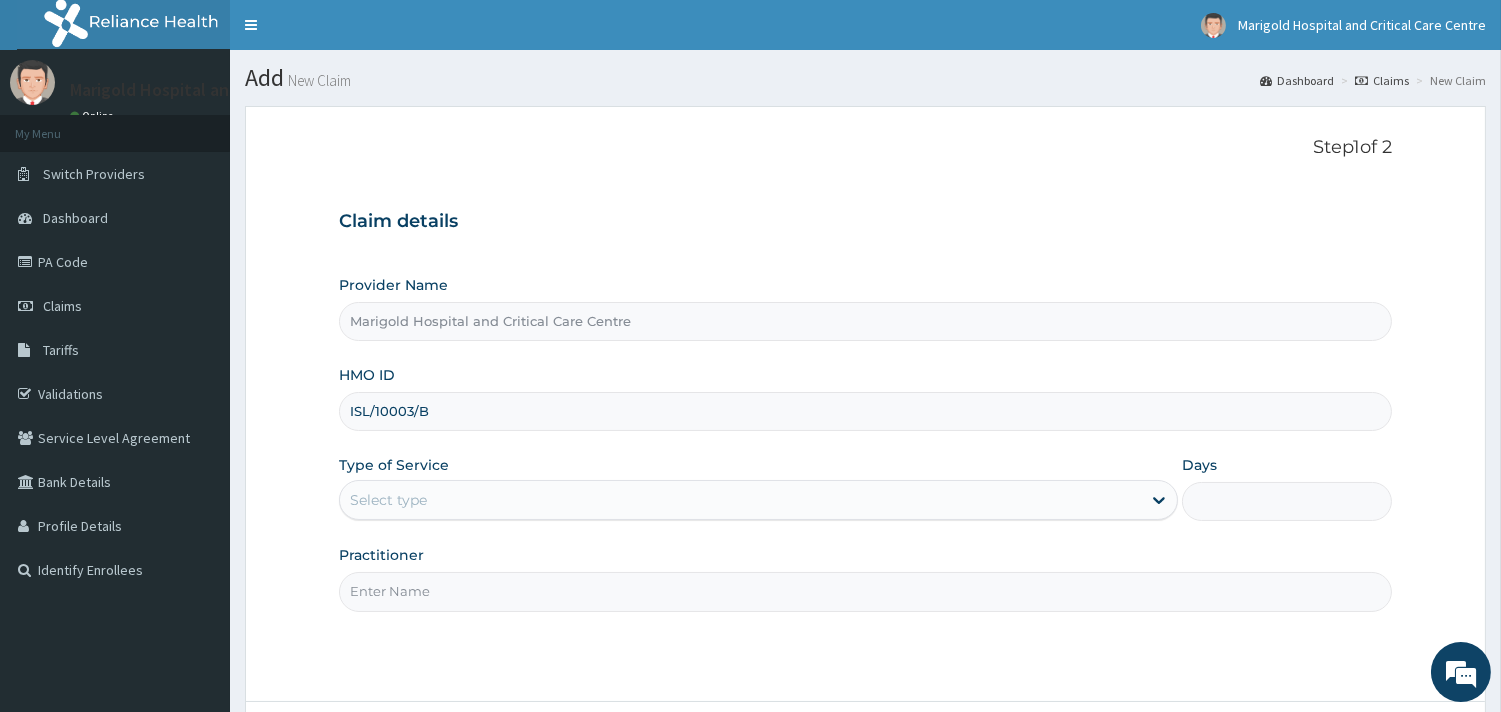 type on "ISL/10003/B" 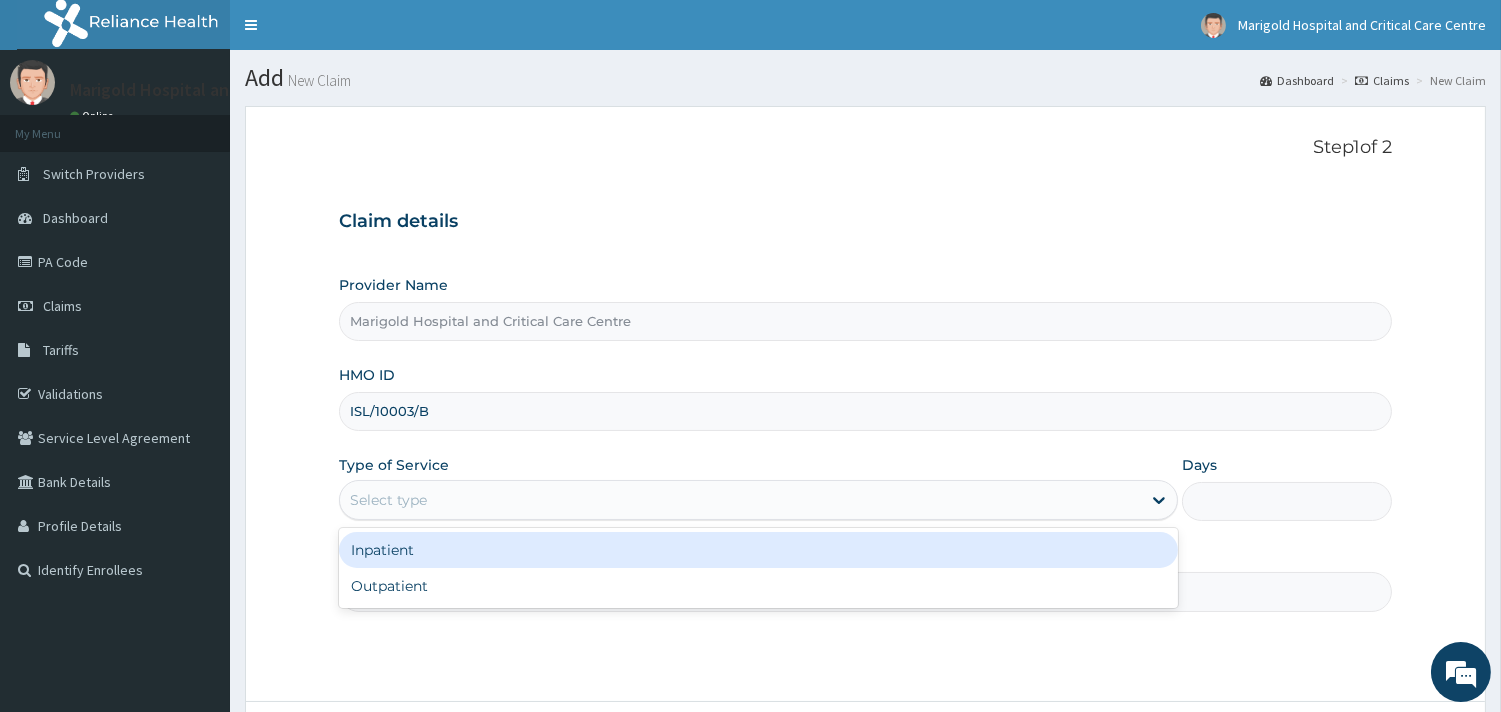 click on "Select type" at bounding box center [740, 500] 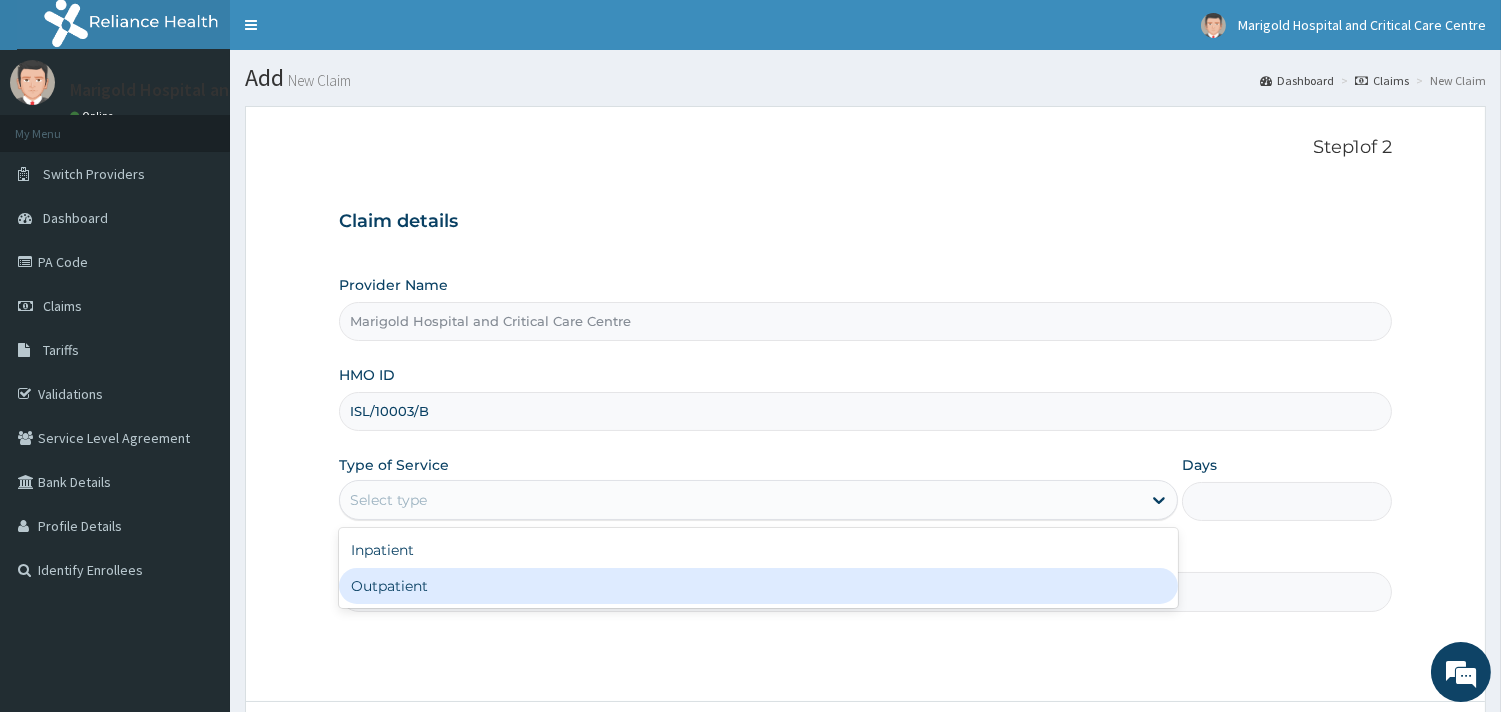click on "Outpatient" at bounding box center (758, 586) 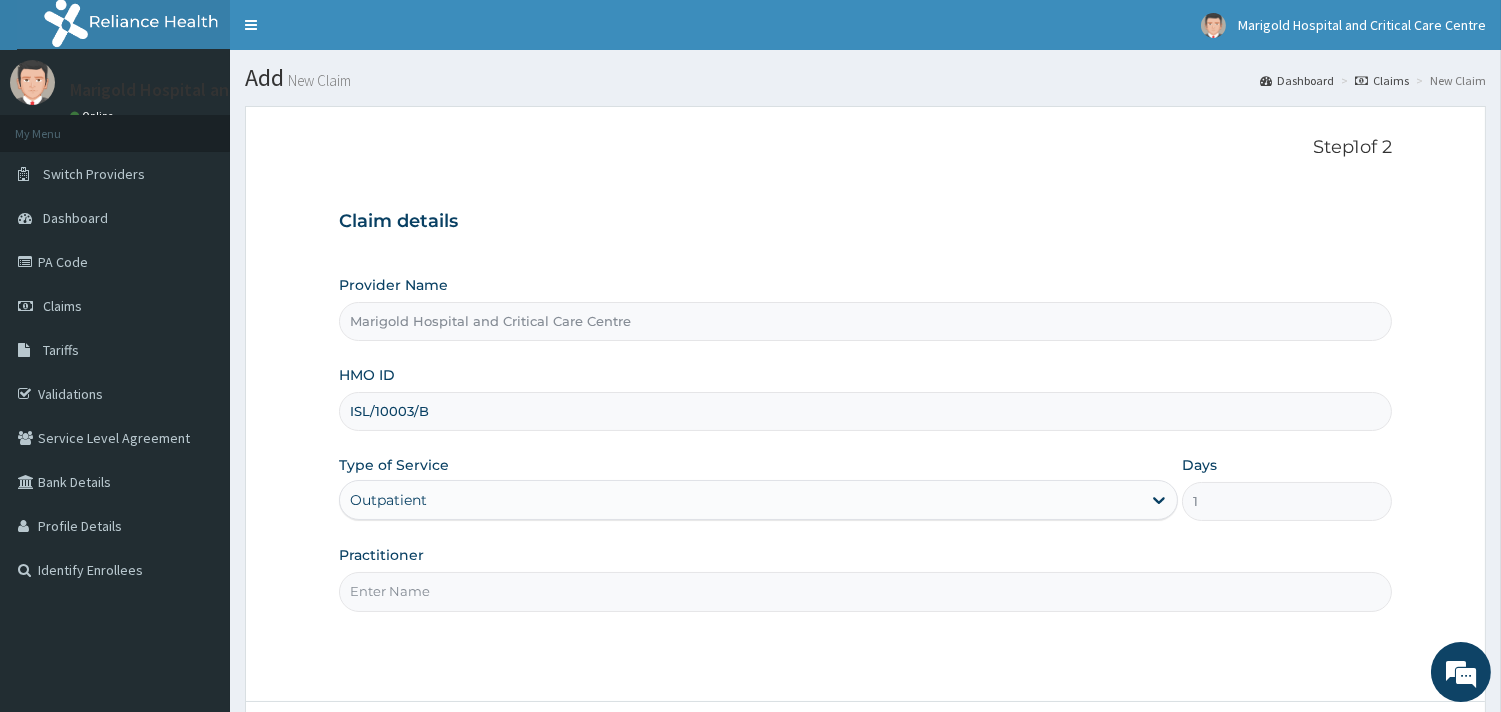 click on "Practitioner" at bounding box center [865, 591] 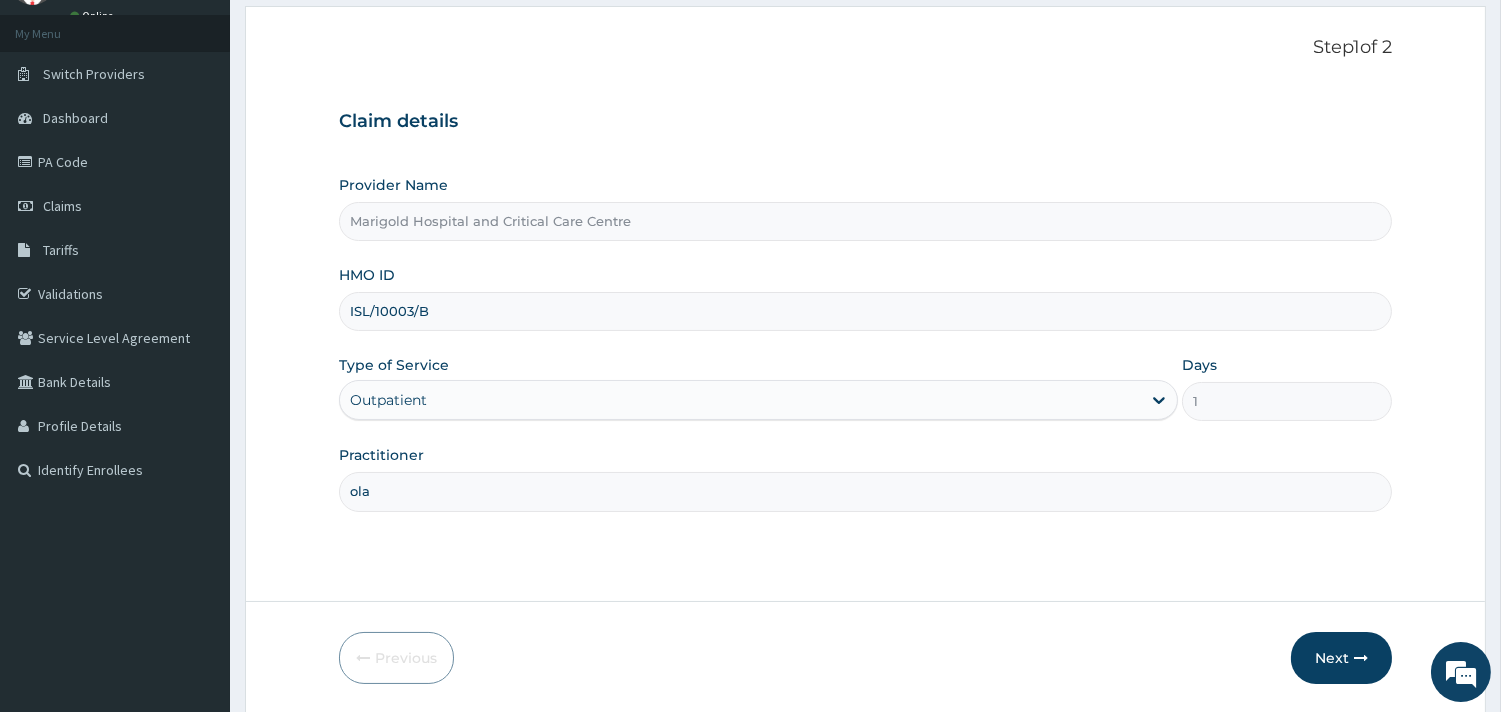 scroll, scrollTop: 170, scrollLeft: 0, axis: vertical 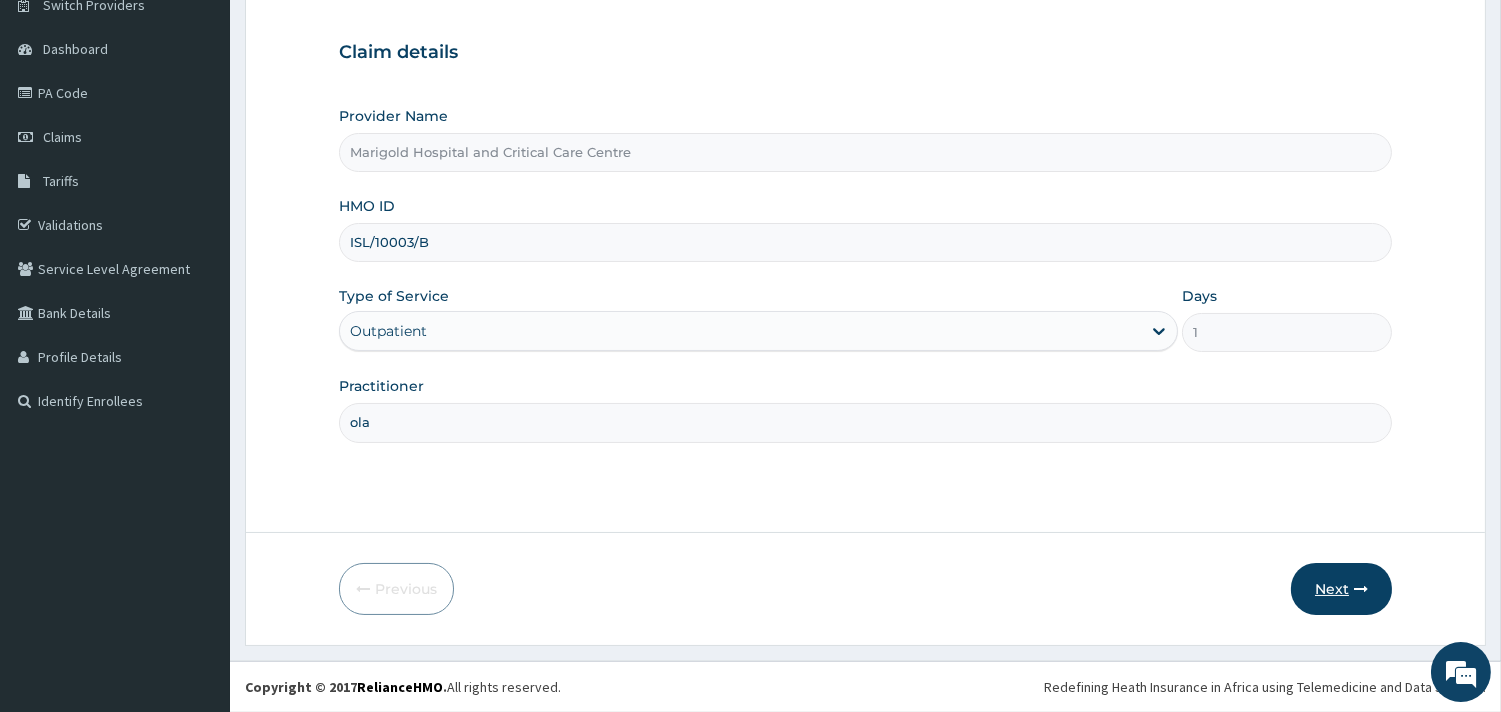 type on "ola" 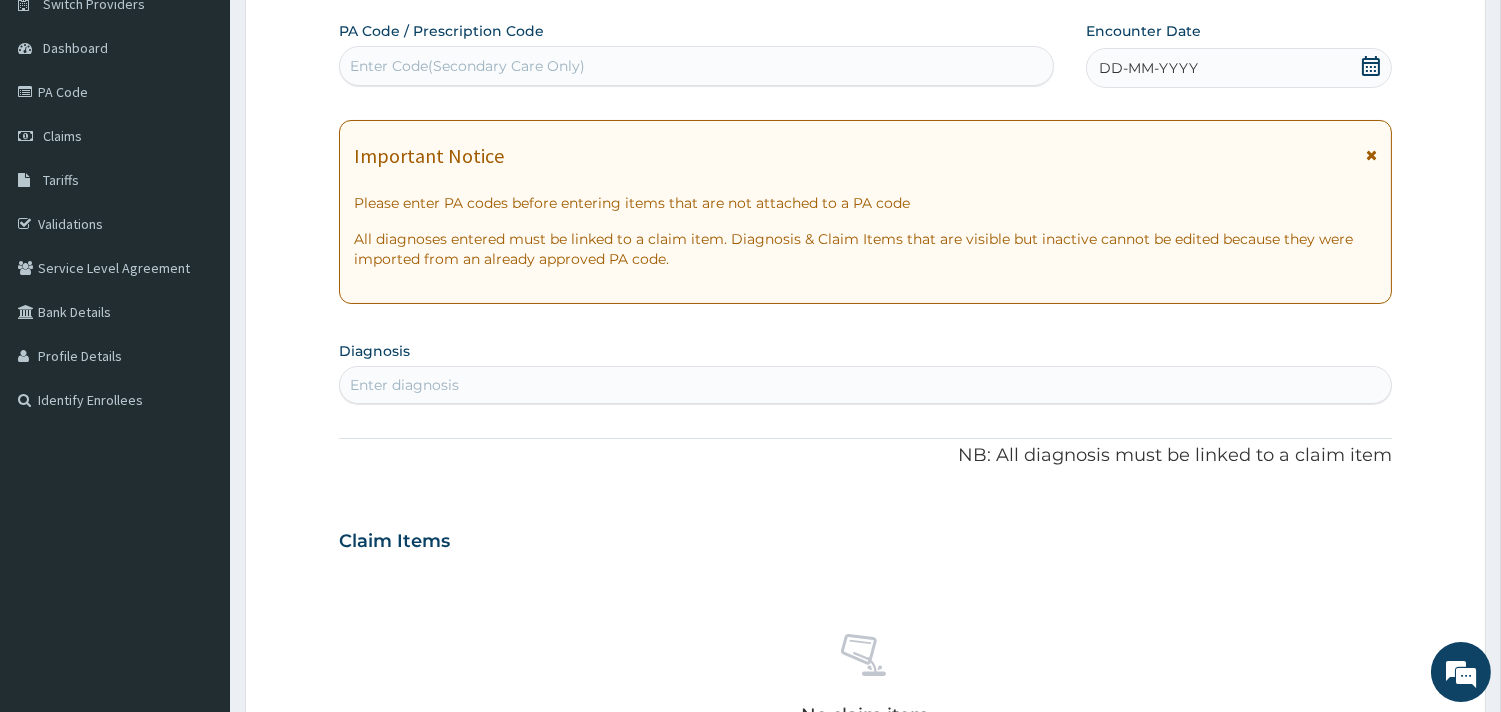 click on "Enter Code(Secondary Care Only)" at bounding box center [696, 66] 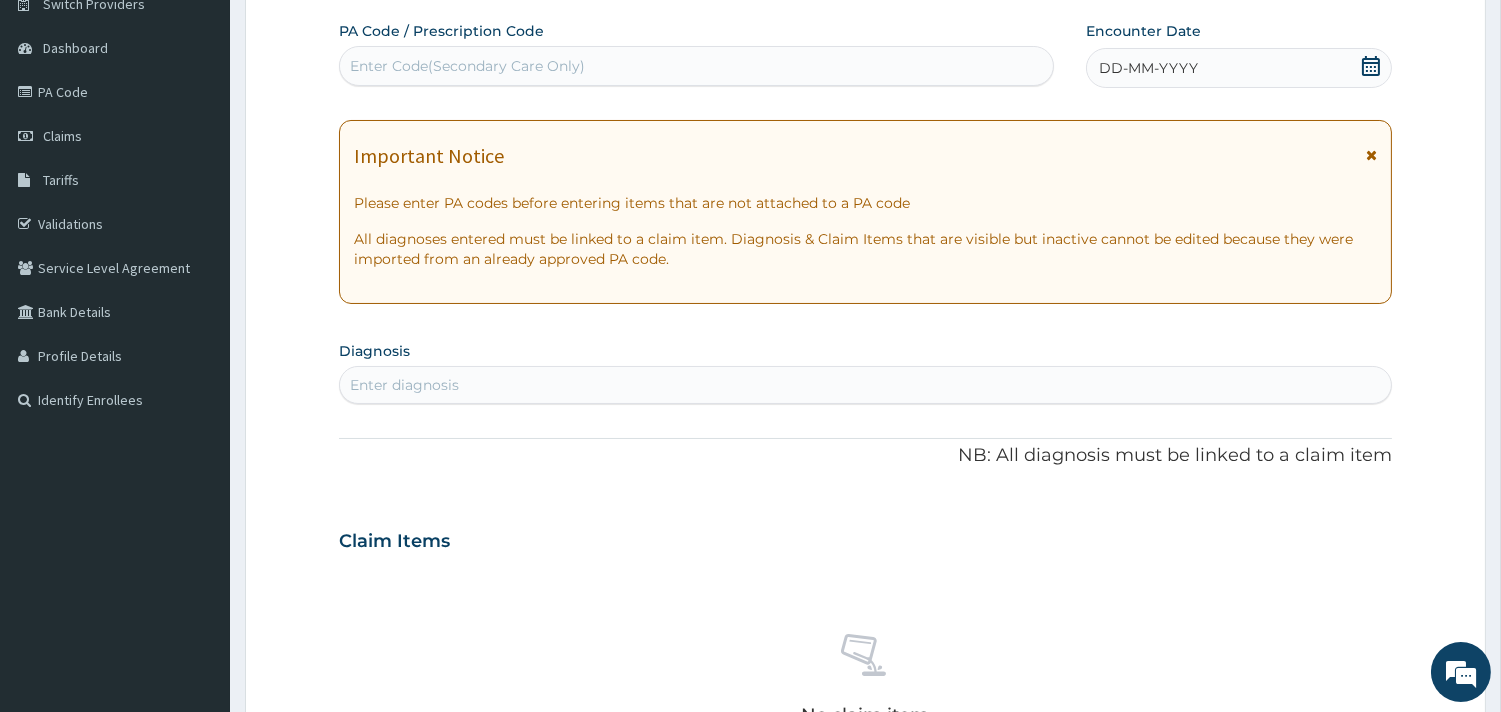 scroll, scrollTop: 0, scrollLeft: 0, axis: both 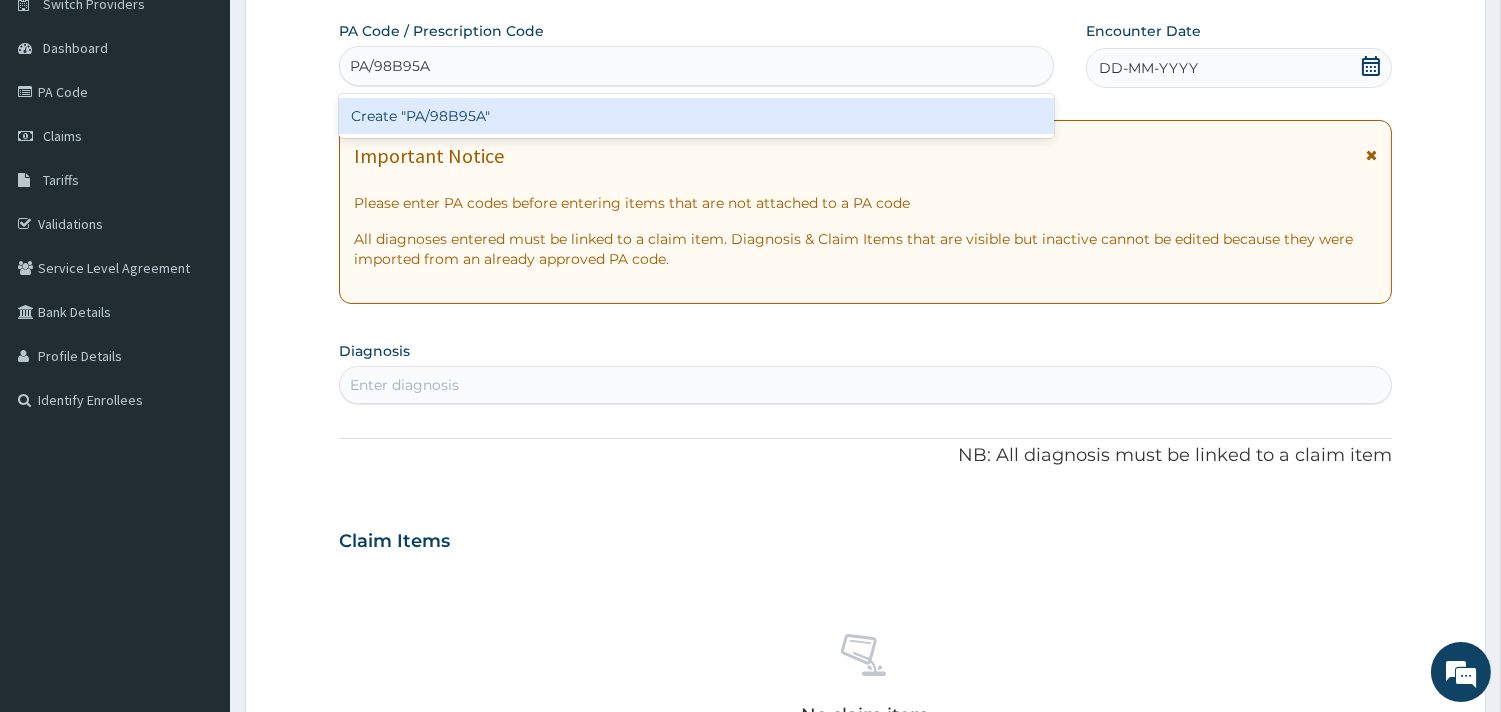 click on "Create "PA/98B95A"" at bounding box center (696, 116) 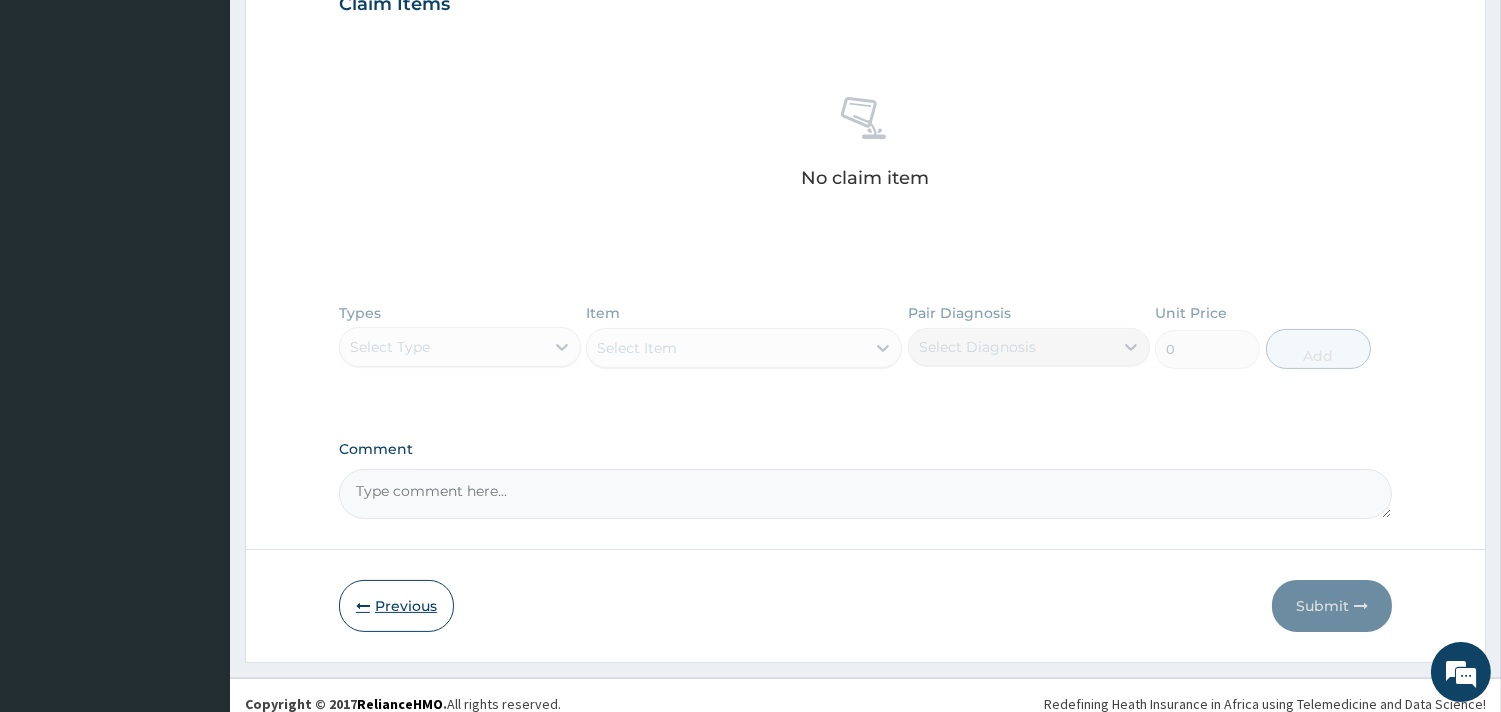 drag, startPoint x: 383, startPoint y: 634, endPoint x: 391, endPoint y: 603, distance: 32.01562 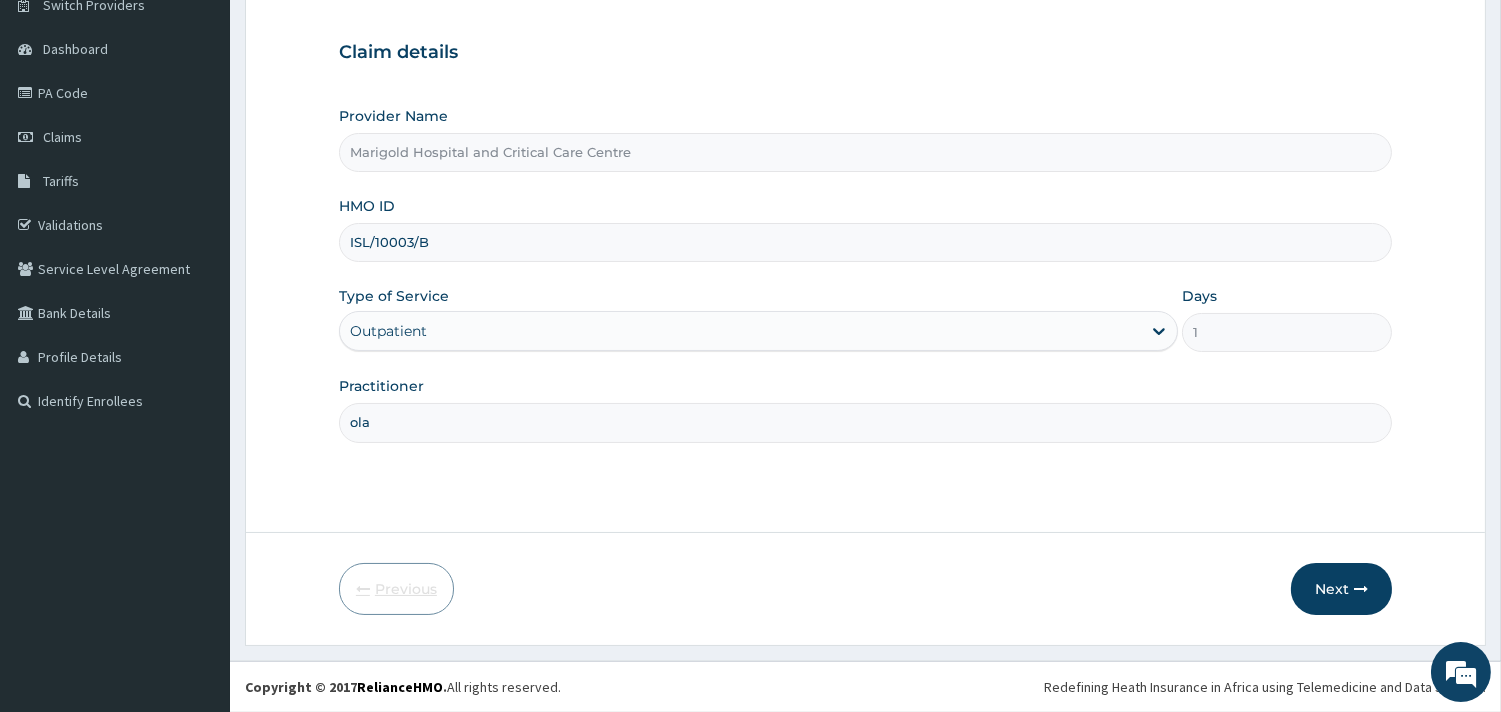 scroll, scrollTop: 170, scrollLeft: 0, axis: vertical 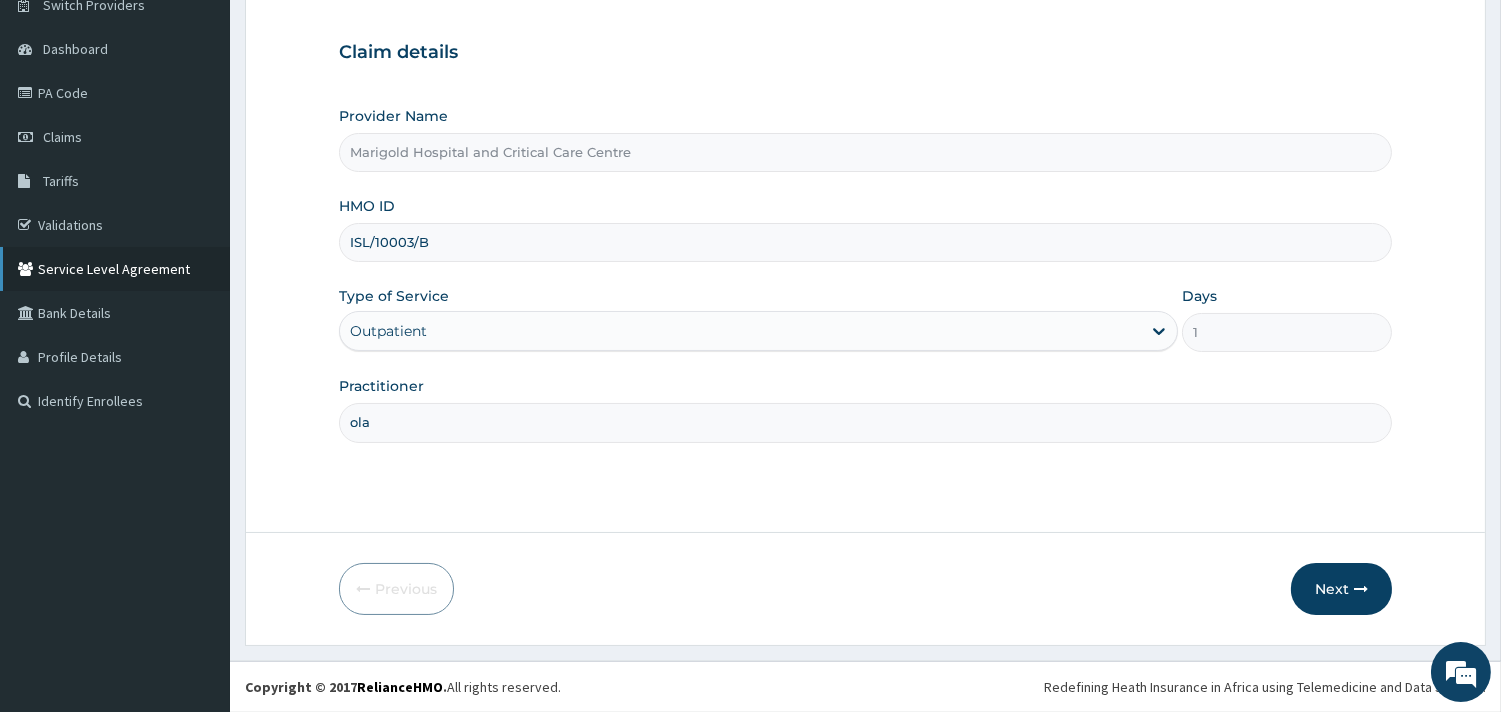 drag, startPoint x: 467, startPoint y: 238, endPoint x: 165, endPoint y: 264, distance: 303.11713 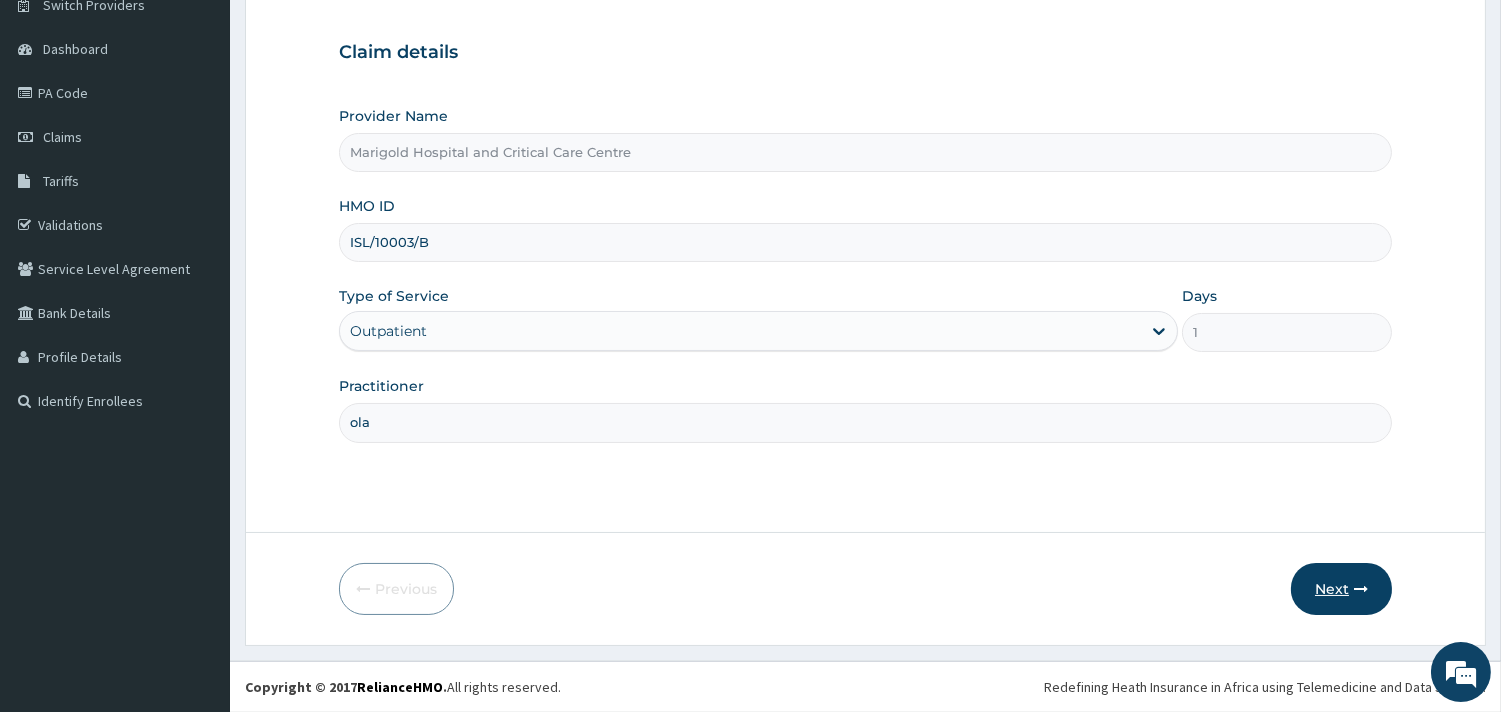 click at bounding box center (1361, 589) 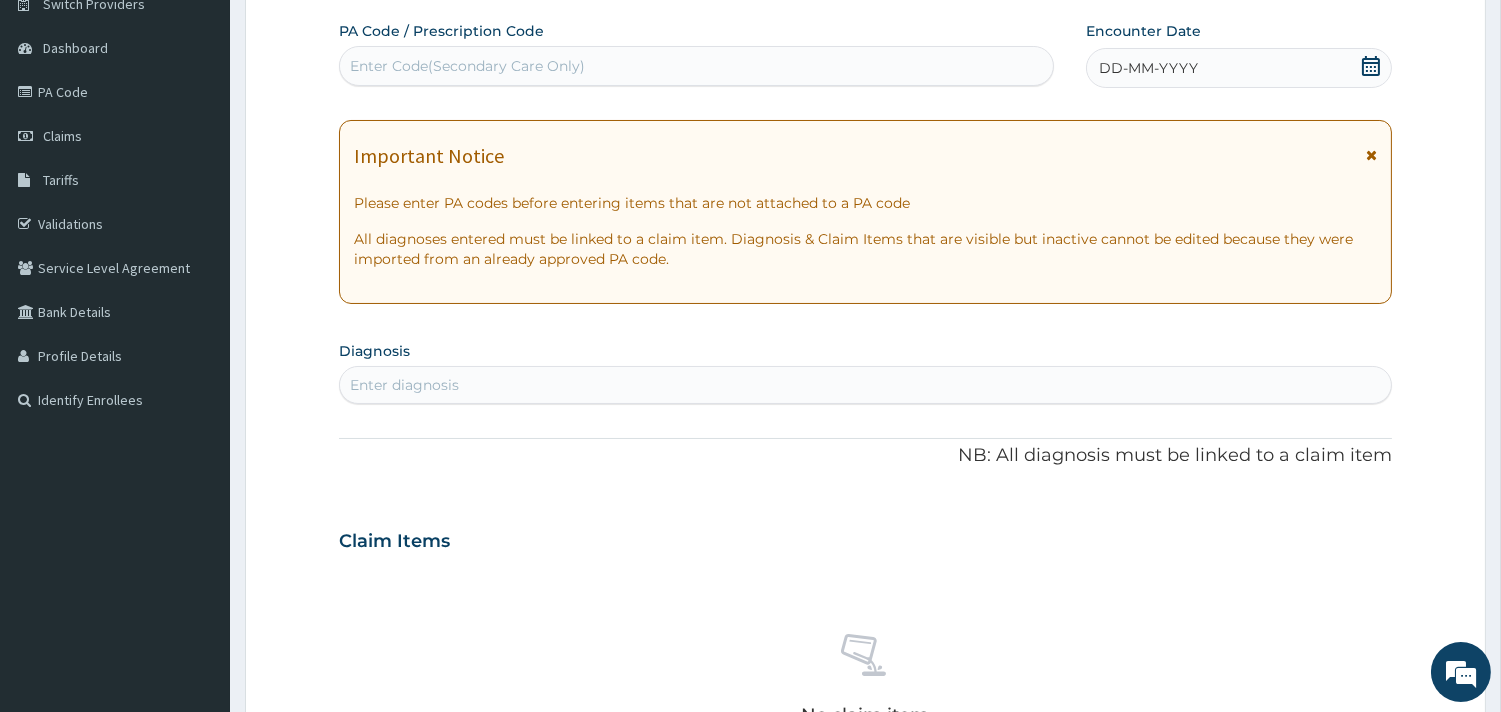 click on "Enter Code(Secondary Care Only)" at bounding box center [467, 66] 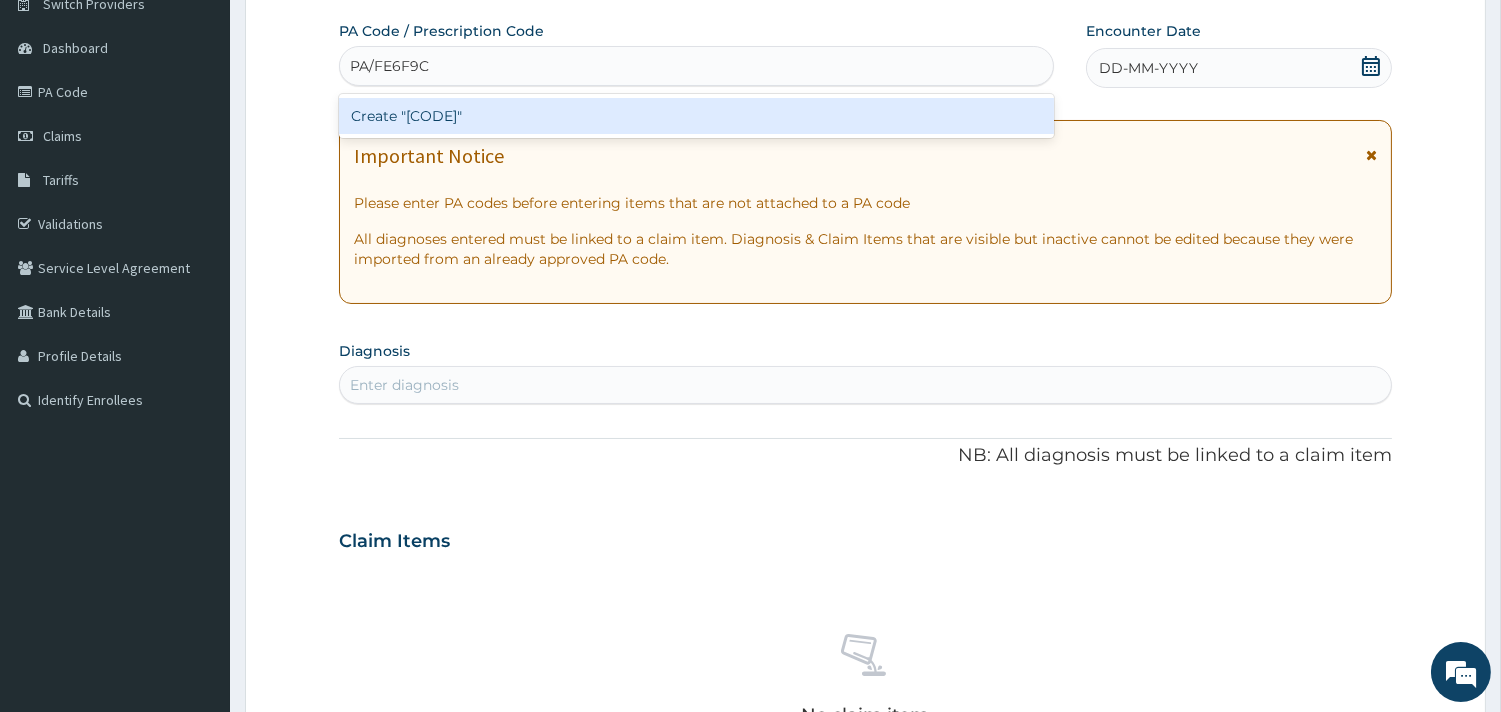 click on "Create "[CODE]"" at bounding box center [696, 116] 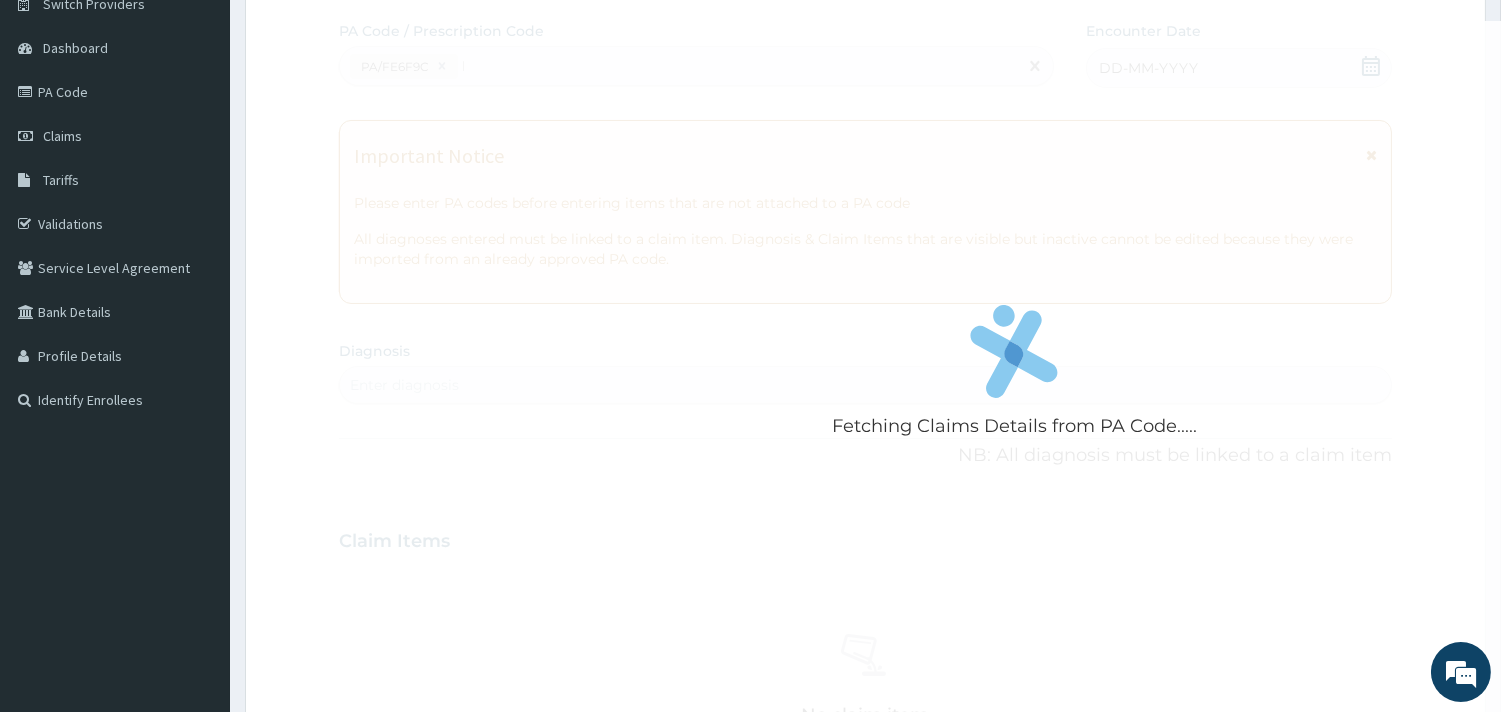 type 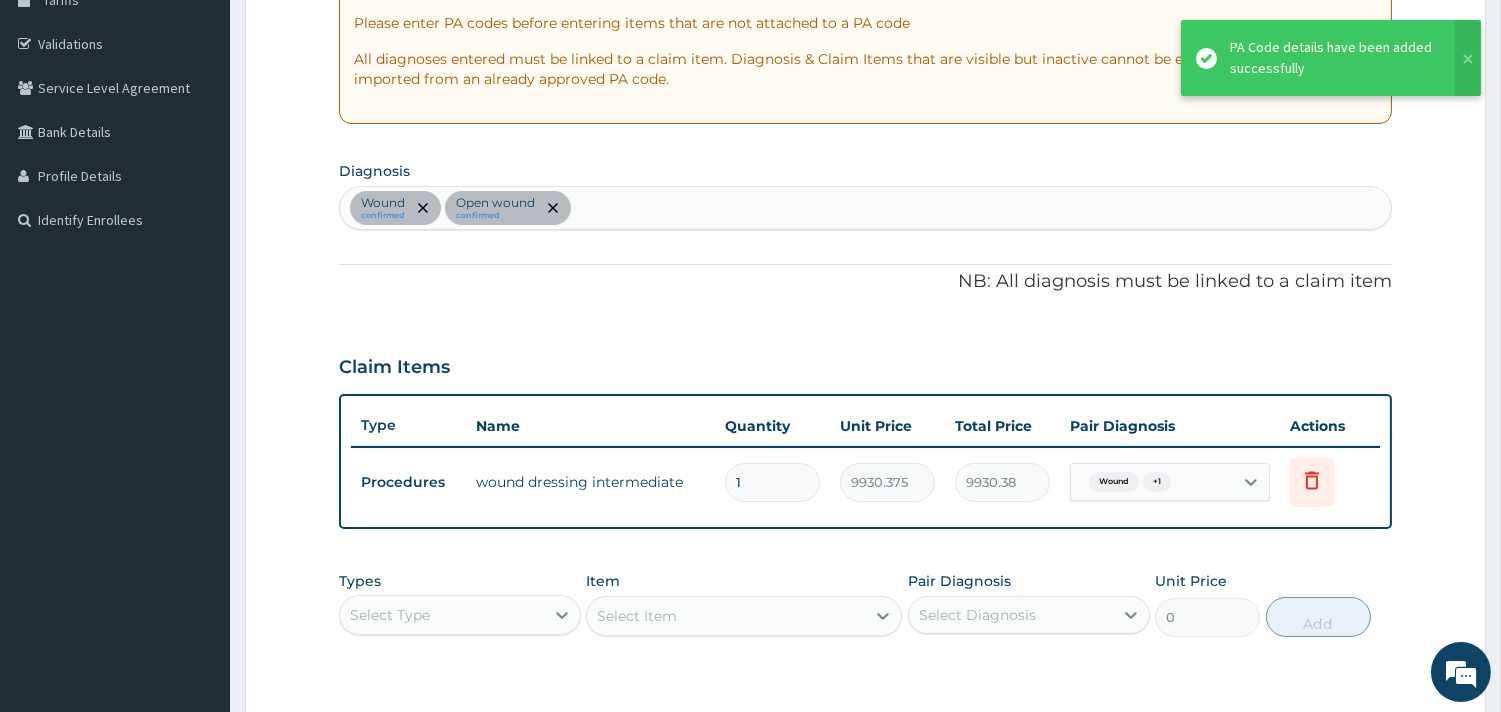 scroll, scrollTop: 633, scrollLeft: 0, axis: vertical 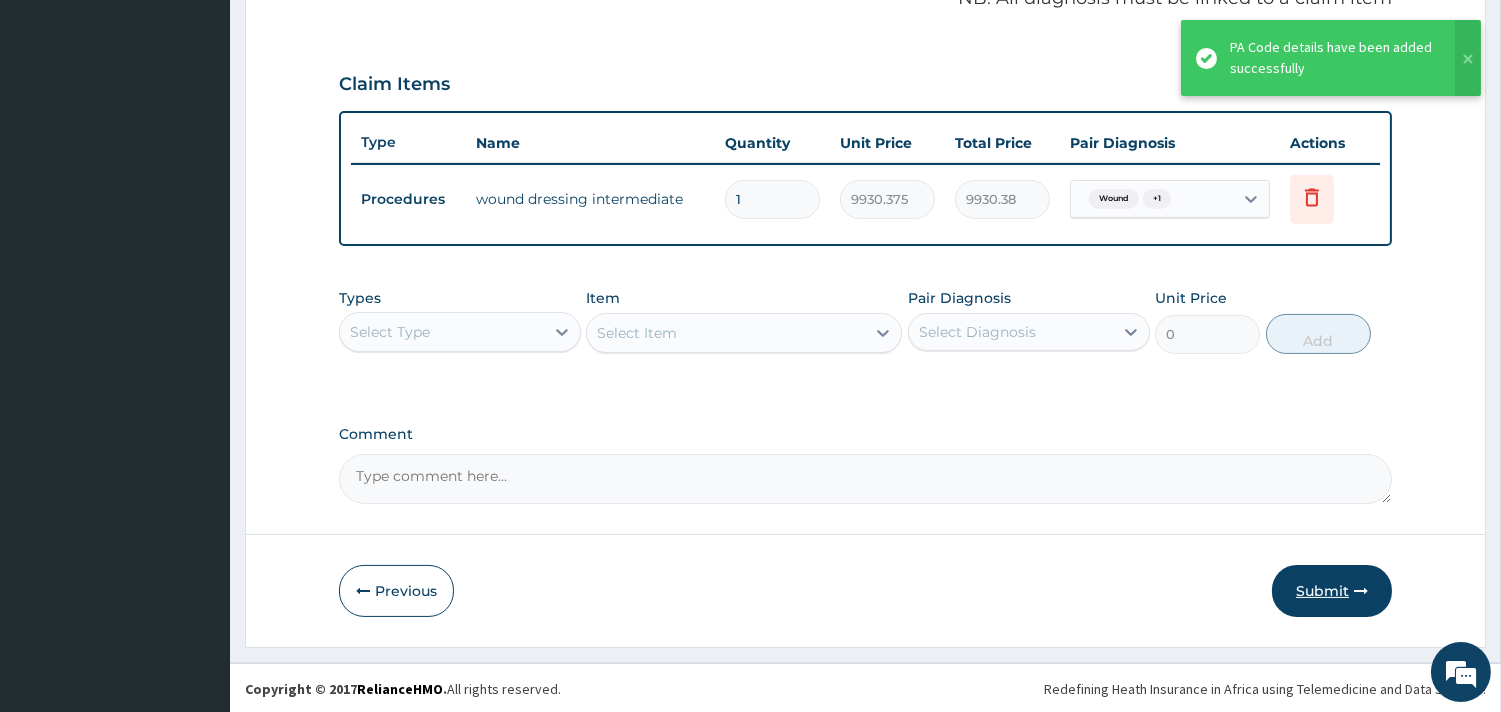 click on "Submit" at bounding box center [1332, 591] 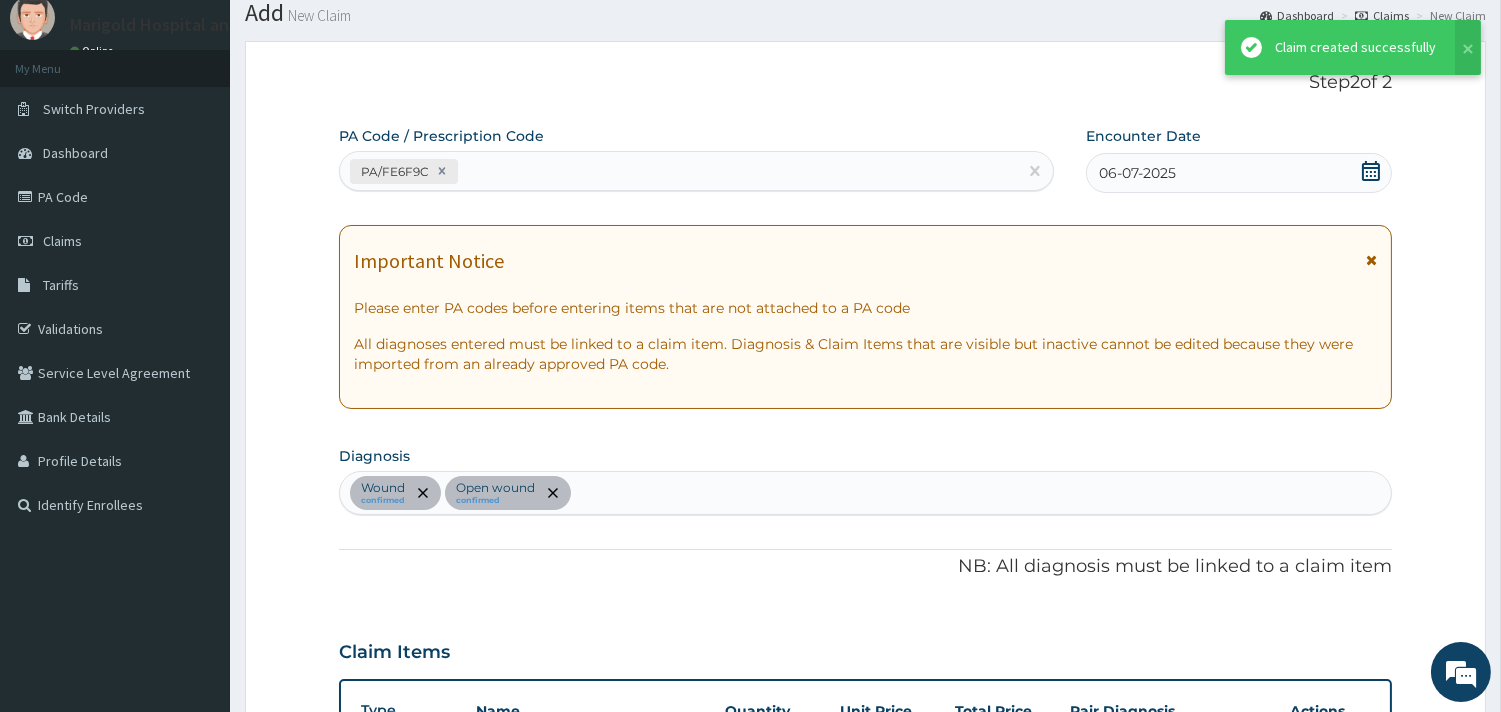 scroll, scrollTop: 633, scrollLeft: 0, axis: vertical 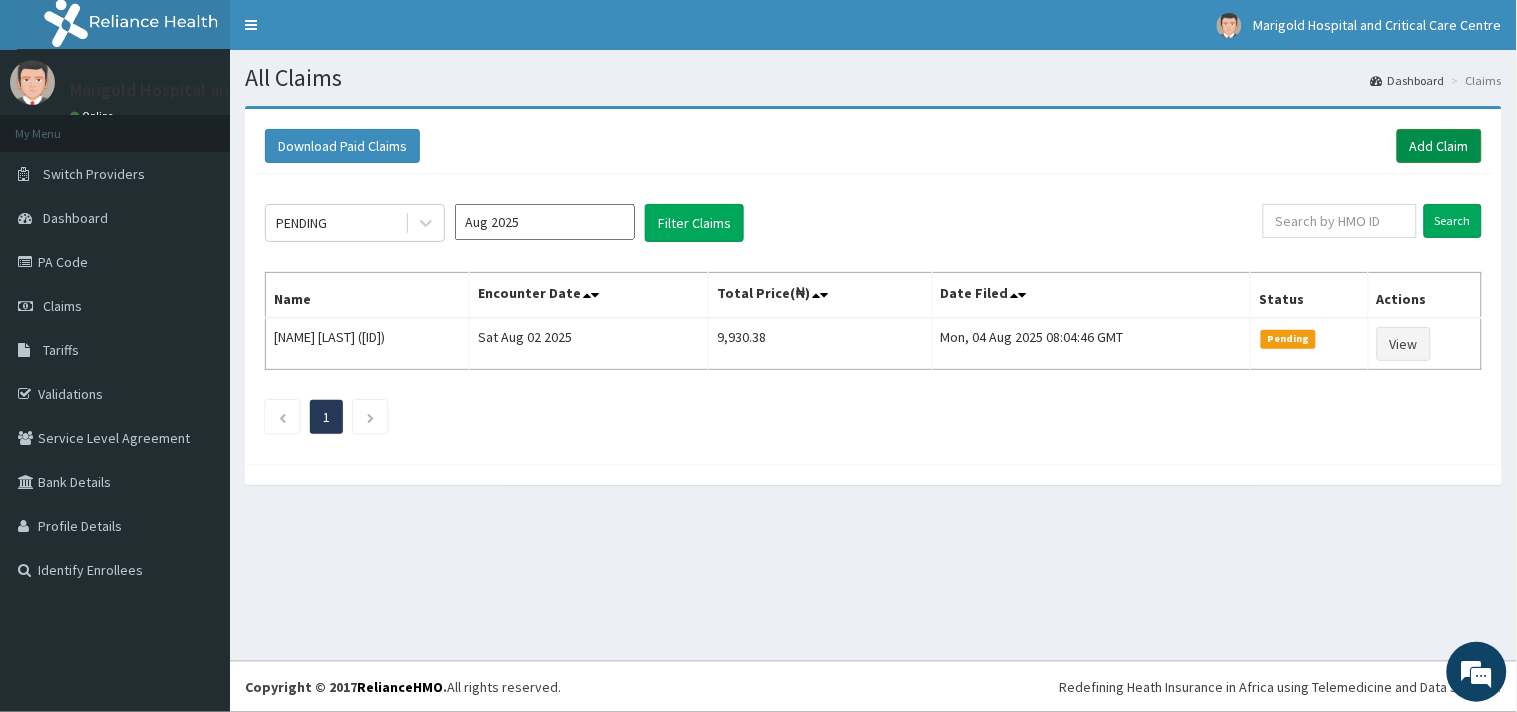 click on "Add Claim" at bounding box center [1439, 146] 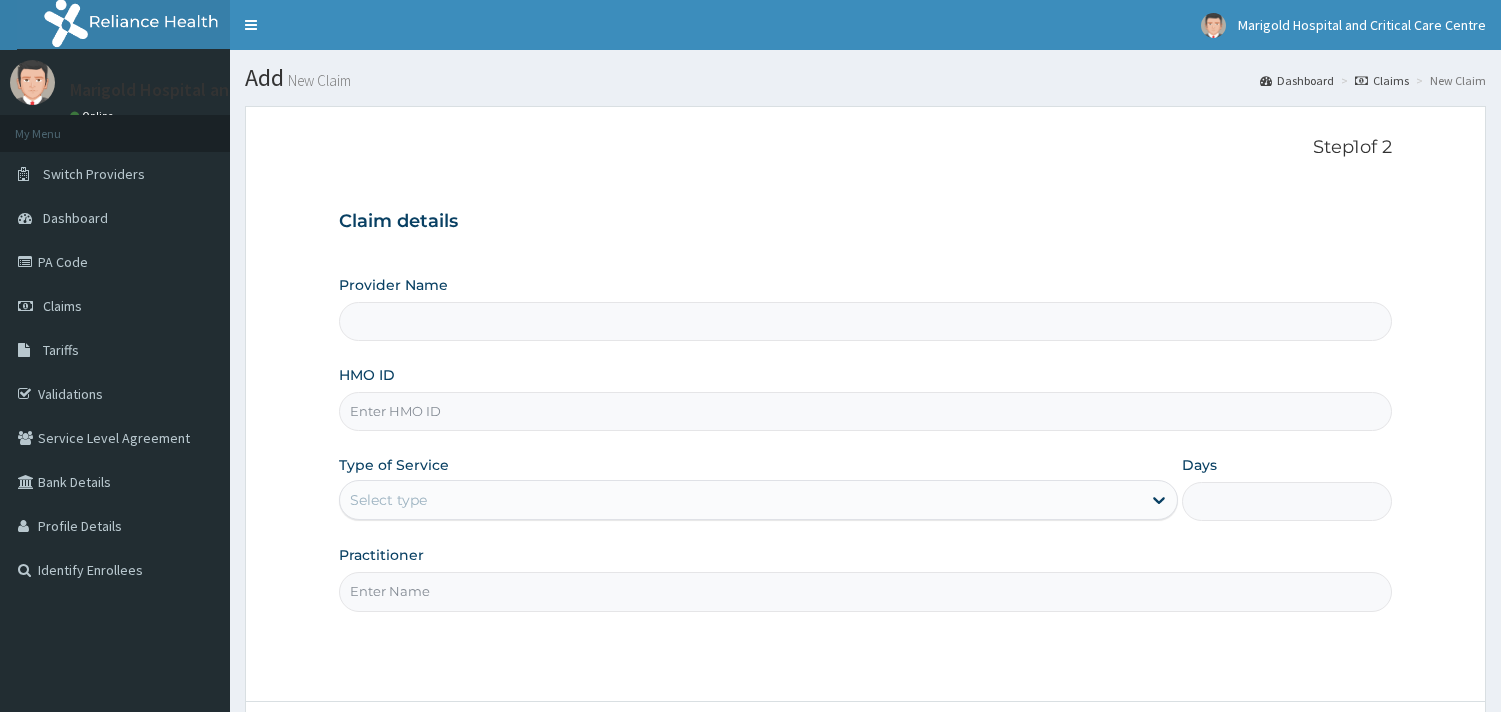 scroll, scrollTop: 0, scrollLeft: 0, axis: both 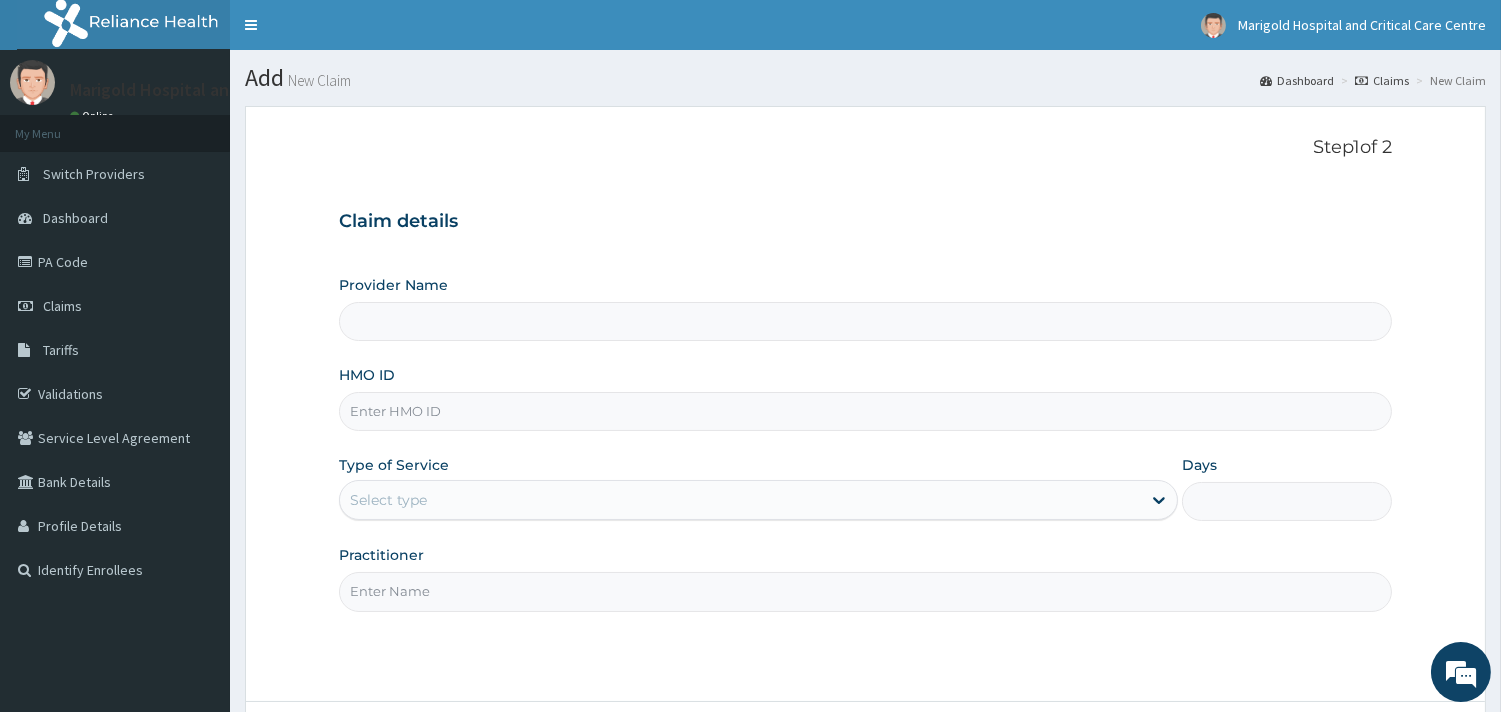 drag, startPoint x: 431, startPoint y: 445, endPoint x: 426, endPoint y: 410, distance: 35.35534 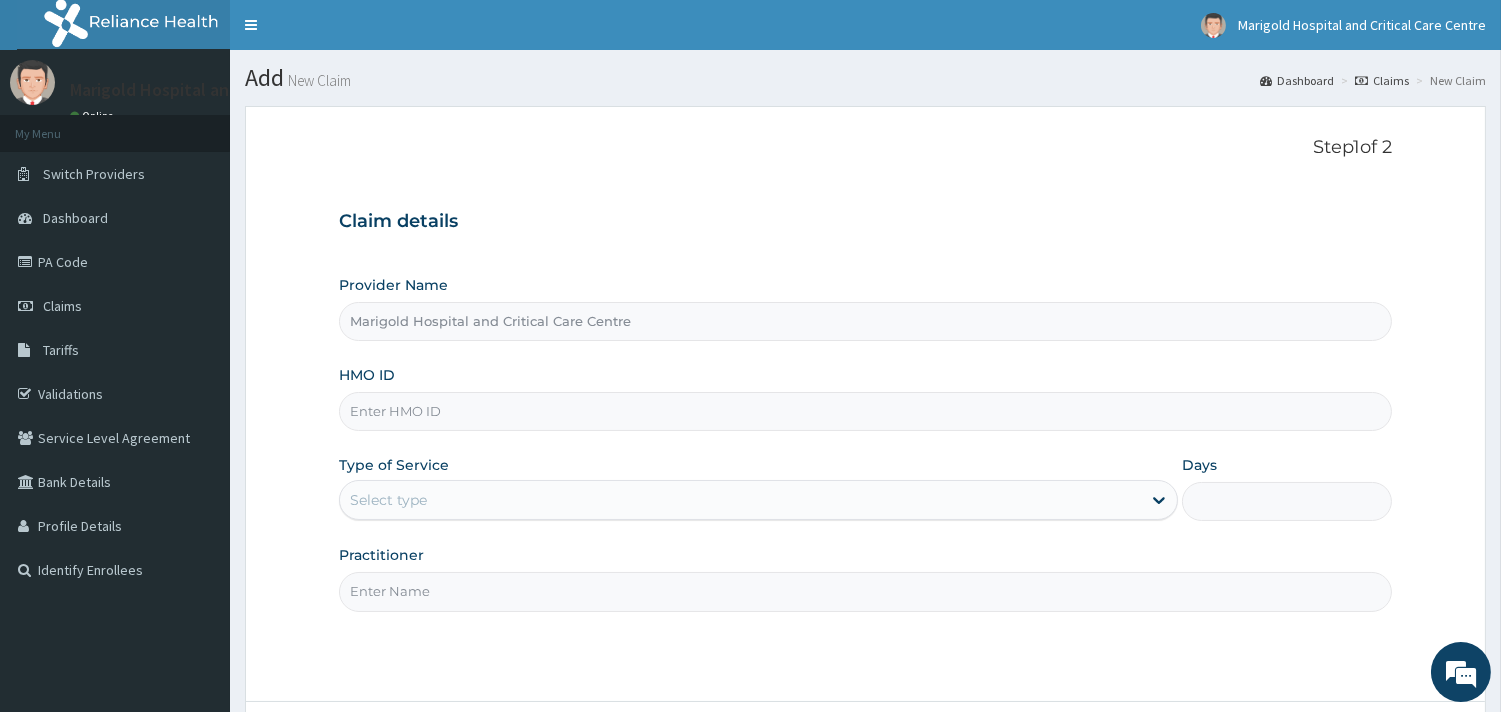 click on "Marigold Hospital and Critical Care Centre" at bounding box center [865, 321] 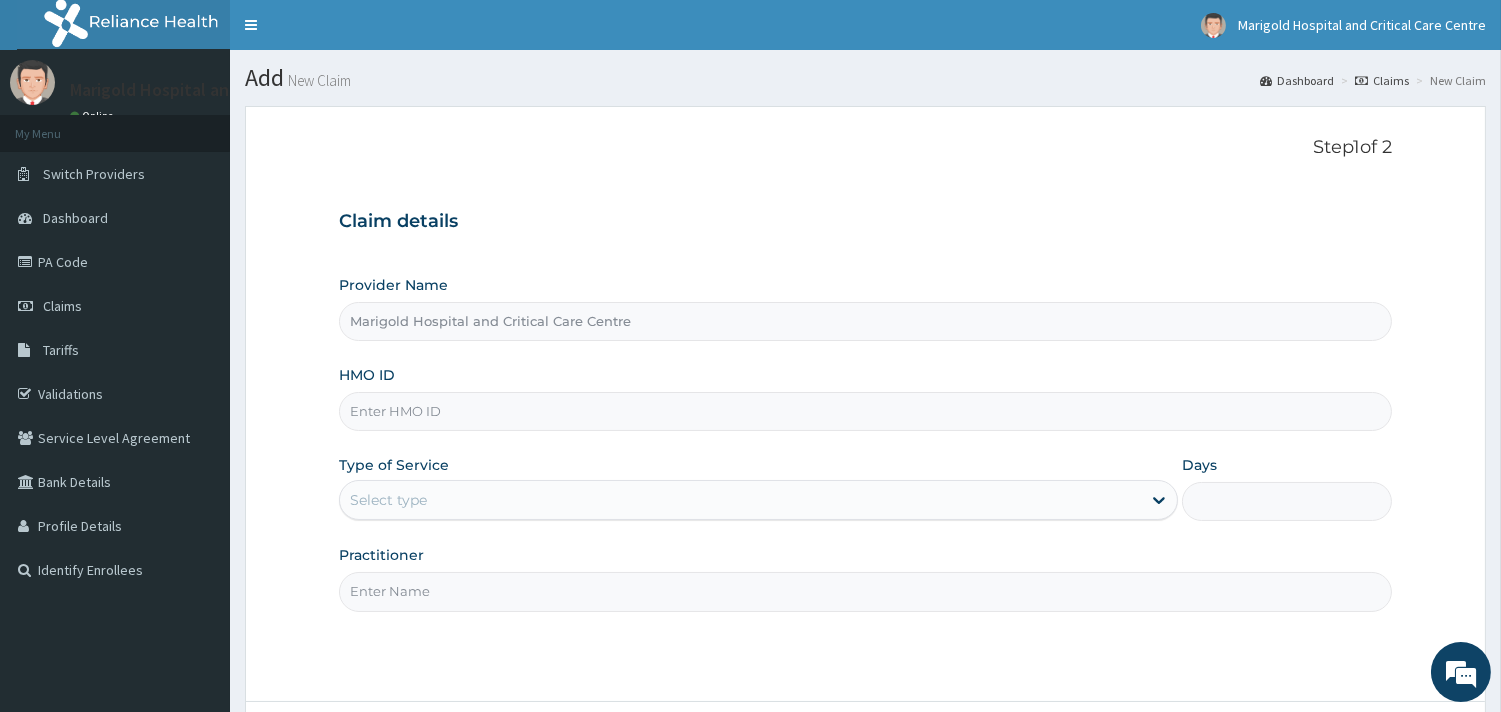 scroll, scrollTop: 0, scrollLeft: 0, axis: both 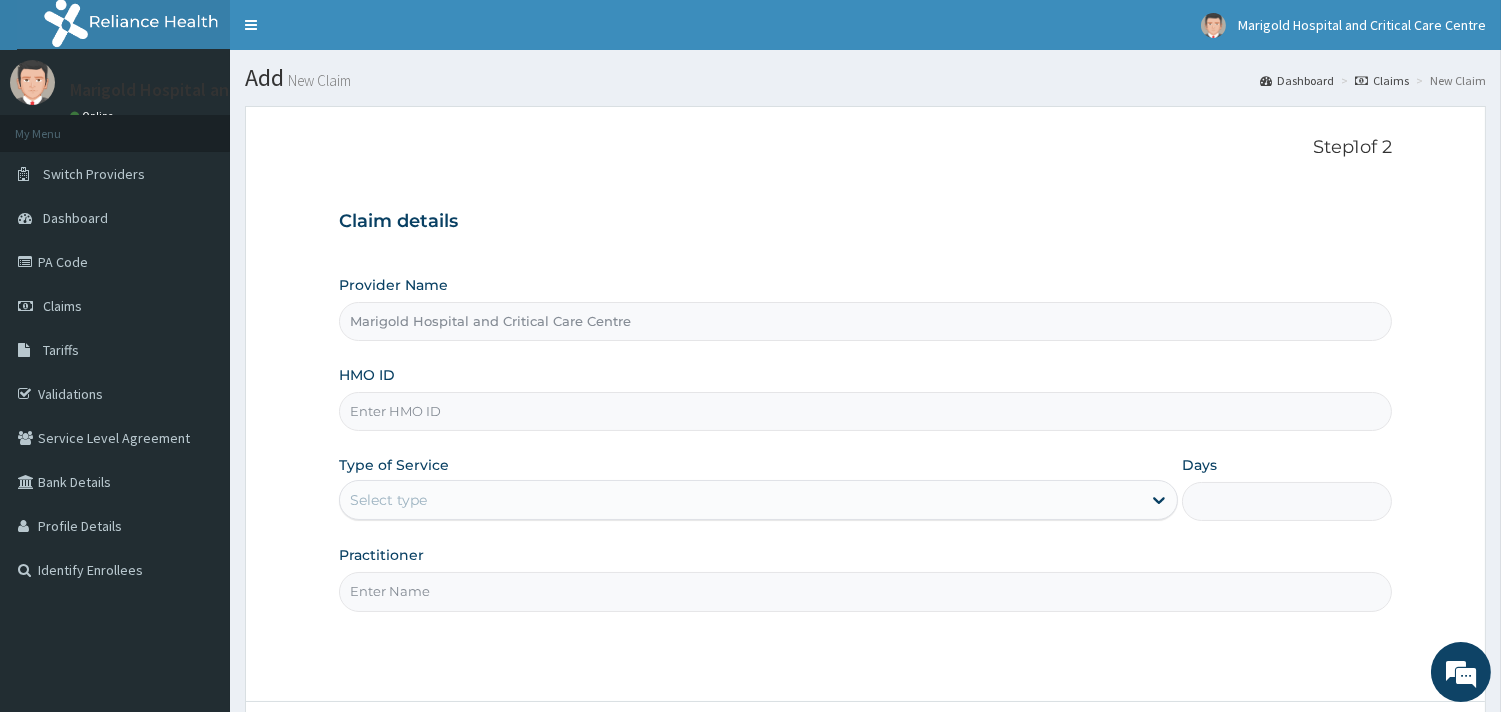 paste on "ISL/10003/B" 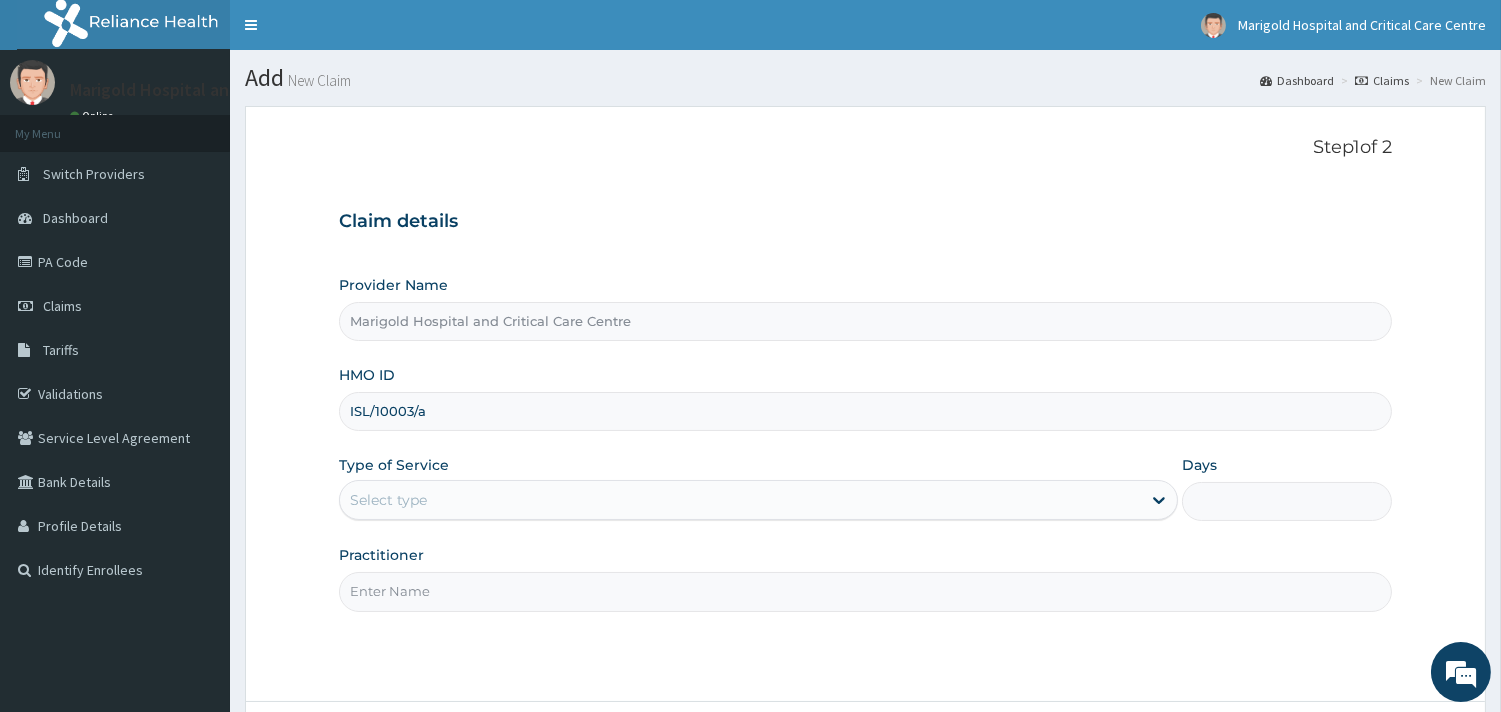 type on "ISL/10003/a" 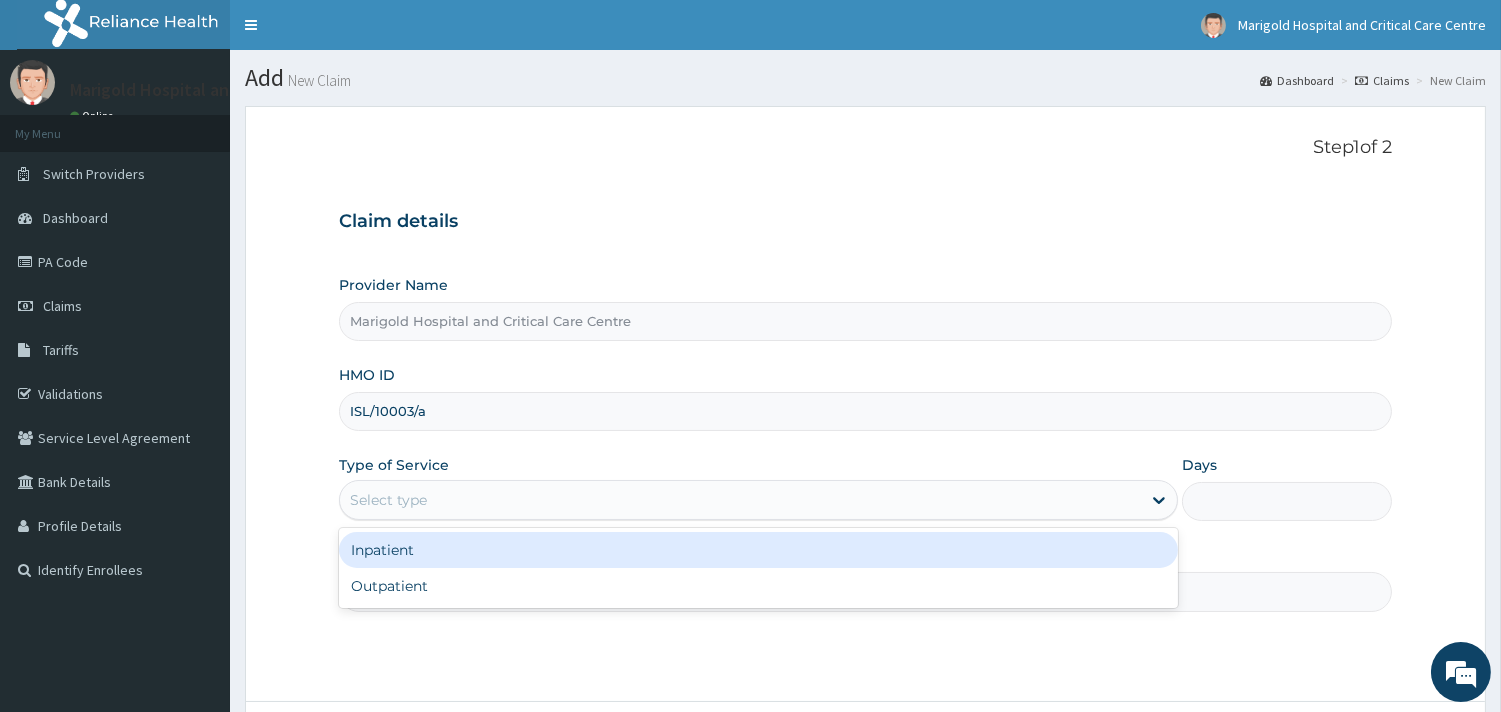 click on "Select type" at bounding box center (740, 500) 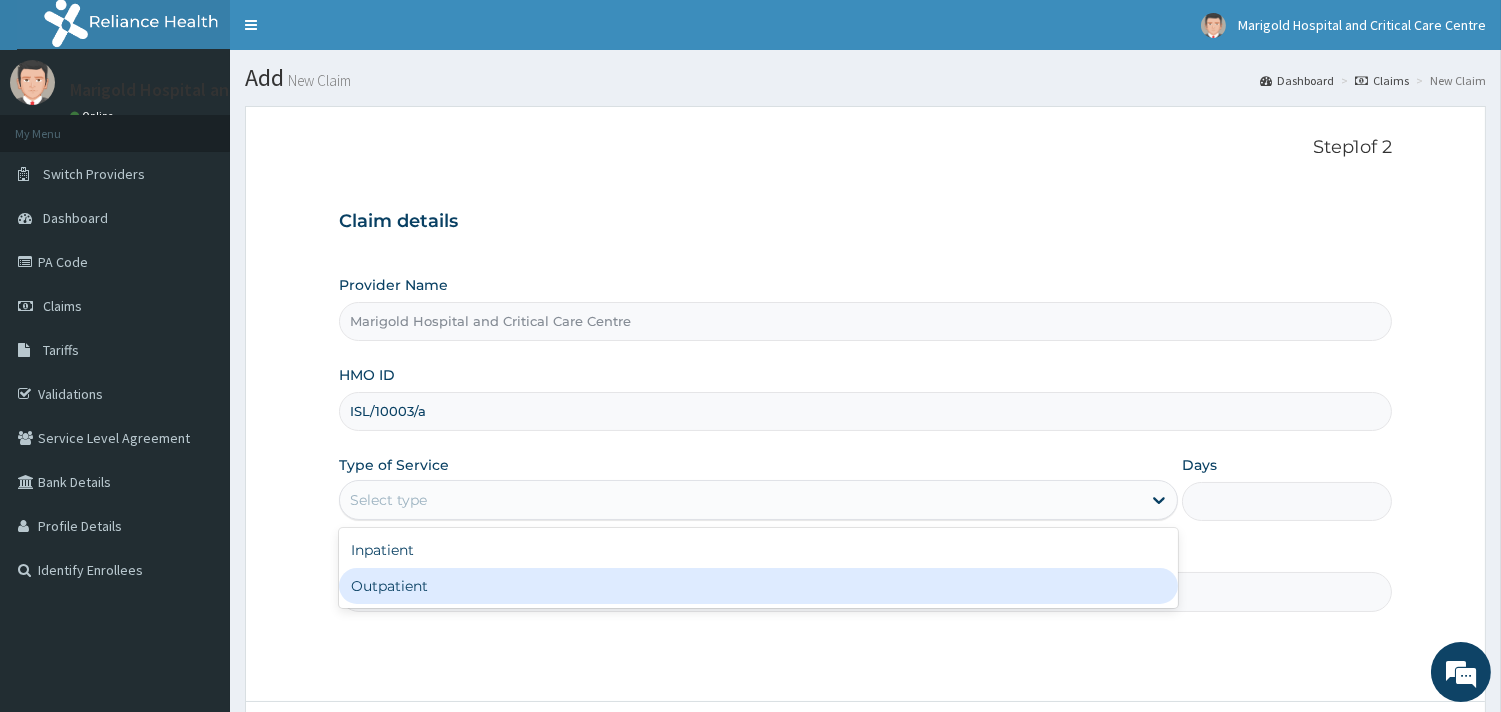 click on "Outpatient" at bounding box center [758, 586] 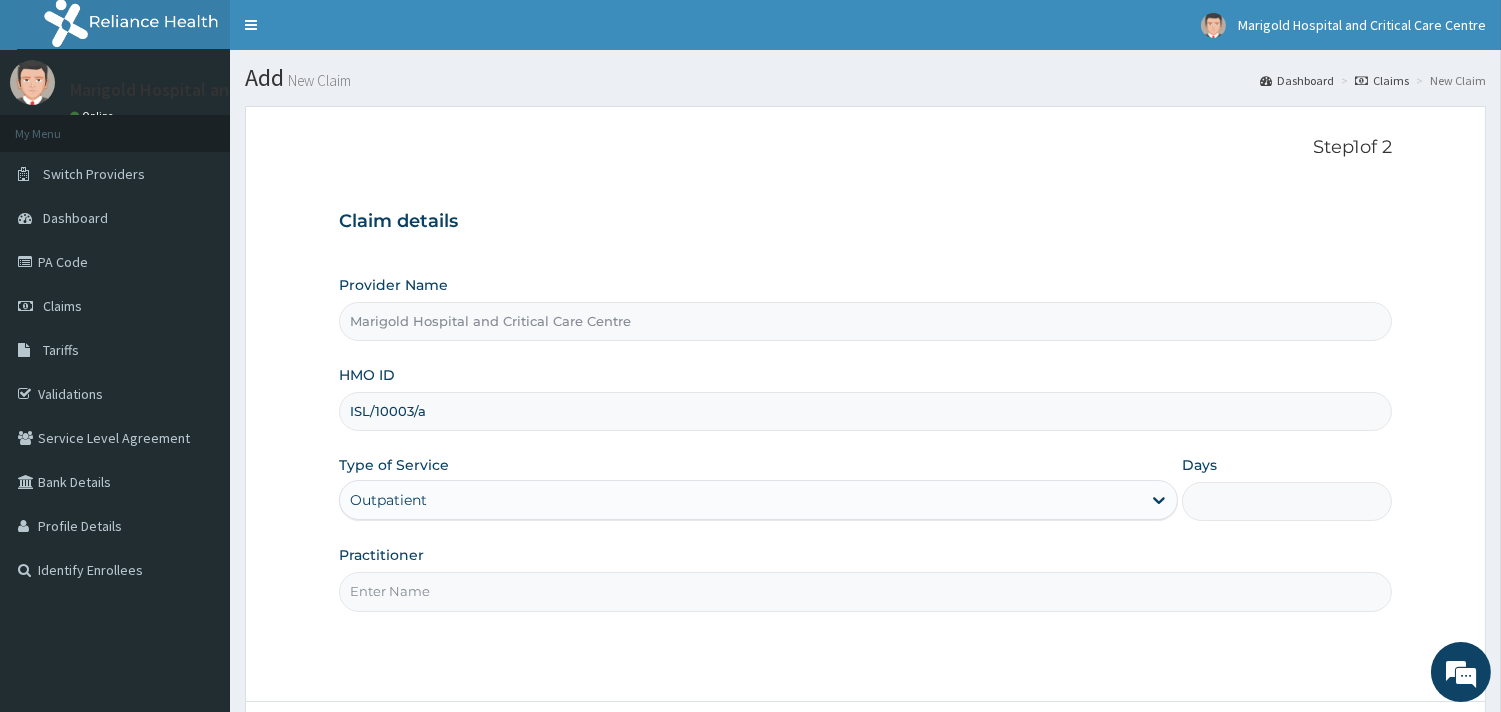 type on "1" 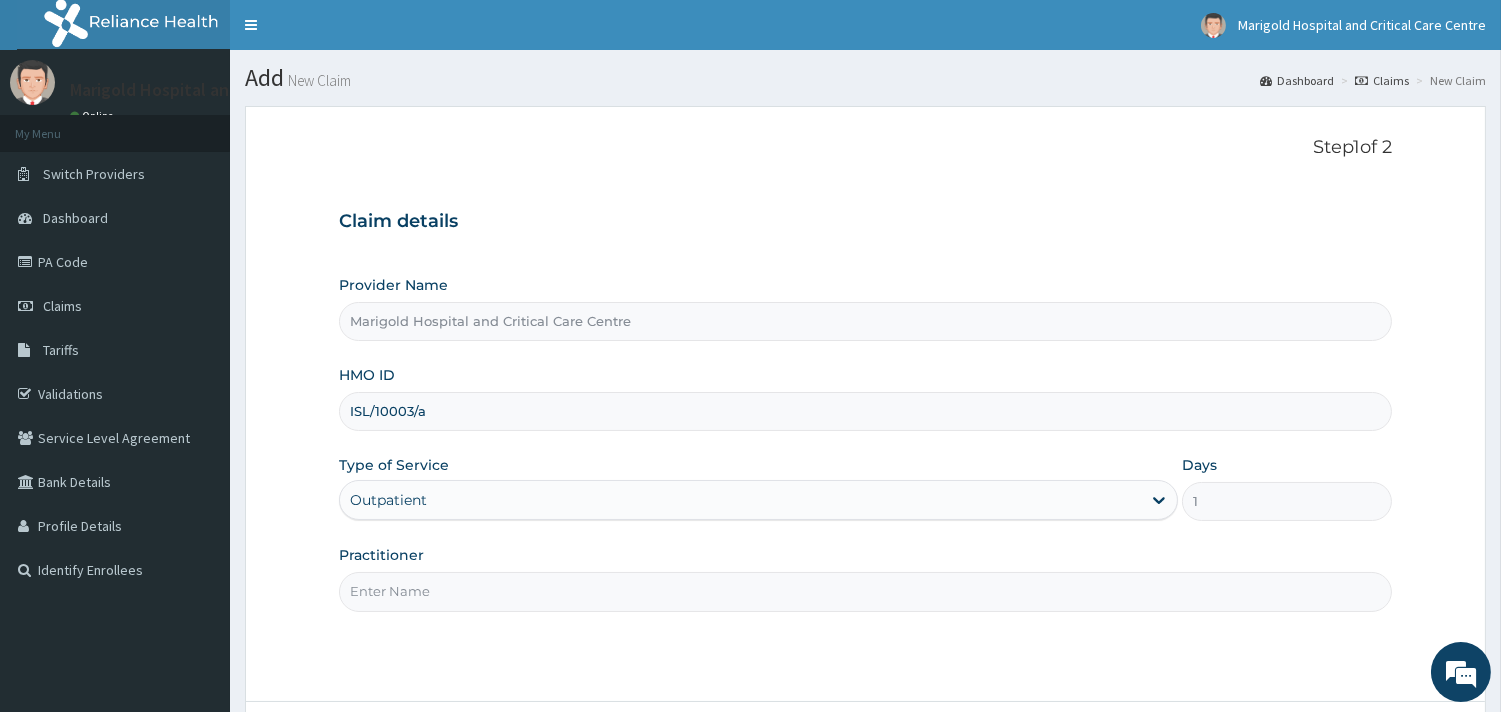 drag, startPoint x: 425, startPoint y: 593, endPoint x: 433, endPoint y: 638, distance: 45.705578 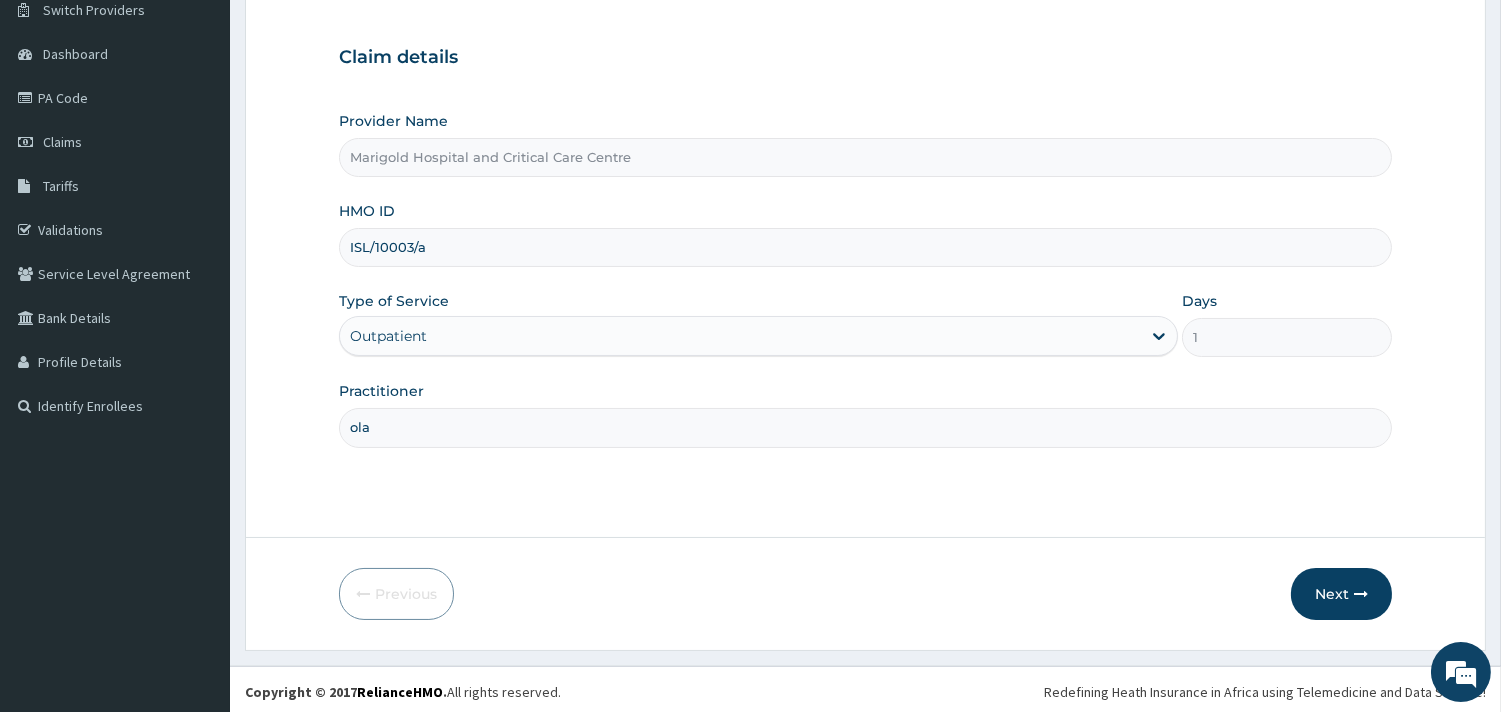 scroll, scrollTop: 170, scrollLeft: 0, axis: vertical 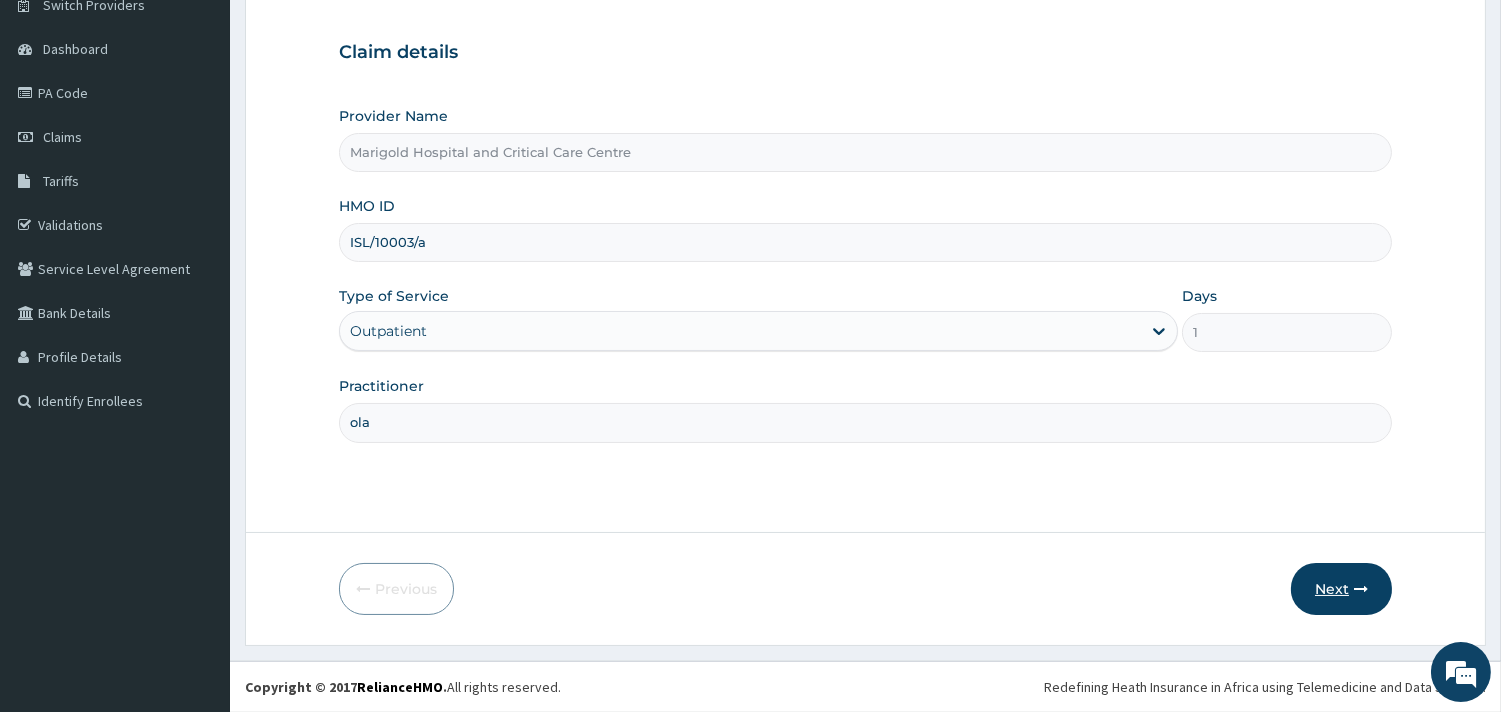 type on "ola" 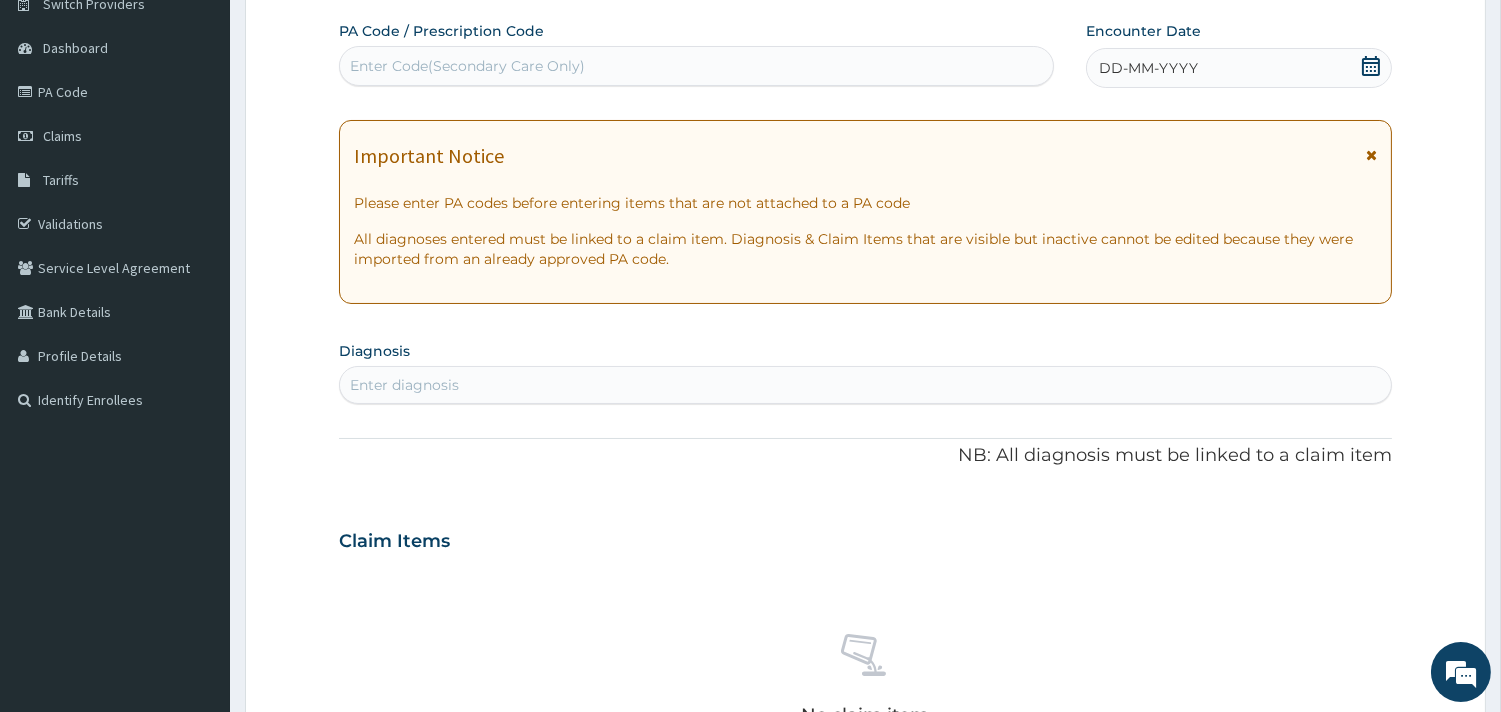 click on "Enter Code(Secondary Care Only)" at bounding box center [467, 66] 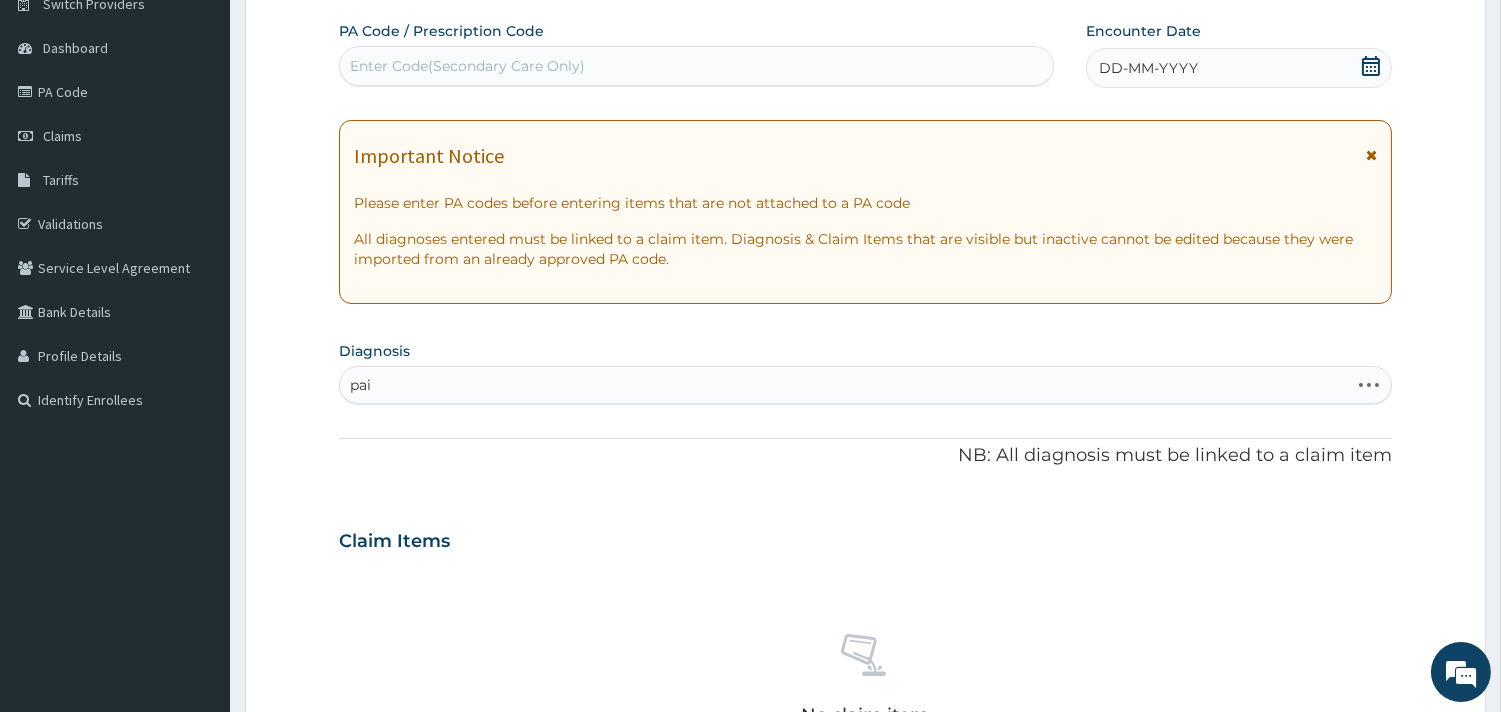 type on "pain" 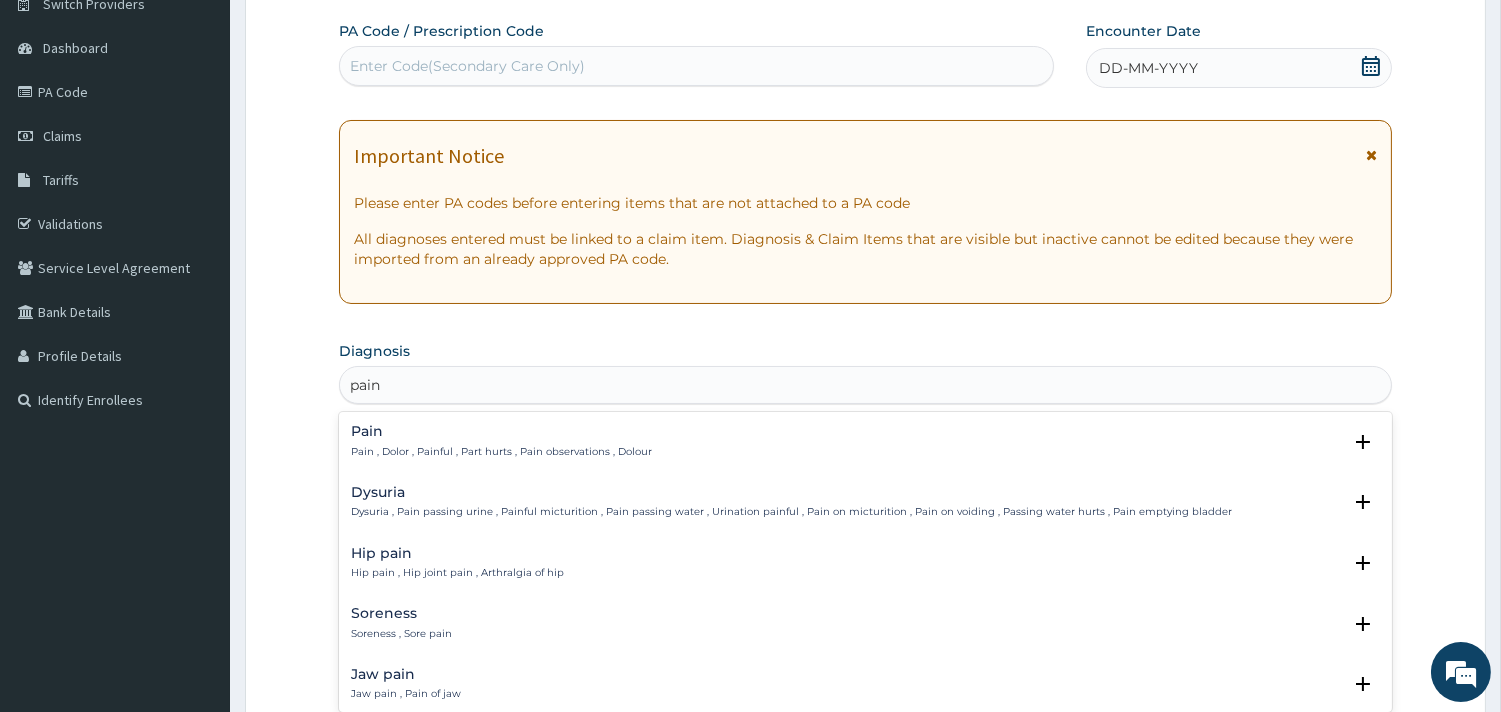 click on "Pain" at bounding box center [501, 431] 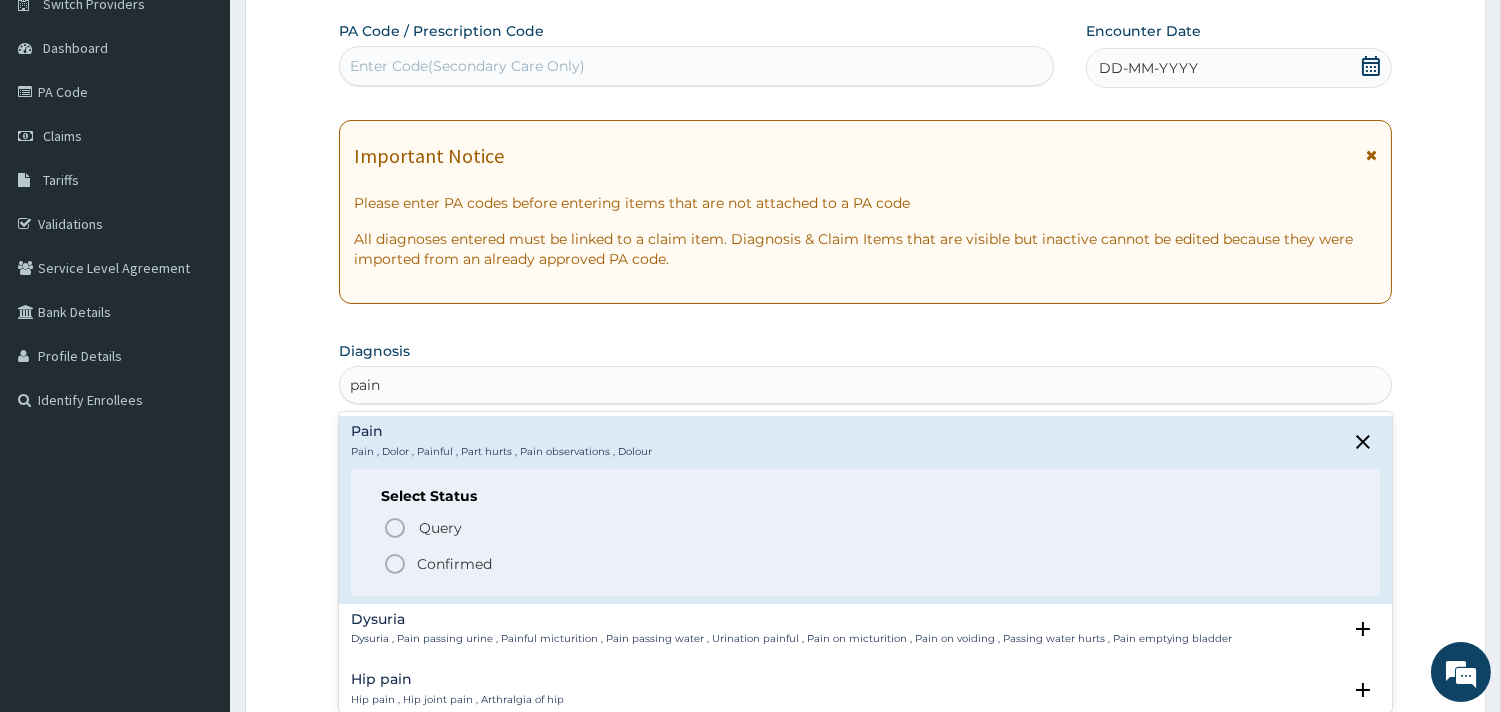 click on "Confirmed" at bounding box center [454, 564] 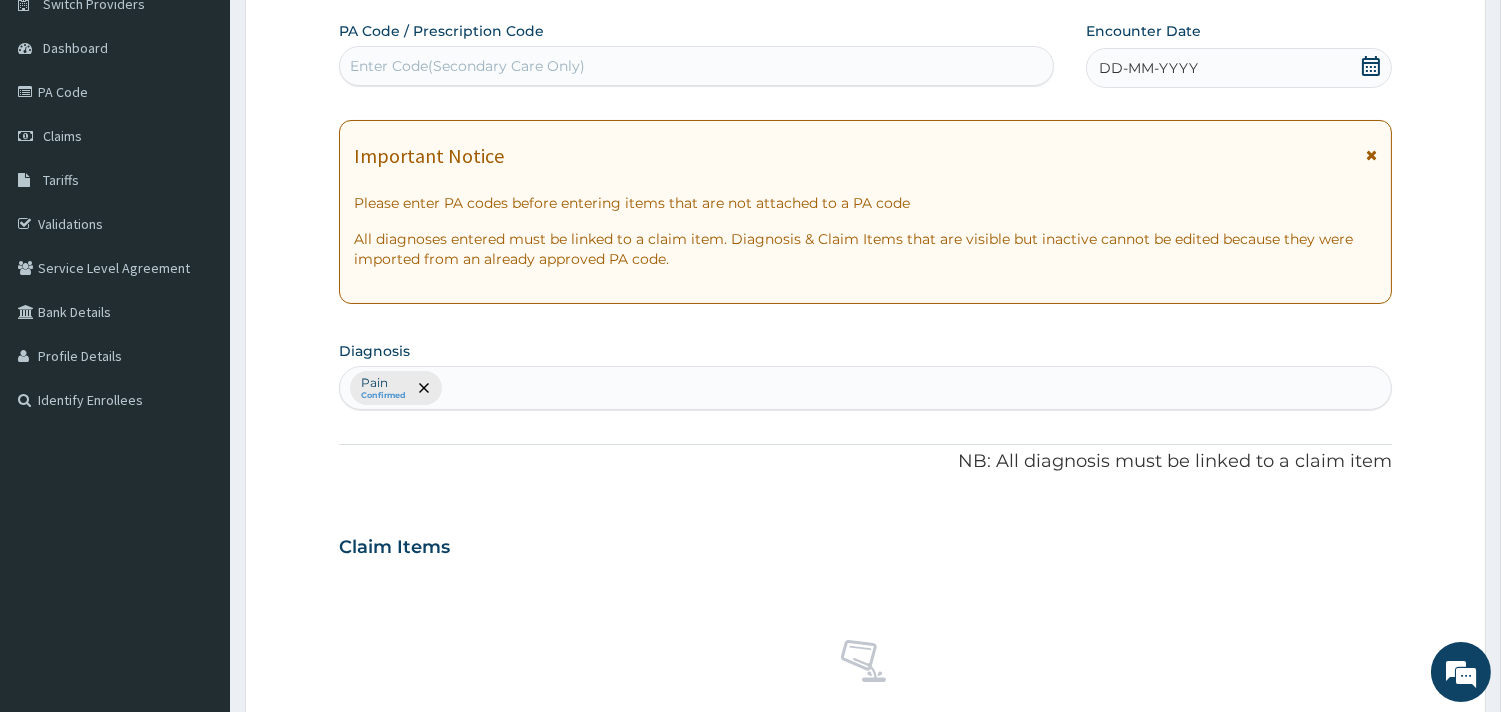 scroll, scrollTop: 730, scrollLeft: 0, axis: vertical 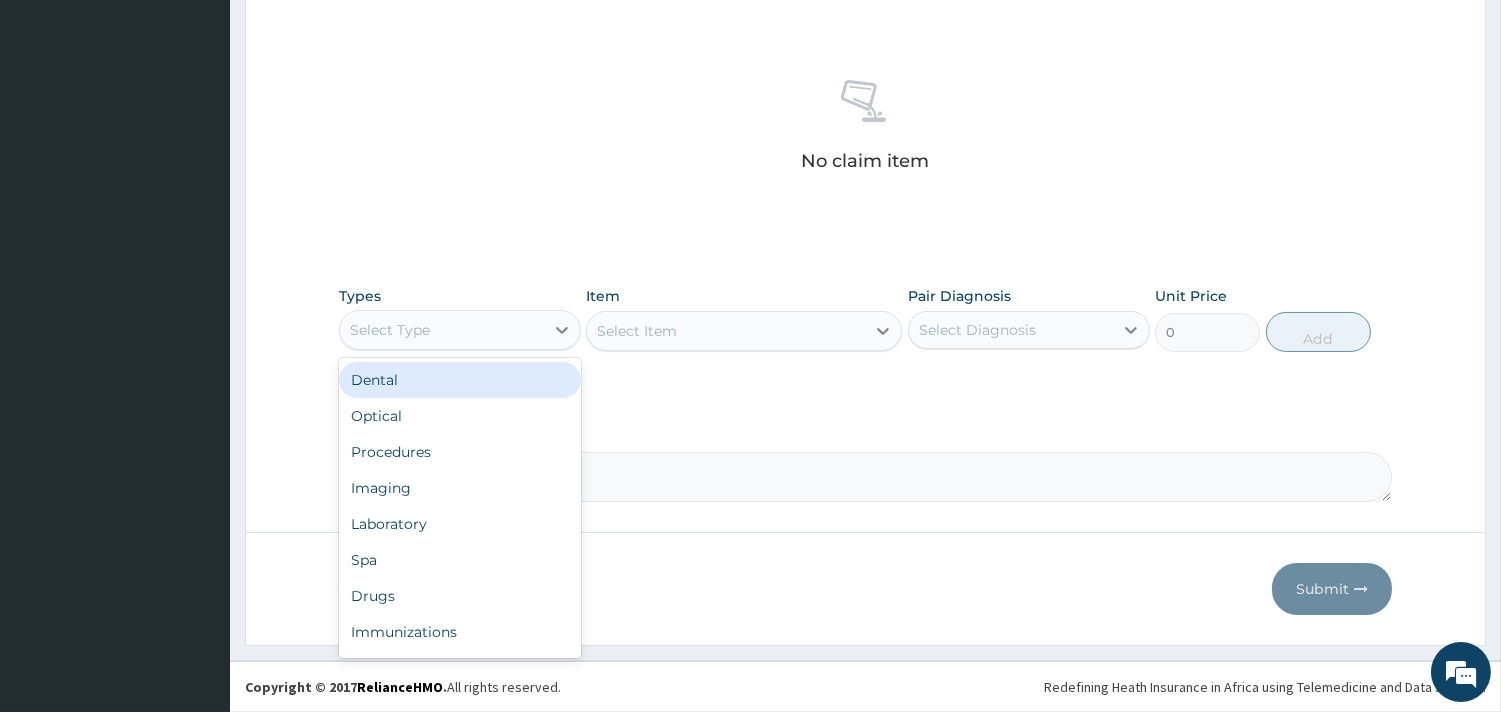 click on "Select Type" at bounding box center [442, 330] 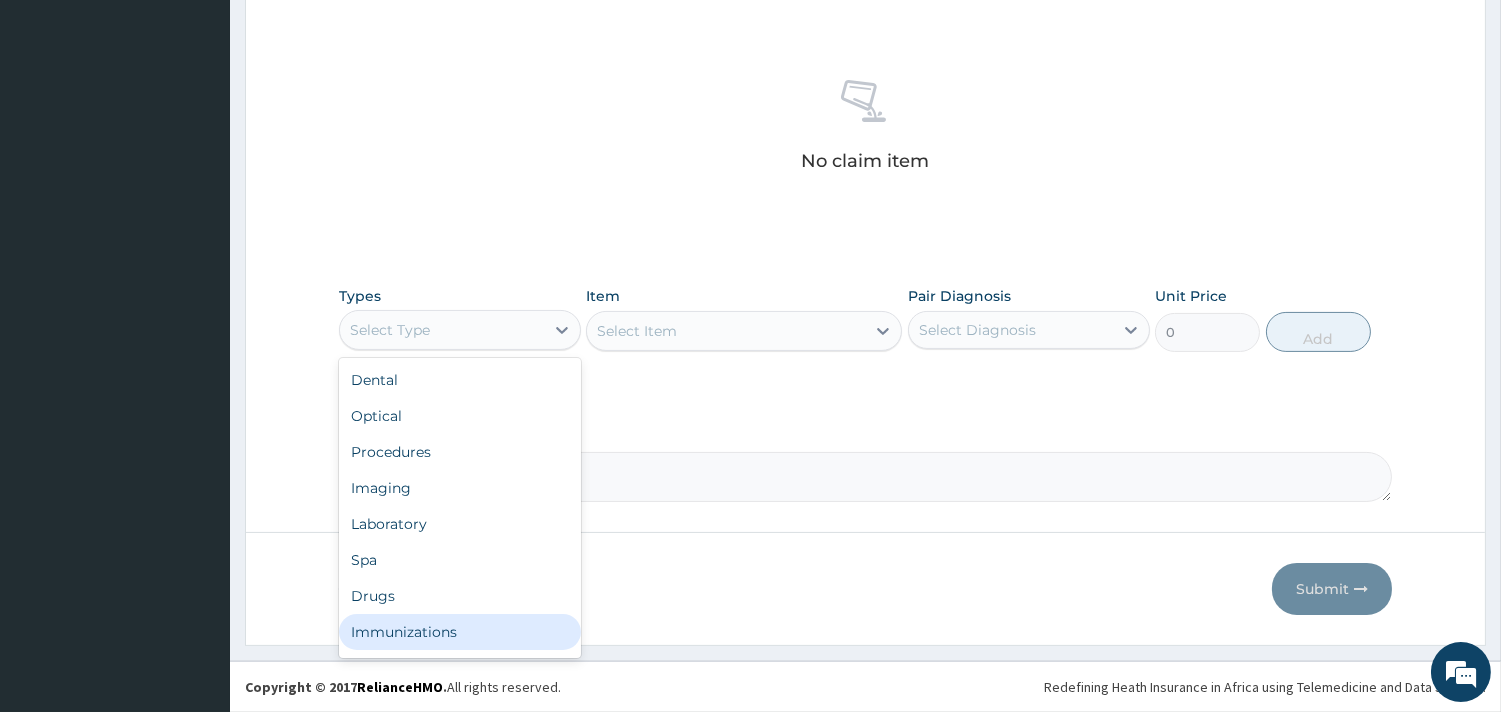scroll, scrollTop: 67, scrollLeft: 0, axis: vertical 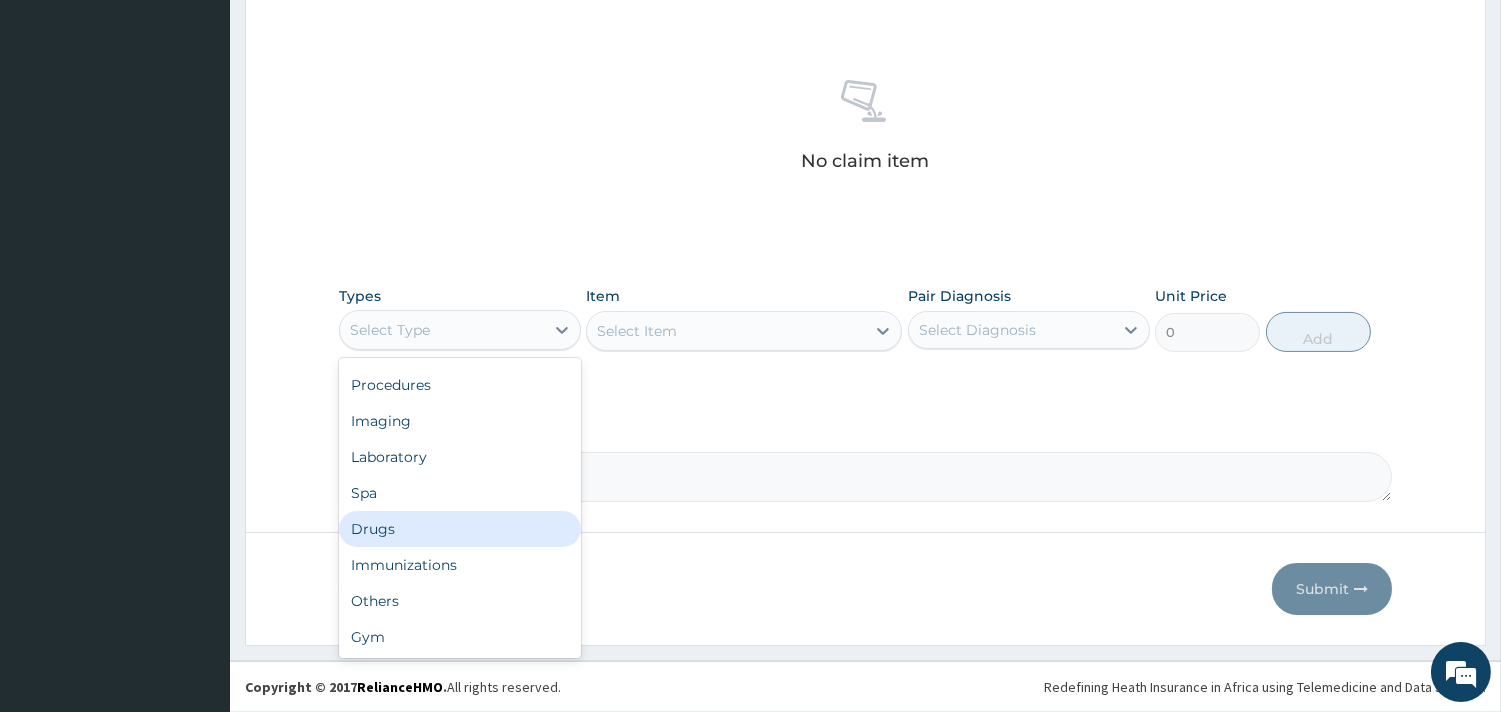 drag, startPoint x: 440, startPoint y: 597, endPoint x: 475, endPoint y: 530, distance: 75.591 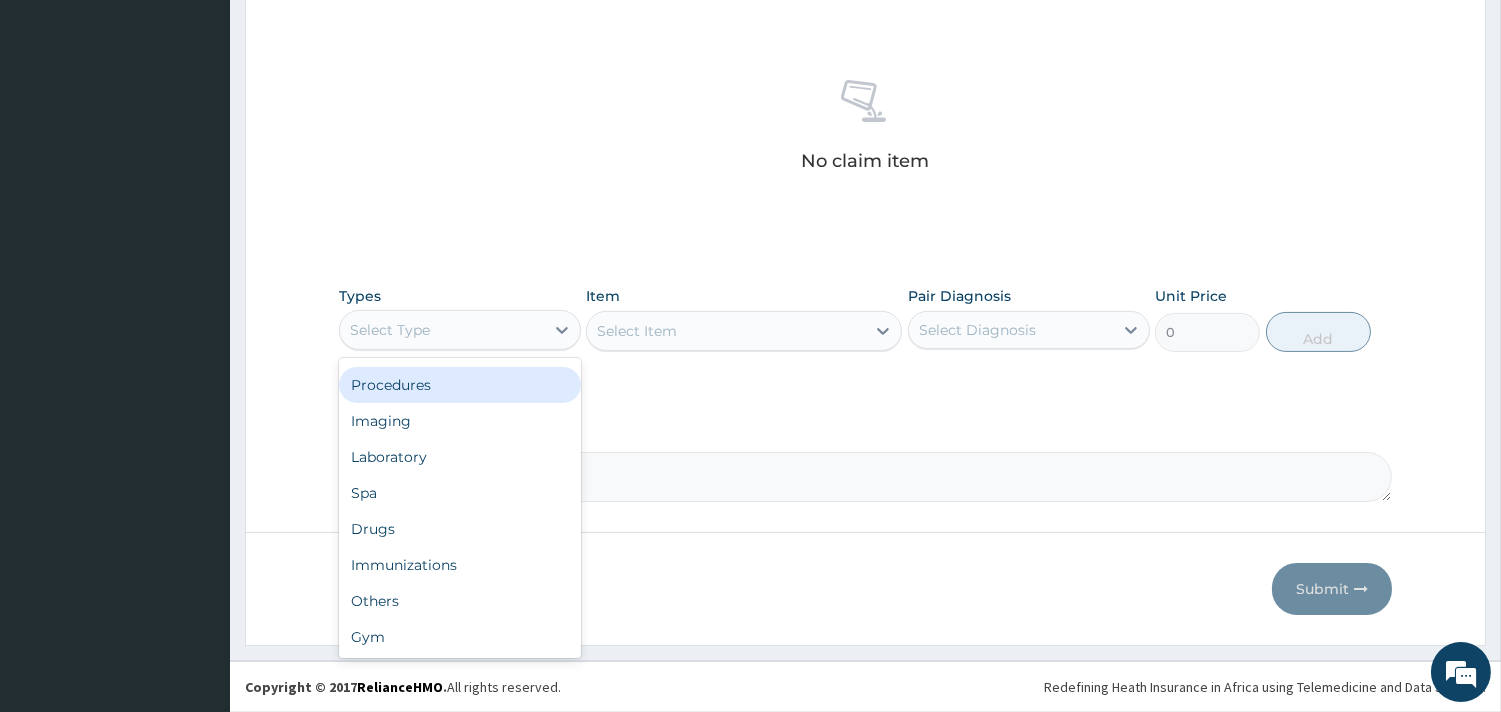 click on "Procedures" at bounding box center (460, 385) 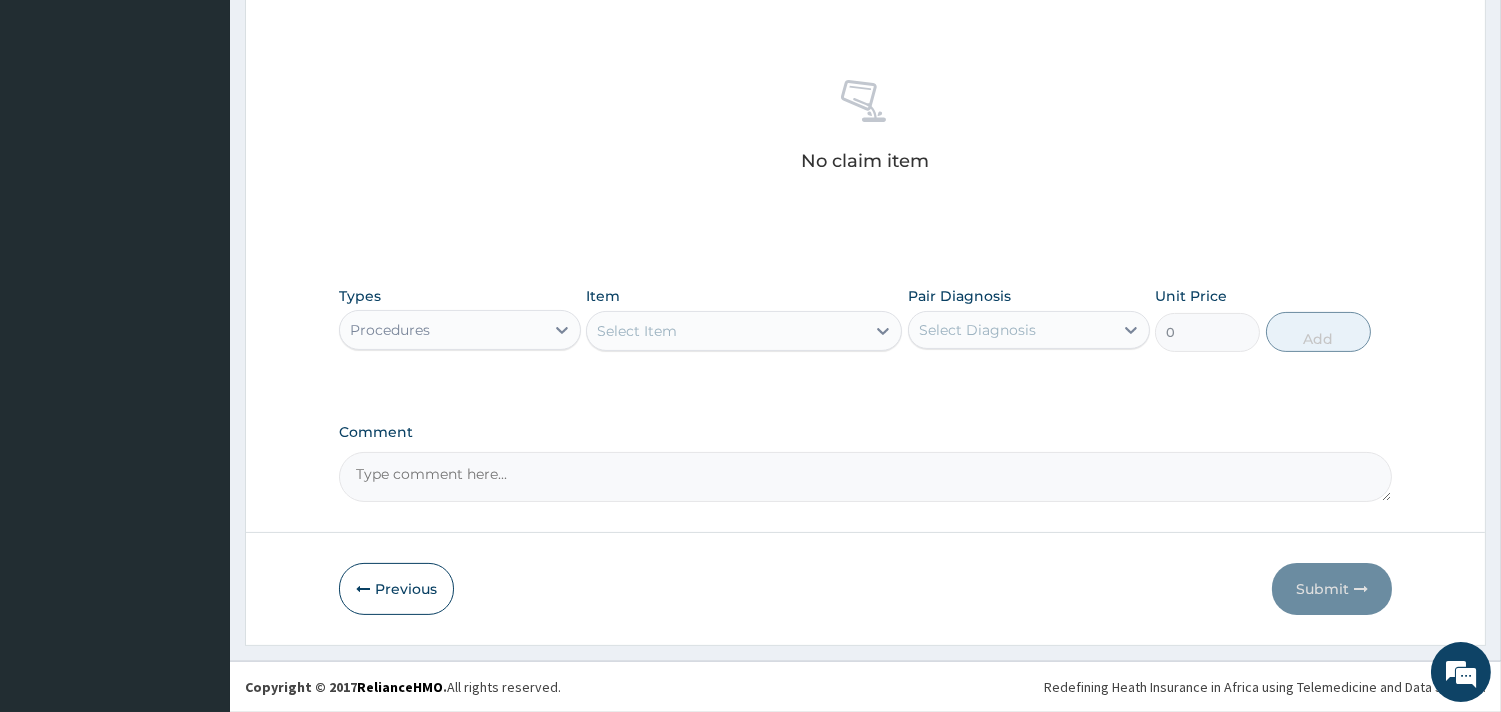 click on "Select Item" at bounding box center (744, 331) 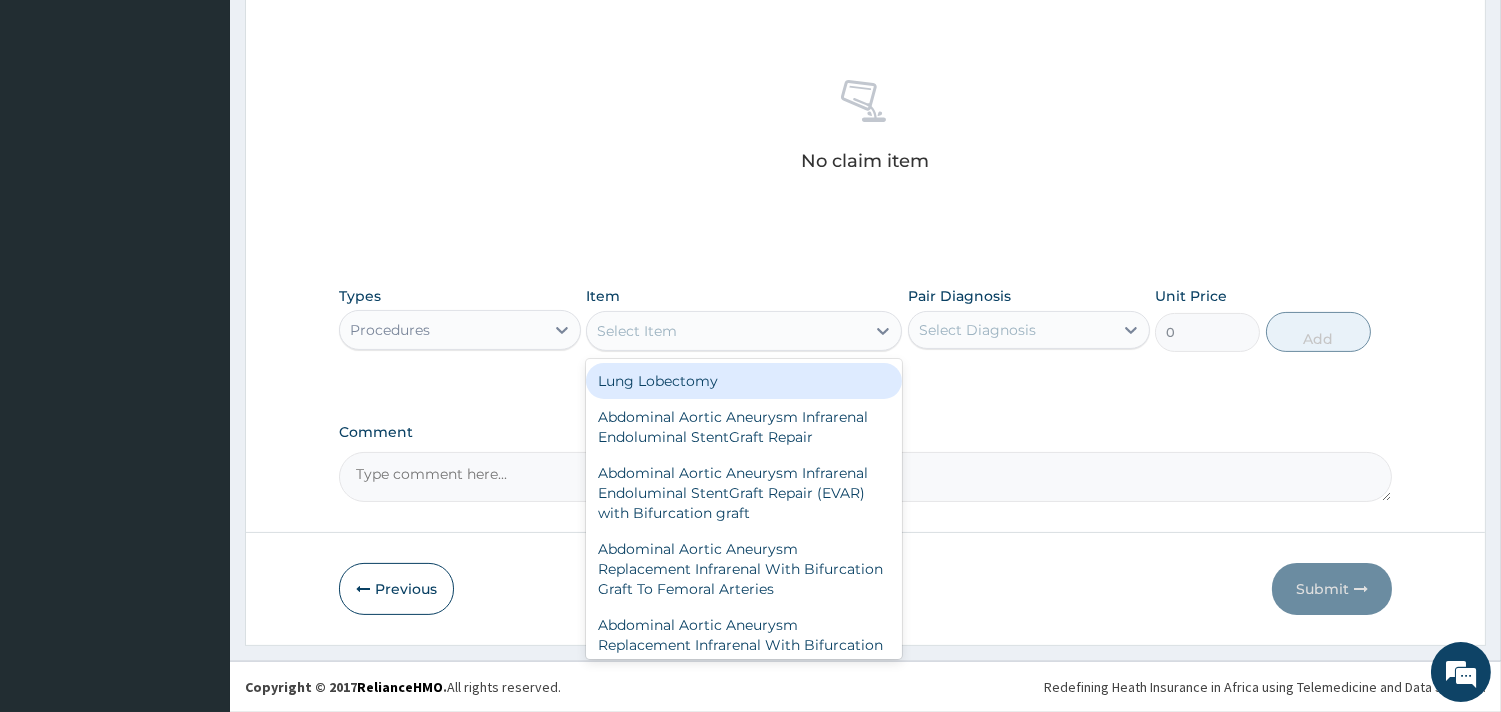 click on "Select Item" at bounding box center (726, 331) 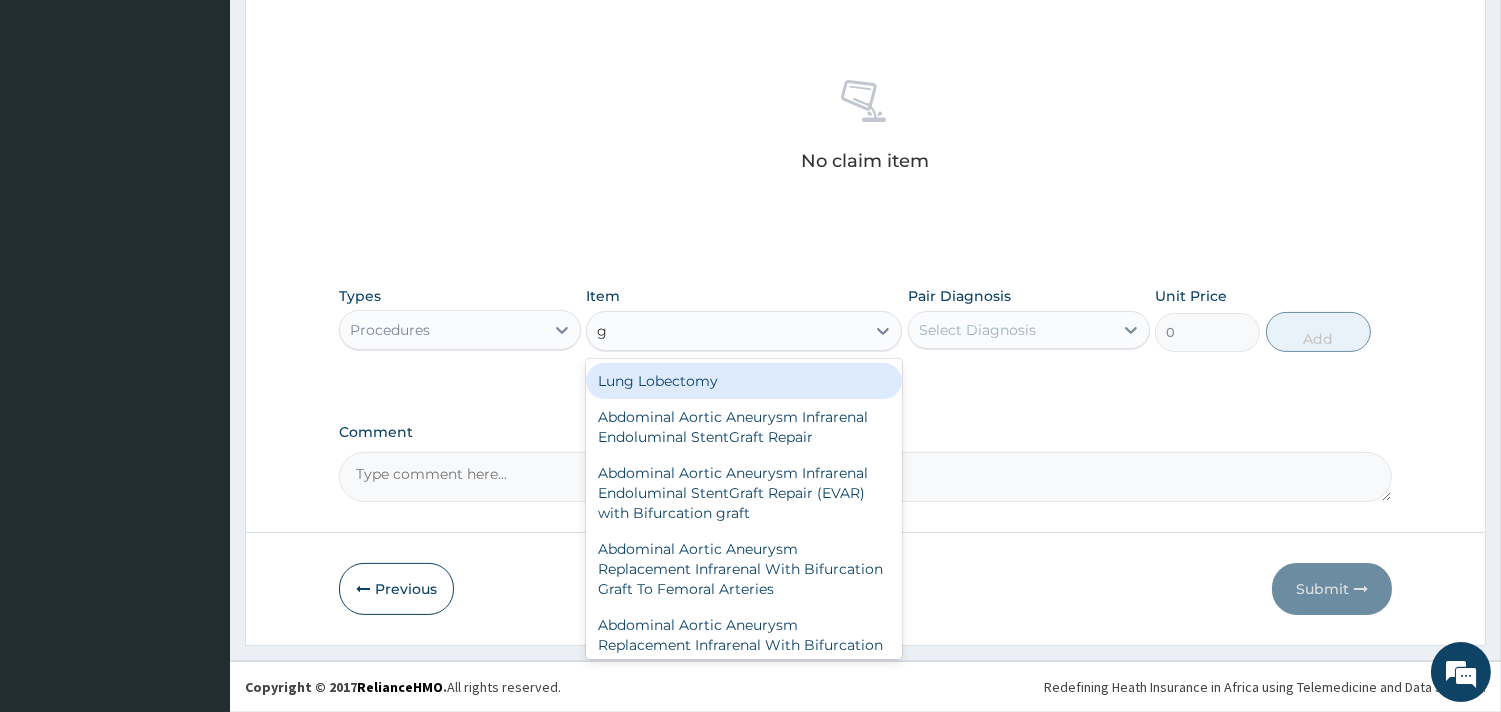 type on "gp" 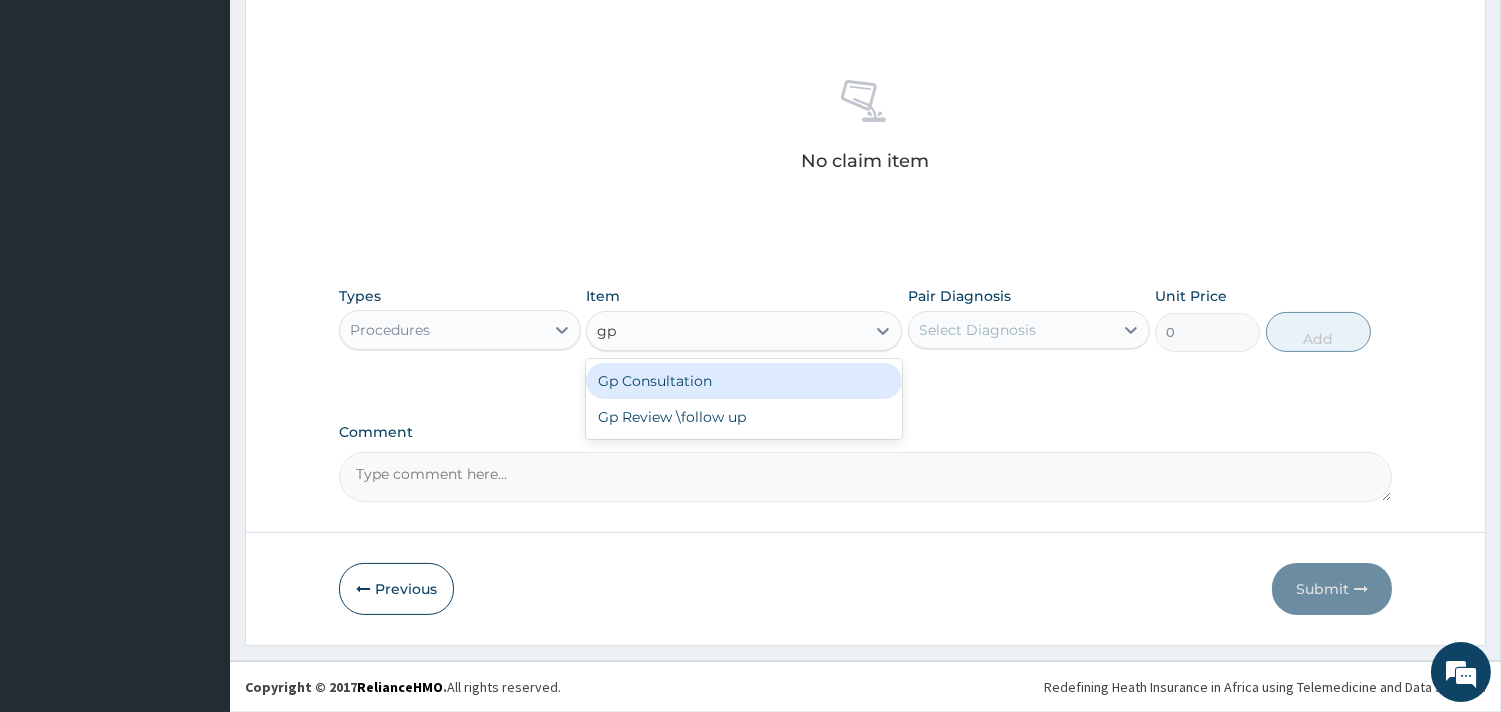 drag, startPoint x: 751, startPoint y: 385, endPoint x: 886, endPoint y: 368, distance: 136.06616 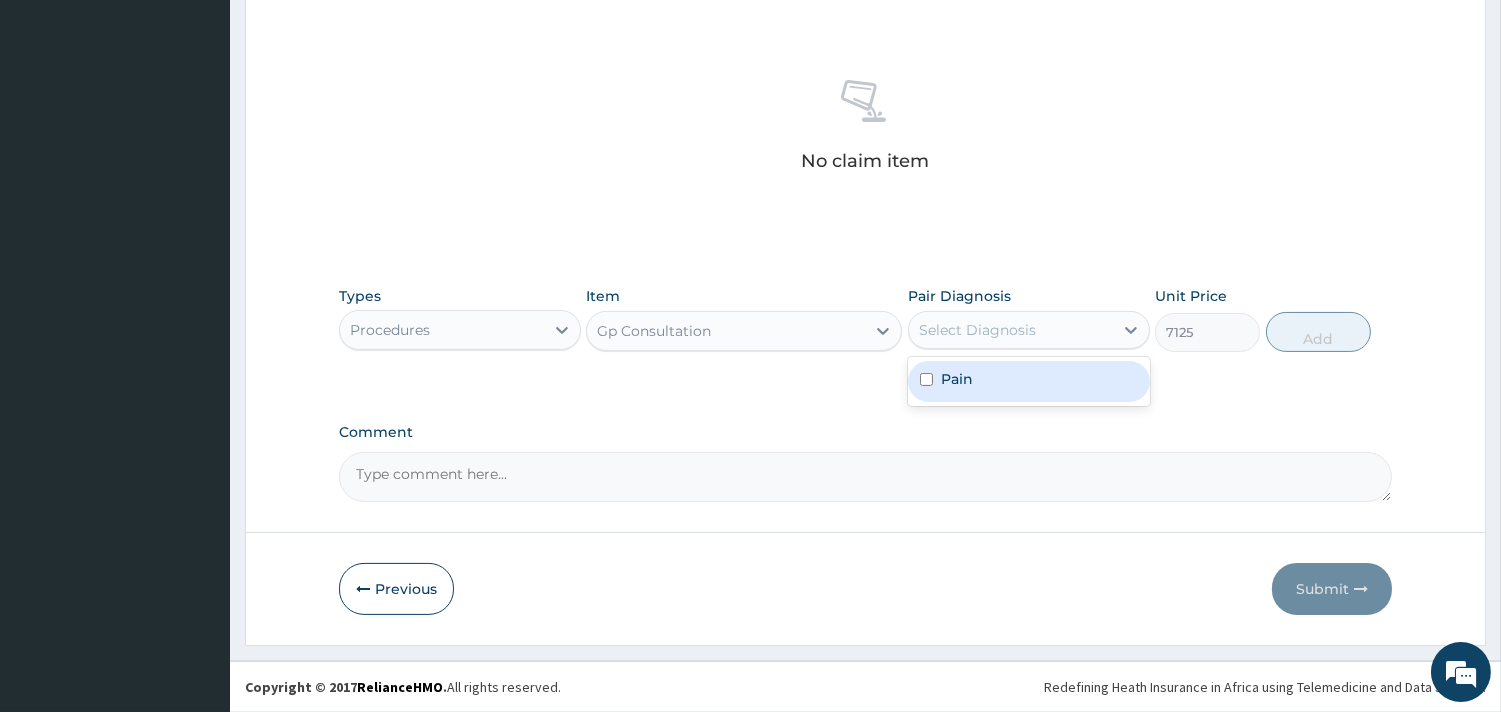 click on "Select Diagnosis" at bounding box center [1011, 330] 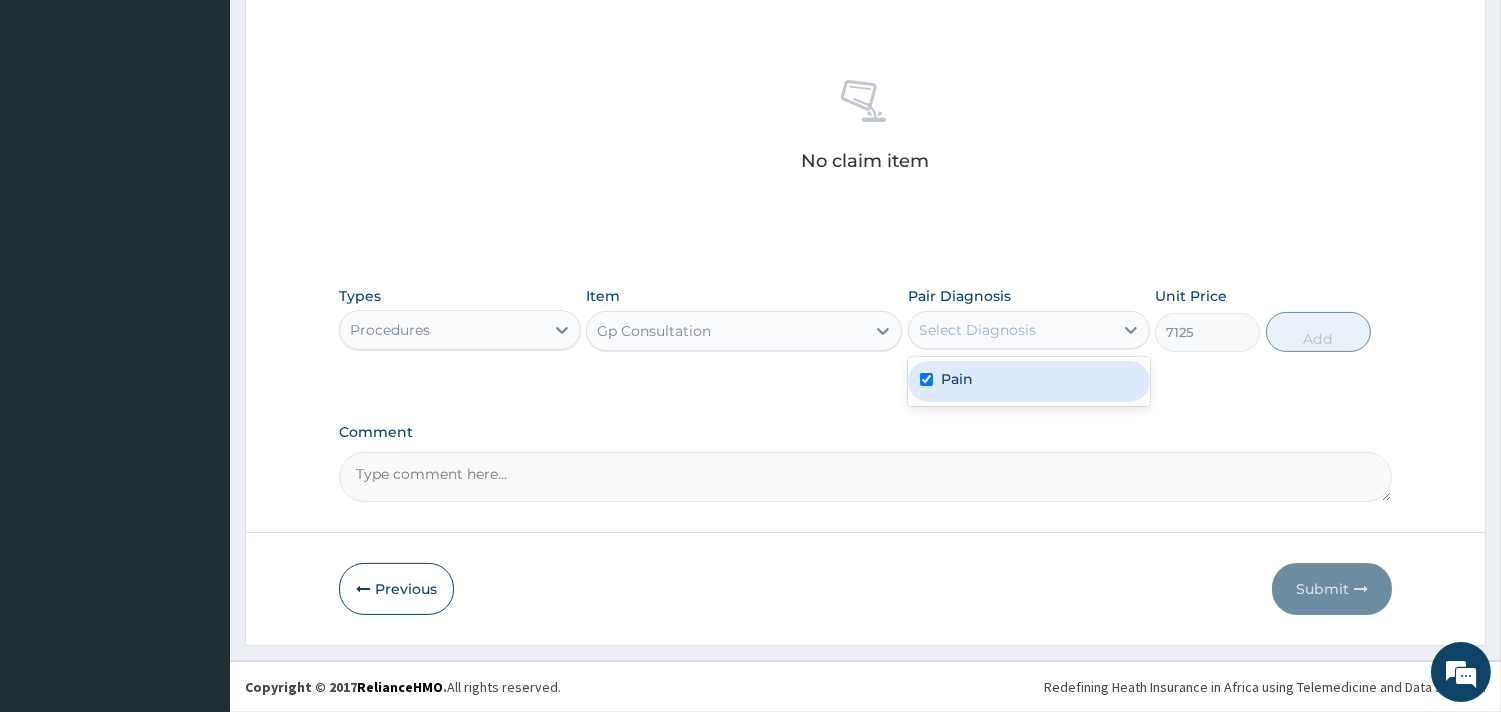 checkbox on "true" 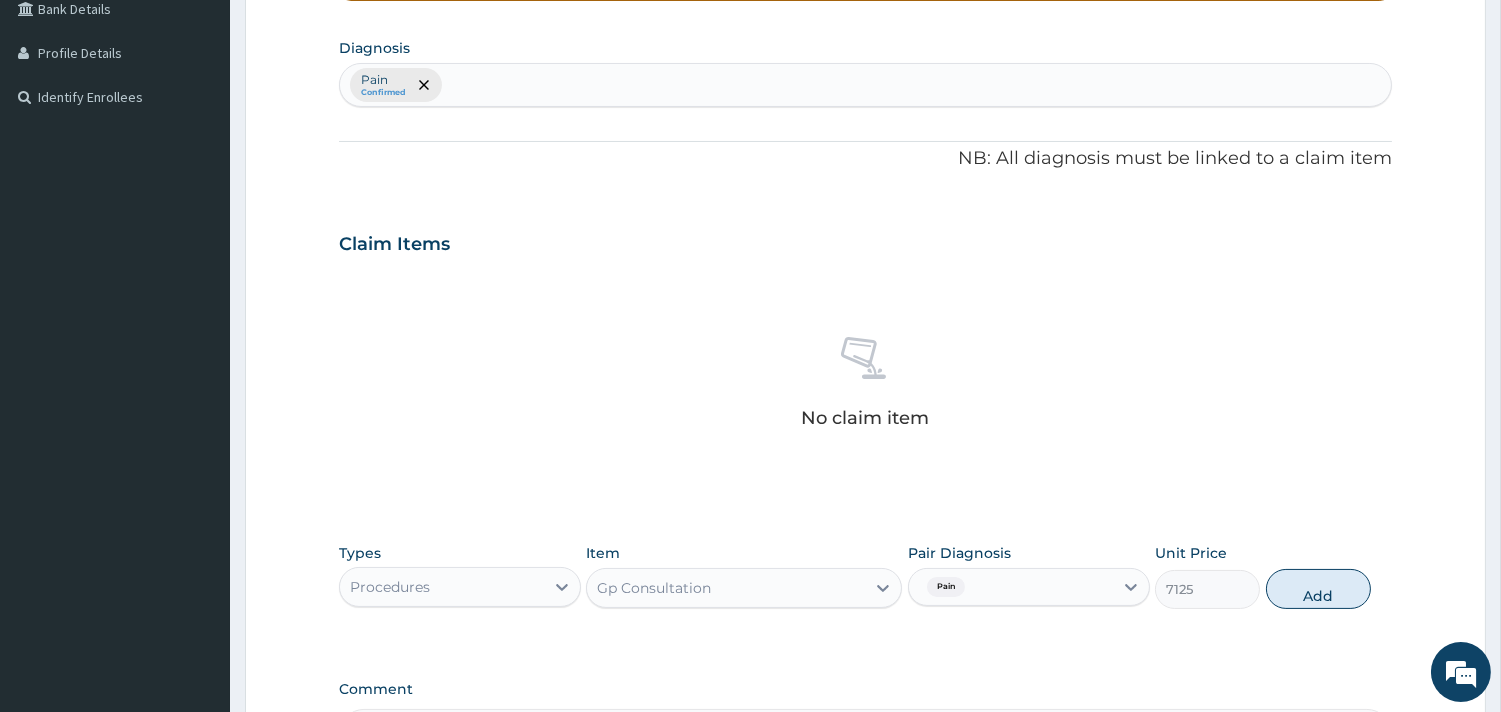 scroll, scrollTop: 63, scrollLeft: 0, axis: vertical 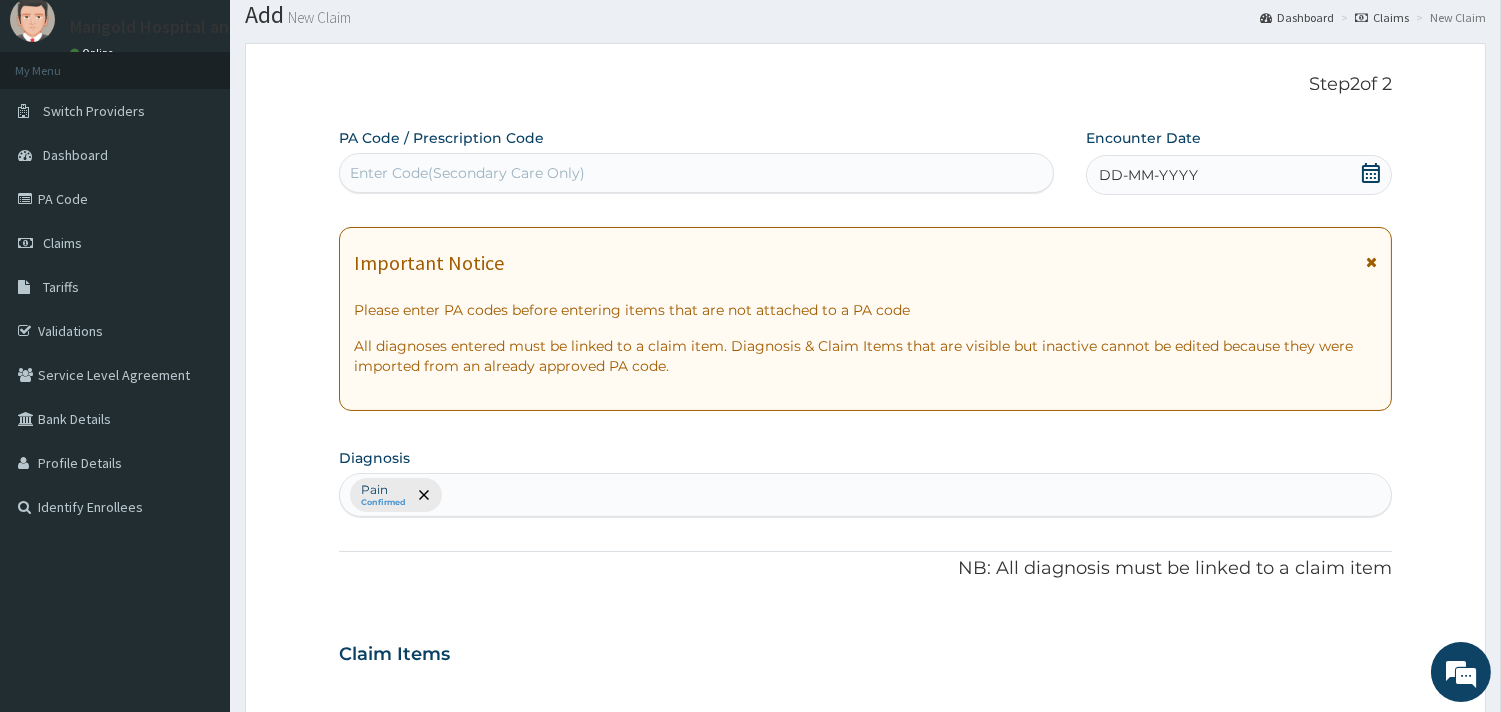 click 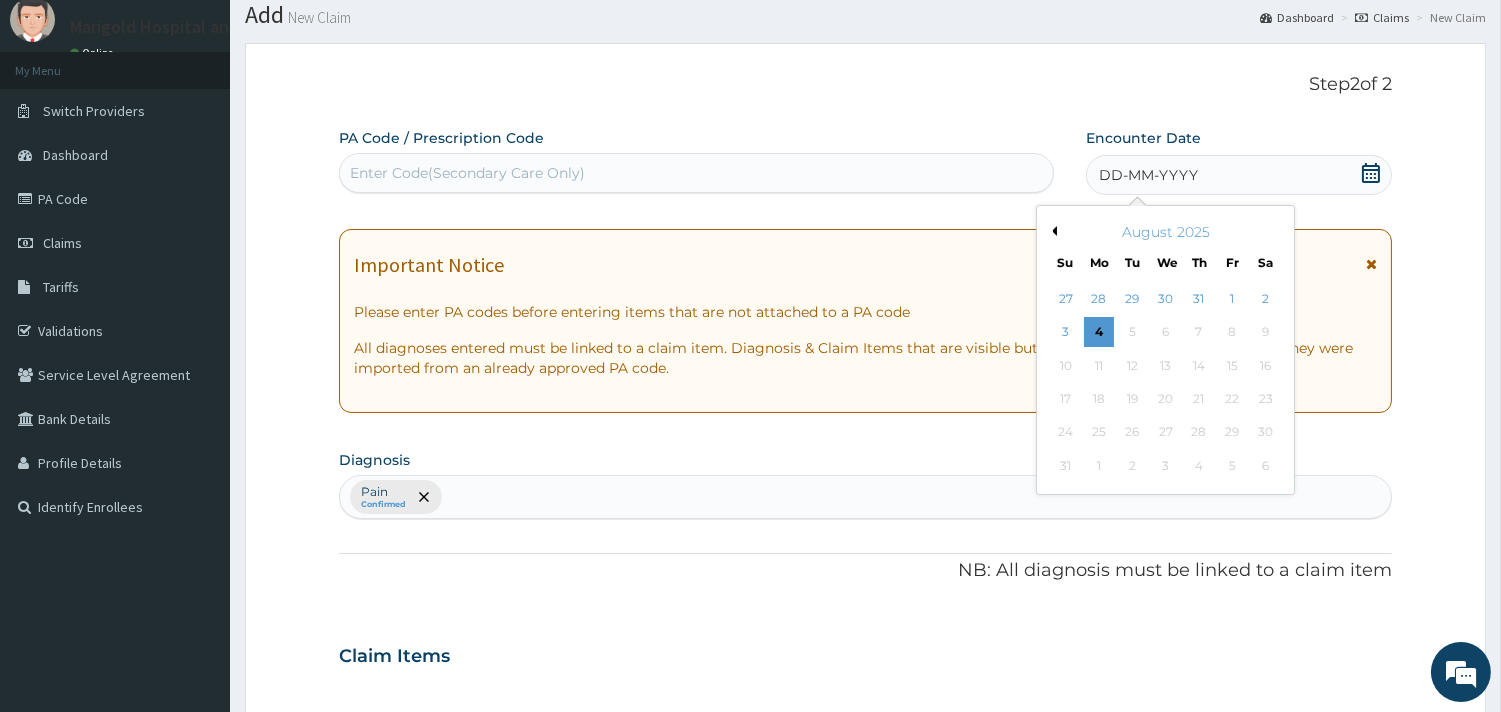 click on "August 2025" at bounding box center (1165, 232) 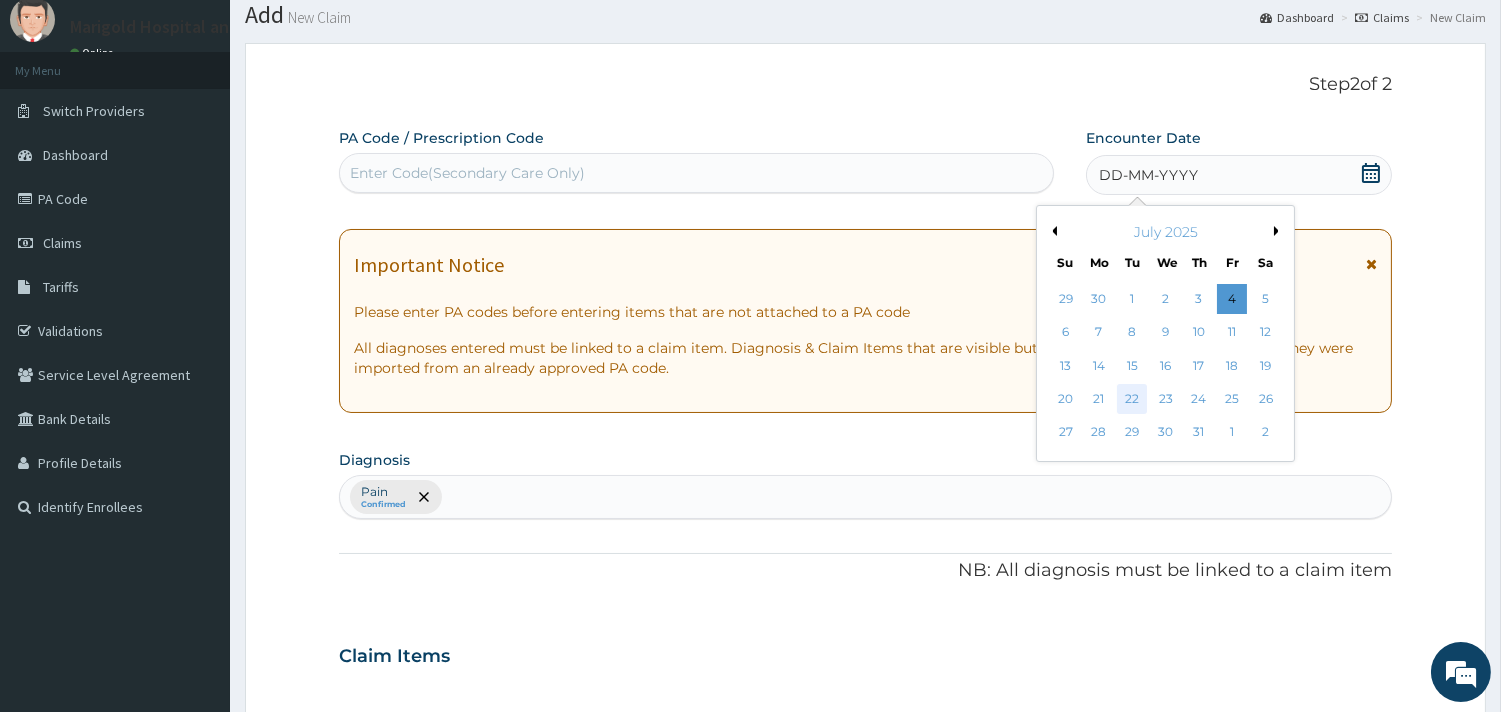 click on "22" at bounding box center [1132, 399] 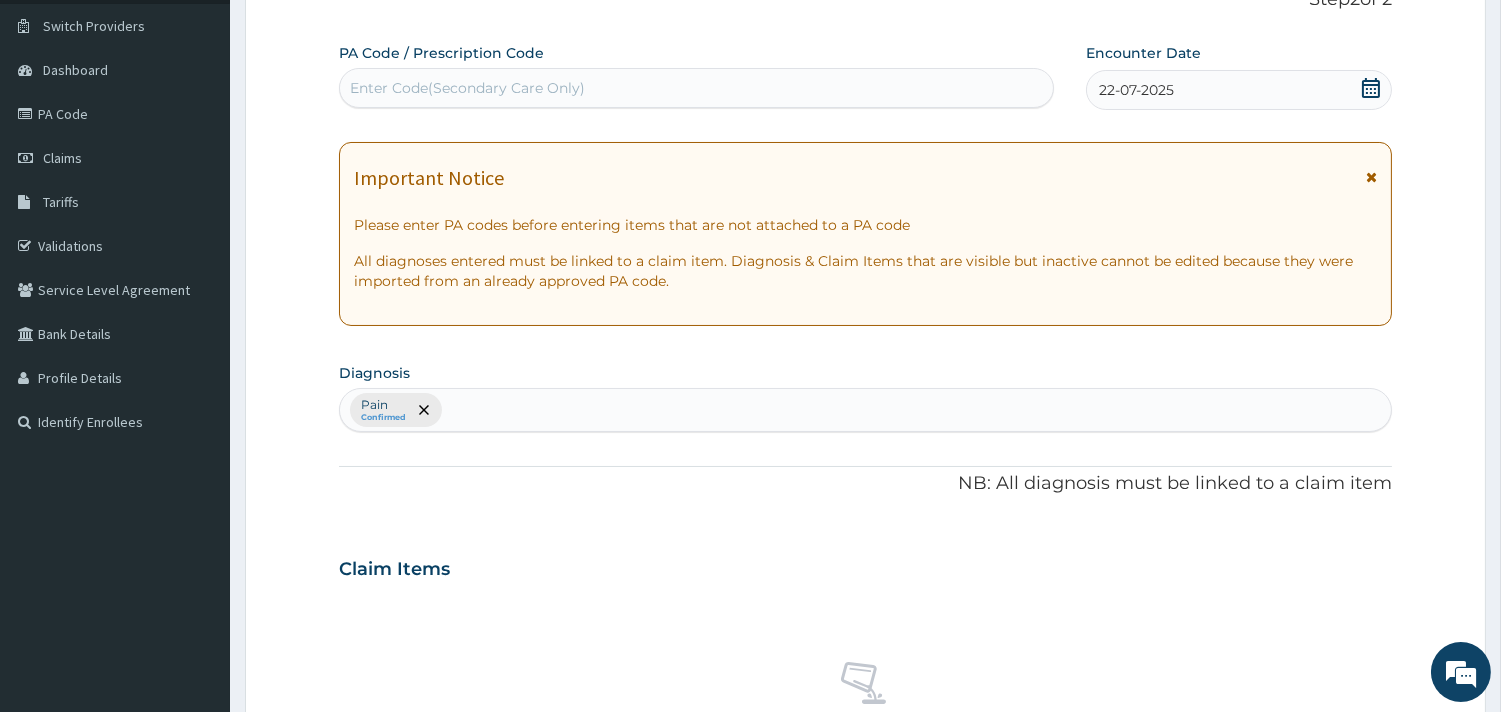 scroll, scrollTop: 730, scrollLeft: 0, axis: vertical 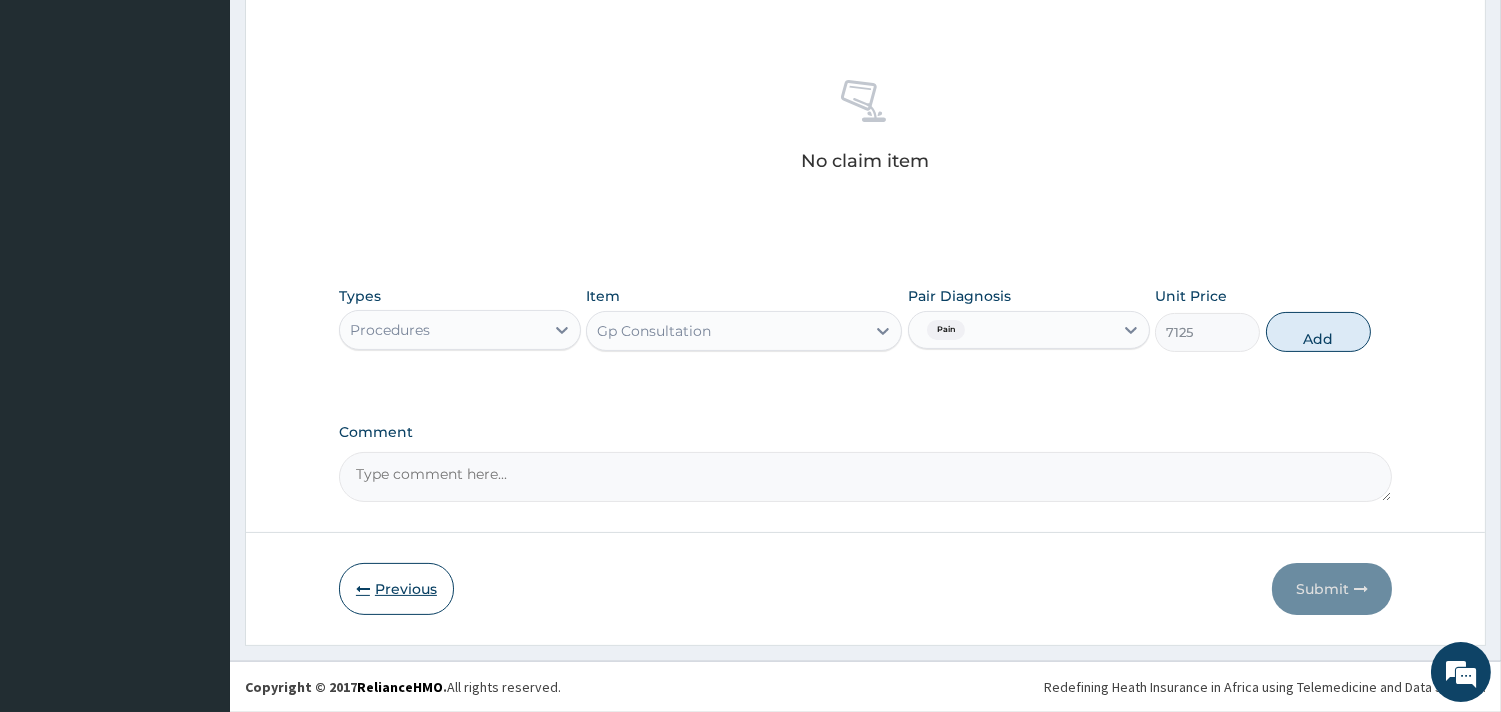 click on "Previous" at bounding box center [396, 589] 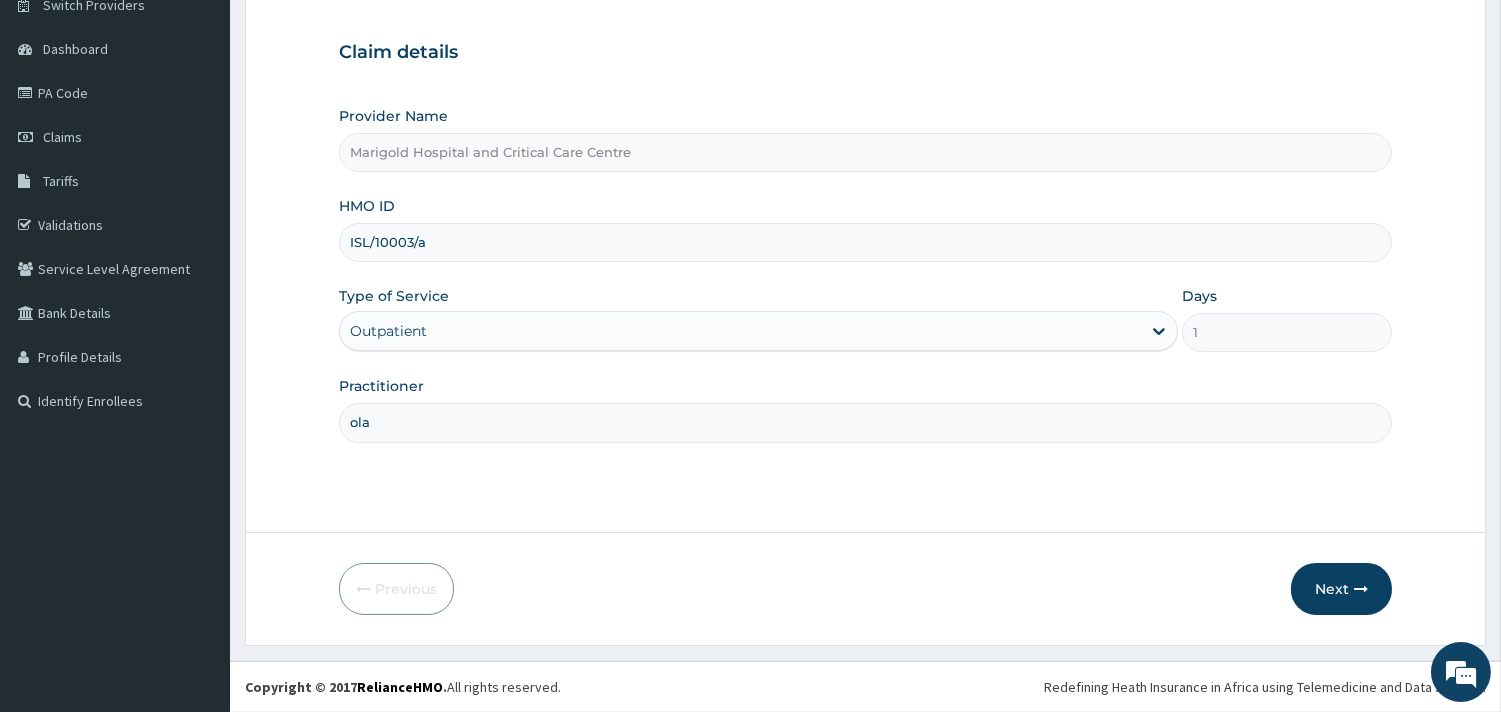 drag, startPoint x: 452, startPoint y: 244, endPoint x: 464, endPoint y: 244, distance: 12 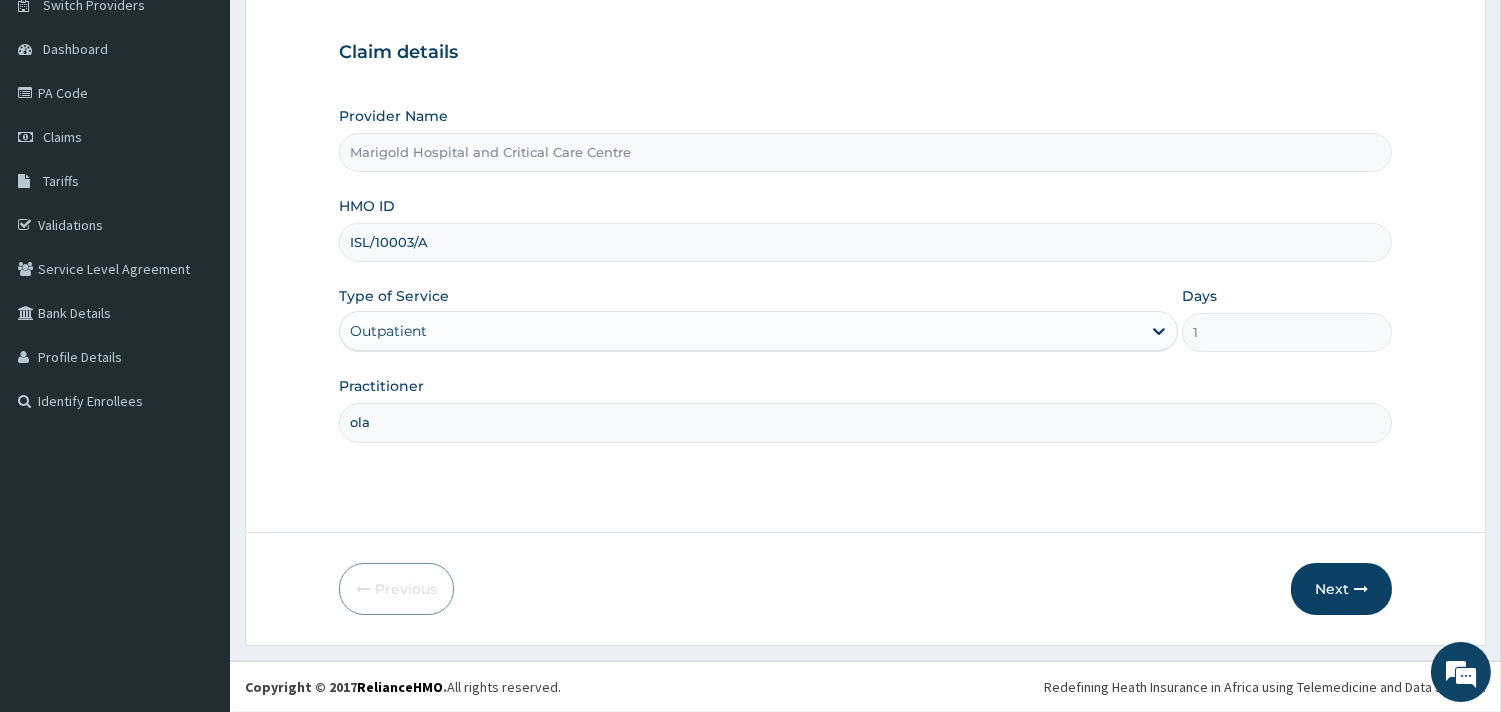 click on "ISL/10003/A" at bounding box center [865, 242] 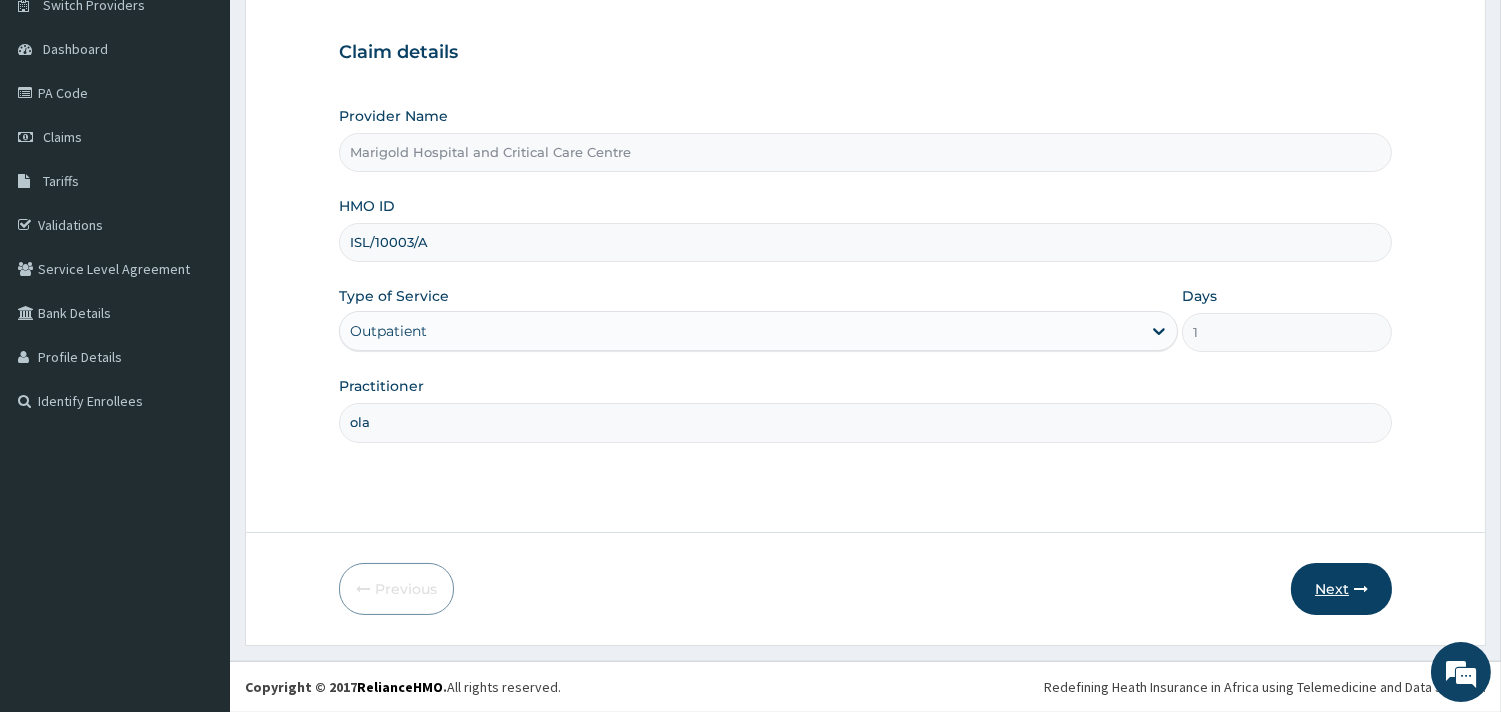 type on "ISL/10003/A" 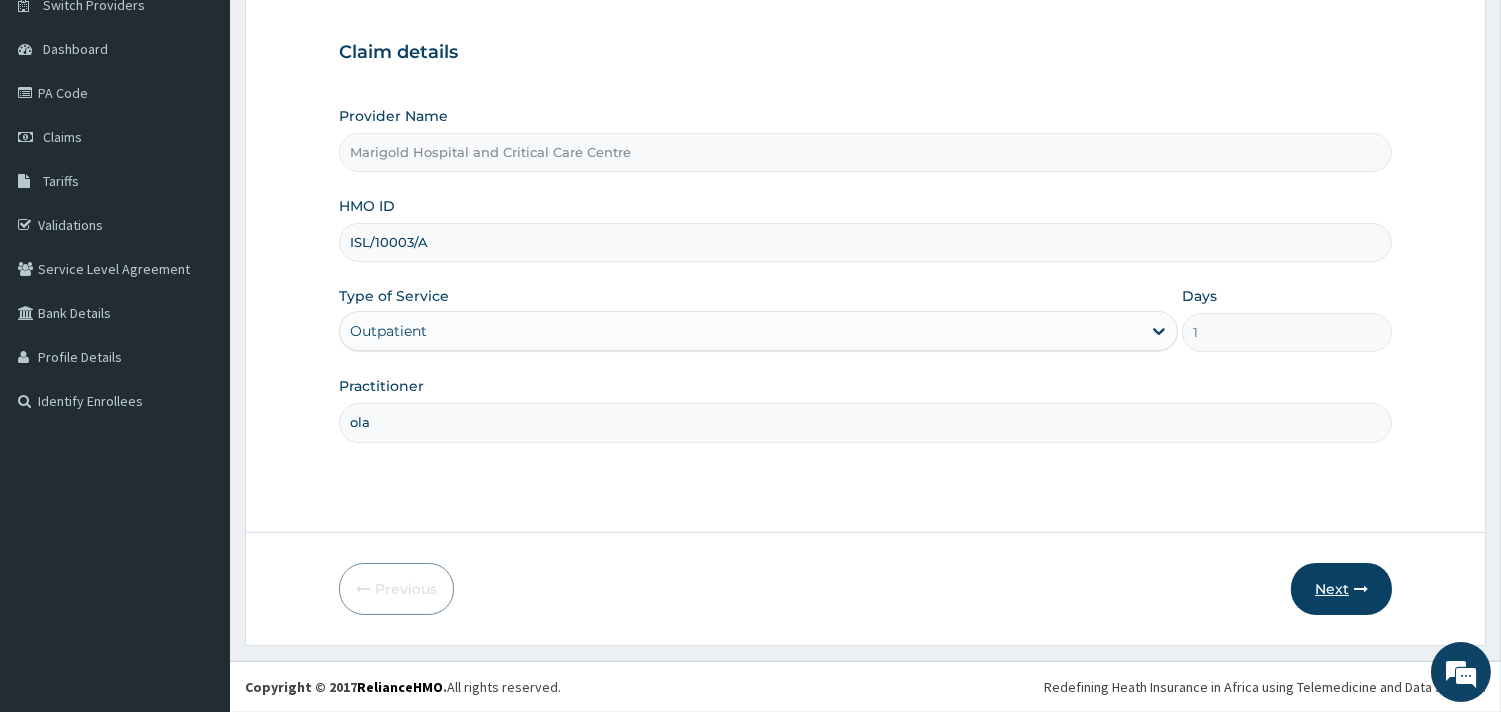 click on "Next" at bounding box center [1341, 589] 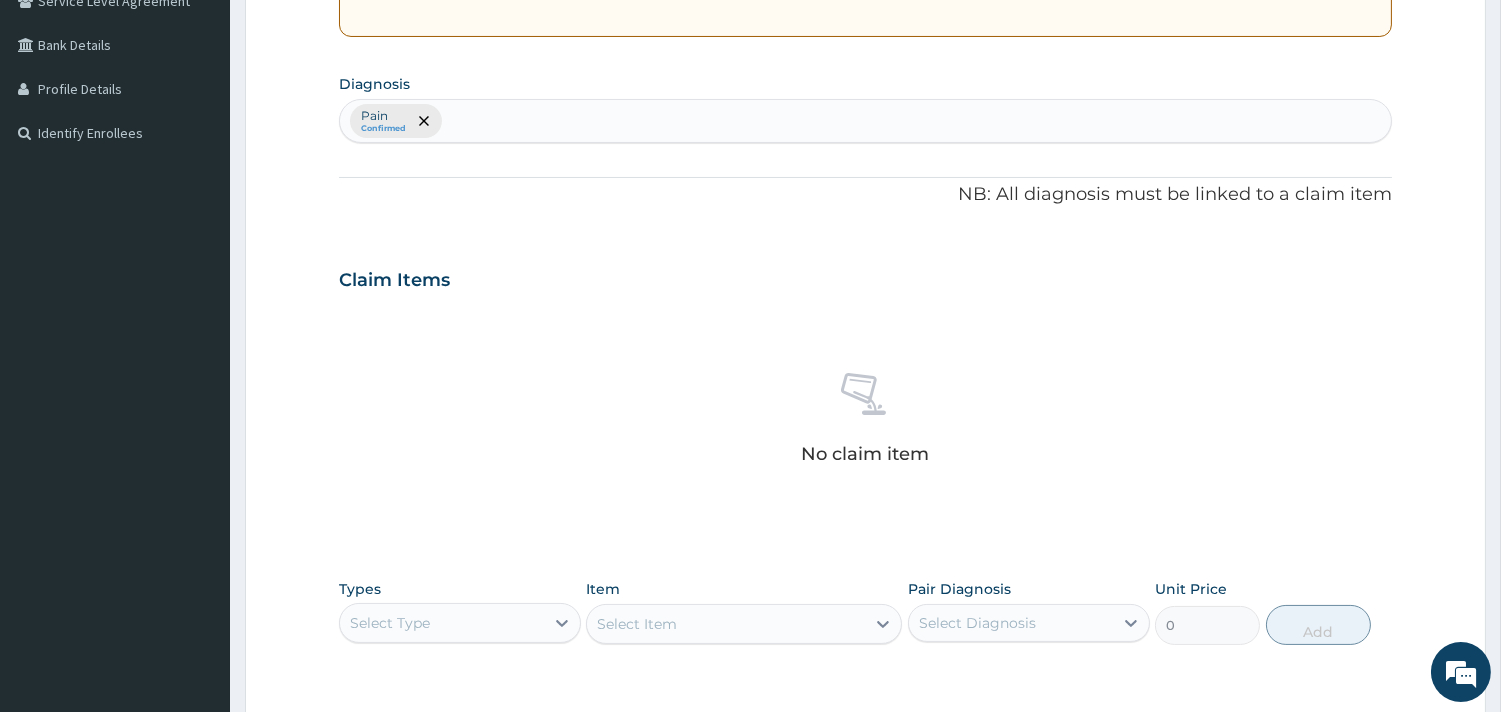 scroll, scrollTop: 730, scrollLeft: 0, axis: vertical 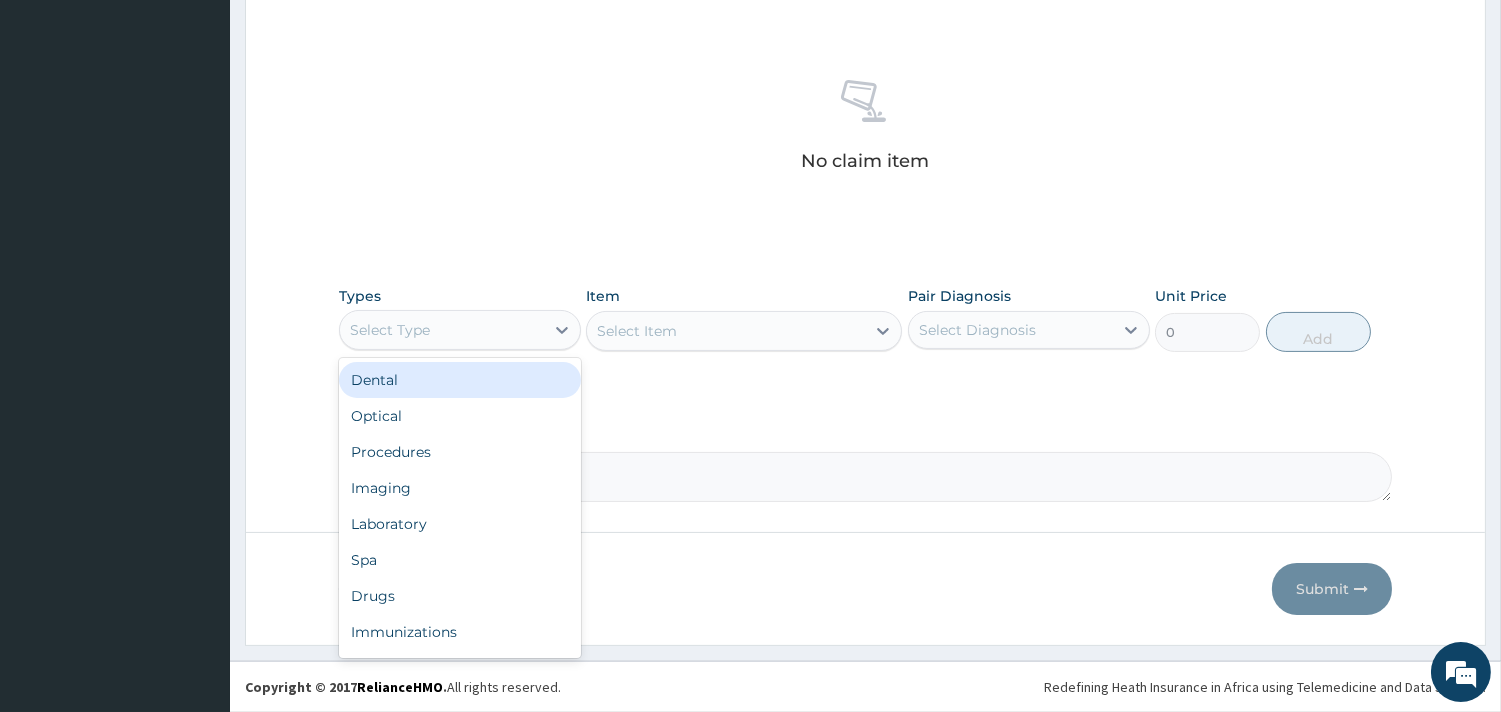 click on "Select Type" at bounding box center [442, 330] 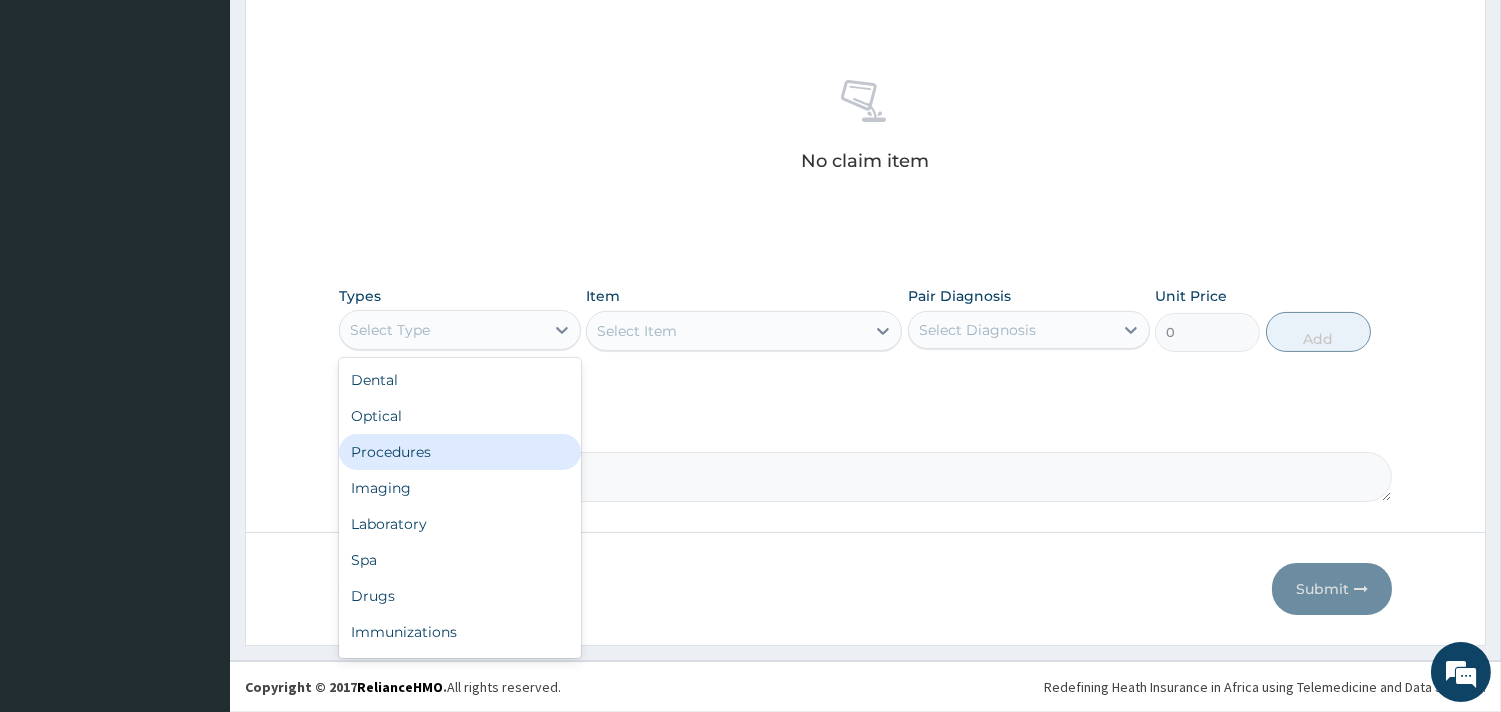 click on "Procedures" at bounding box center (460, 452) 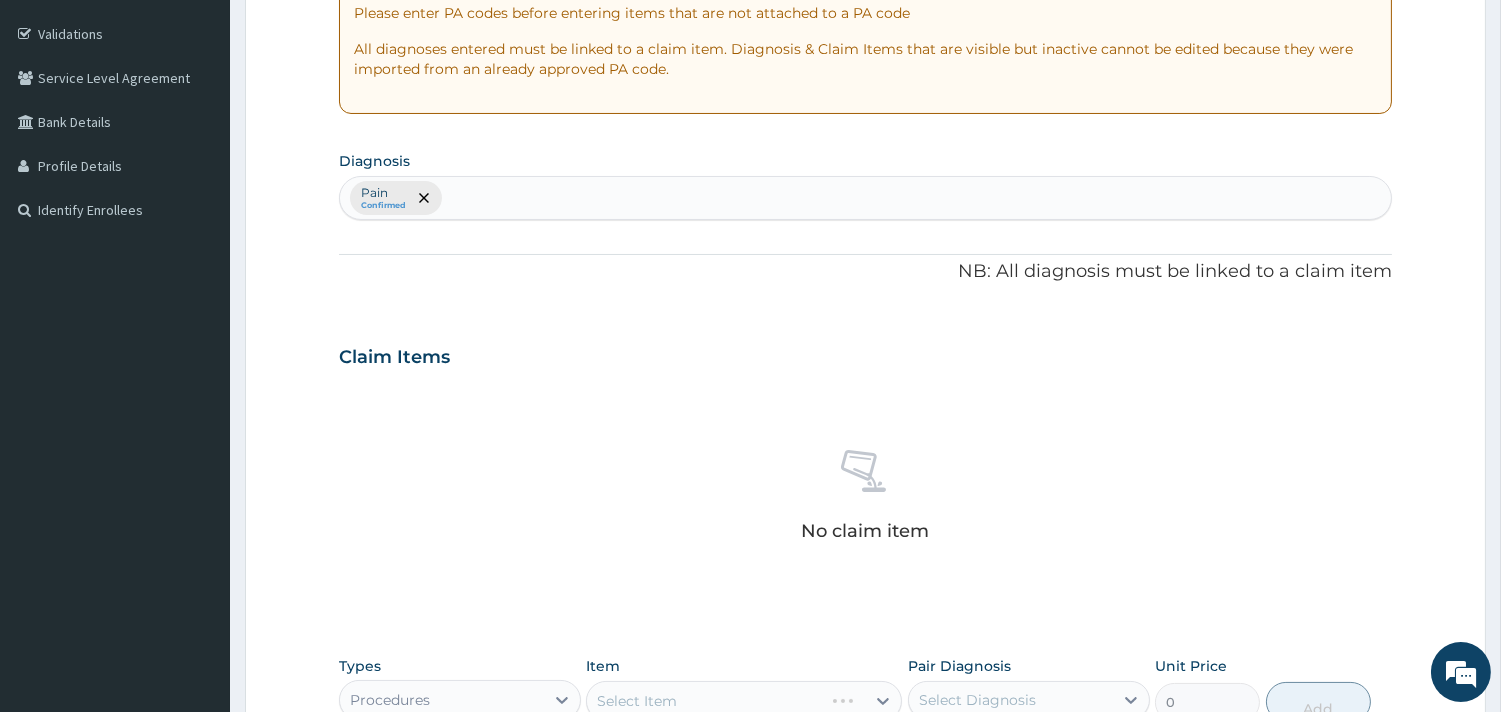 scroll, scrollTop: 618, scrollLeft: 0, axis: vertical 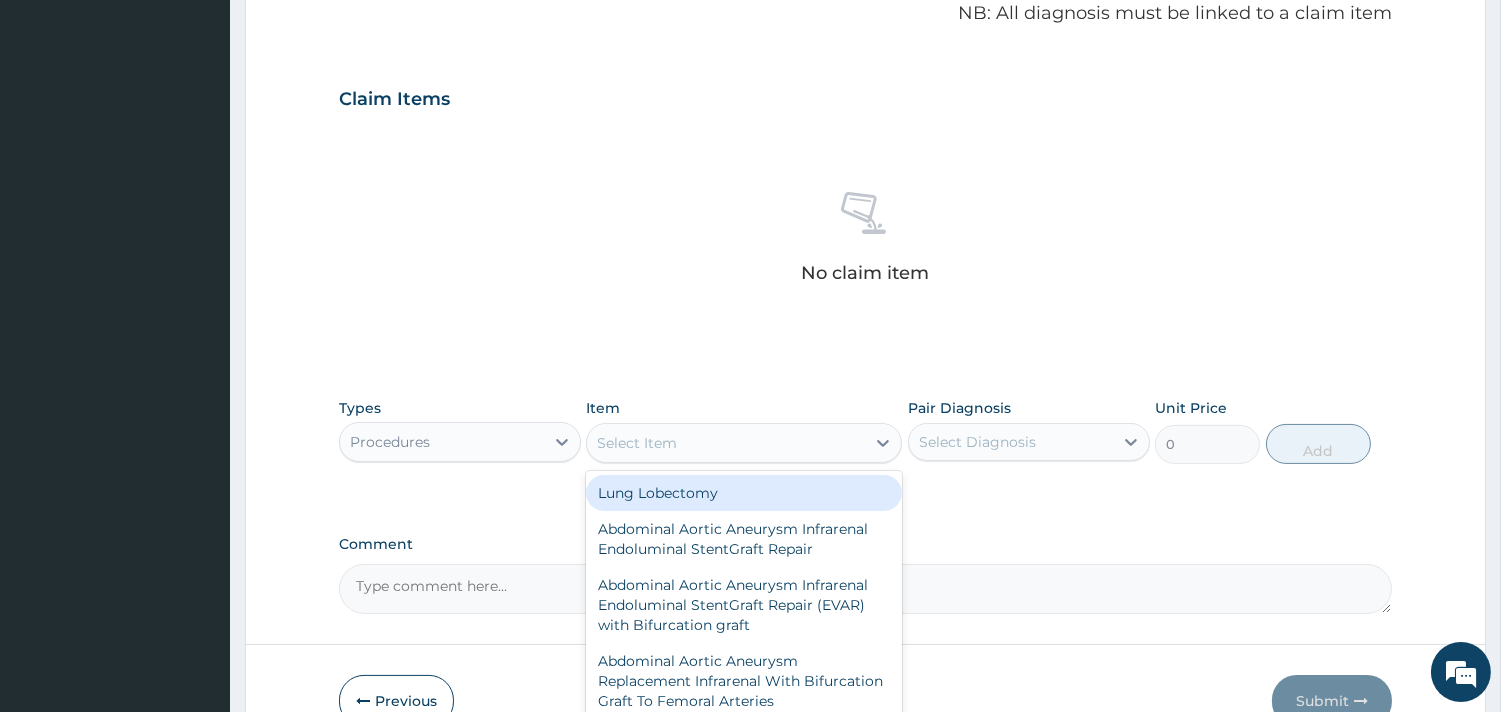click on "Select Item" at bounding box center (726, 443) 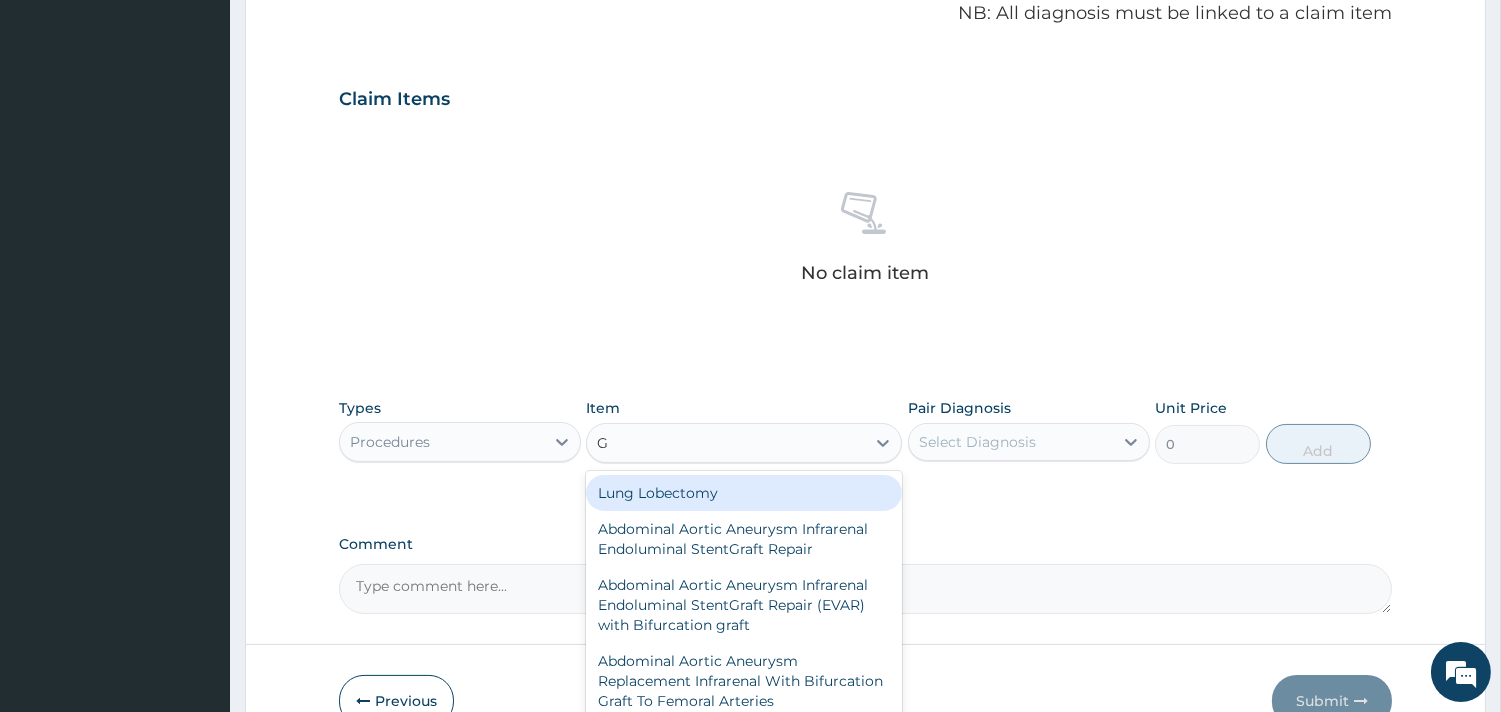 type on "GP" 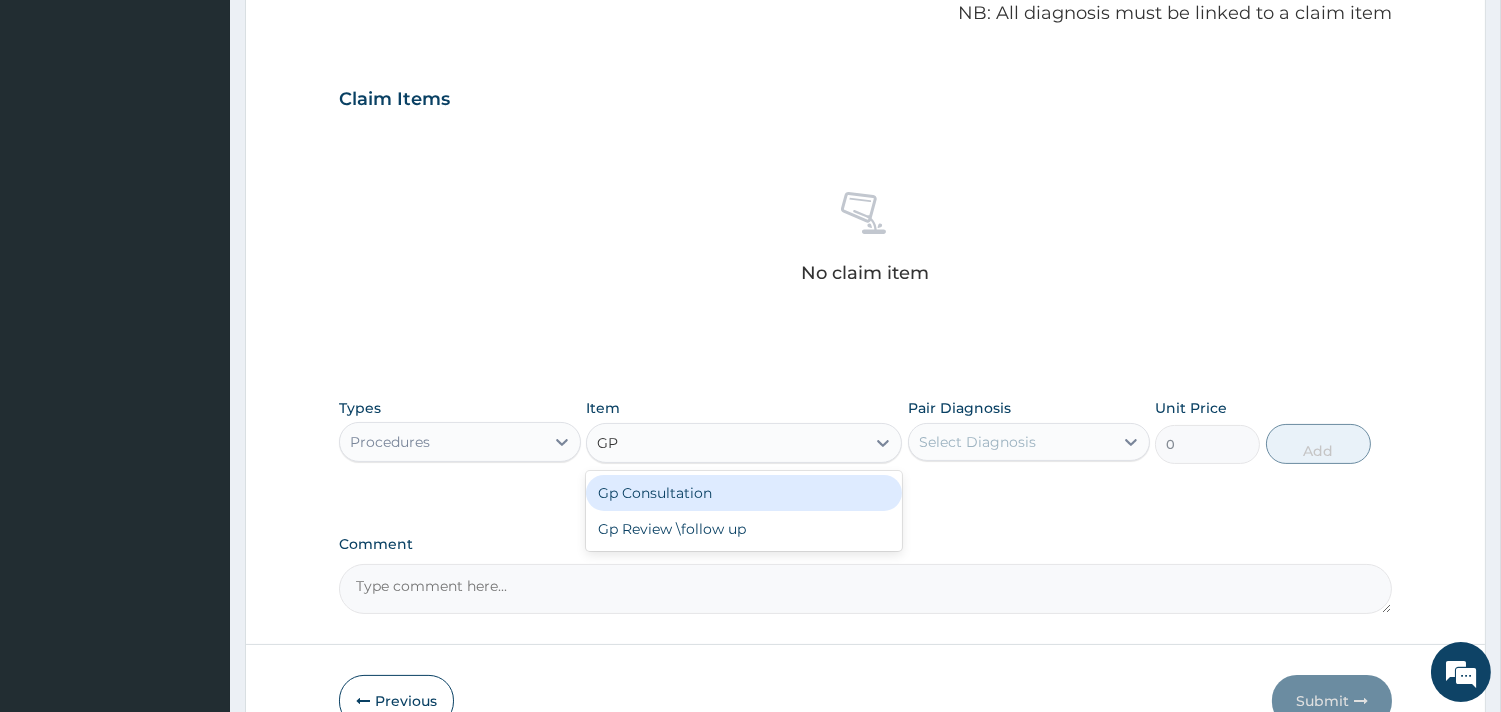 click on "Gp Consultation" at bounding box center (744, 493) 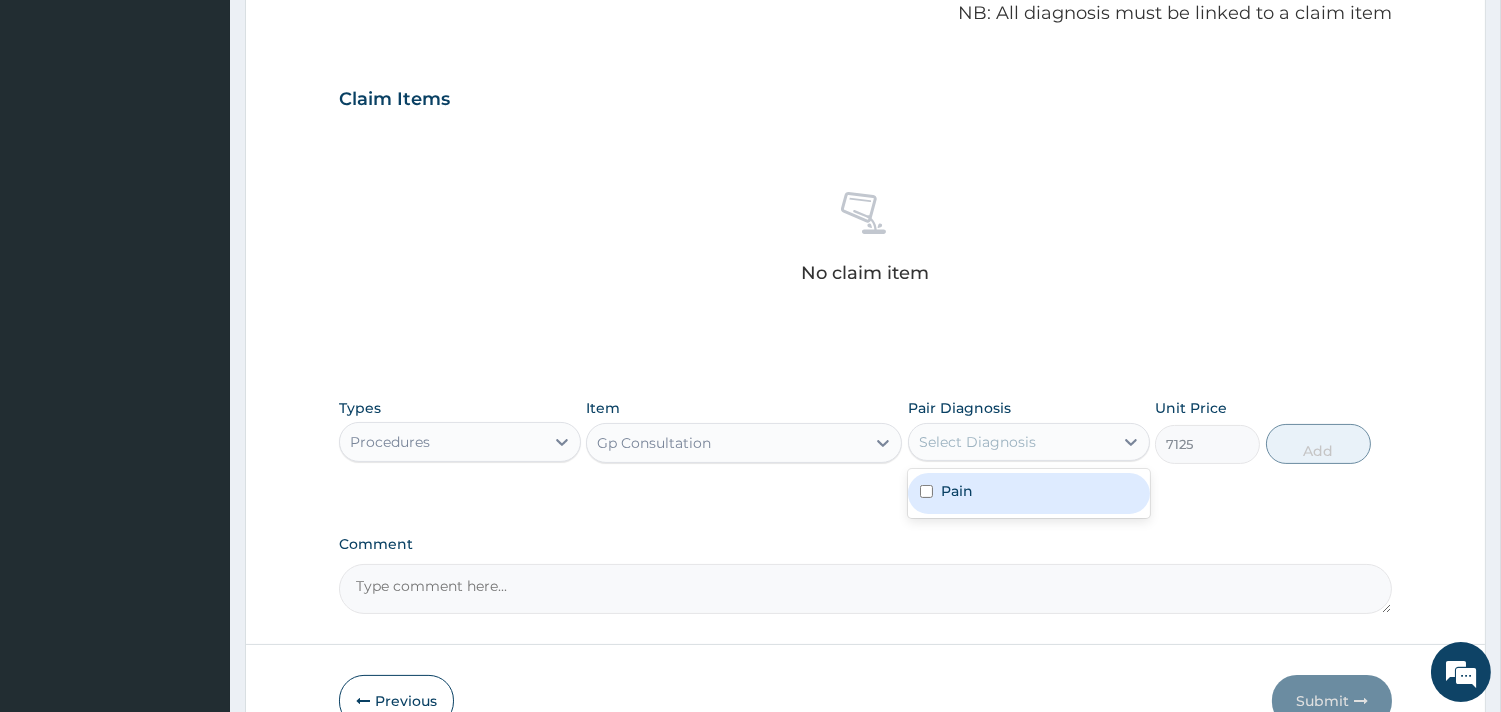 drag, startPoint x: 987, startPoint y: 450, endPoint x: 983, endPoint y: 536, distance: 86.09297 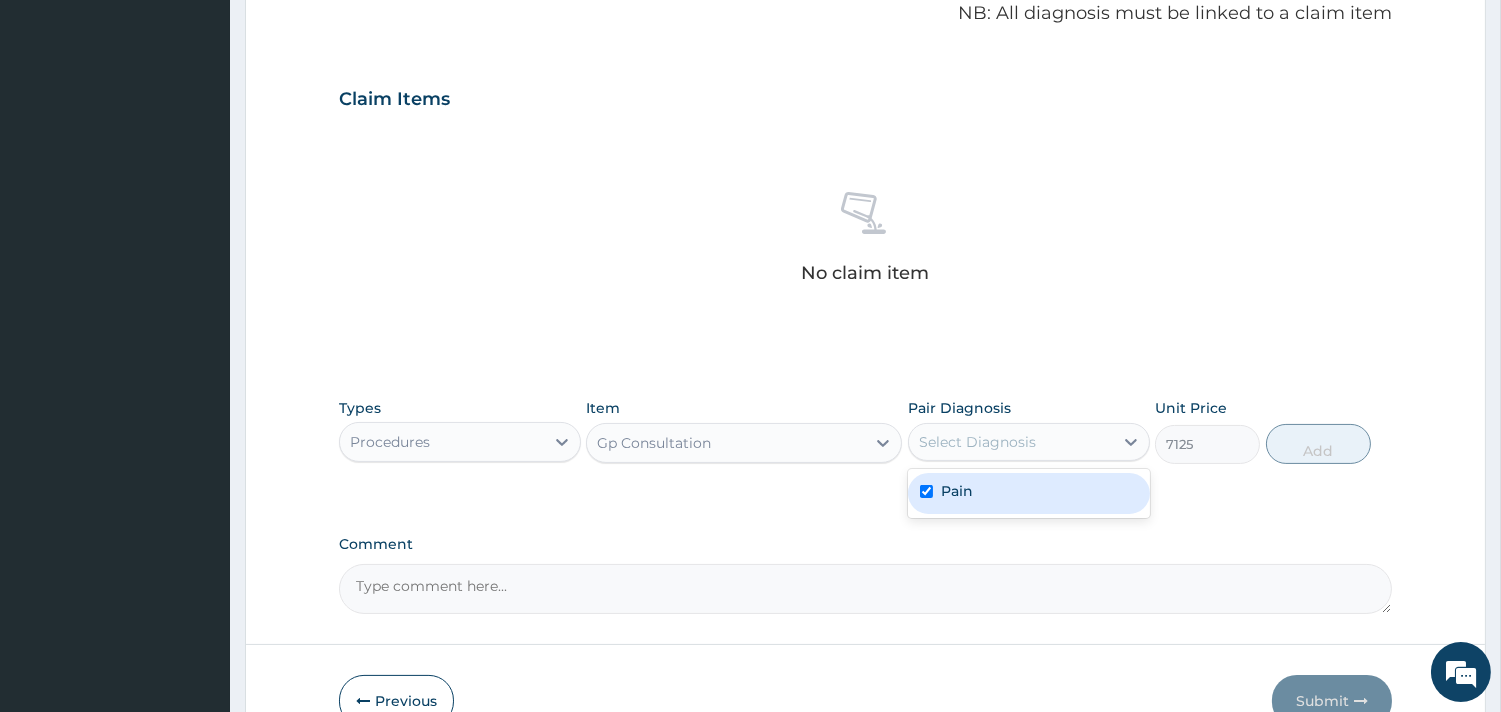 checkbox on "true" 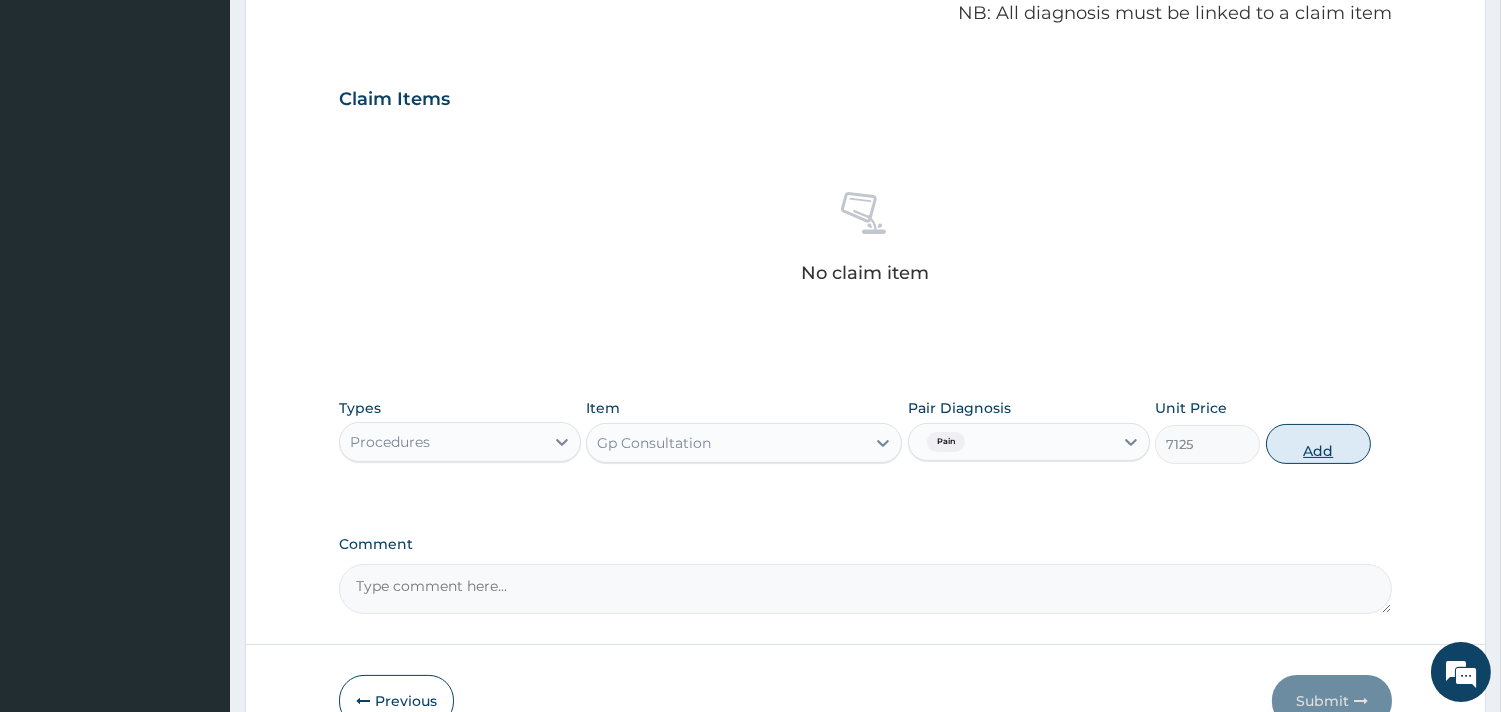 click on "Add" at bounding box center [1318, 444] 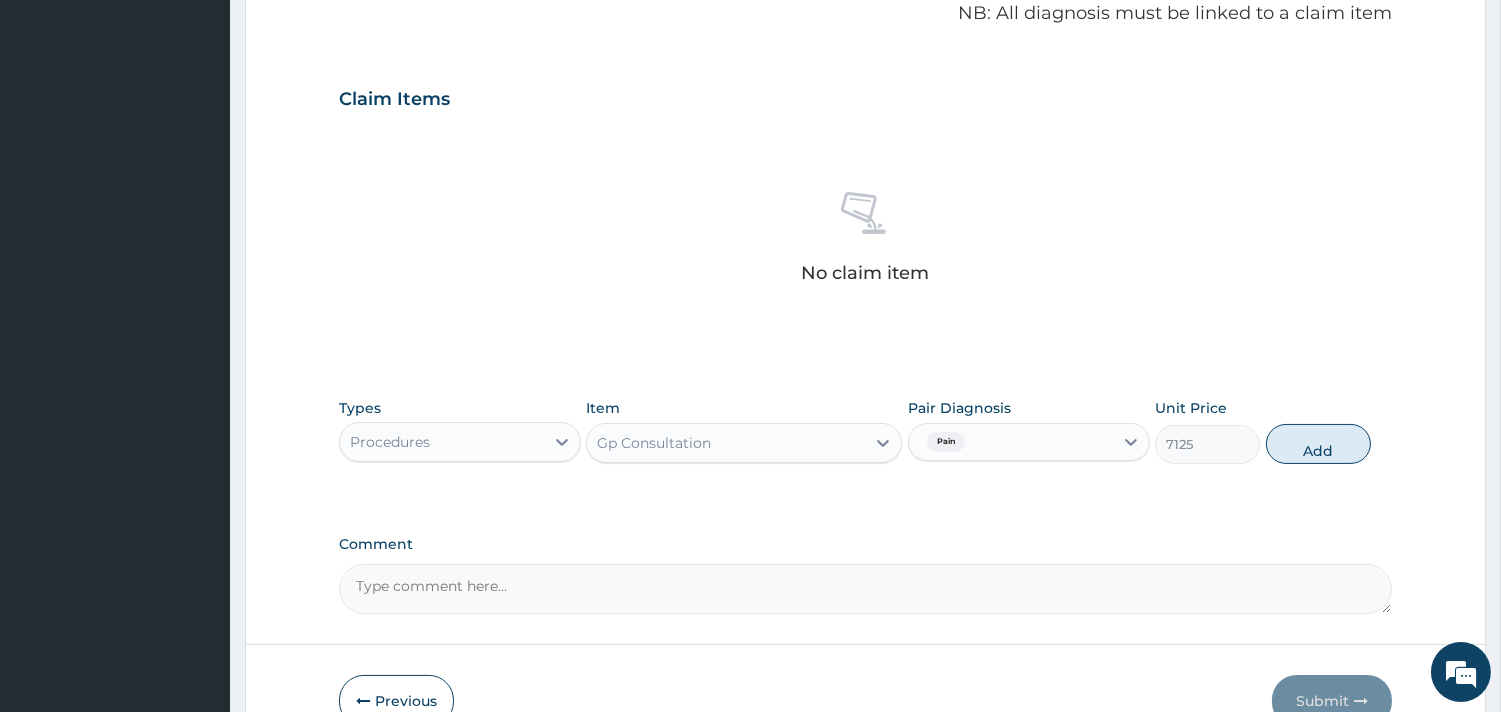 type on "0" 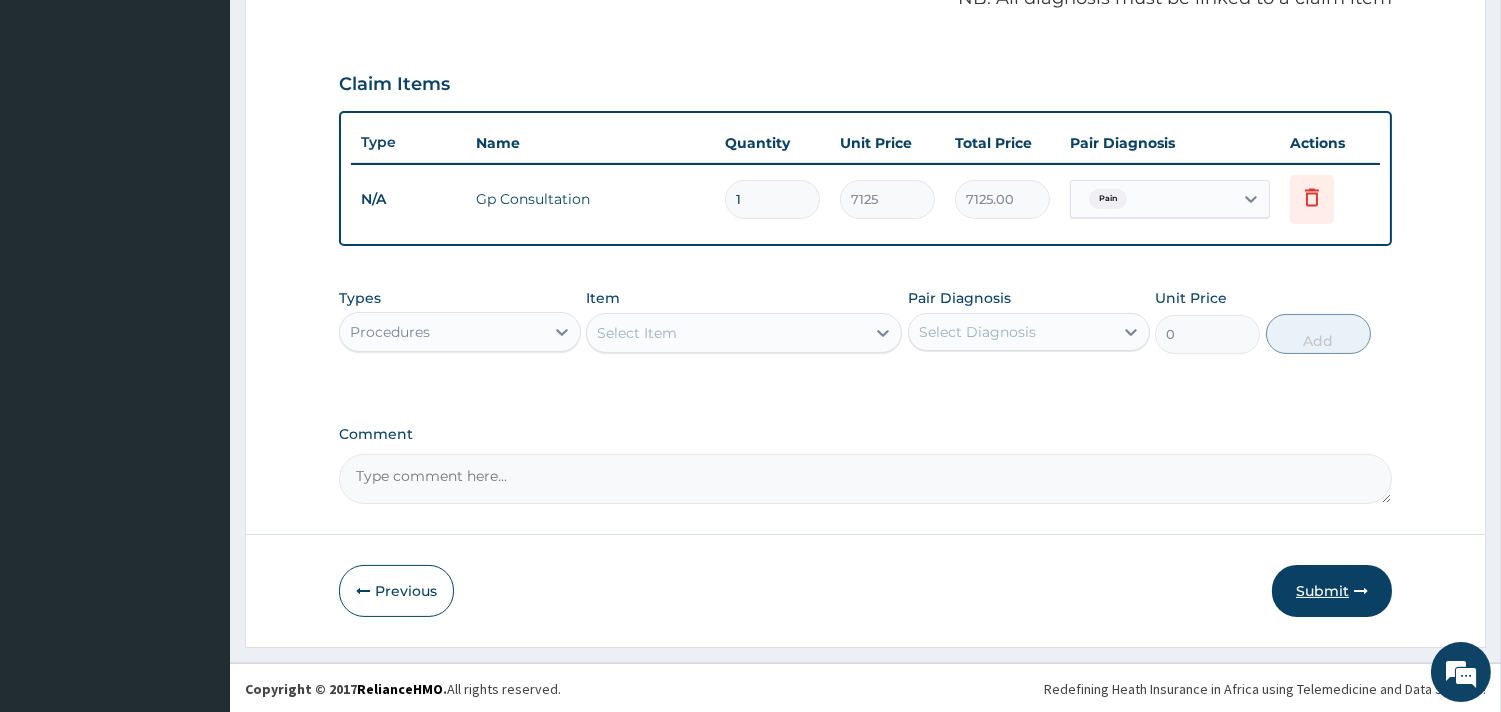 click on "Submit" at bounding box center [1332, 591] 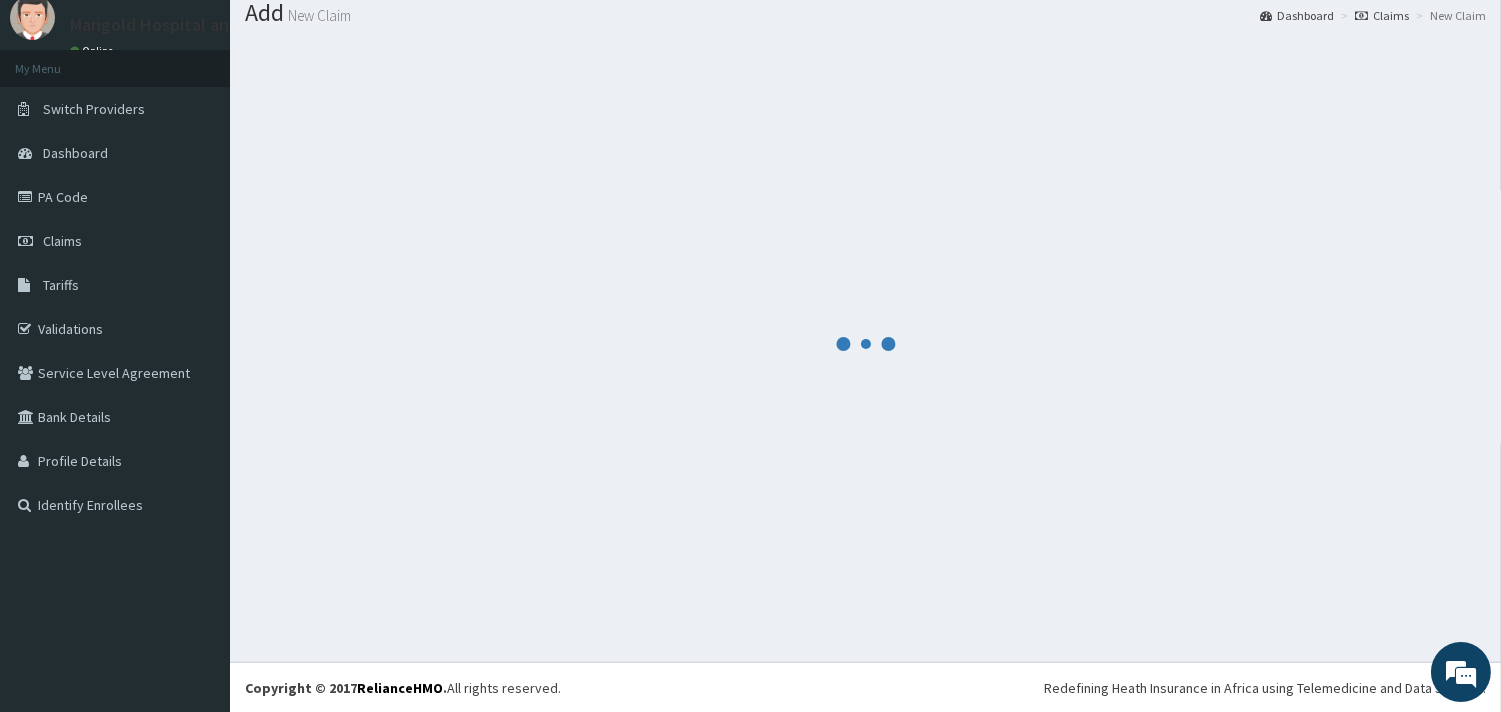 scroll, scrollTop: 633, scrollLeft: 0, axis: vertical 